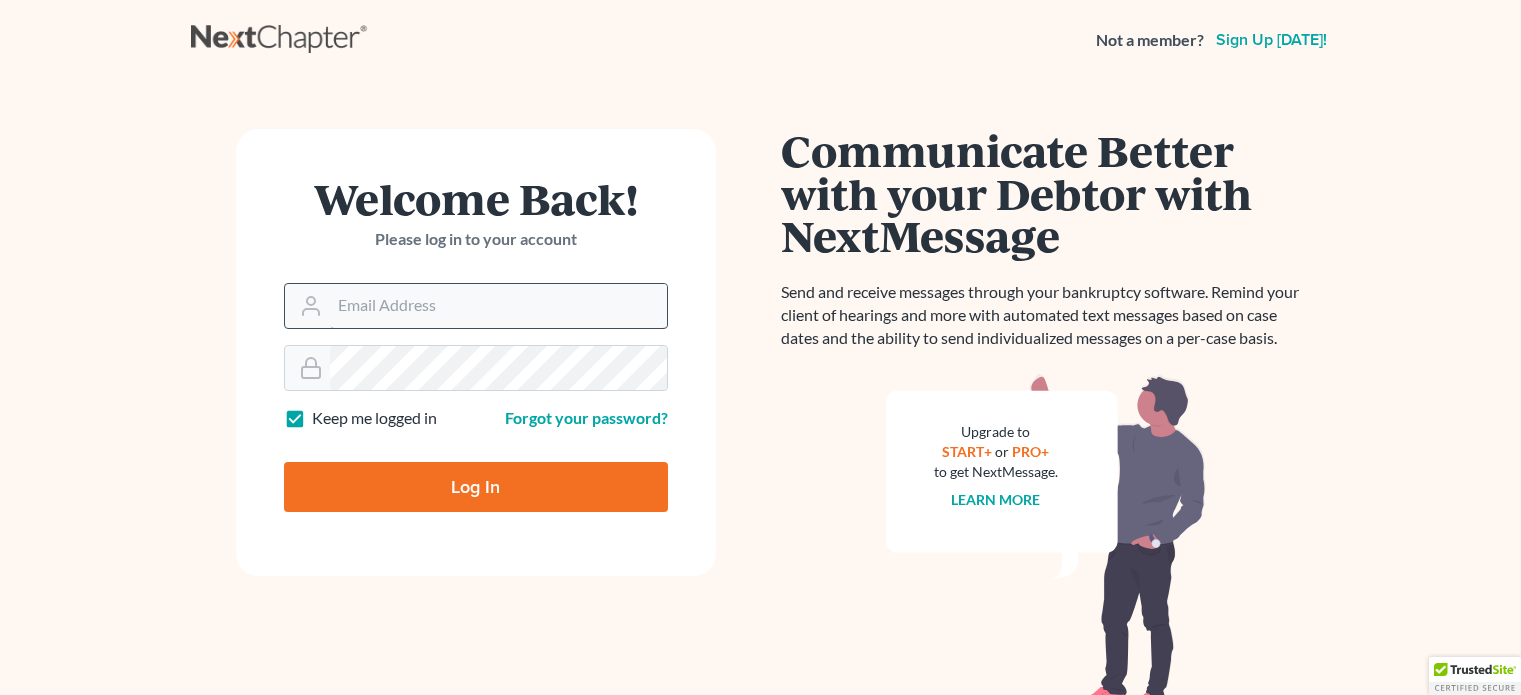scroll, scrollTop: 0, scrollLeft: 0, axis: both 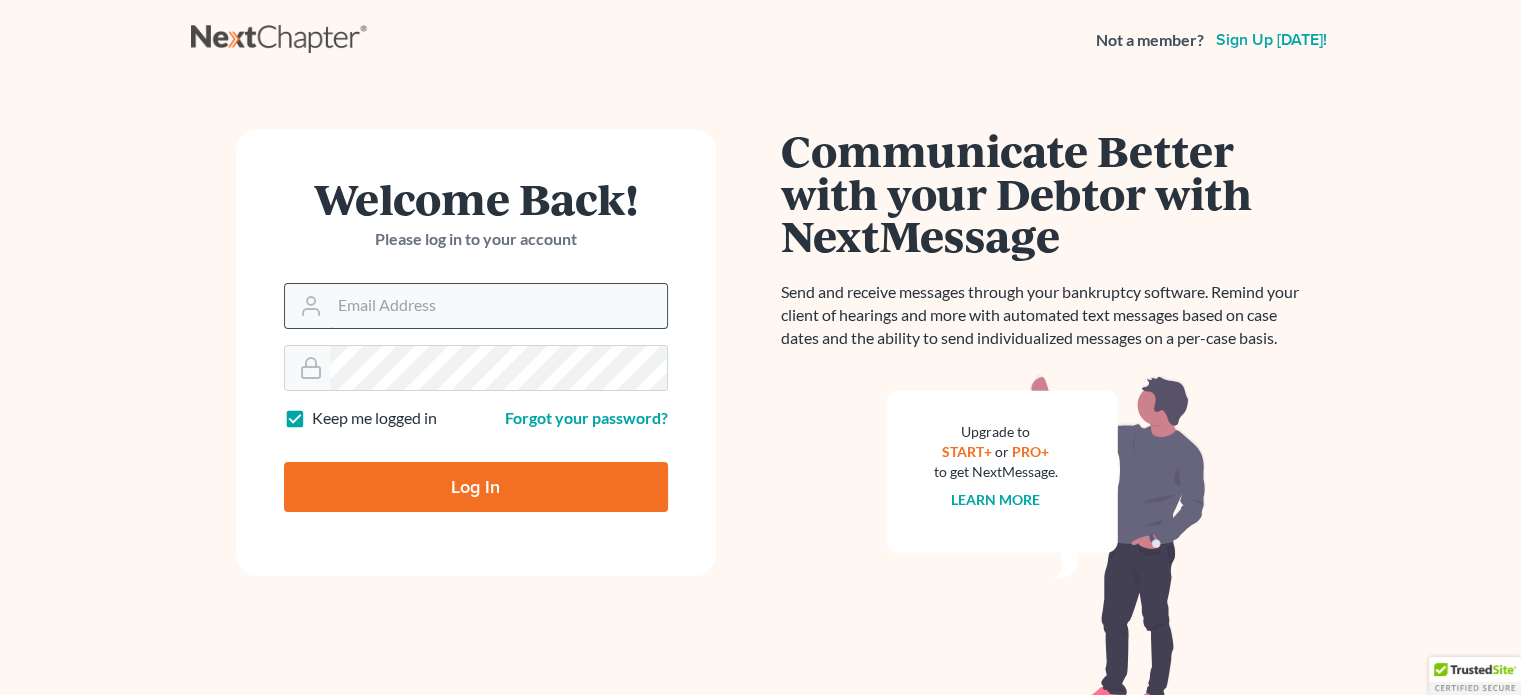 click on "Email Address" at bounding box center (498, 306) 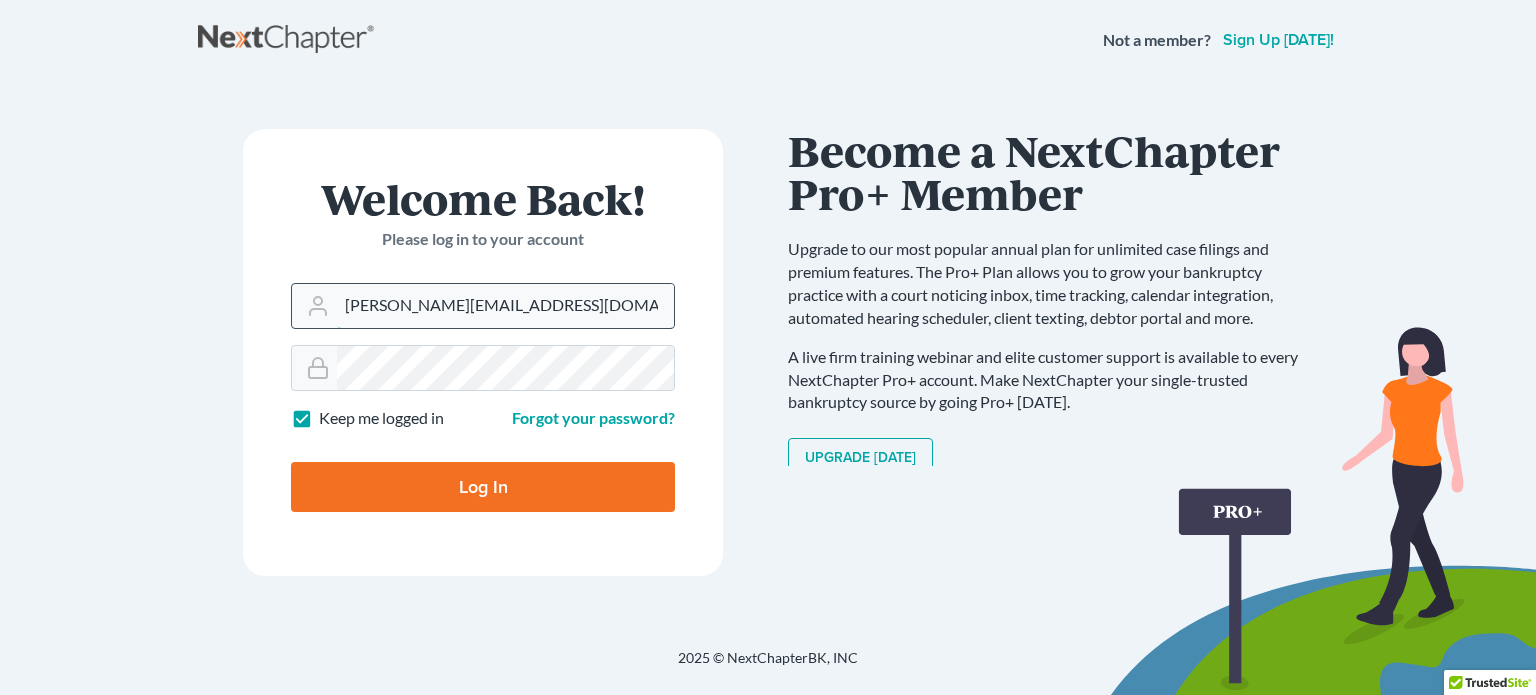 type on "[PERSON_NAME][EMAIL_ADDRESS][DOMAIN_NAME]" 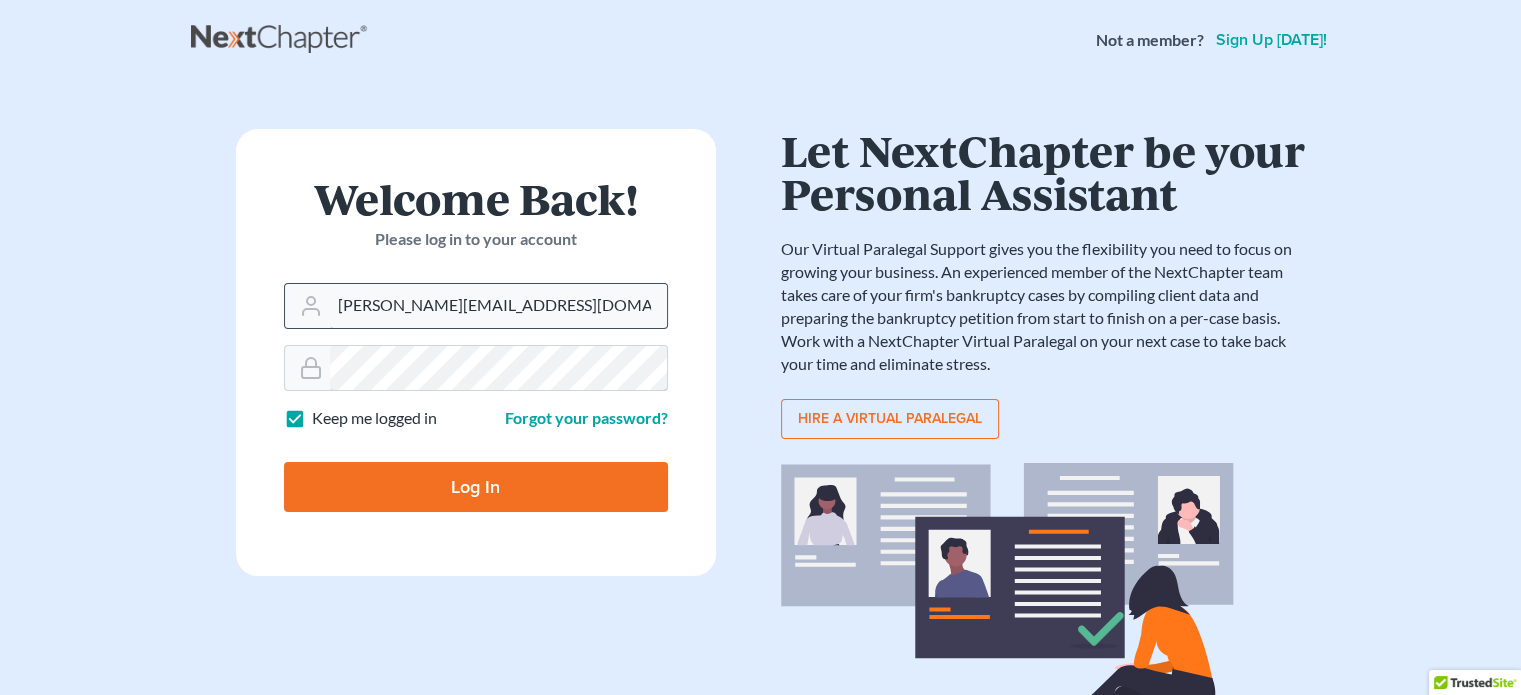 click on "Log In" at bounding box center (476, 487) 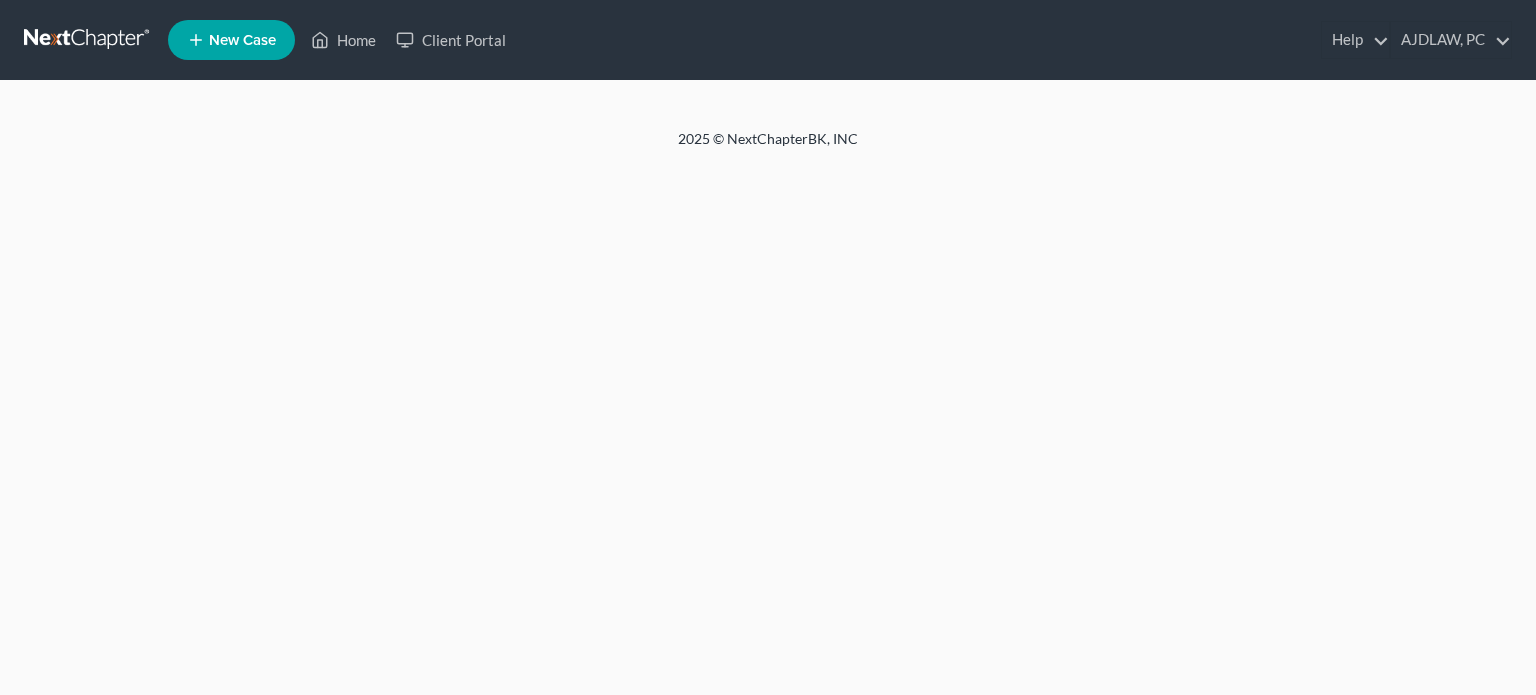 scroll, scrollTop: 0, scrollLeft: 0, axis: both 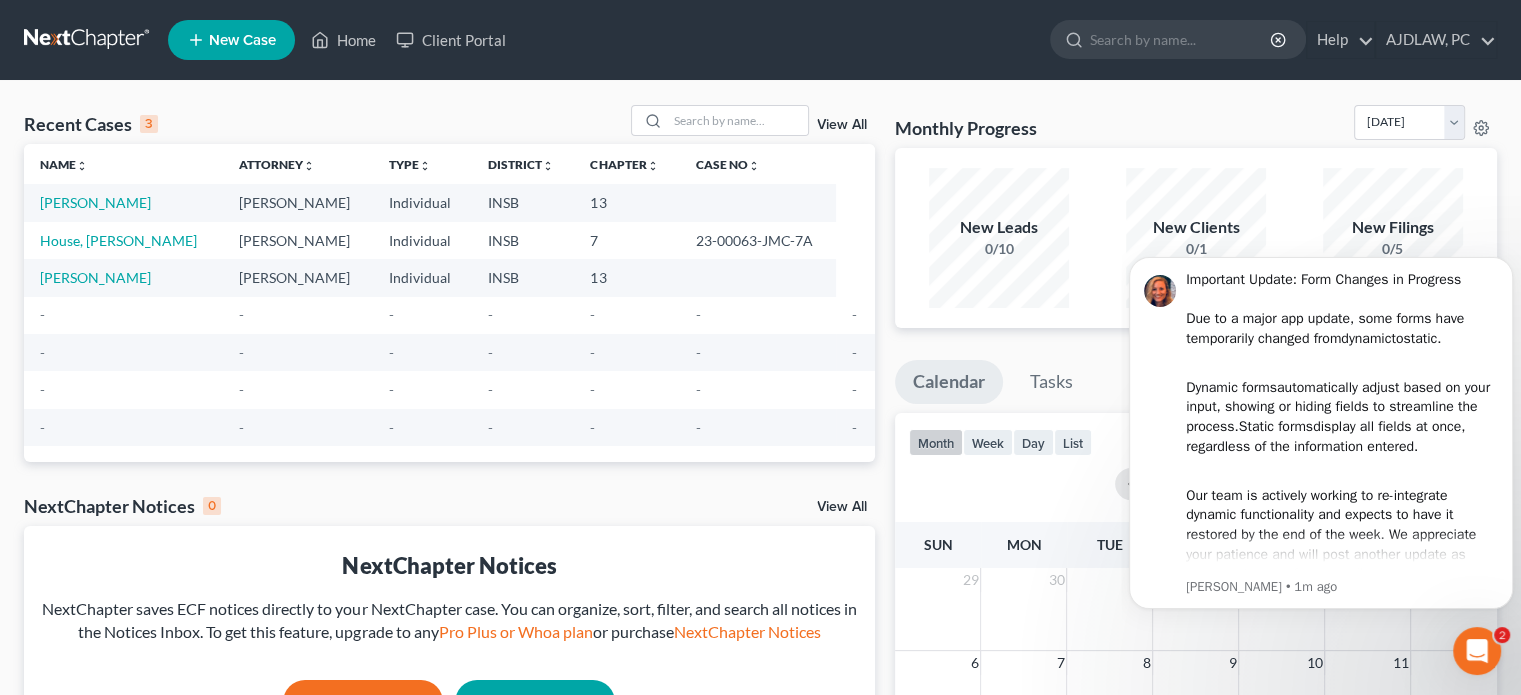 click at bounding box center (1477, 651) 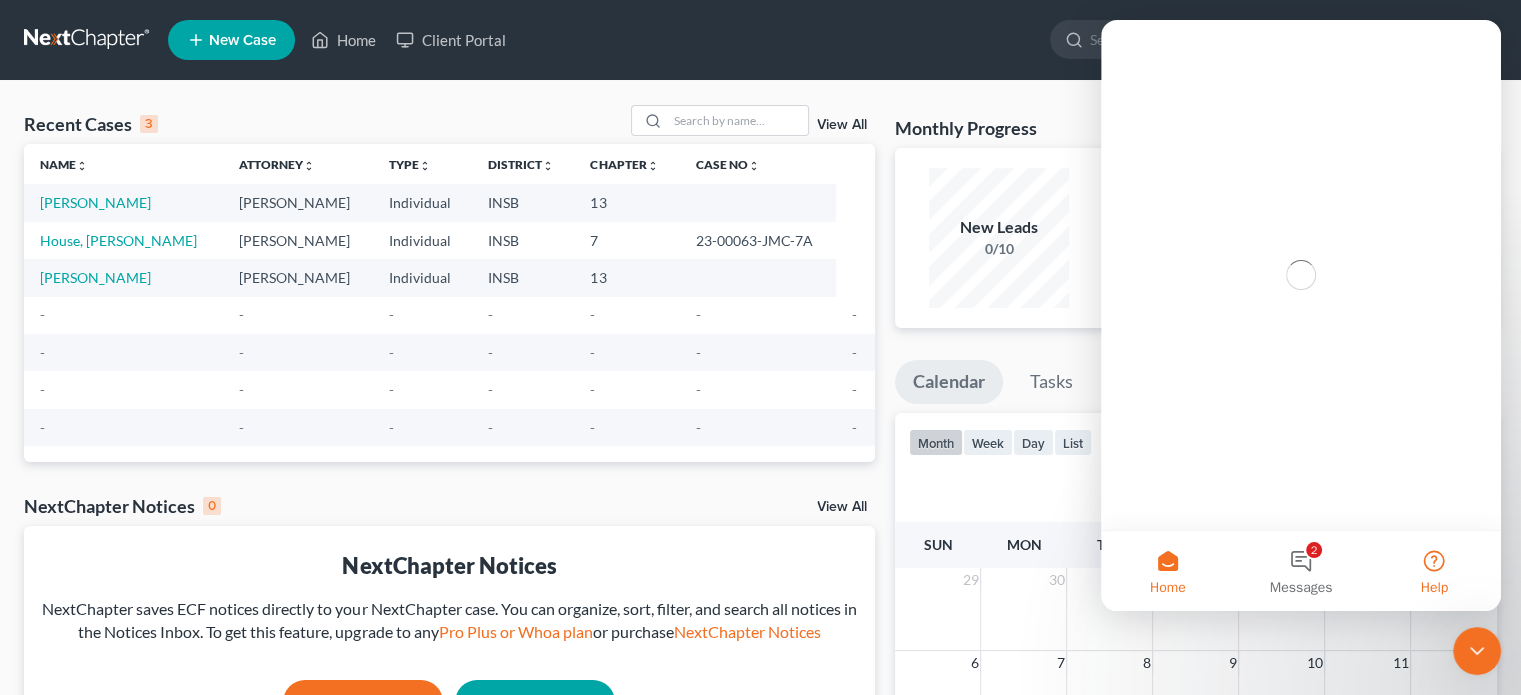 scroll, scrollTop: 0, scrollLeft: 0, axis: both 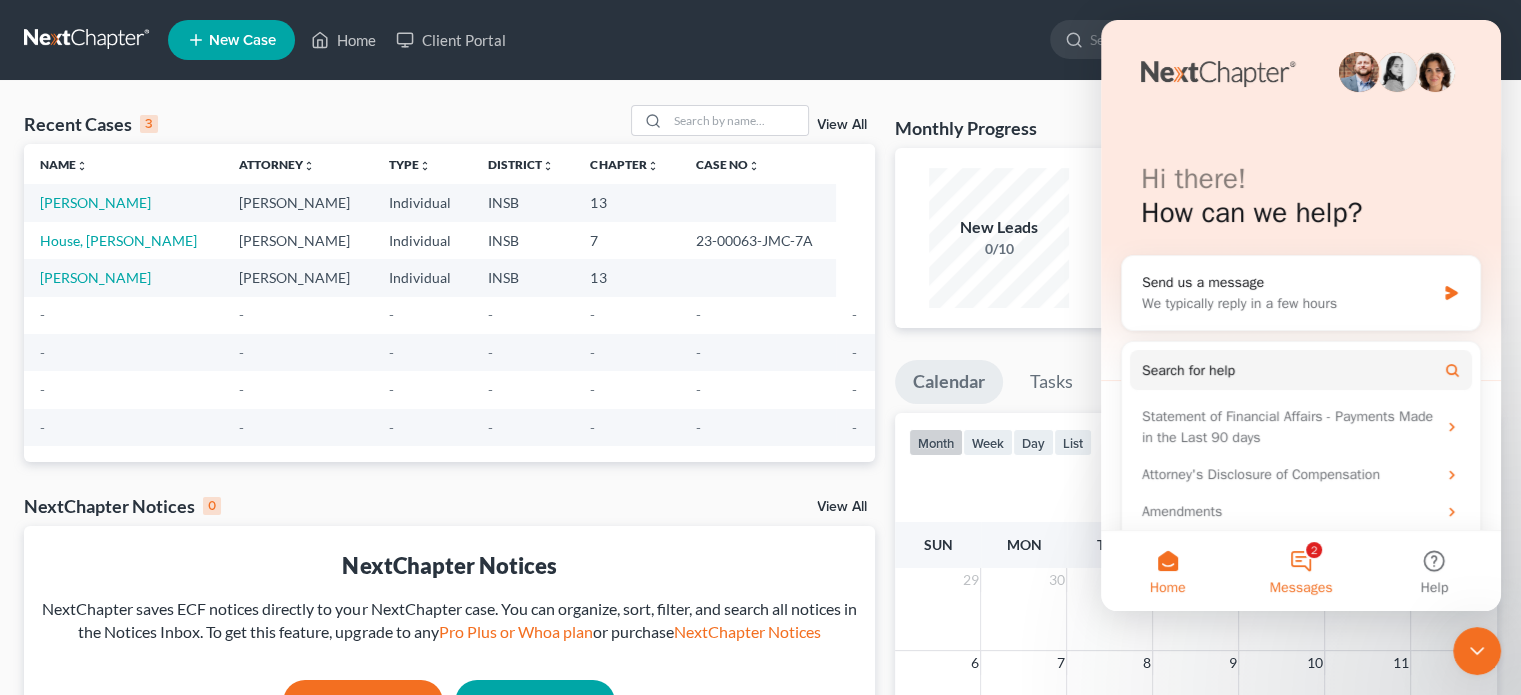 click on "2 Messages" at bounding box center (1300, 571) 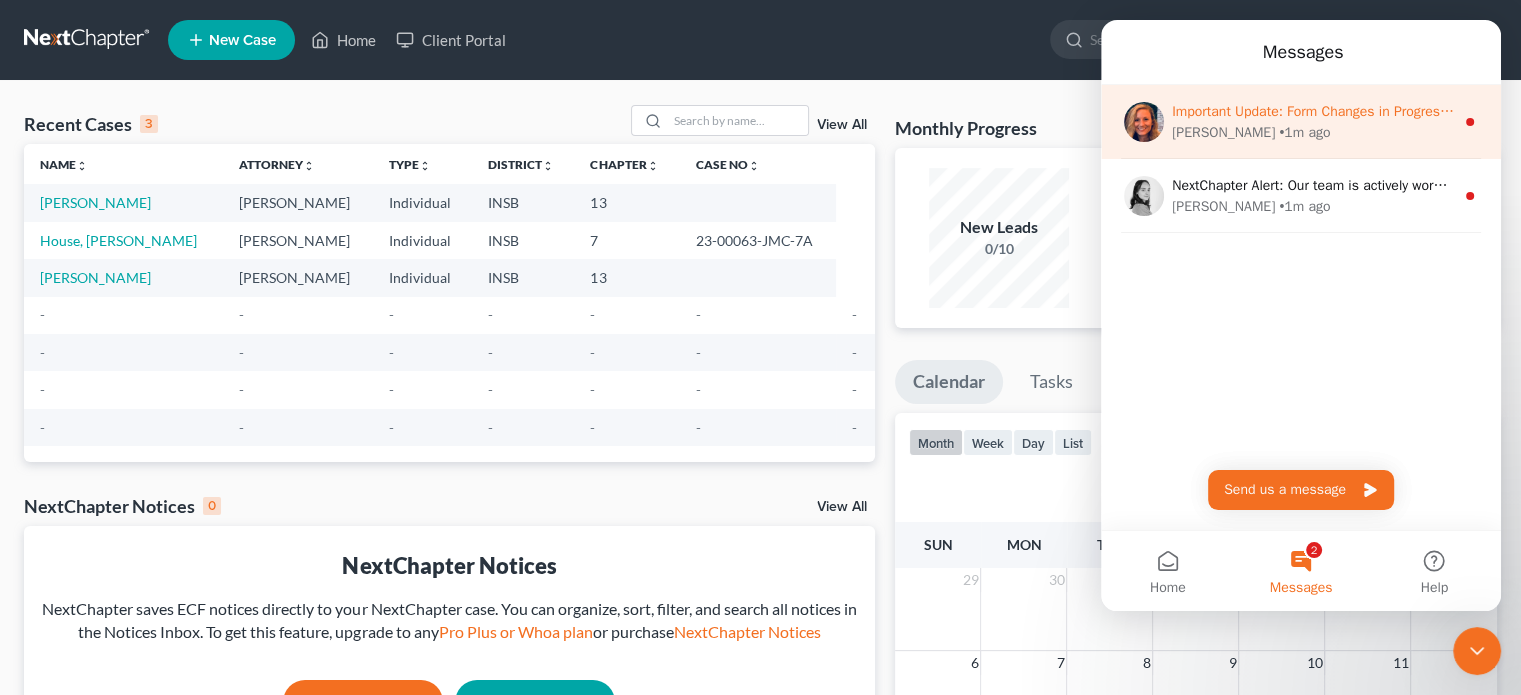 click on "[PERSON_NAME] •  1m ago" at bounding box center [1313, 132] 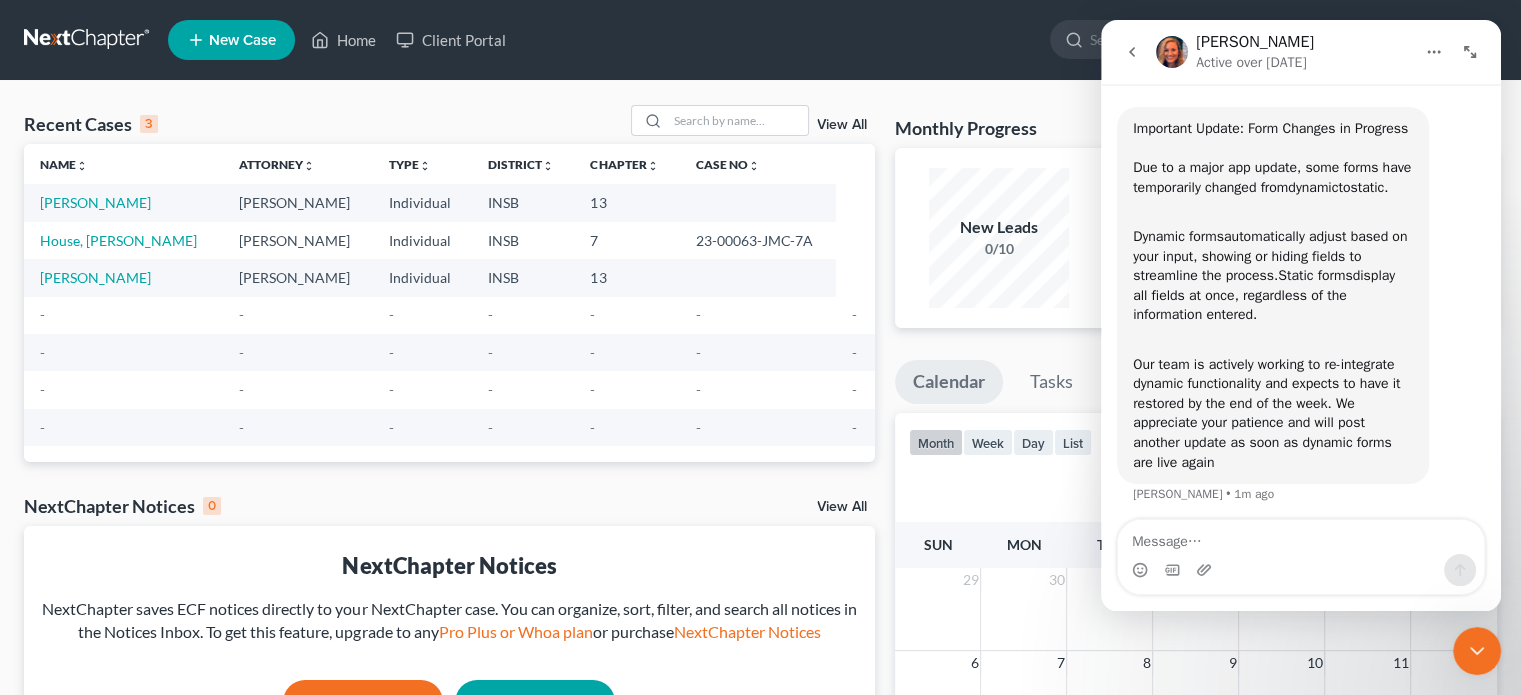 scroll, scrollTop: 105, scrollLeft: 0, axis: vertical 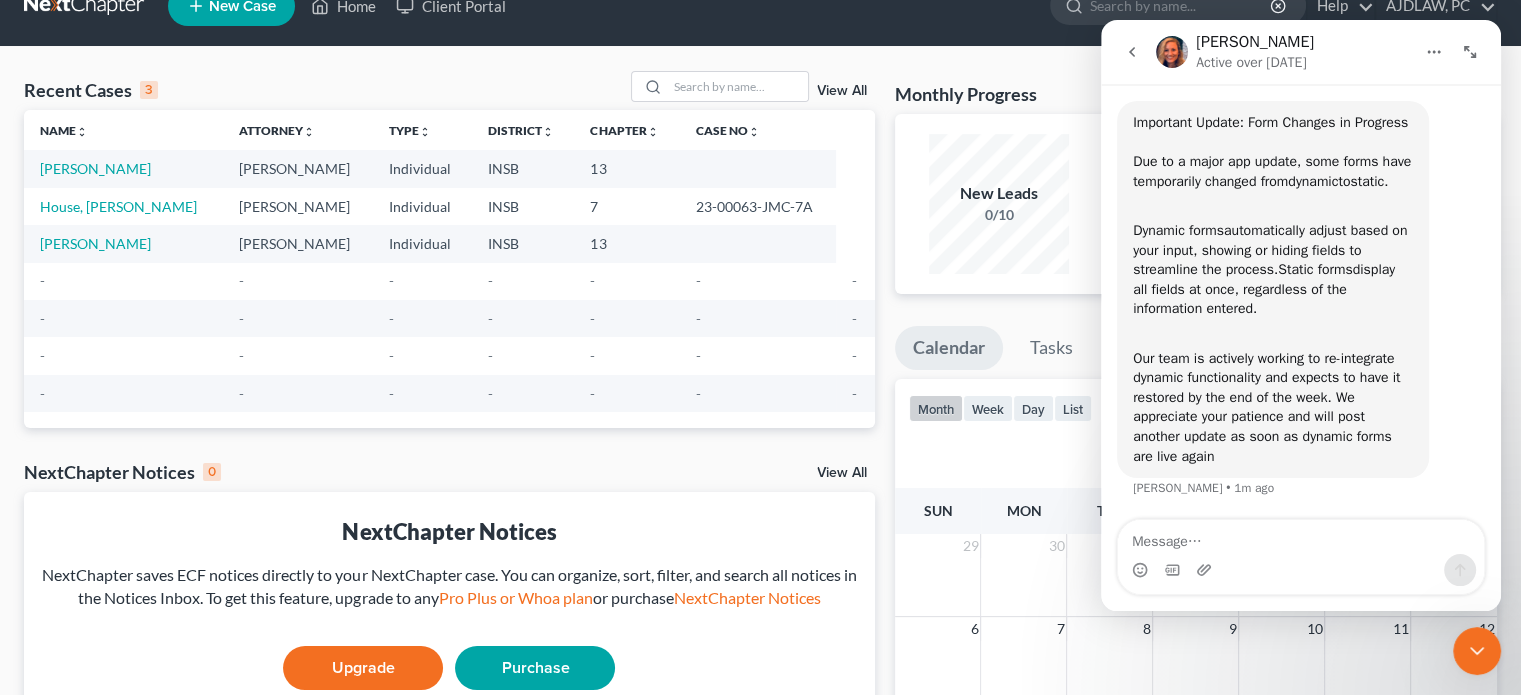 click 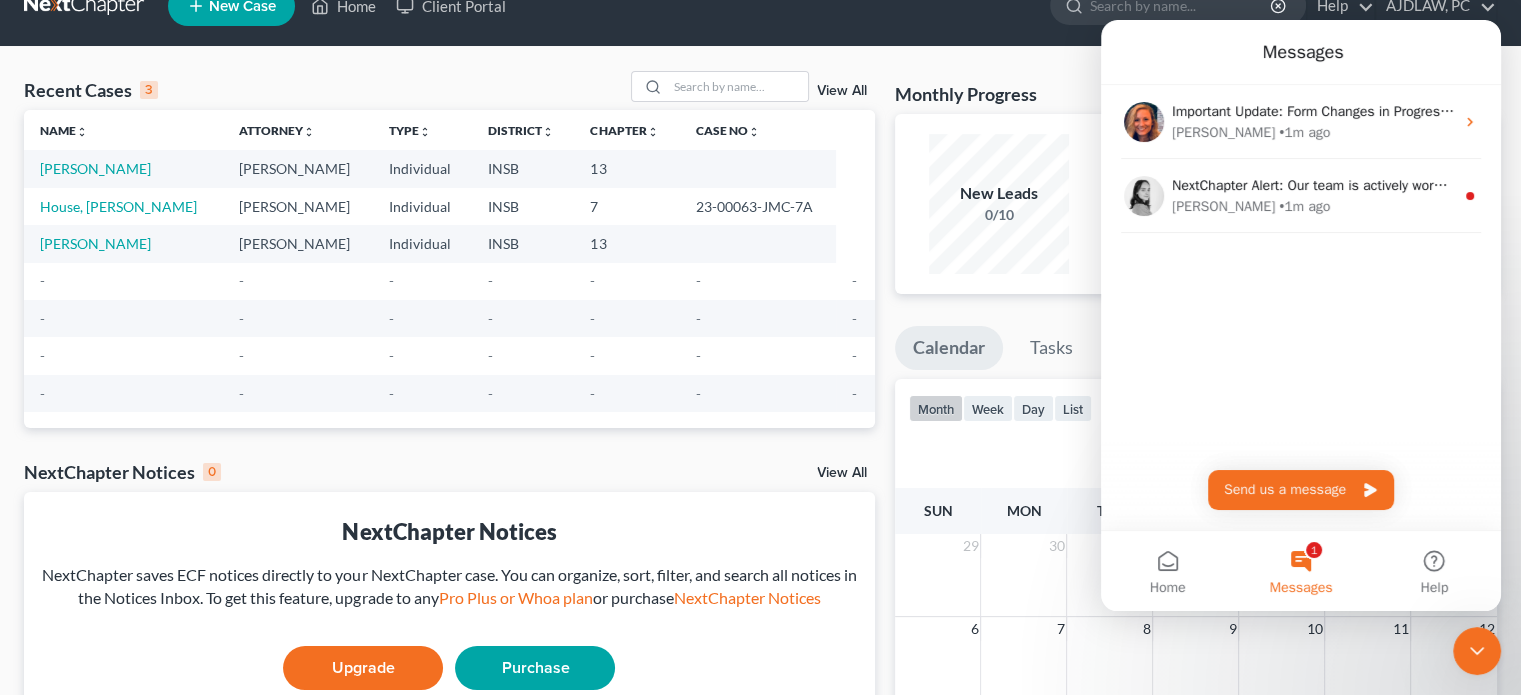 scroll, scrollTop: 0, scrollLeft: 0, axis: both 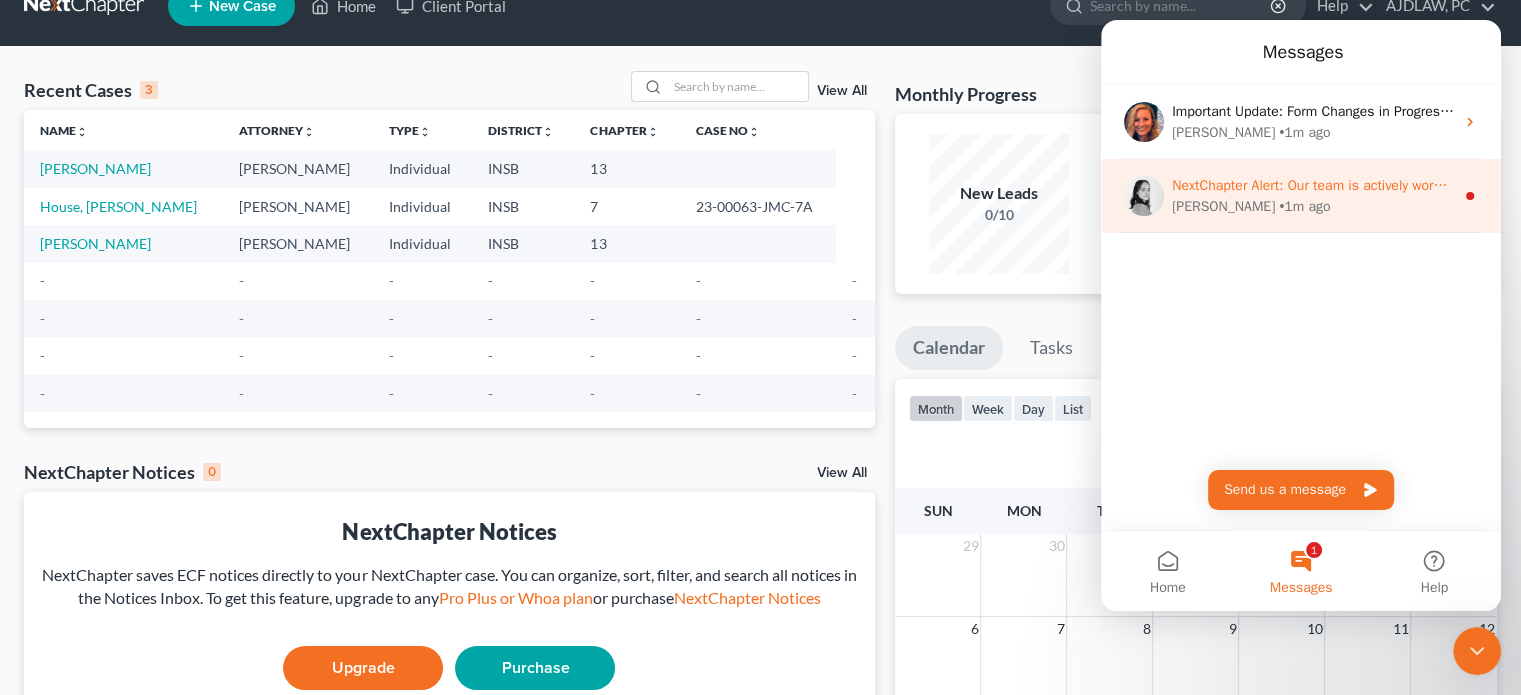 click on "NextChapter Alert:    Our team is actively working on implementing Multifactor Authentication (MFA) support for the filing process. However, this feature is not ready yet.   To ensure uninterrupted access to your PACER account through NextChapter, please do not enable MFA on your PACER account at this time.   We’ll notify you in the app as soon as MFA is fully supported. Thank you for your patience!" at bounding box center [2386, 185] 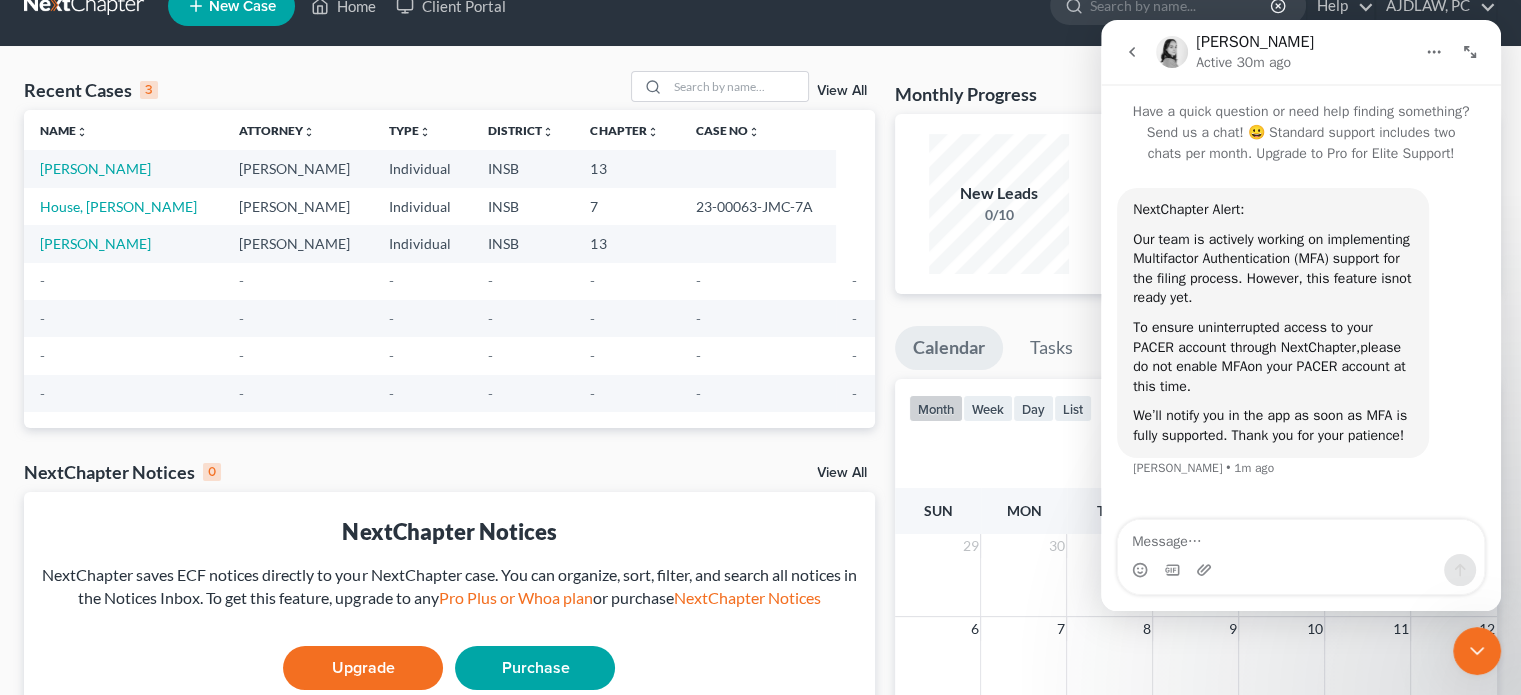 click 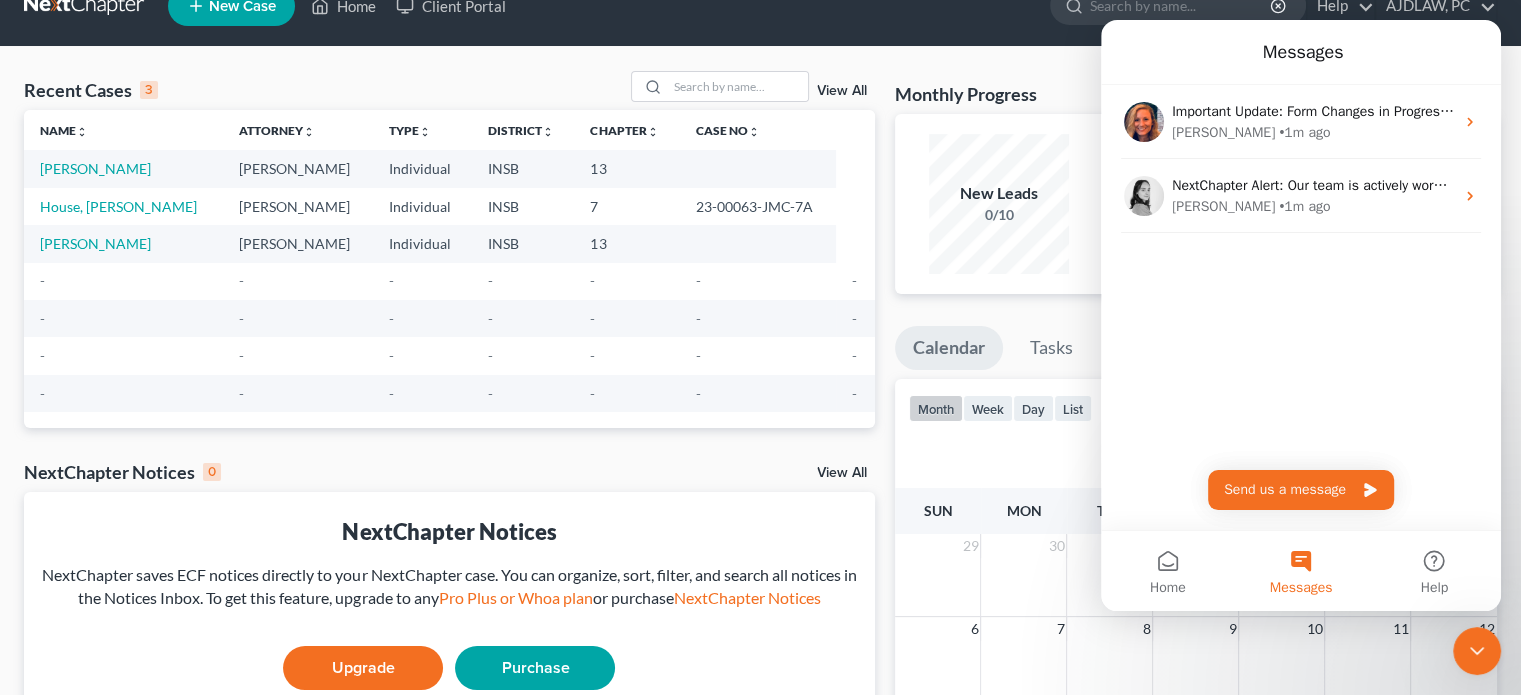 click on "New Case" at bounding box center (231, 6) 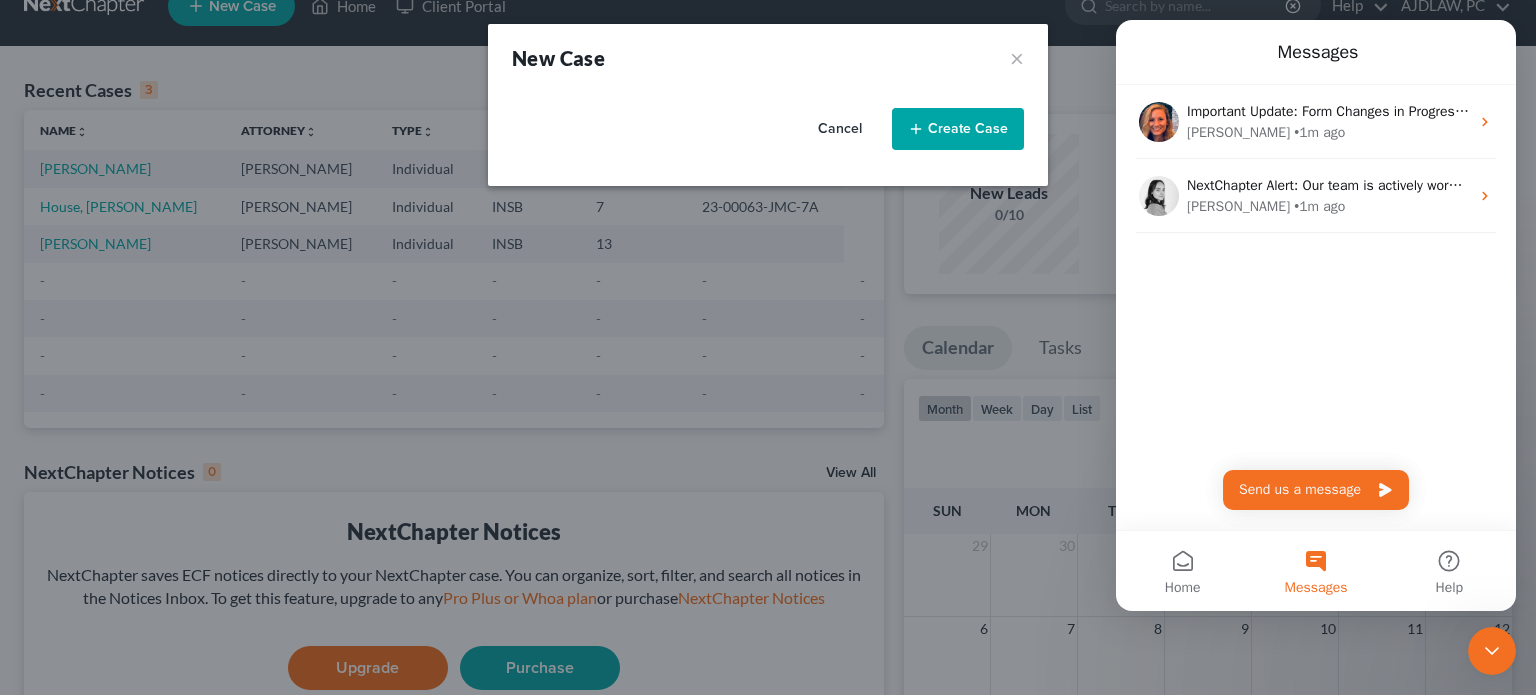 select on "28" 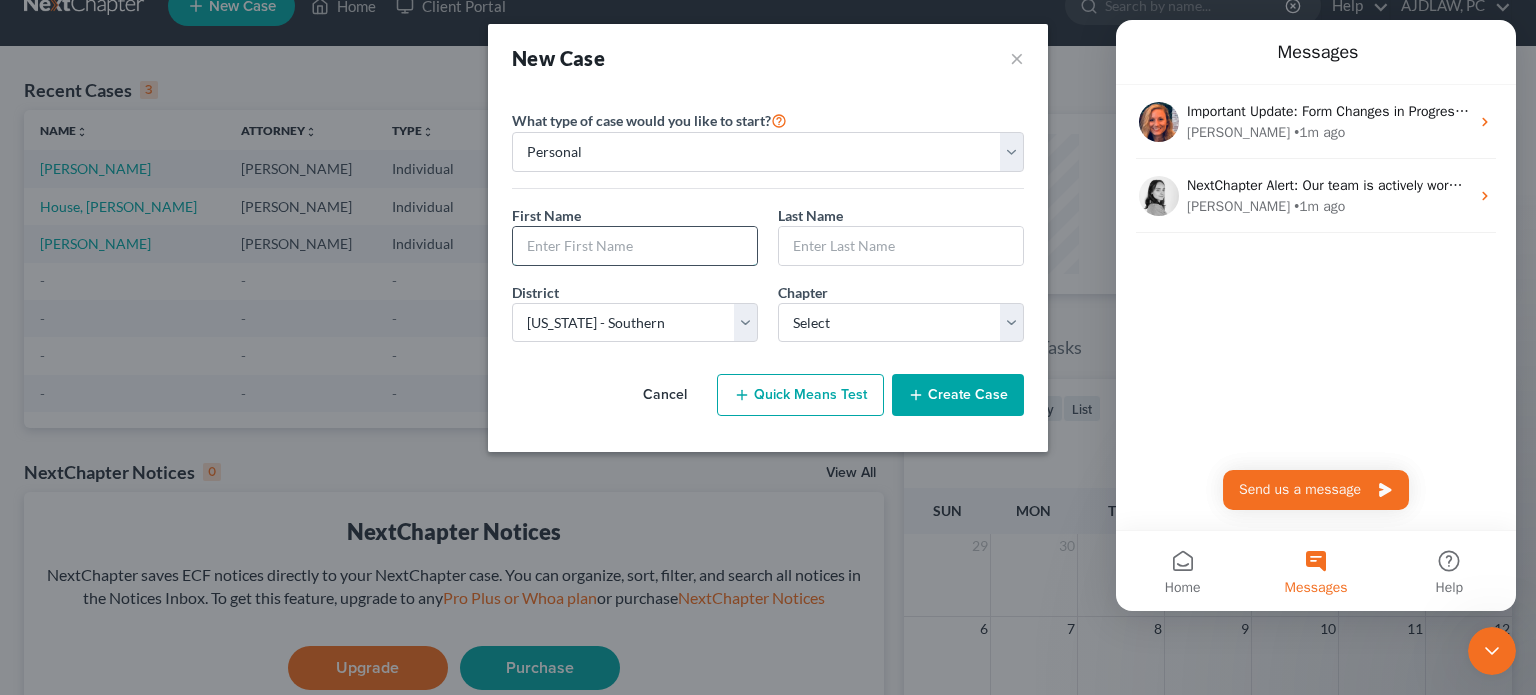 click at bounding box center [635, 246] 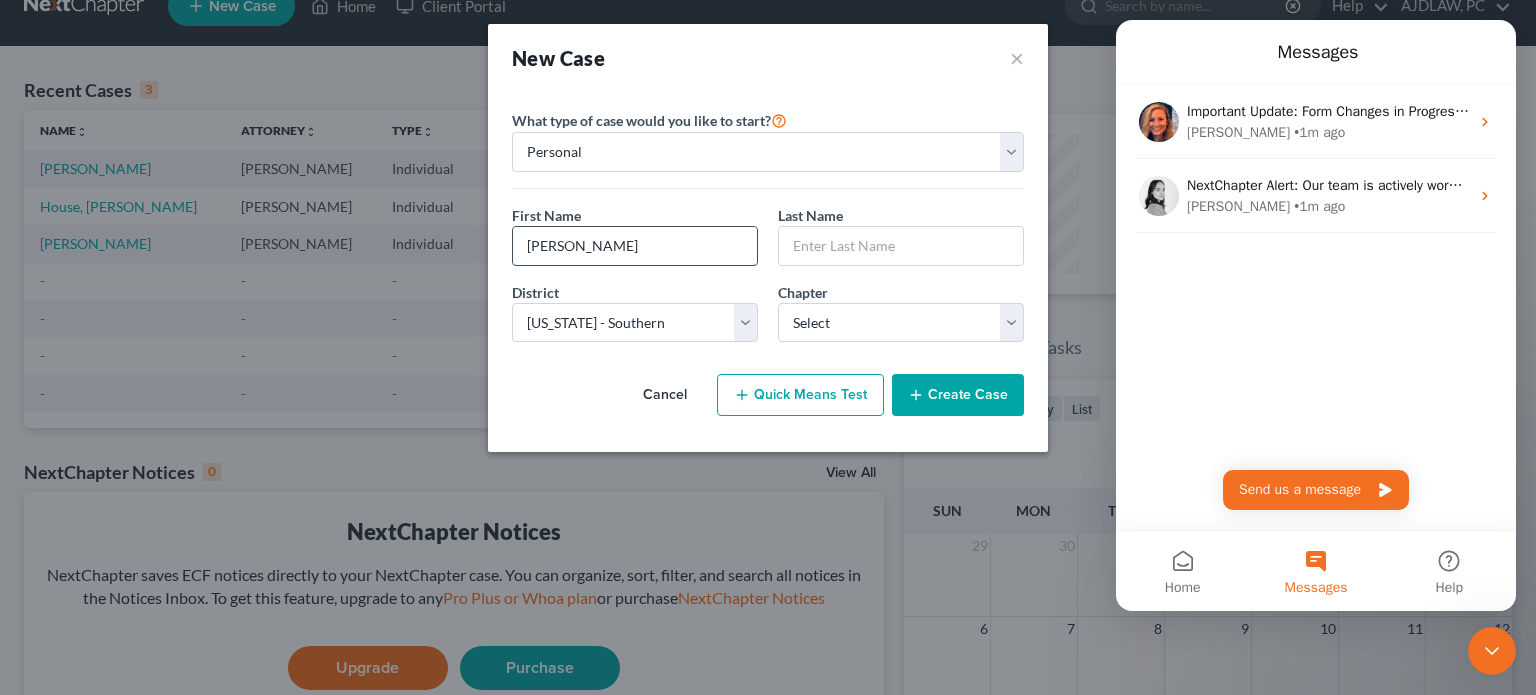 type on "[PERSON_NAME]" 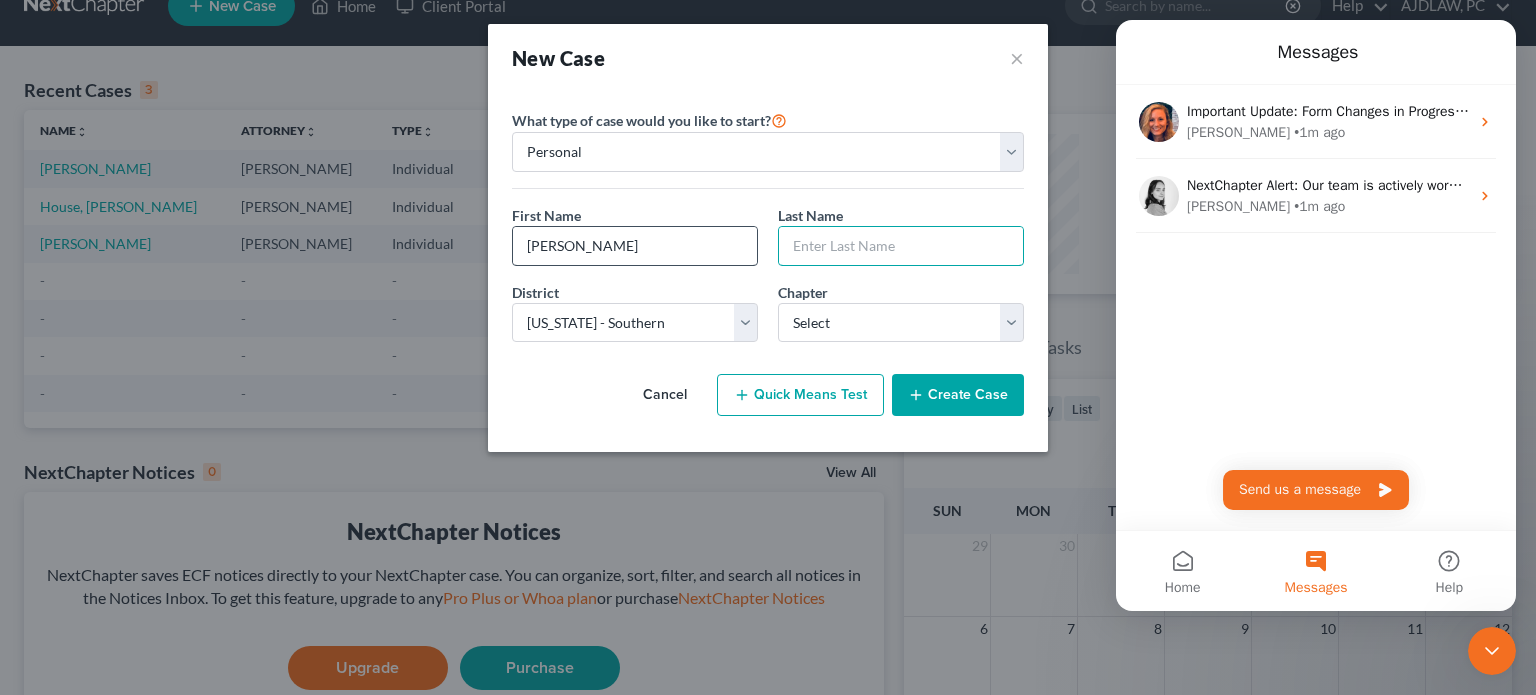 type on "d" 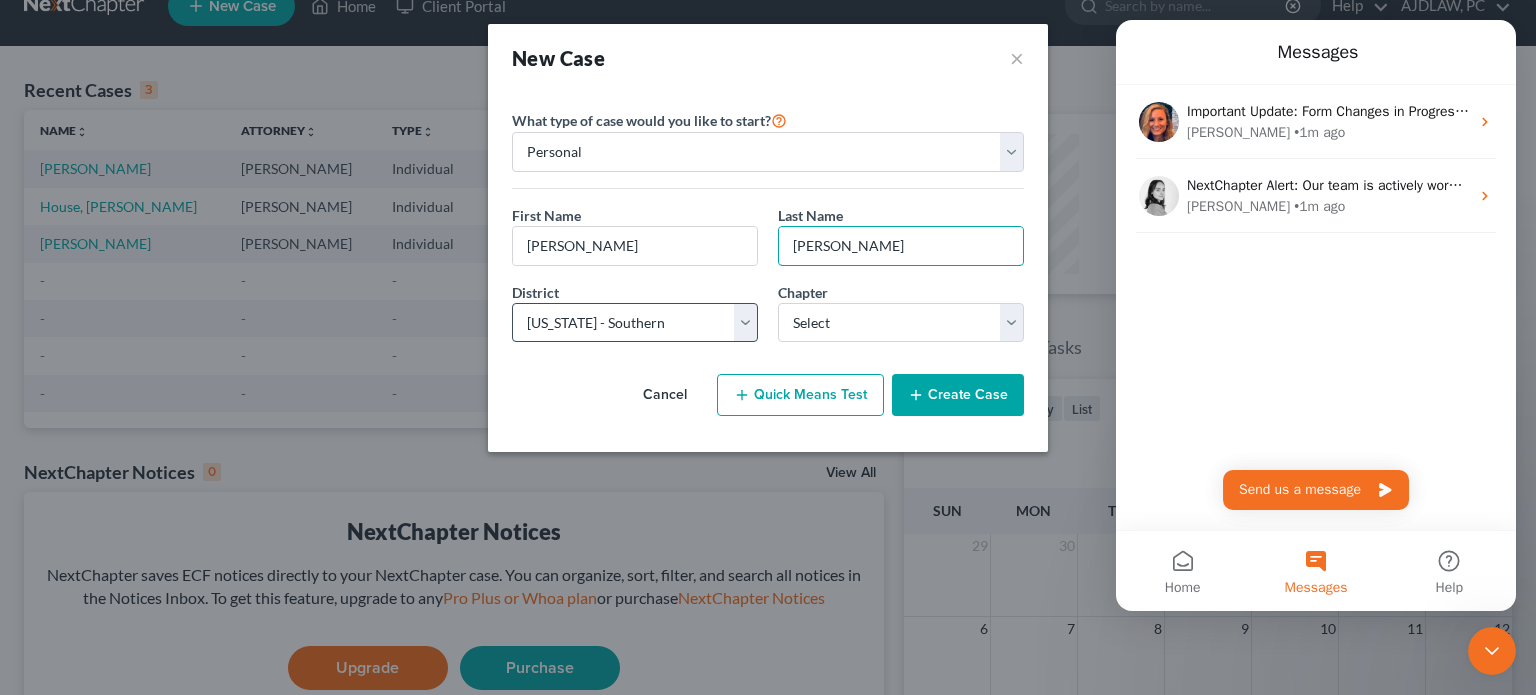 type on "[PERSON_NAME]" 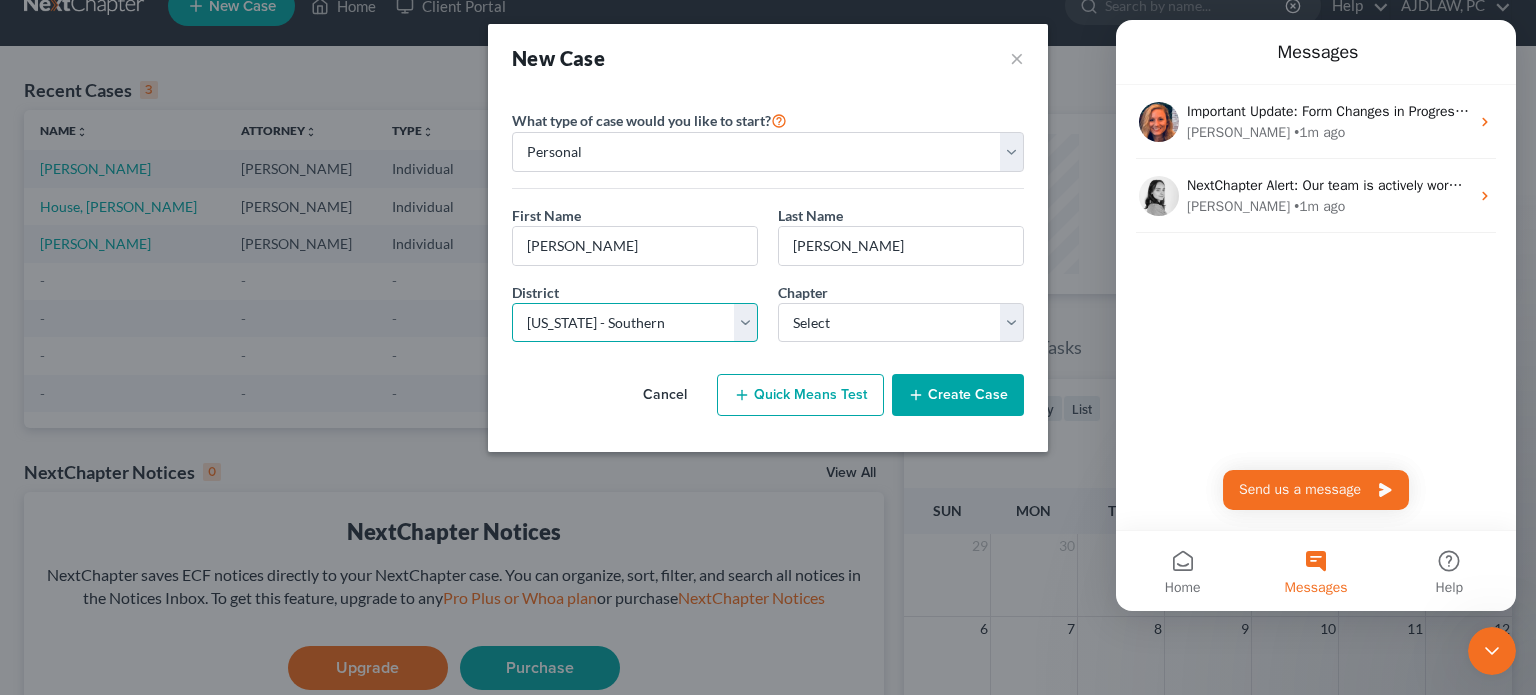 click on "Select [US_STATE] - [GEOGRAPHIC_DATA] [US_STATE] - [GEOGRAPHIC_DATA][US_STATE] - Southern [US_STATE] [US_STATE] [US_STATE] - Eastern [US_STATE] - [GEOGRAPHIC_DATA] [US_STATE] - [GEOGRAPHIC_DATA] [US_STATE] - [GEOGRAPHIC_DATA] [US_STATE] - [GEOGRAPHIC_DATA][US_STATE] - [GEOGRAPHIC_DATA][US_STATE] [US_STATE] [US_STATE] [US_STATE] [US_STATE] - [GEOGRAPHIC_DATA] [US_STATE] - [GEOGRAPHIC_DATA][US_STATE] - [GEOGRAPHIC_DATA][US_STATE] - [GEOGRAPHIC_DATA] [US_STATE] - [GEOGRAPHIC_DATA][US_STATE] - Southern [US_STATE] [US_STATE] [US_STATE] [US_STATE] - [GEOGRAPHIC_DATA] [US_STATE] - [GEOGRAPHIC_DATA][US_STATE] - [GEOGRAPHIC_DATA] [US_STATE] - [GEOGRAPHIC_DATA] [US_STATE] - Southern [US_STATE] - [GEOGRAPHIC_DATA] [US_STATE] - Southern [US_STATE] [US_STATE] - Eastern [US_STATE] - Western [US_STATE] - Eastern [US_STATE] - Middle [US_STATE] - Western [US_STATE] [US_STATE] [US_STATE] [US_STATE] - Eastern [US_STATE] - Western [US_STATE] [US_STATE] - [GEOGRAPHIC_DATA][US_STATE] - Southern [US_STATE] - Eastern [US_STATE] - Western [US_STATE] [US_STATE] [US_STATE] [US_STATE] [US_STATE] [US_STATE] [US_STATE] - Eastern [US_STATE] - [GEOGRAPHIC_DATA][US_STATE] - Southern [US_STATE] - [GEOGRAPHIC_DATA][US_STATE] - [GEOGRAPHIC_DATA][US_STATE] - Middle [US_STATE] - Western [US_STATE] [US_STATE] - [GEOGRAPHIC_DATA][US_STATE]" at bounding box center [635, 323] 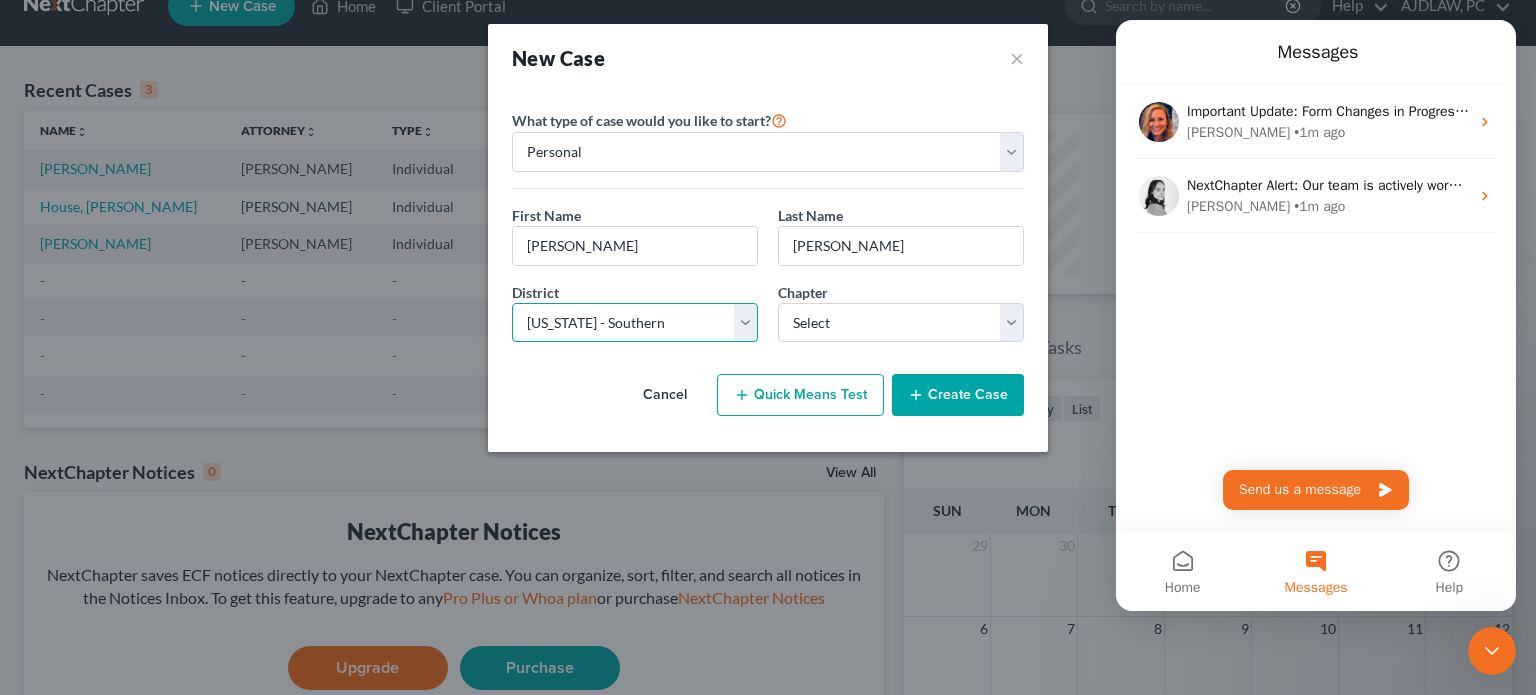 select on "25" 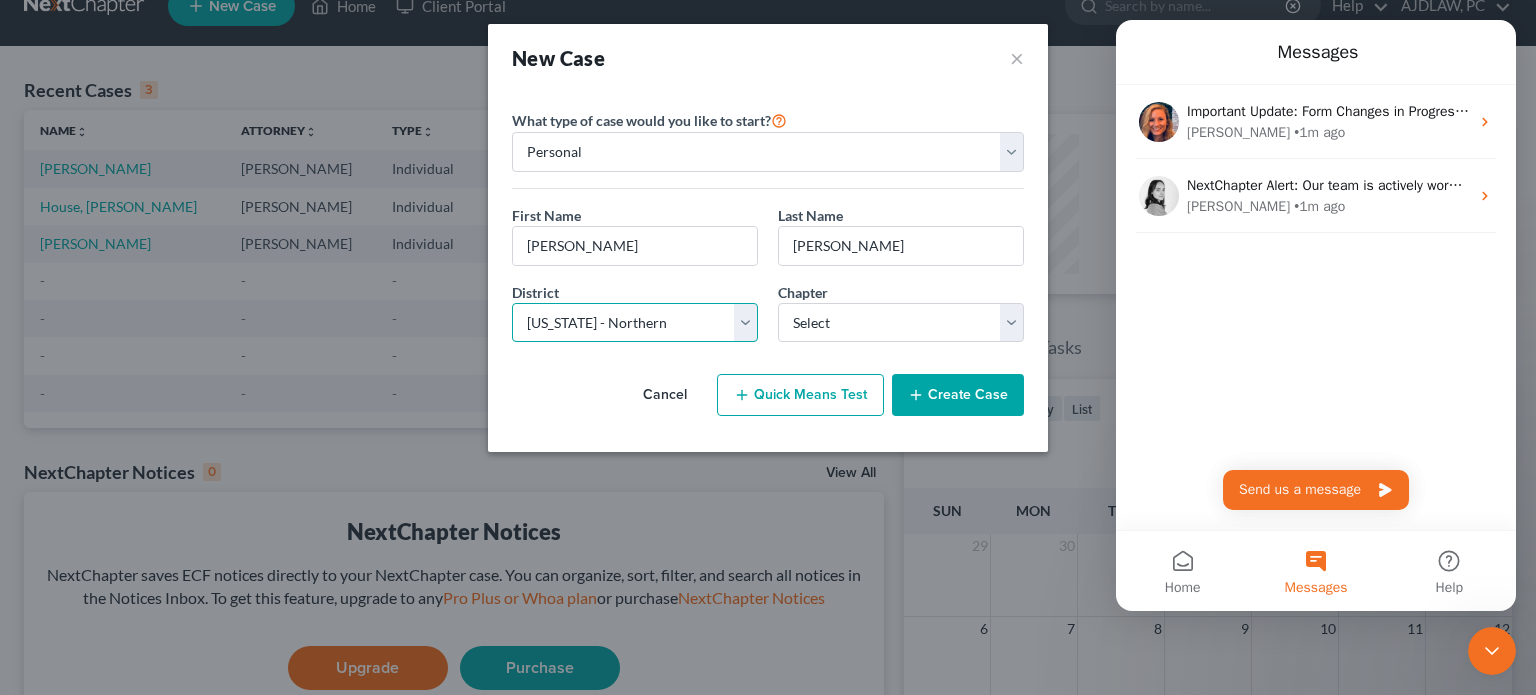 click on "Select [US_STATE] - [GEOGRAPHIC_DATA] [US_STATE] - [GEOGRAPHIC_DATA][US_STATE] - Southern [US_STATE] [US_STATE] [US_STATE] - Eastern [US_STATE] - [GEOGRAPHIC_DATA] [US_STATE] - [GEOGRAPHIC_DATA] [US_STATE] - [GEOGRAPHIC_DATA] [US_STATE] - [GEOGRAPHIC_DATA][US_STATE] - [GEOGRAPHIC_DATA][US_STATE] [US_STATE] [US_STATE] [US_STATE] [US_STATE] - [GEOGRAPHIC_DATA] [US_STATE] - [GEOGRAPHIC_DATA][US_STATE] - [GEOGRAPHIC_DATA][US_STATE] - [GEOGRAPHIC_DATA] [US_STATE] - [GEOGRAPHIC_DATA][US_STATE] - Southern [US_STATE] [US_STATE] [US_STATE] [US_STATE] - [GEOGRAPHIC_DATA] [US_STATE] - [GEOGRAPHIC_DATA][US_STATE] - [GEOGRAPHIC_DATA] [US_STATE] - [GEOGRAPHIC_DATA] [US_STATE] - Southern [US_STATE] - [GEOGRAPHIC_DATA] [US_STATE] - Southern [US_STATE] [US_STATE] - Eastern [US_STATE] - Western [US_STATE] - Eastern [US_STATE] - Middle [US_STATE] - Western [US_STATE] [US_STATE] [US_STATE] [US_STATE] - Eastern [US_STATE] - Western [US_STATE] [US_STATE] - [GEOGRAPHIC_DATA][US_STATE] - Southern [US_STATE] - Eastern [US_STATE] - Western [US_STATE] [US_STATE] [US_STATE] [US_STATE] [US_STATE] [US_STATE] [US_STATE] - Eastern [US_STATE] - [GEOGRAPHIC_DATA][US_STATE] - Southern [US_STATE] - [GEOGRAPHIC_DATA][US_STATE] - [GEOGRAPHIC_DATA][US_STATE] - Middle [US_STATE] - Western [US_STATE] [US_STATE] - [GEOGRAPHIC_DATA][US_STATE]" at bounding box center [635, 323] 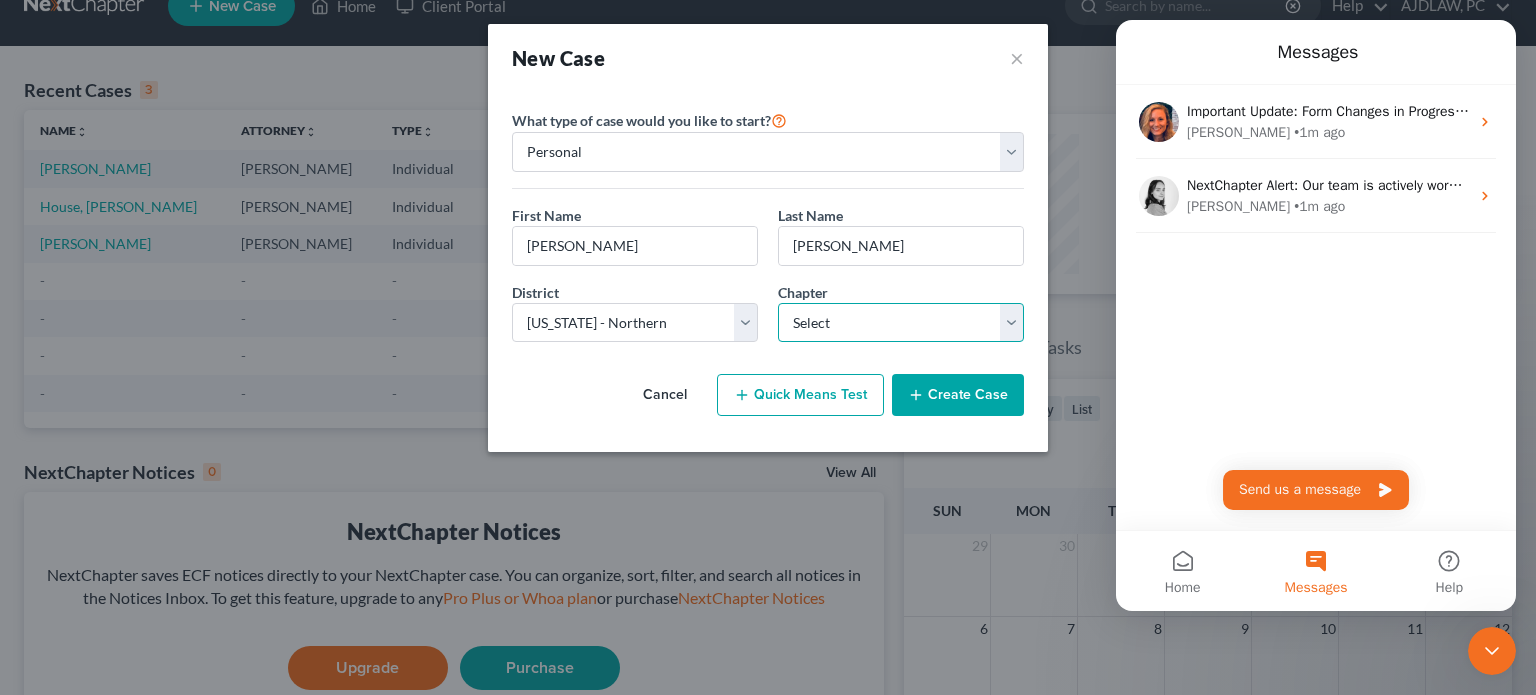 click on "Select 7 11 12 13" at bounding box center (901, 323) 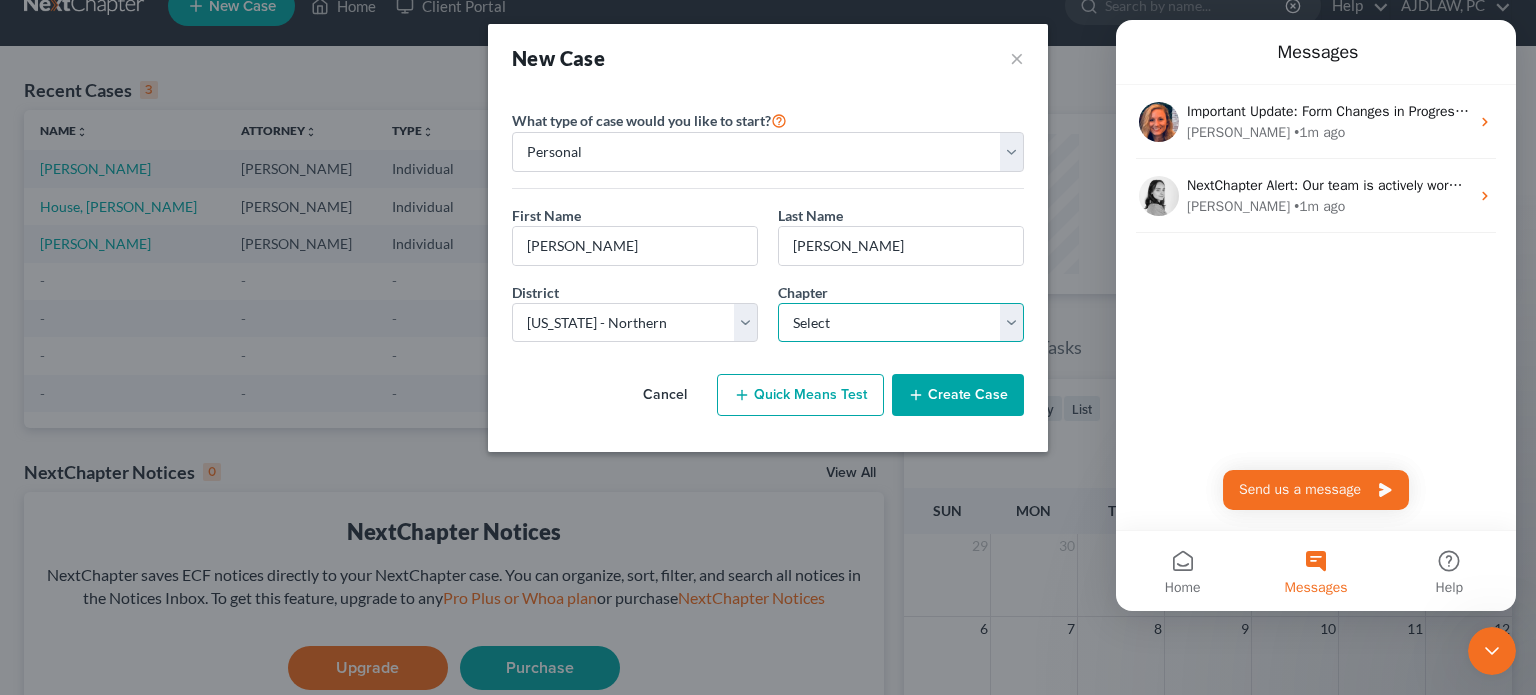 select on "0" 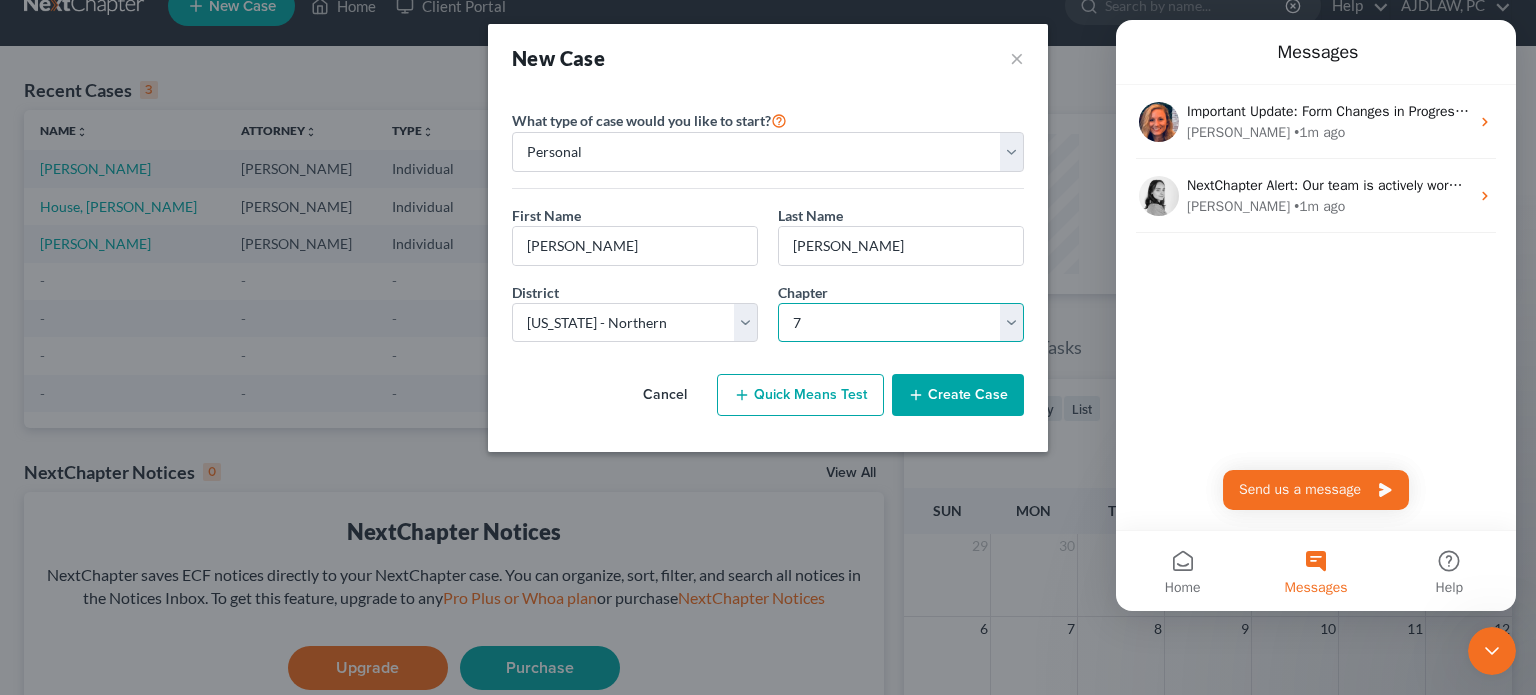 click on "Select 7 11 12 13" at bounding box center (901, 323) 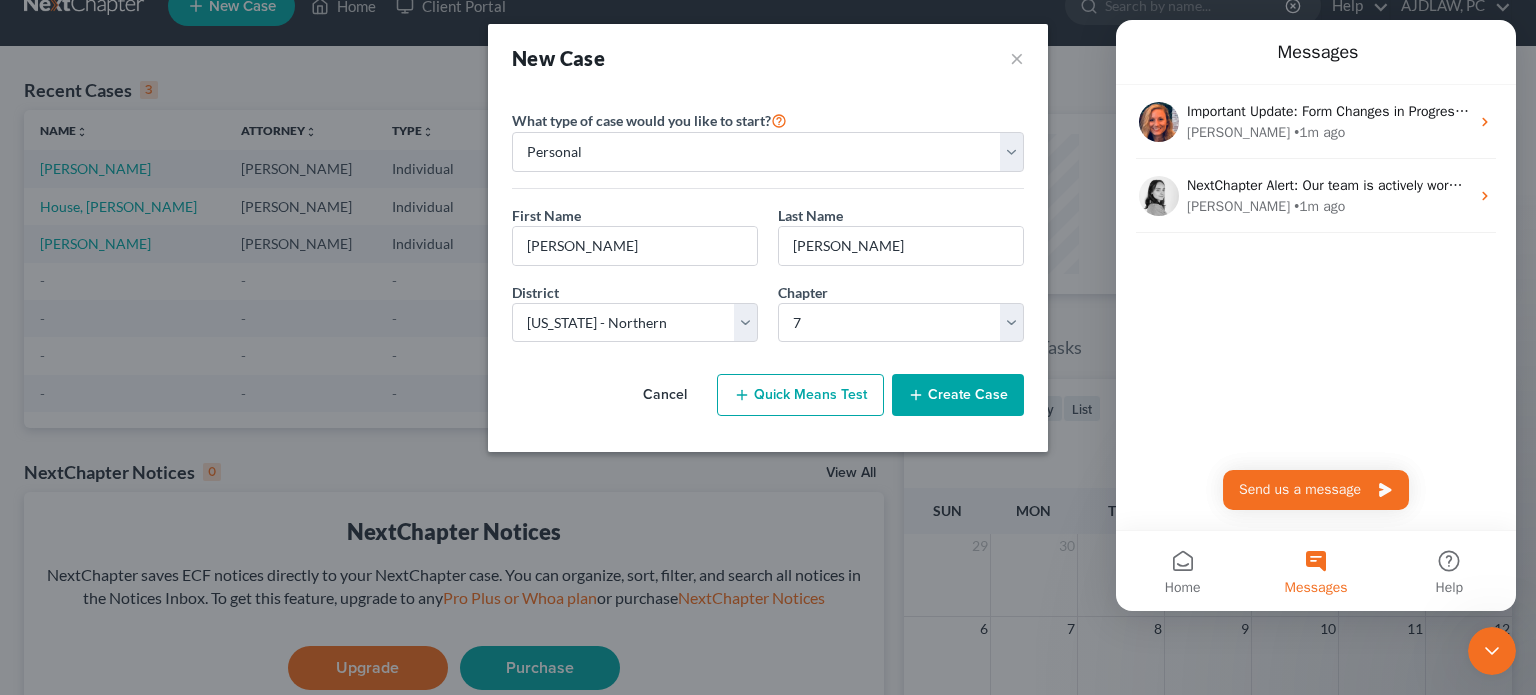 click on "Create Case" at bounding box center [958, 395] 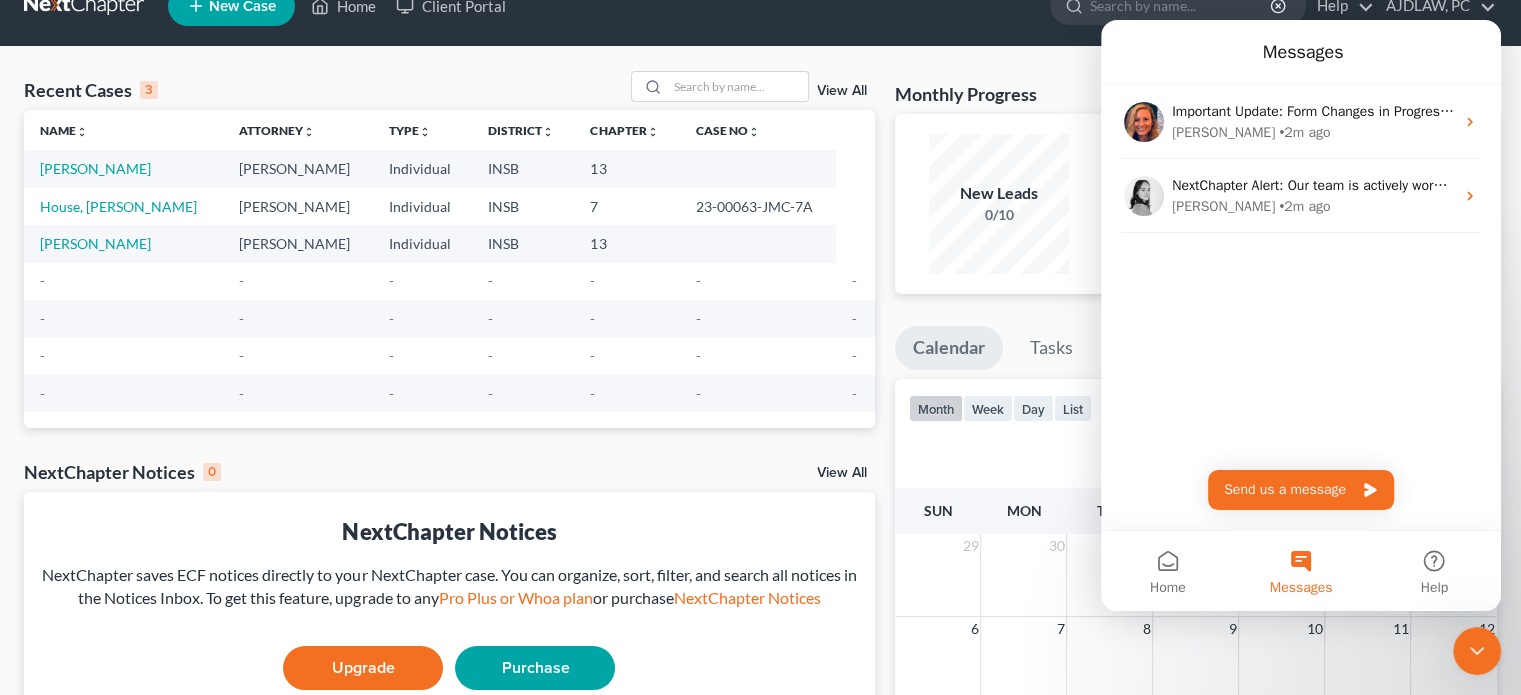 click at bounding box center (1477, 651) 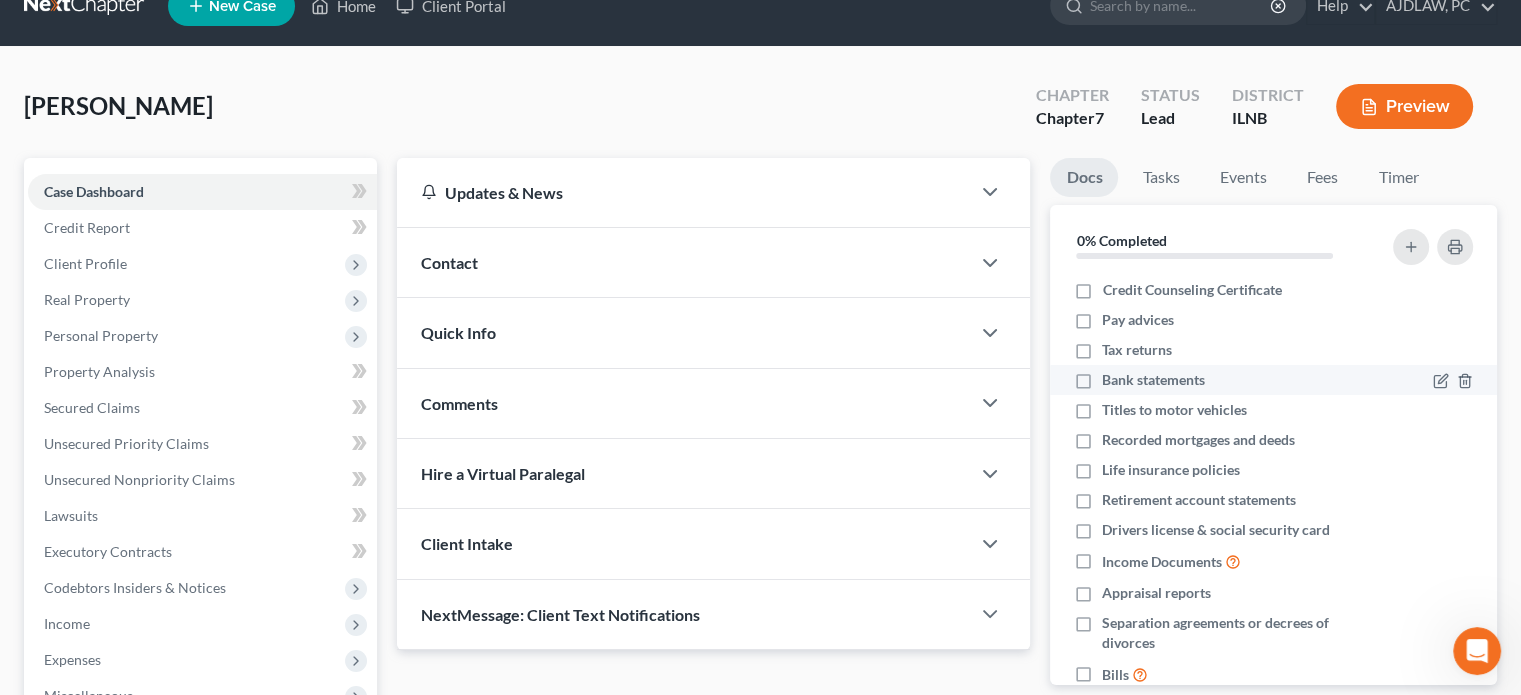 scroll, scrollTop: 0, scrollLeft: 0, axis: both 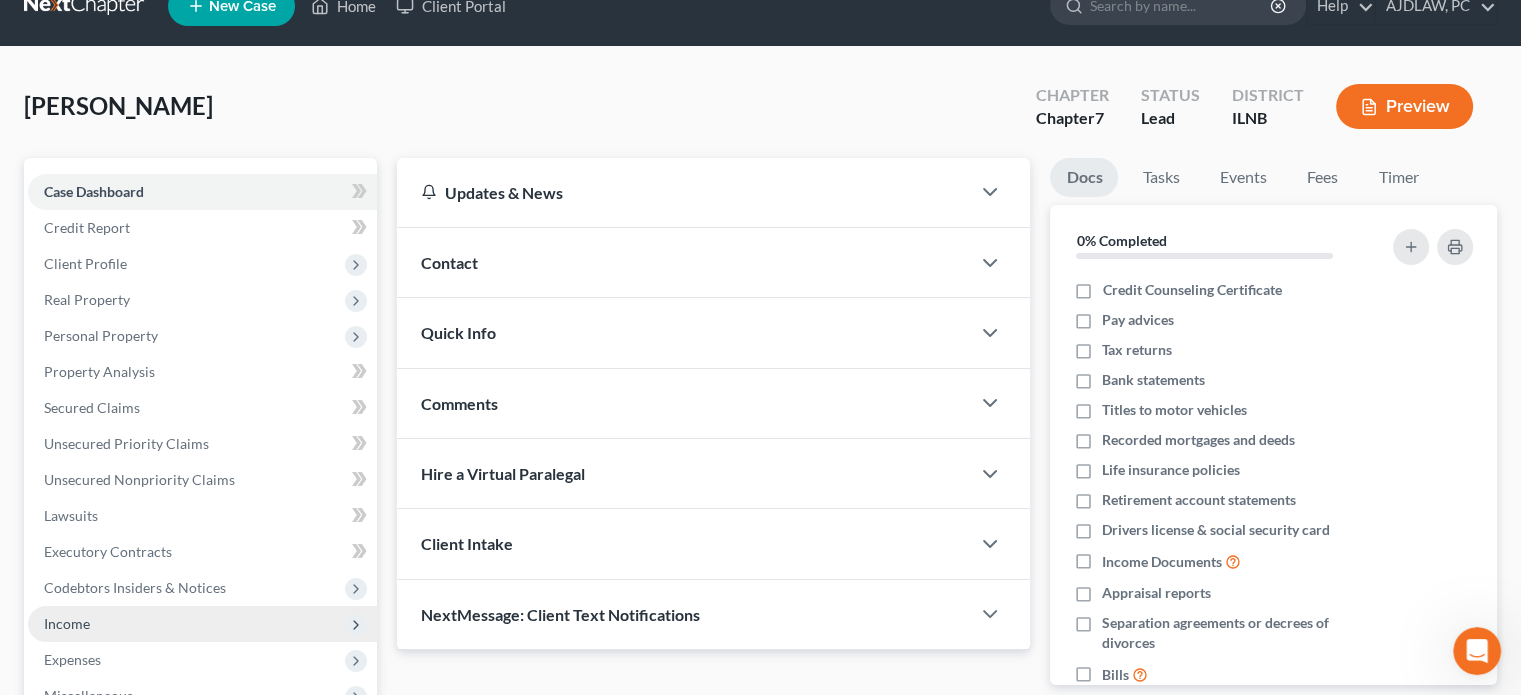 click on "Income" at bounding box center (67, 623) 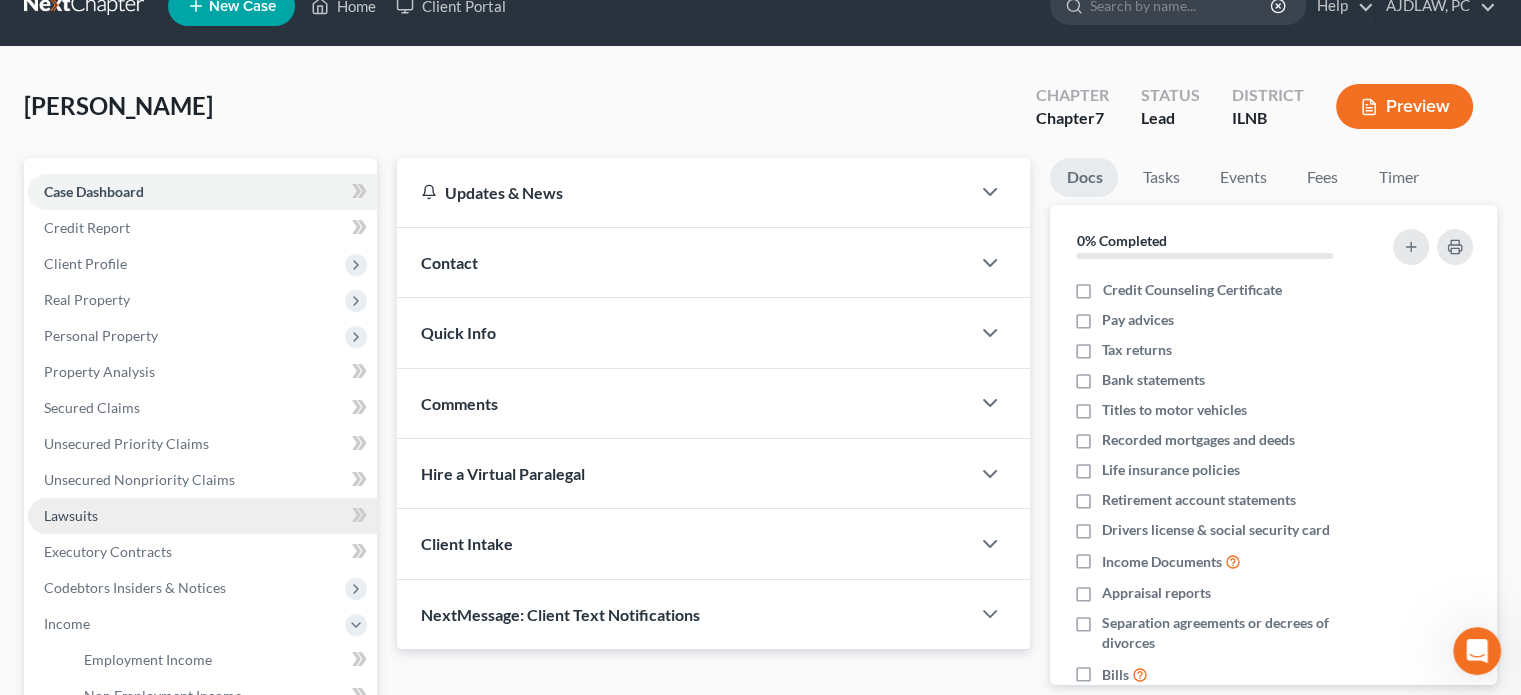 scroll, scrollTop: 126, scrollLeft: 0, axis: vertical 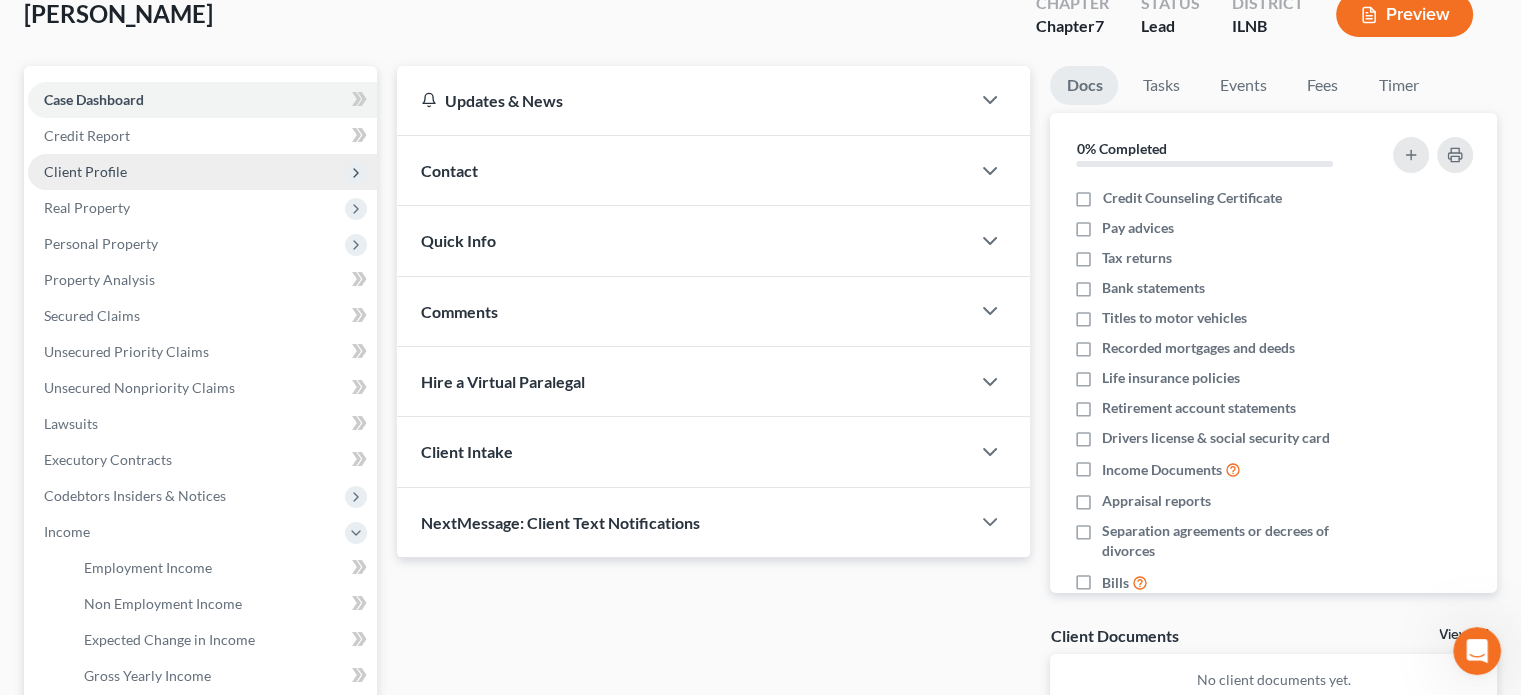 click on "Client Profile" at bounding box center [85, 171] 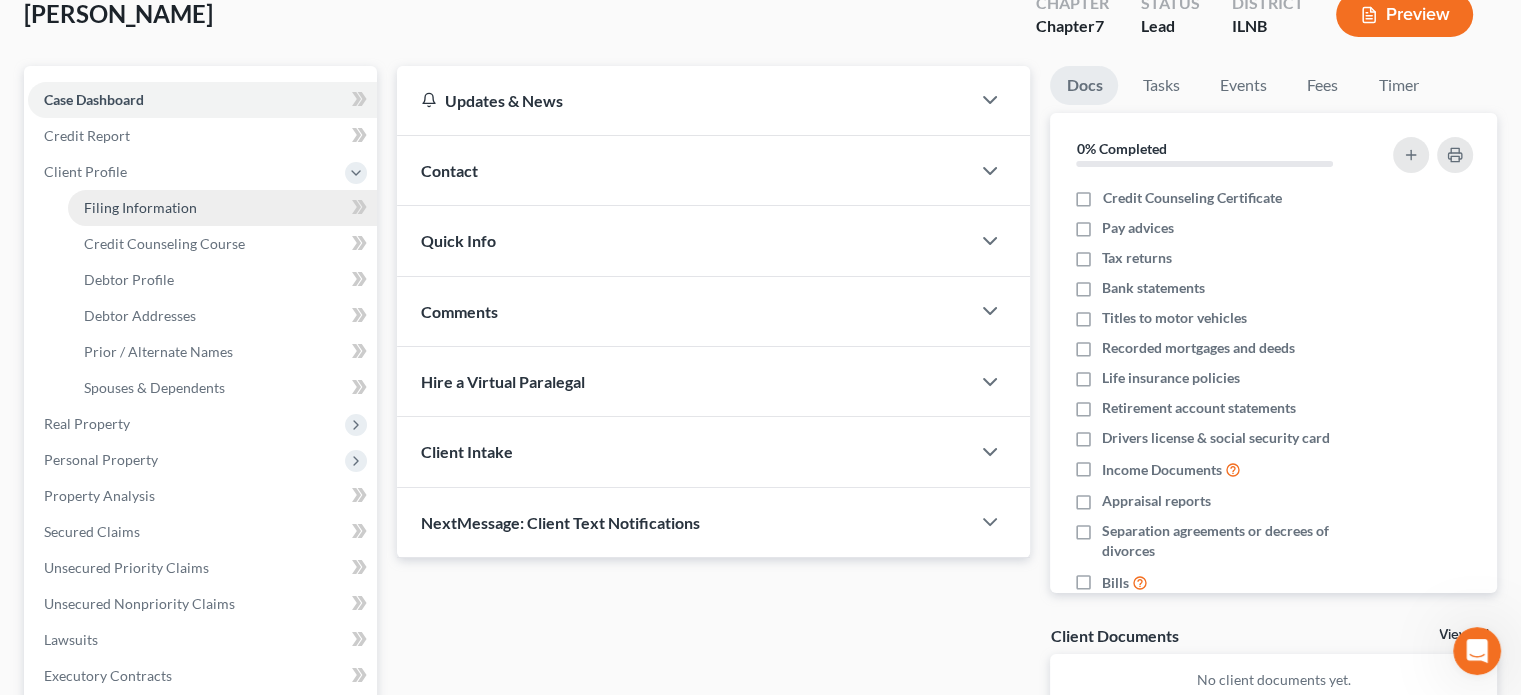 click on "Filing Information" at bounding box center (140, 207) 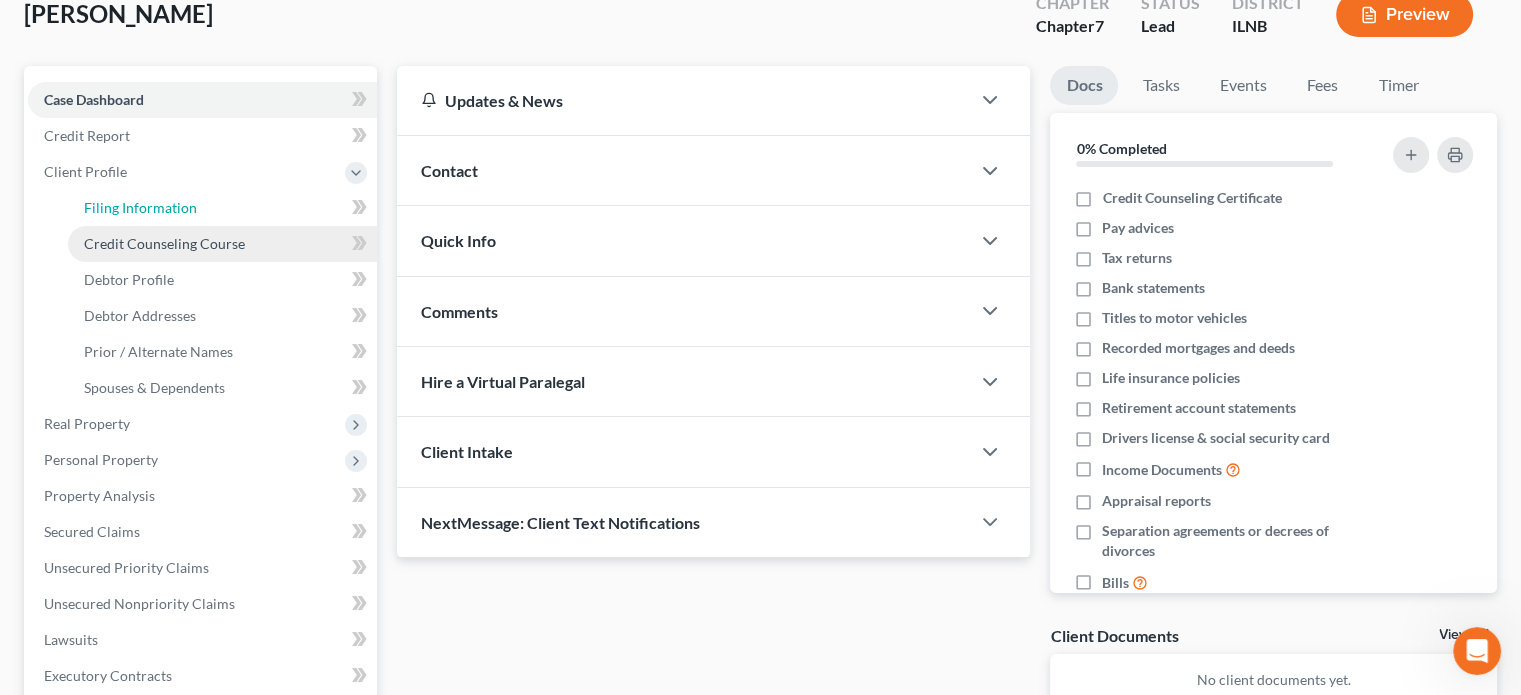 select on "1" 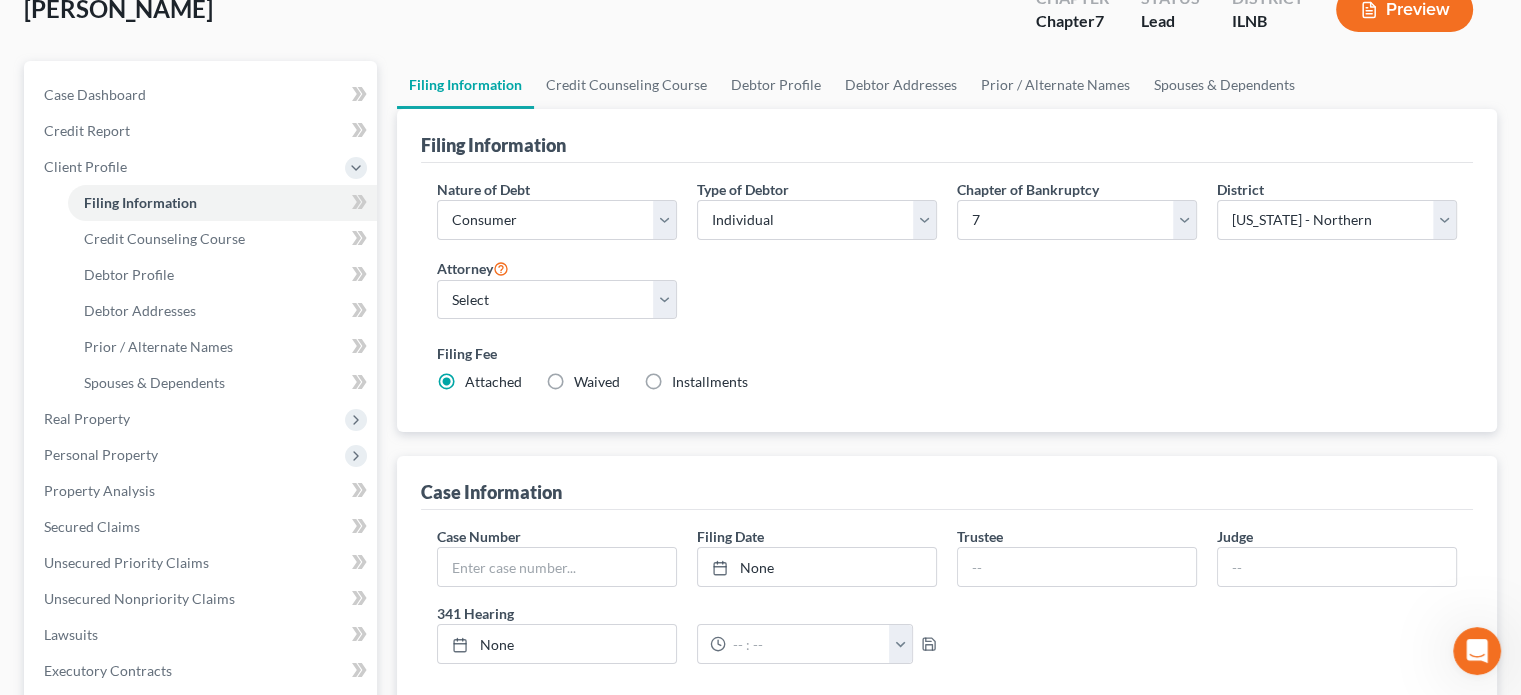 scroll, scrollTop: 134, scrollLeft: 0, axis: vertical 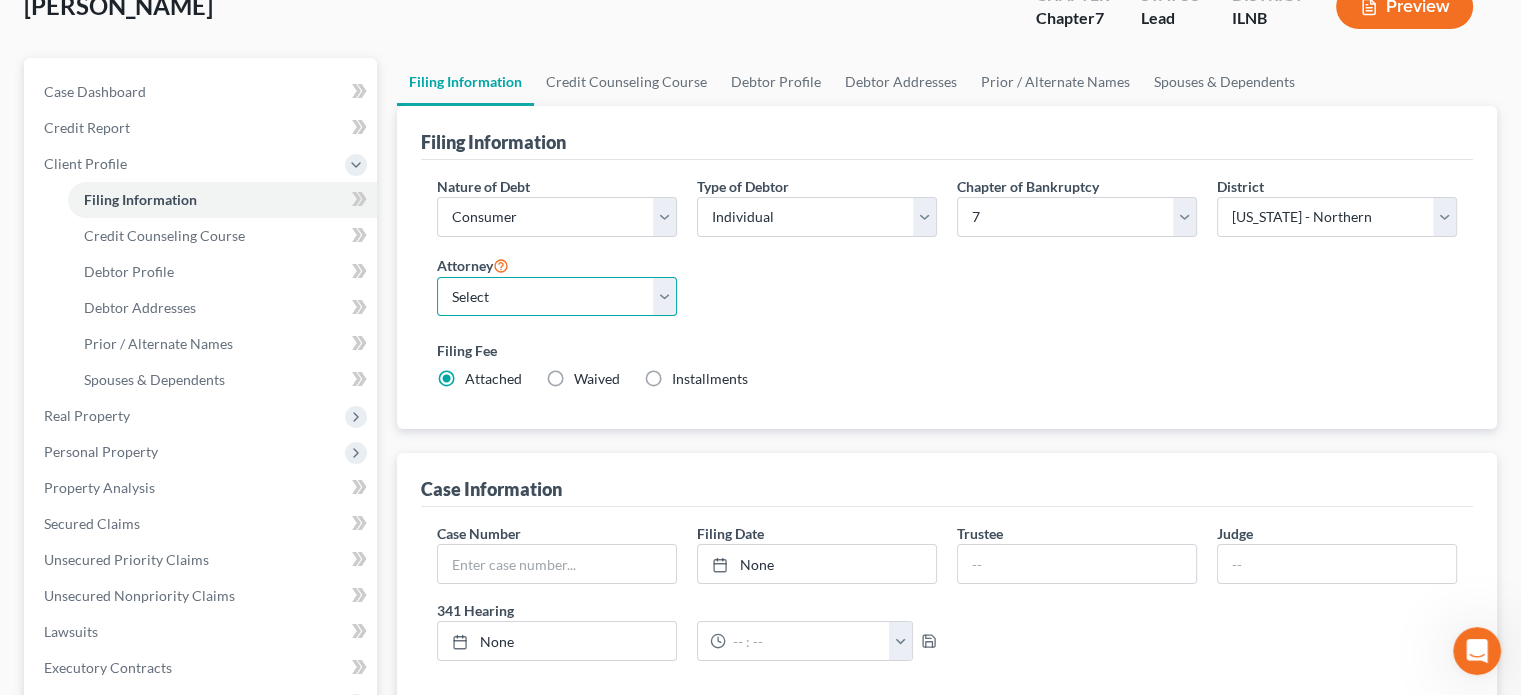 click on "Select [PERSON_NAME] - INSB" at bounding box center [557, 297] 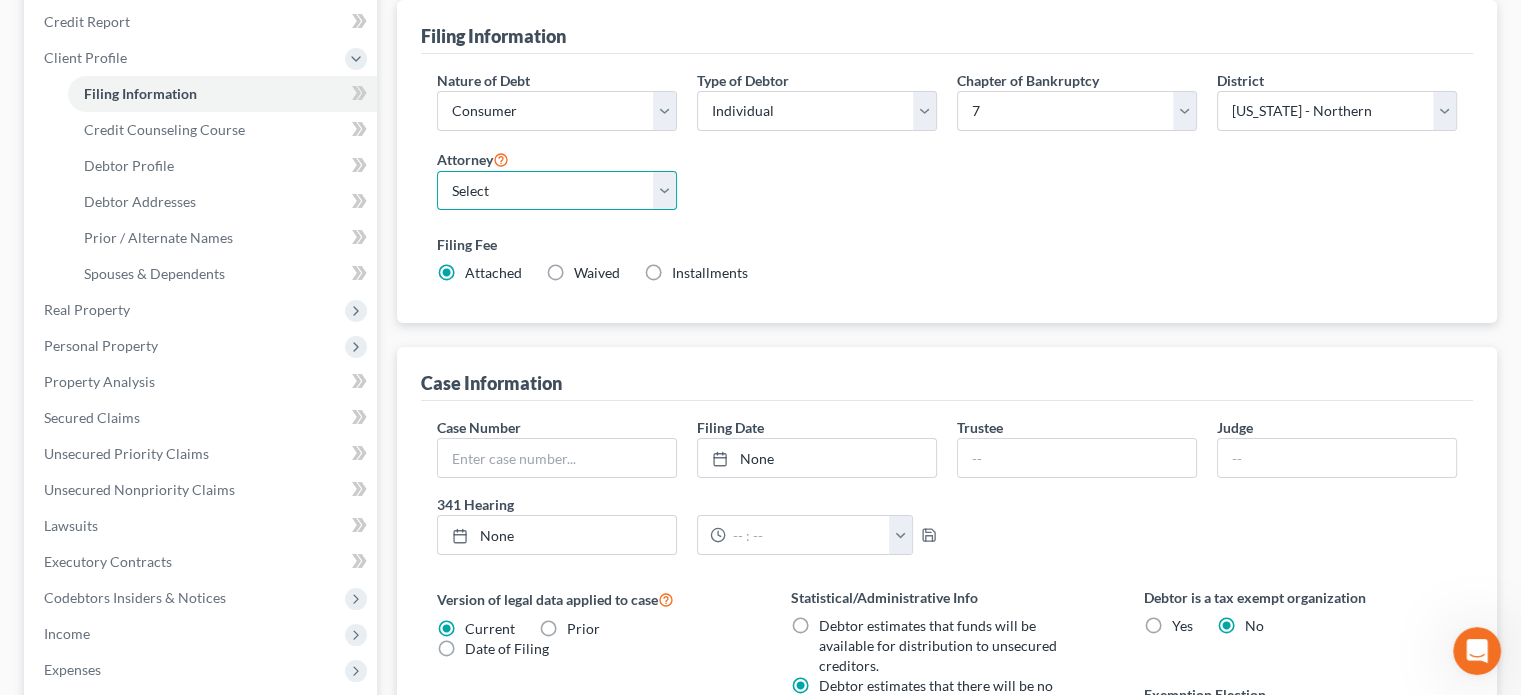 scroll, scrollTop: 236, scrollLeft: 0, axis: vertical 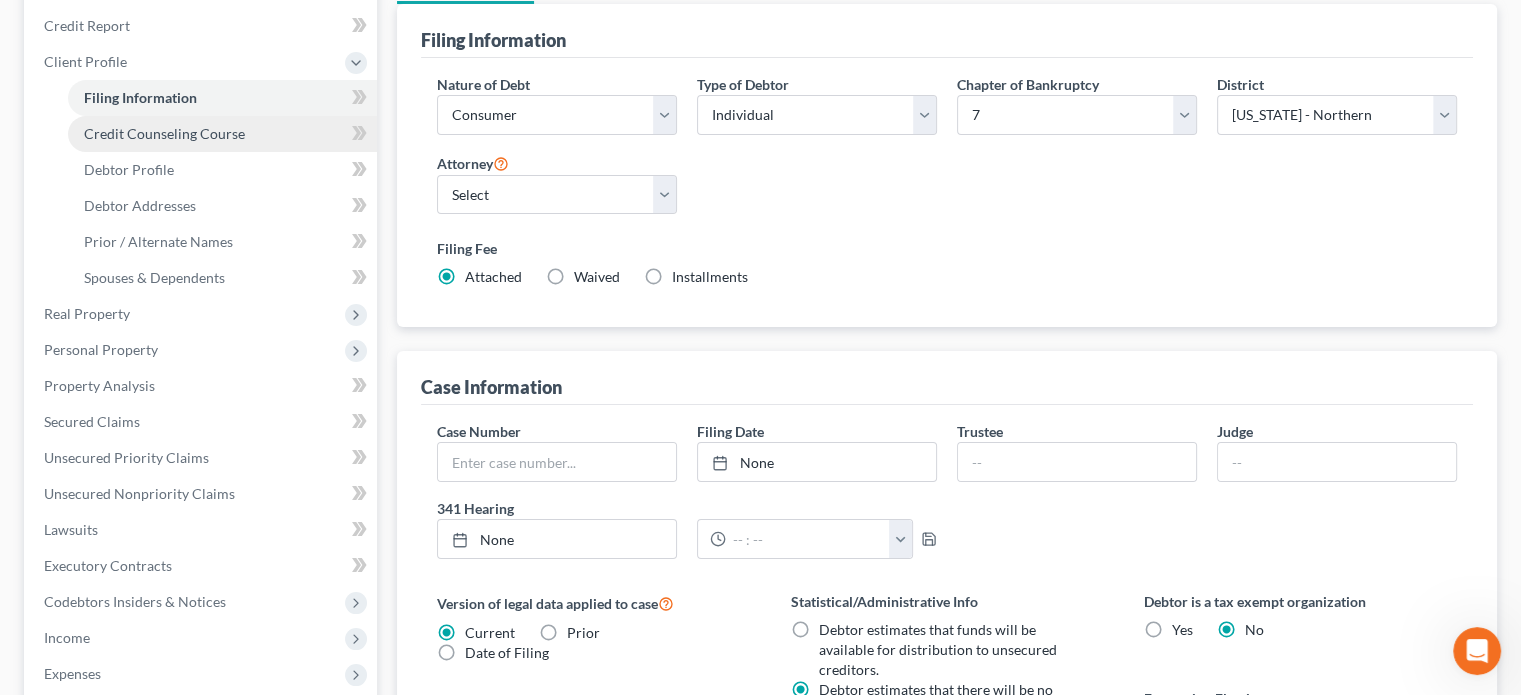 click on "Credit Counseling Course" at bounding box center [164, 133] 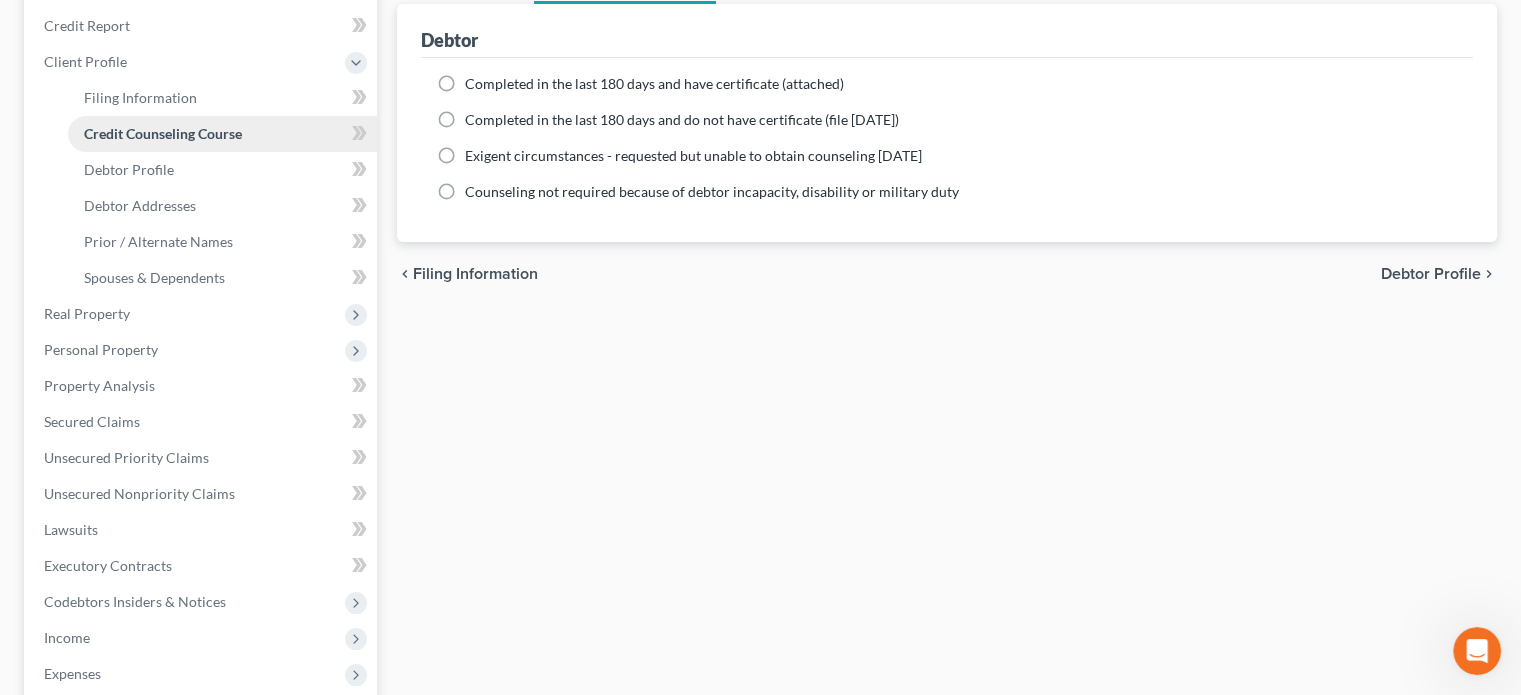 scroll, scrollTop: 0, scrollLeft: 0, axis: both 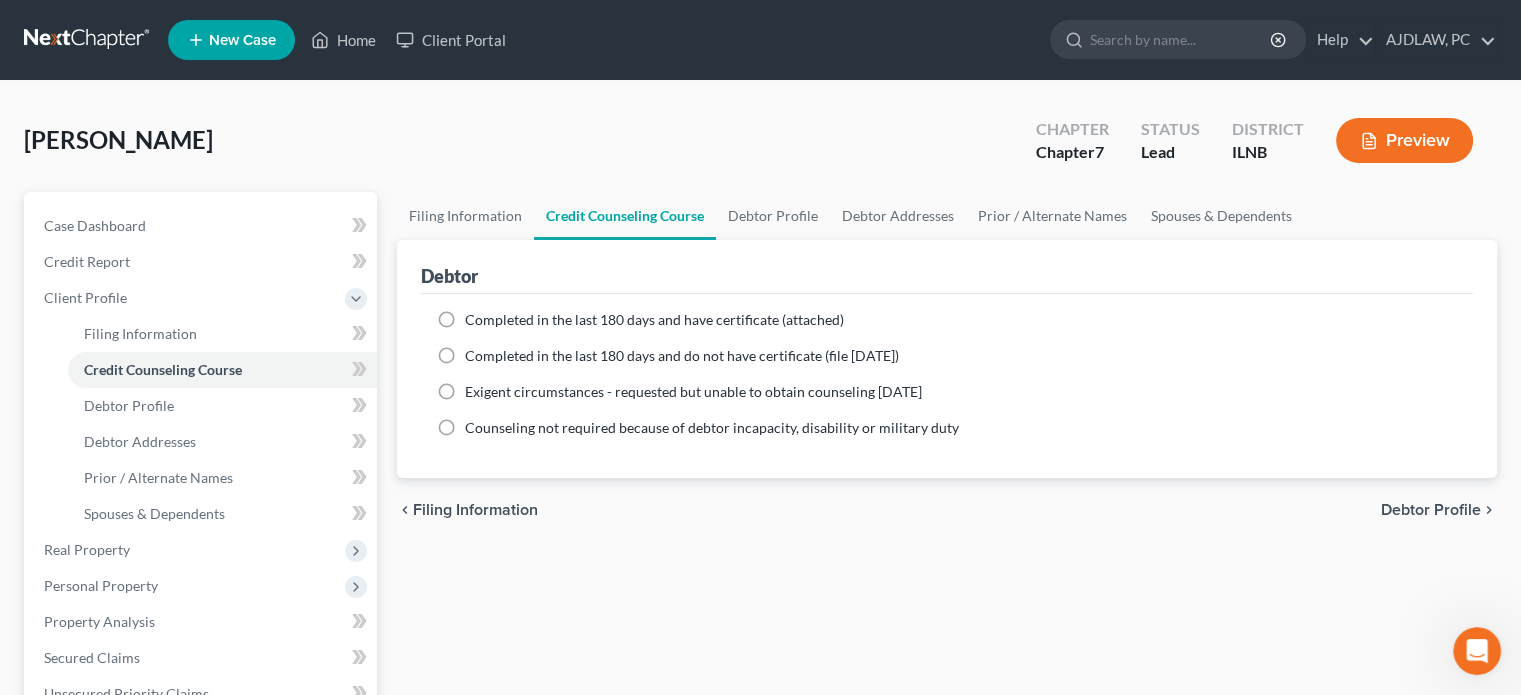 click on "Completed in the last 180 days and do not have certificate (file [DATE])" at bounding box center [682, 355] 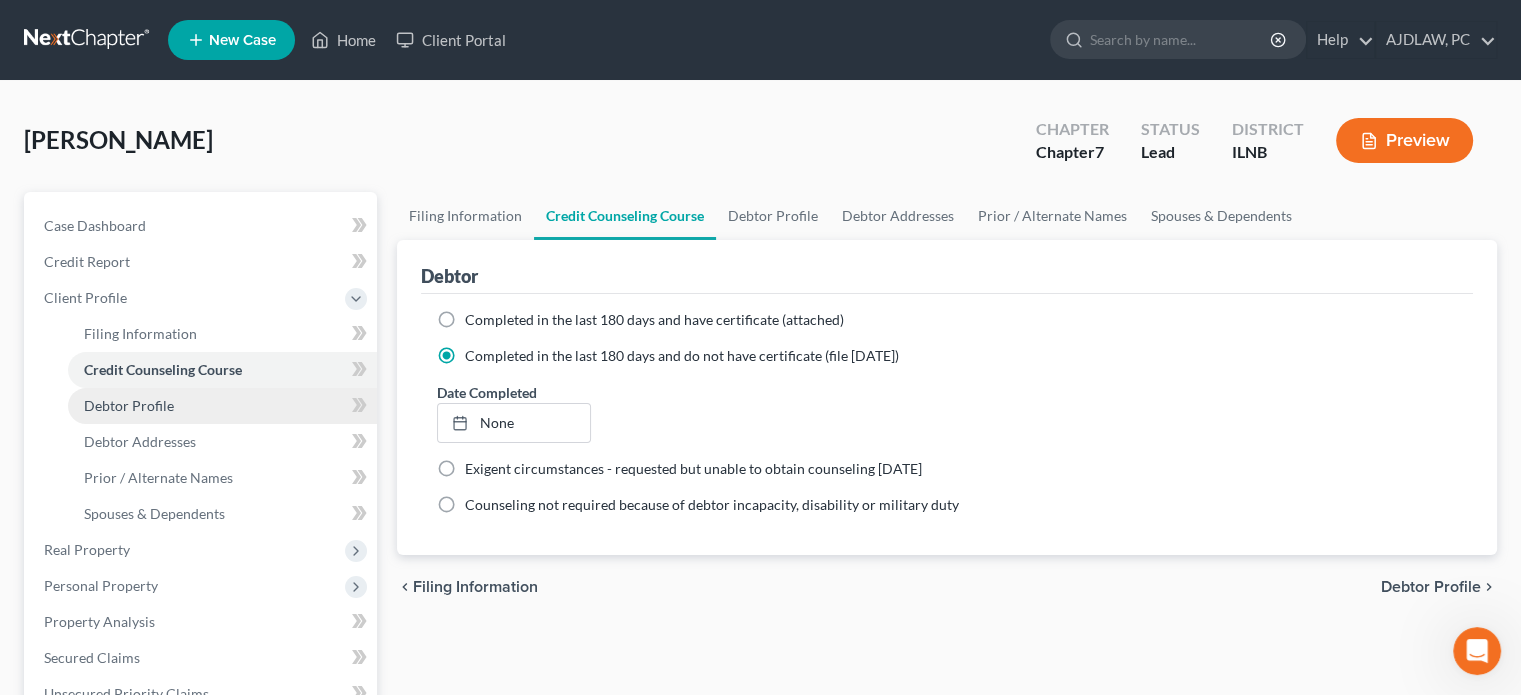 click on "Debtor Profile" at bounding box center (222, 406) 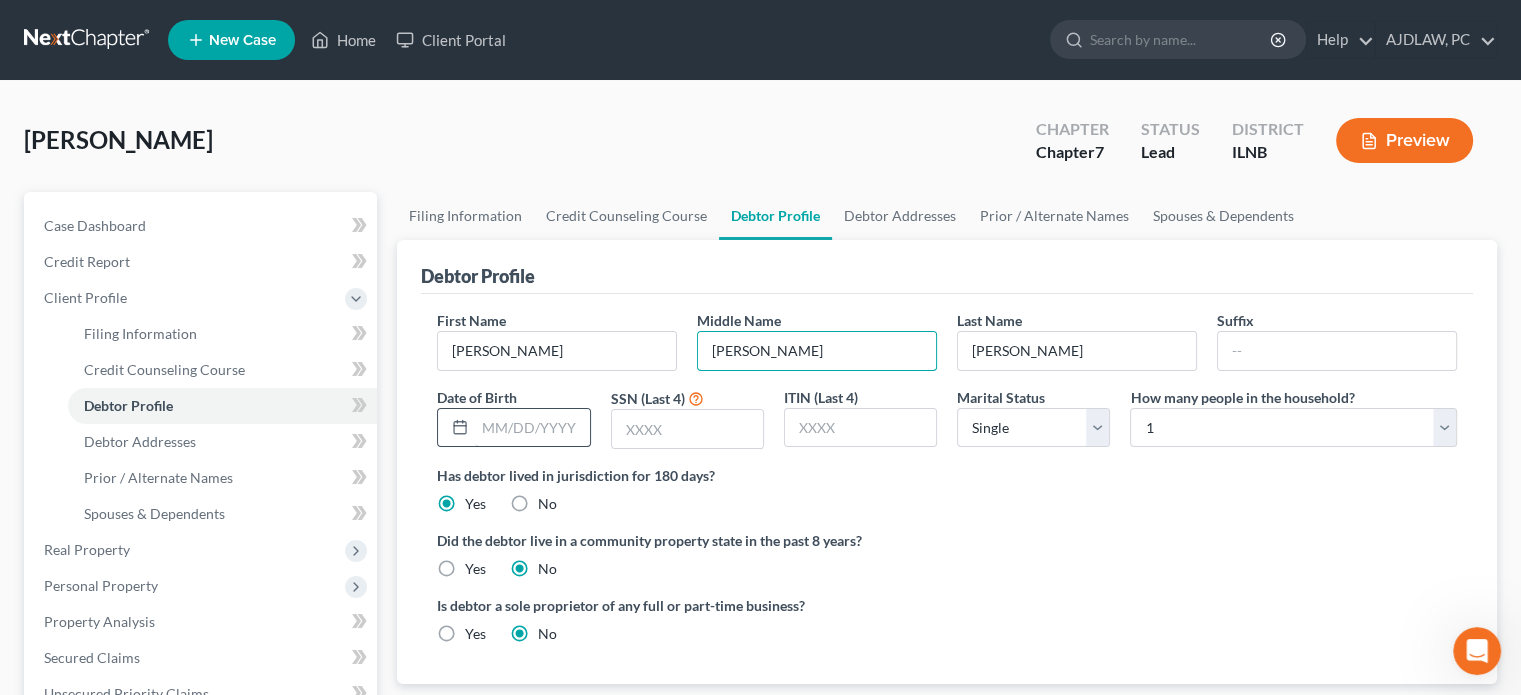 type on "[PERSON_NAME]" 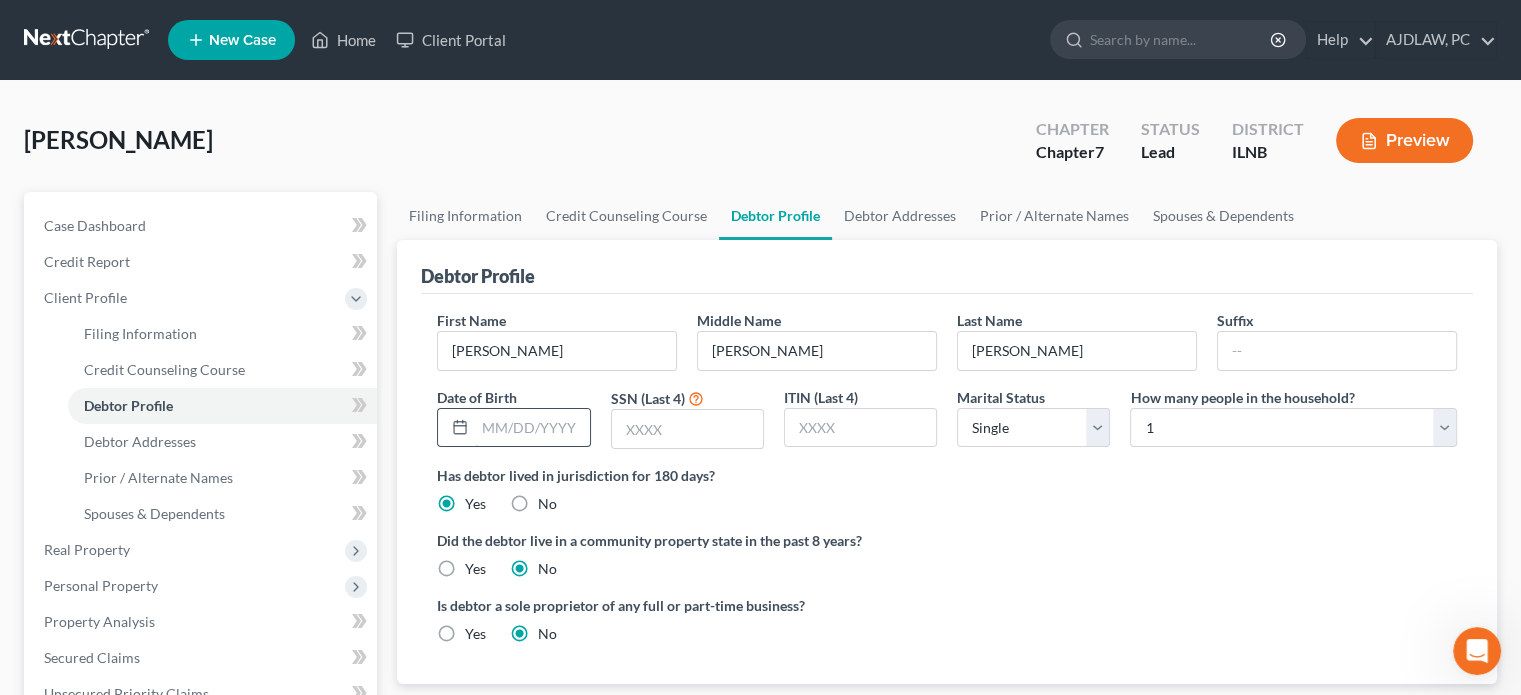 click at bounding box center (532, 428) 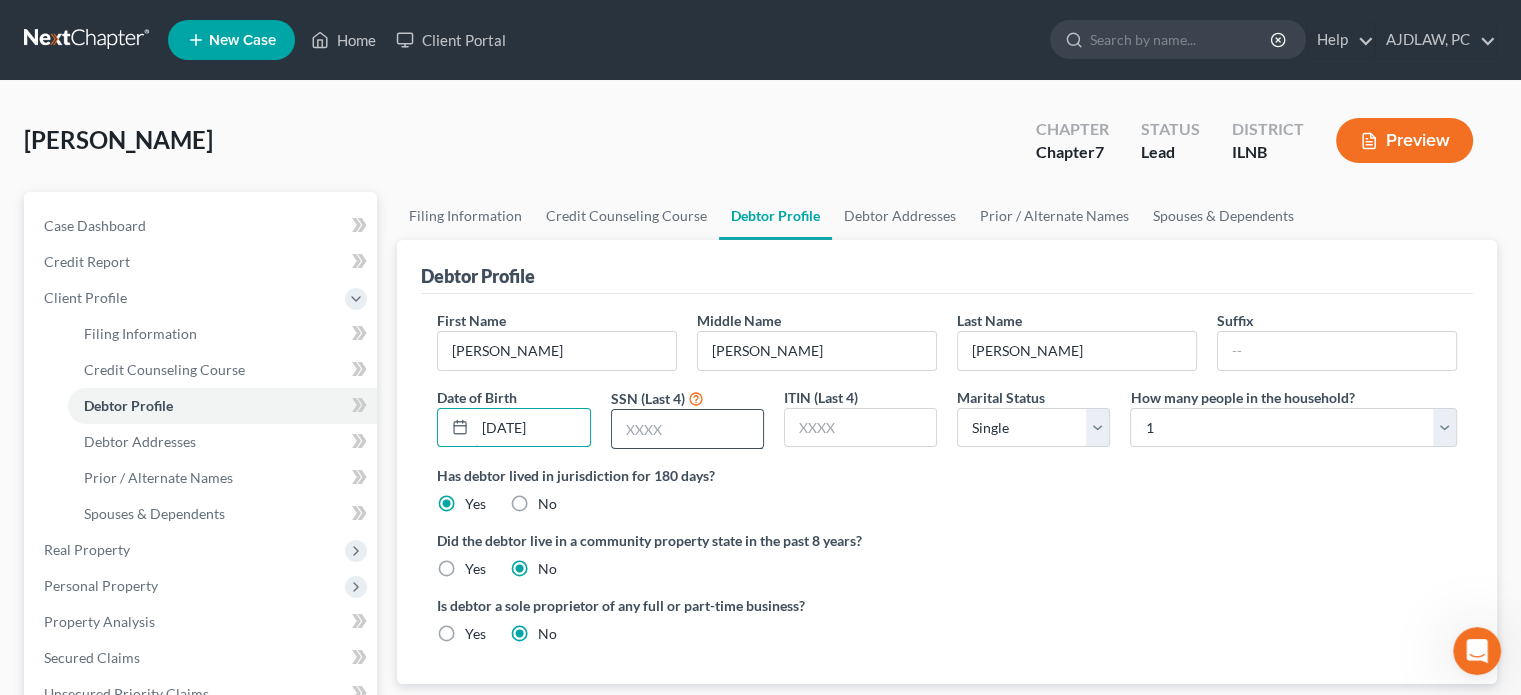 type on "[DATE]" 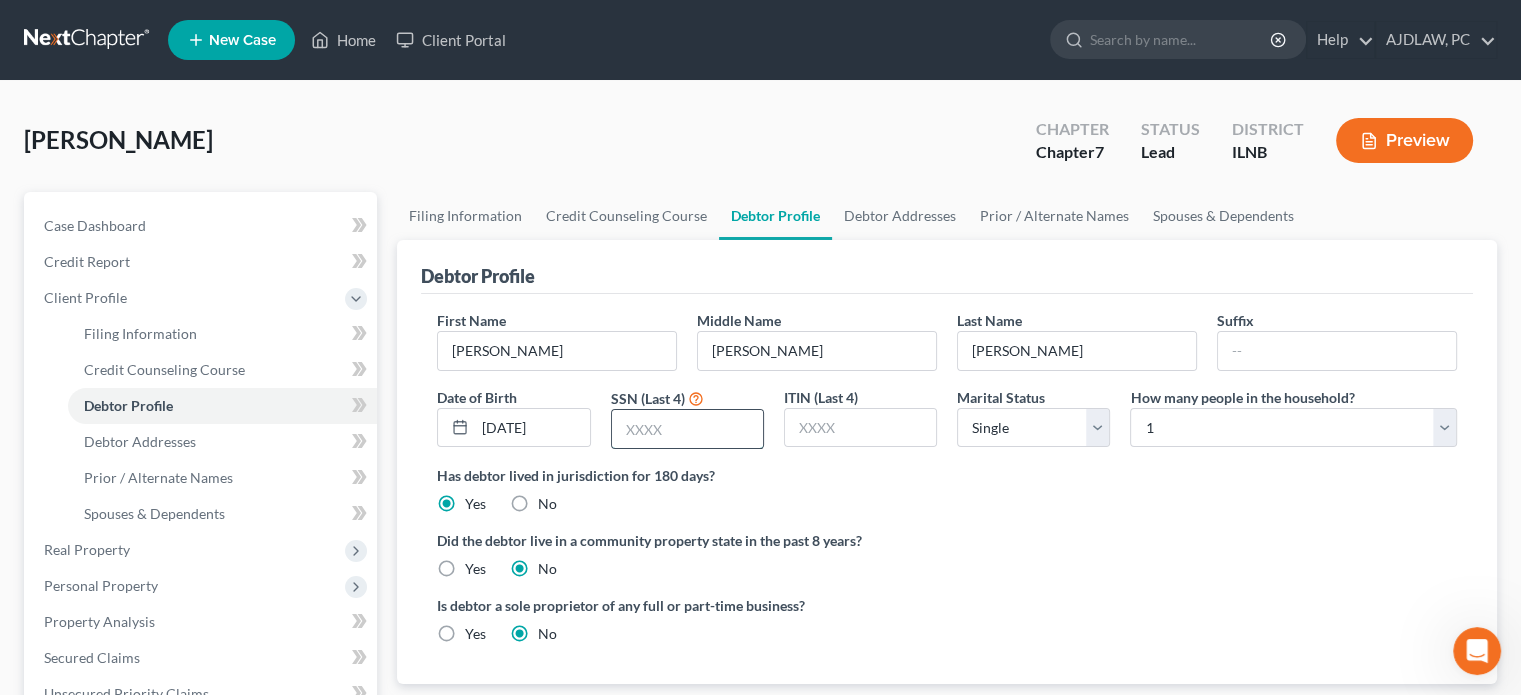 click at bounding box center (687, 429) 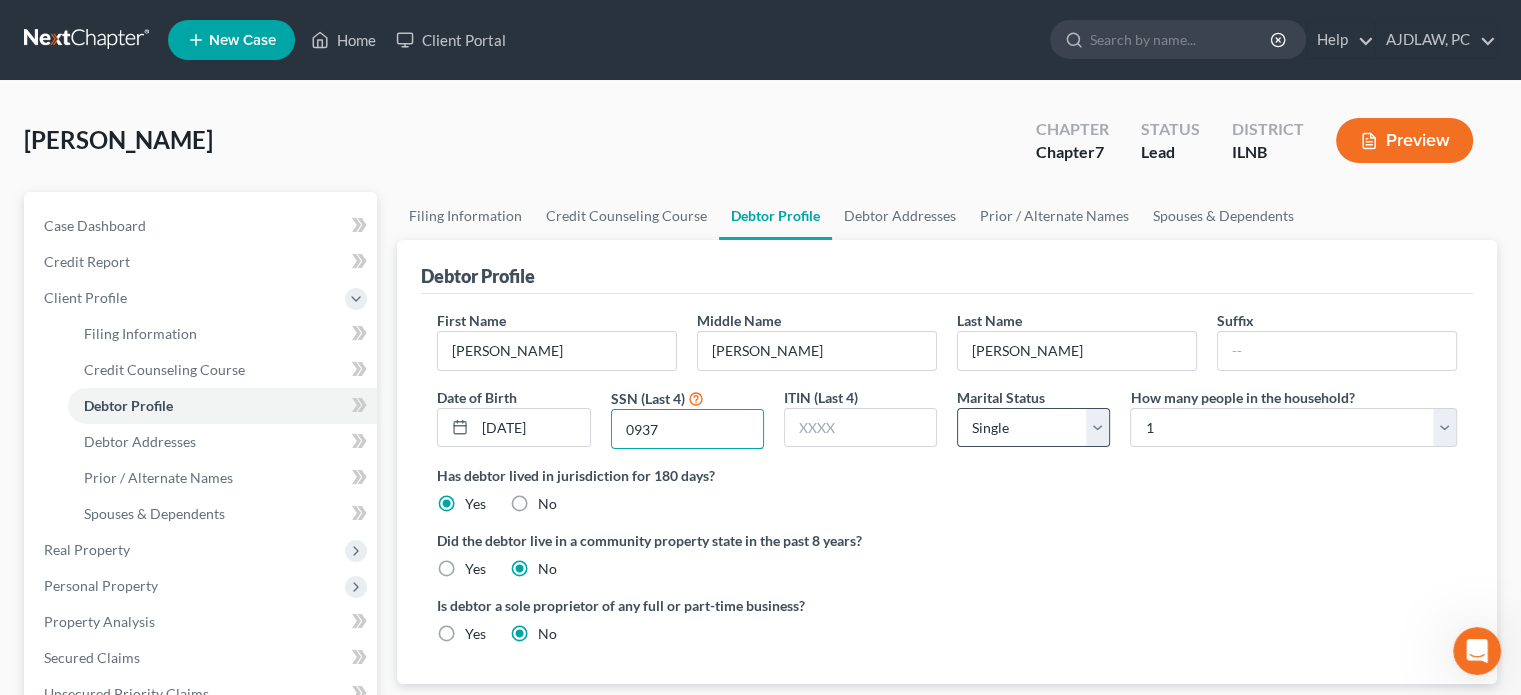 type on "0937" 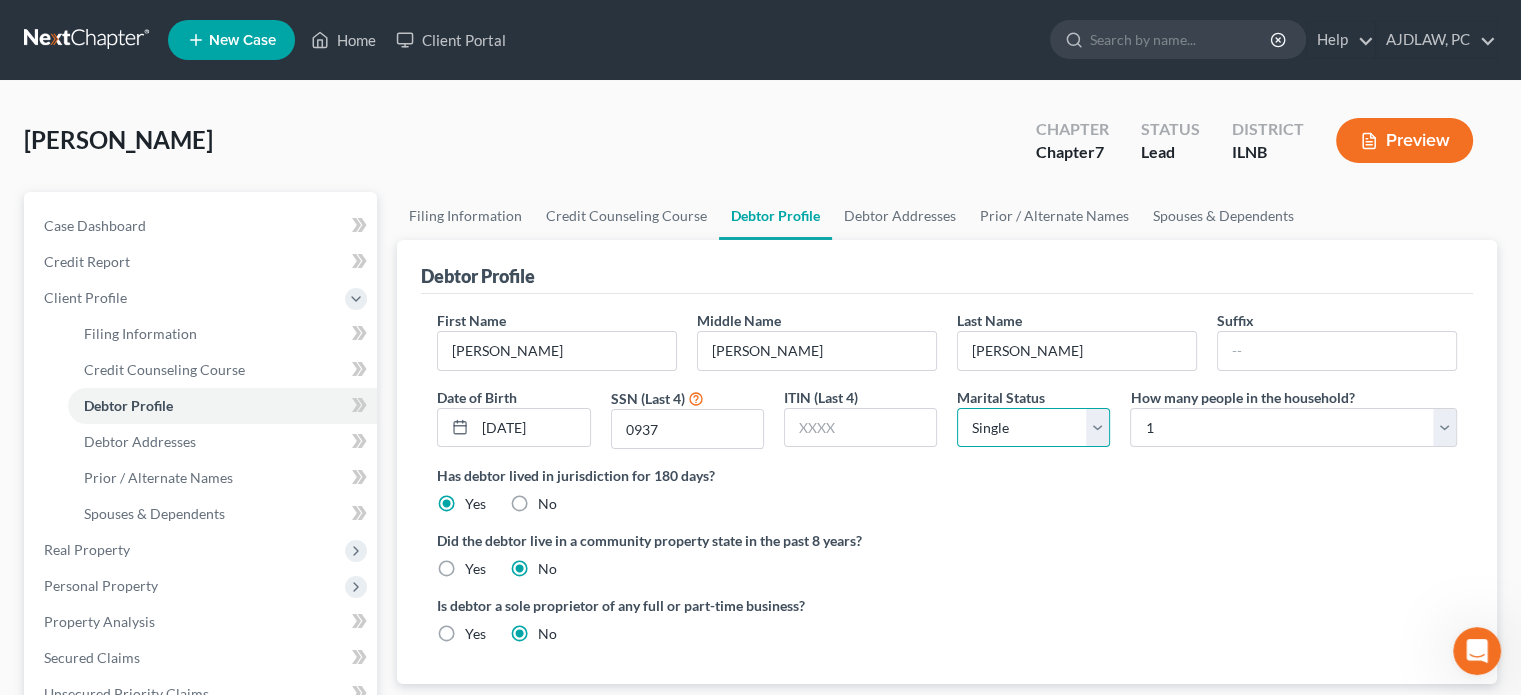 click on "Select Single Married Separated Divorced Widowed" at bounding box center (1033, 428) 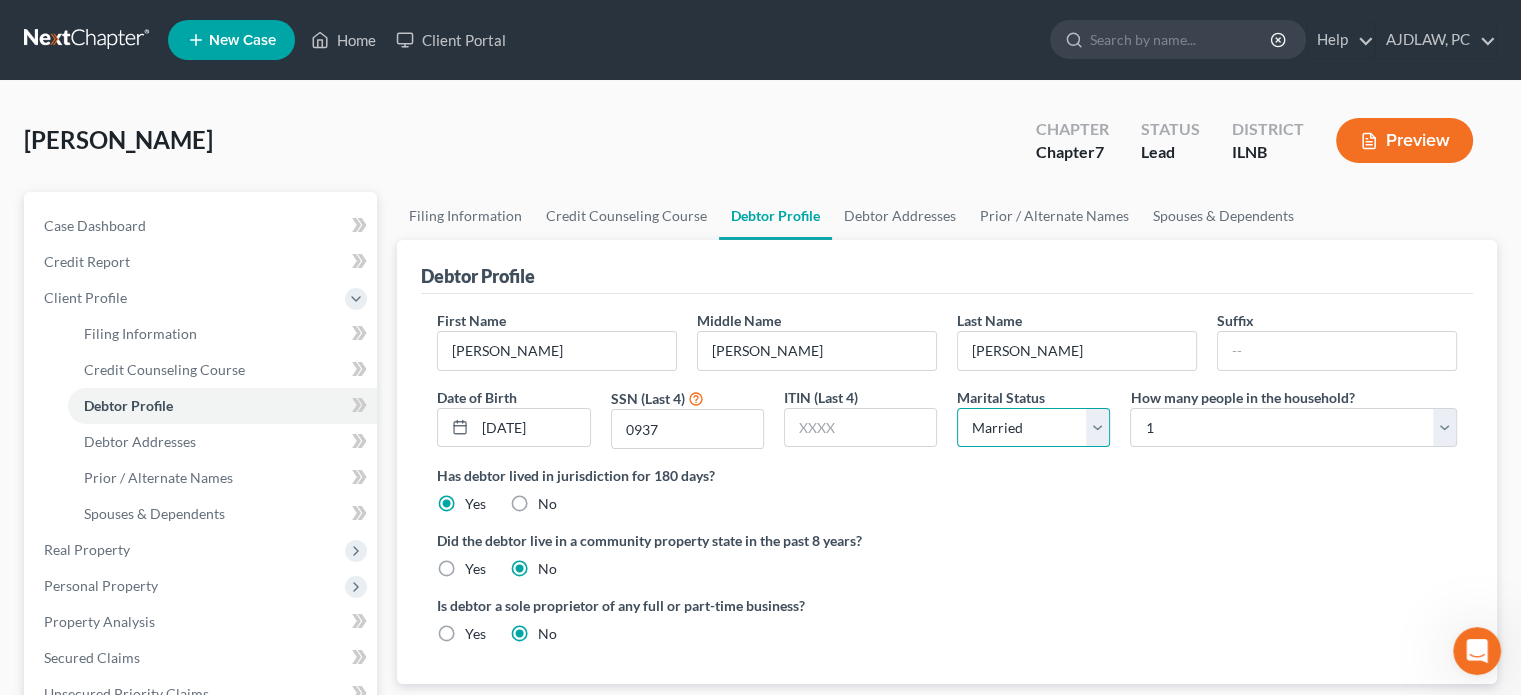 click on "Select Single Married Separated Divorced Widowed" at bounding box center (1033, 428) 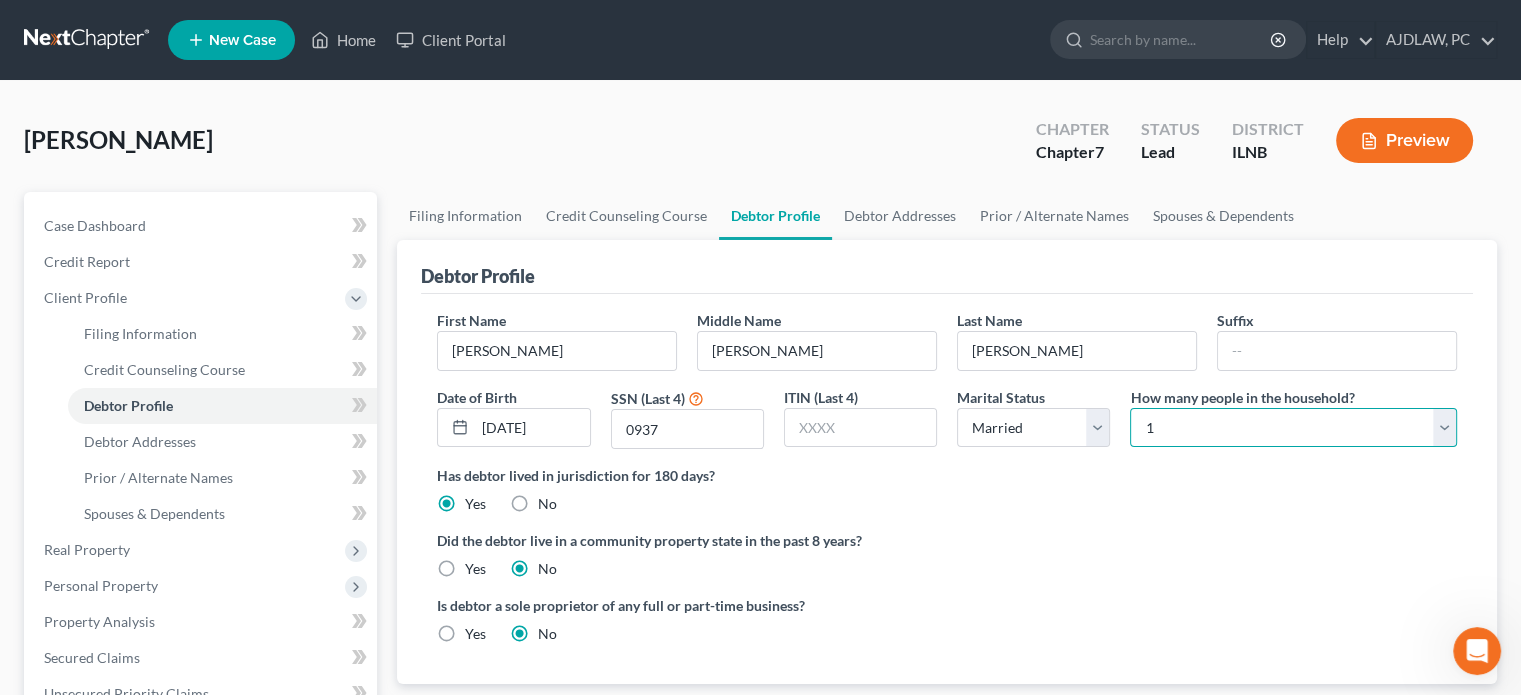 click on "Select 1 2 3 4 5 6 7 8 9 10 11 12 13 14 15 16 17 18 19 20" at bounding box center [1293, 428] 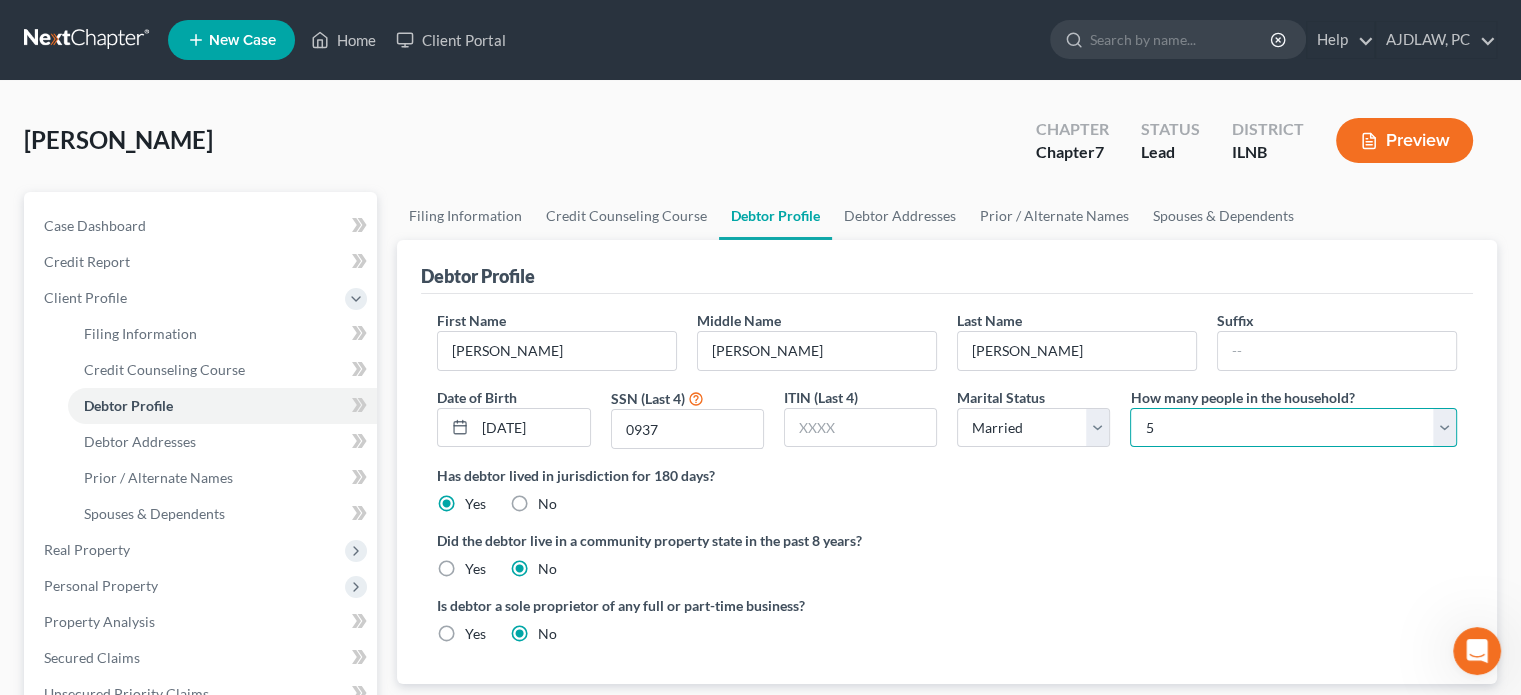 click on "Select 1 2 3 4 5 6 7 8 9 10 11 12 13 14 15 16 17 18 19 20" at bounding box center (1293, 428) 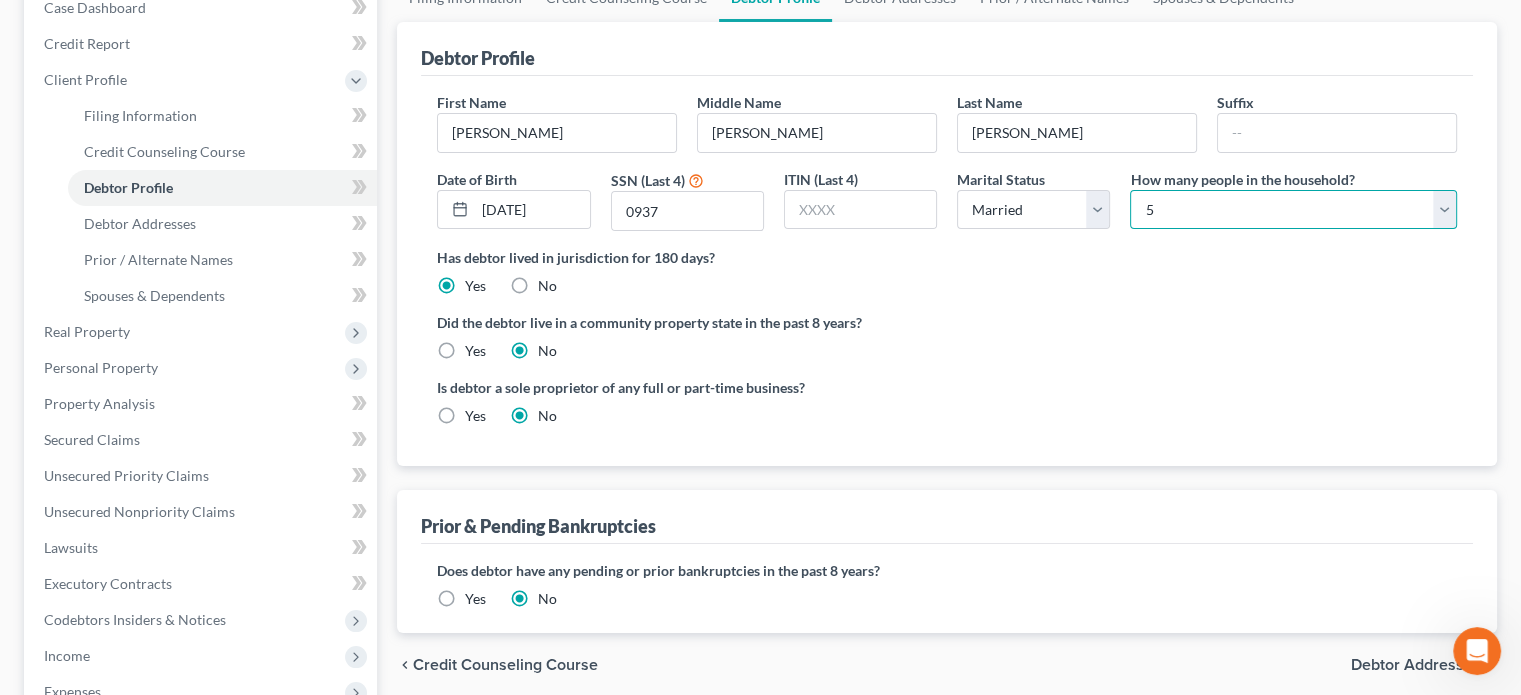 scroll, scrollTop: 228, scrollLeft: 0, axis: vertical 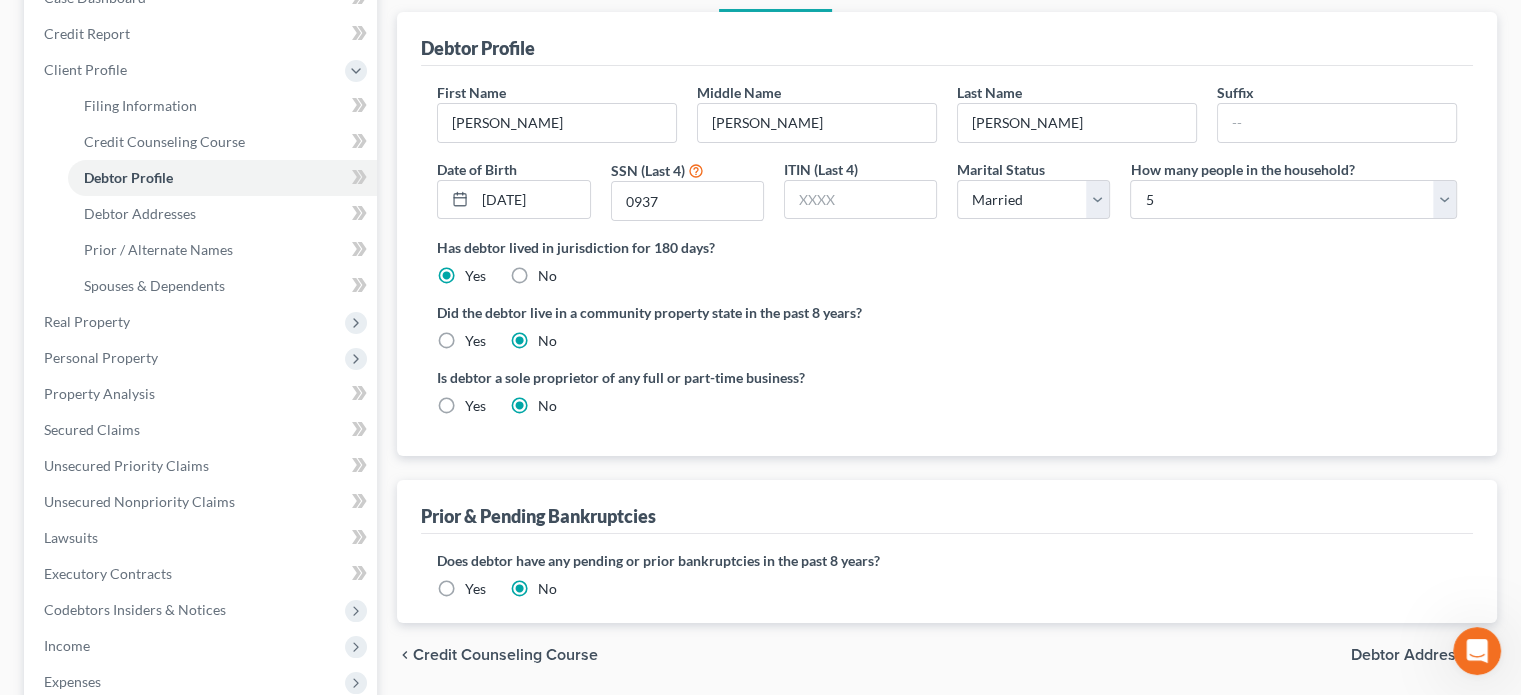 click on "Yes" at bounding box center (475, 589) 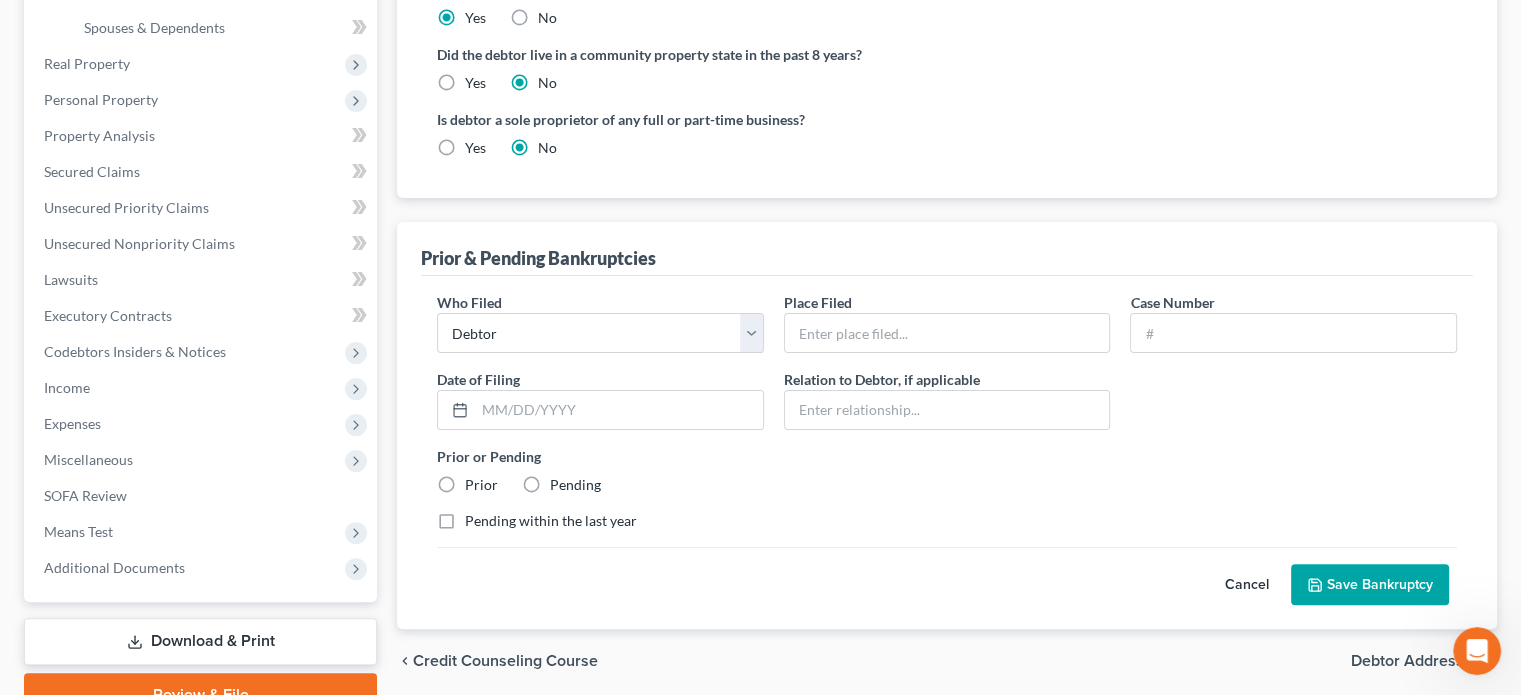 scroll, scrollTop: 491, scrollLeft: 0, axis: vertical 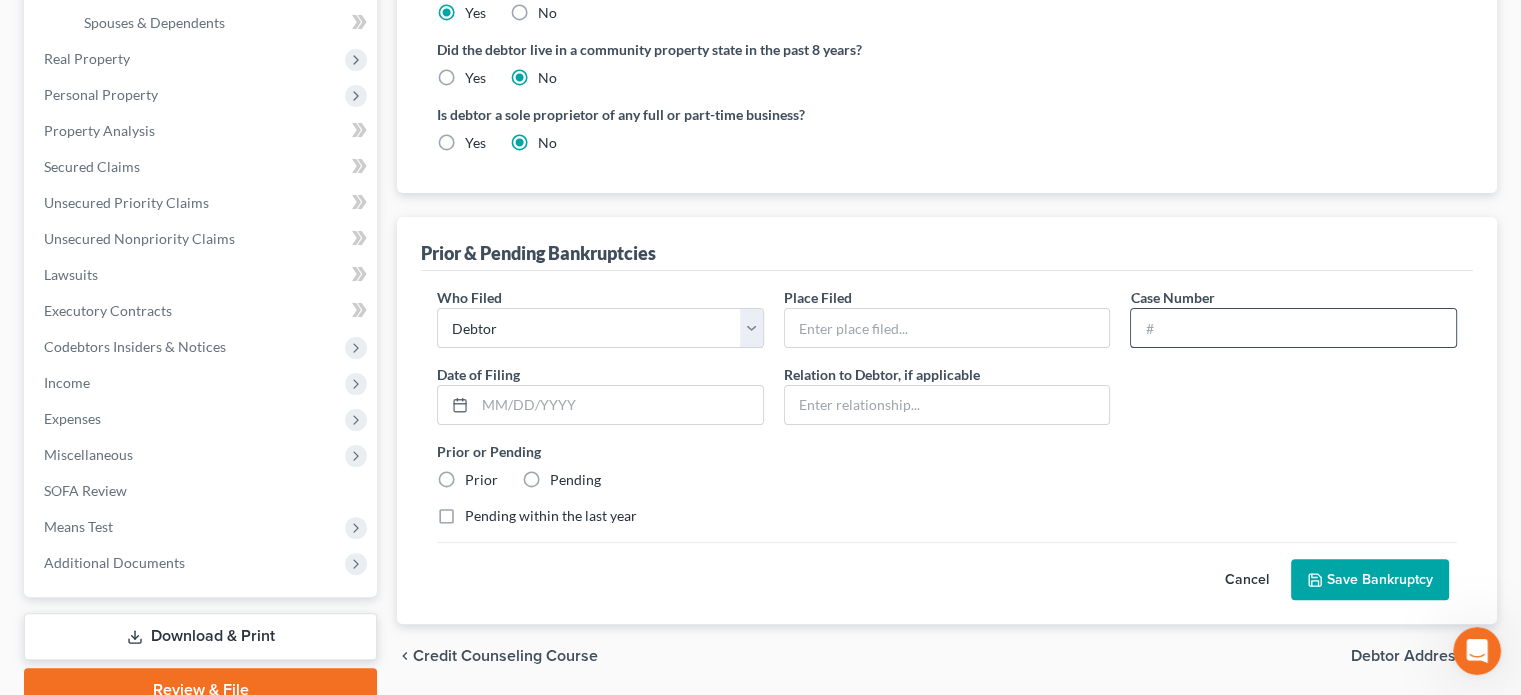 click at bounding box center (1293, 328) 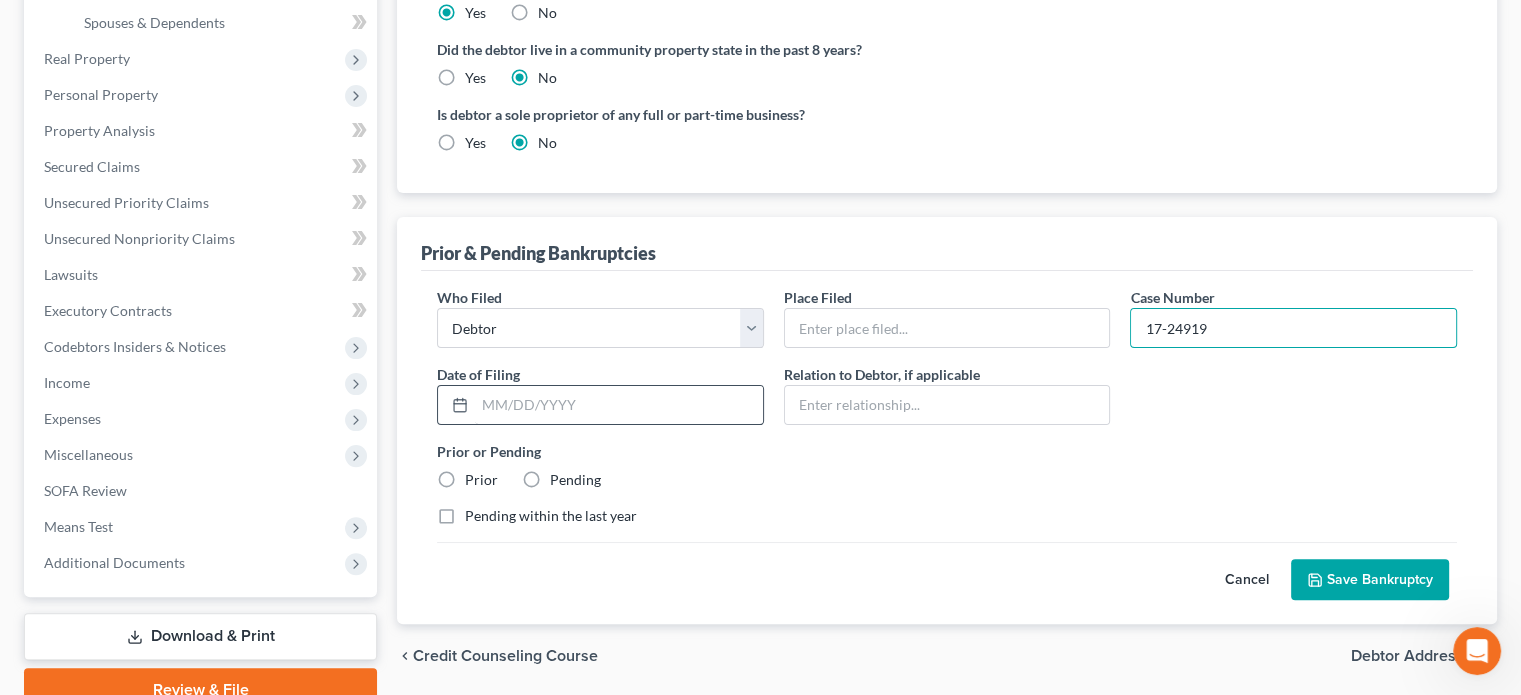 type on "17-24919" 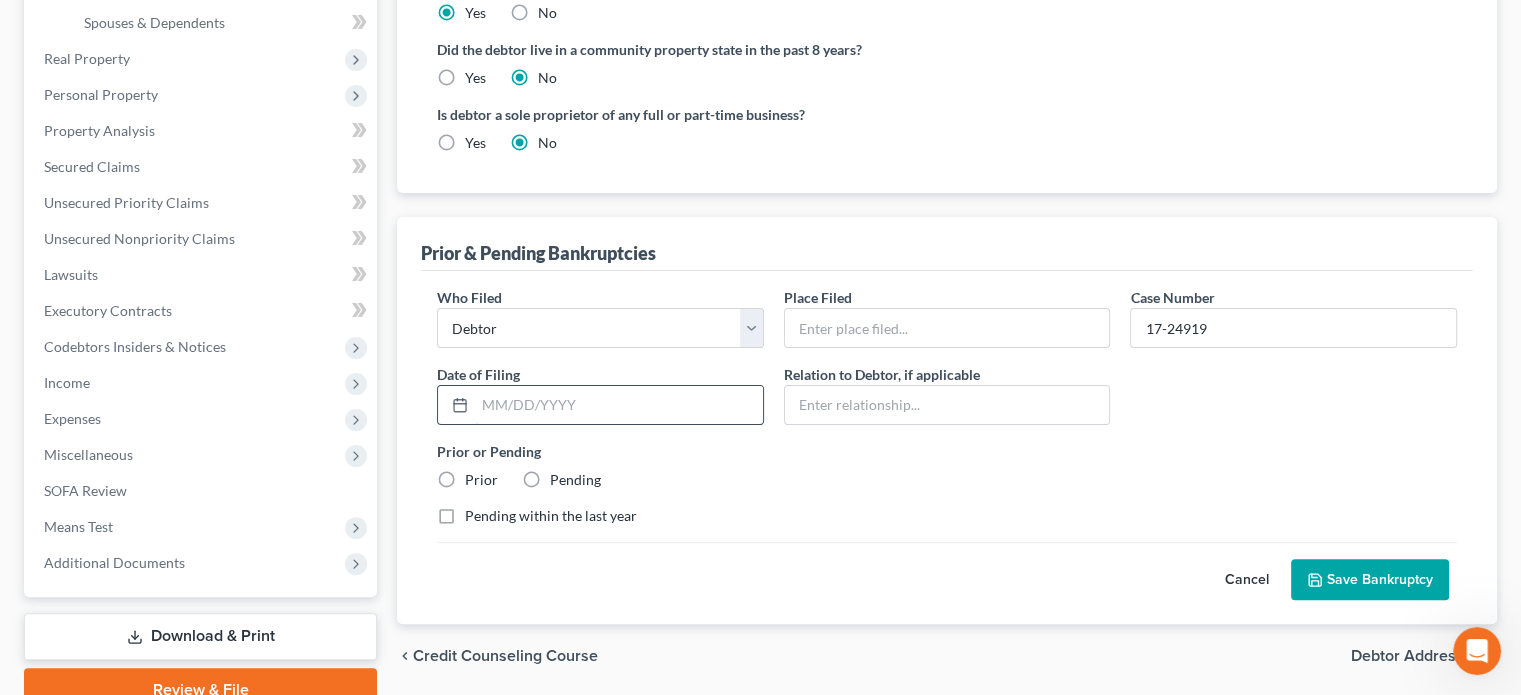 click at bounding box center (619, 405) 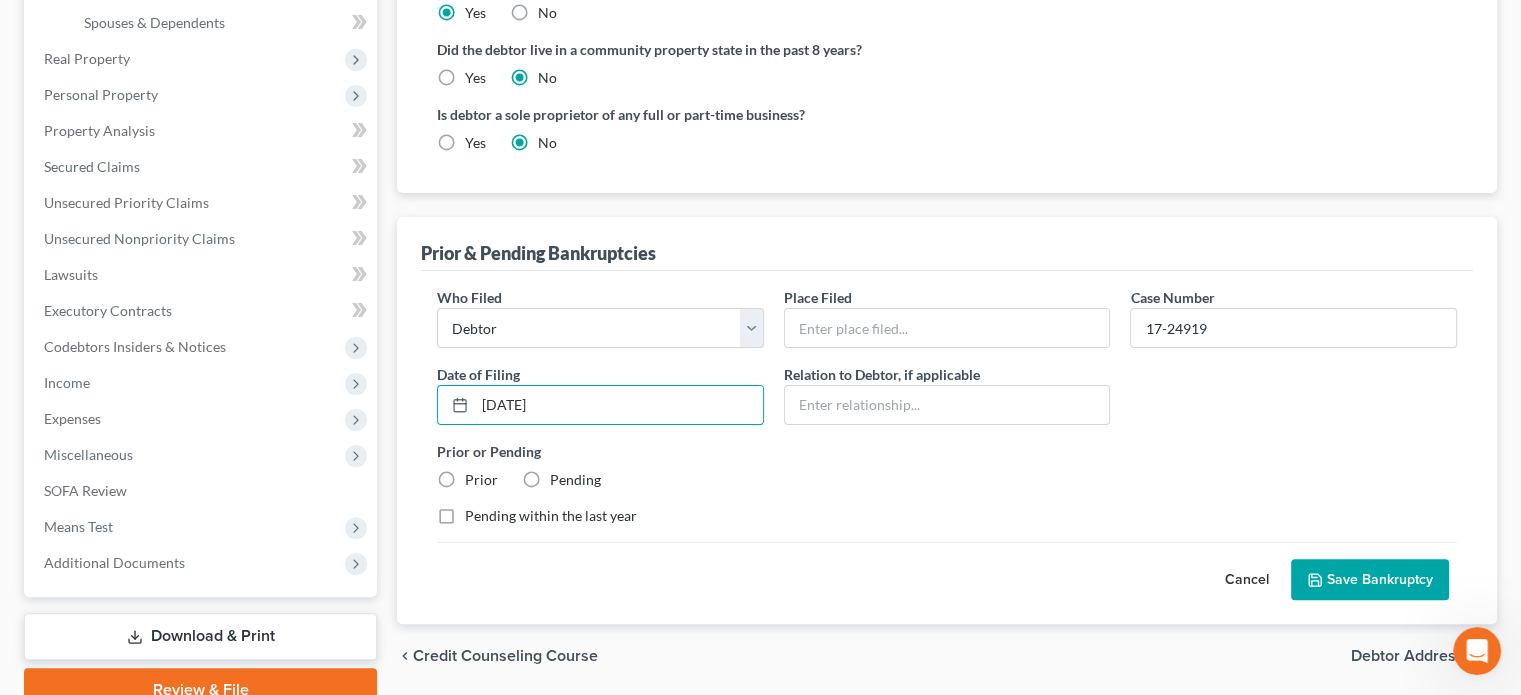 type on "[DATE]" 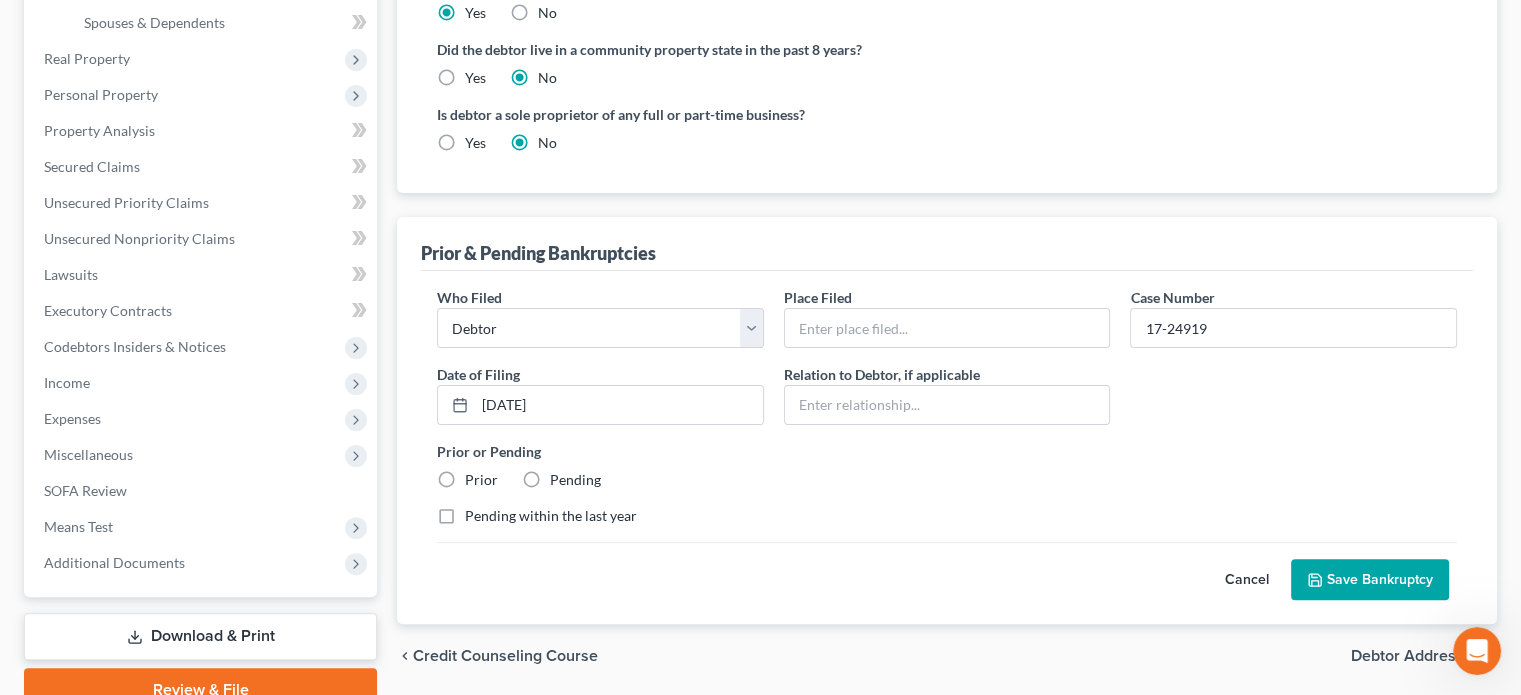 click on "Prior" at bounding box center [481, 480] 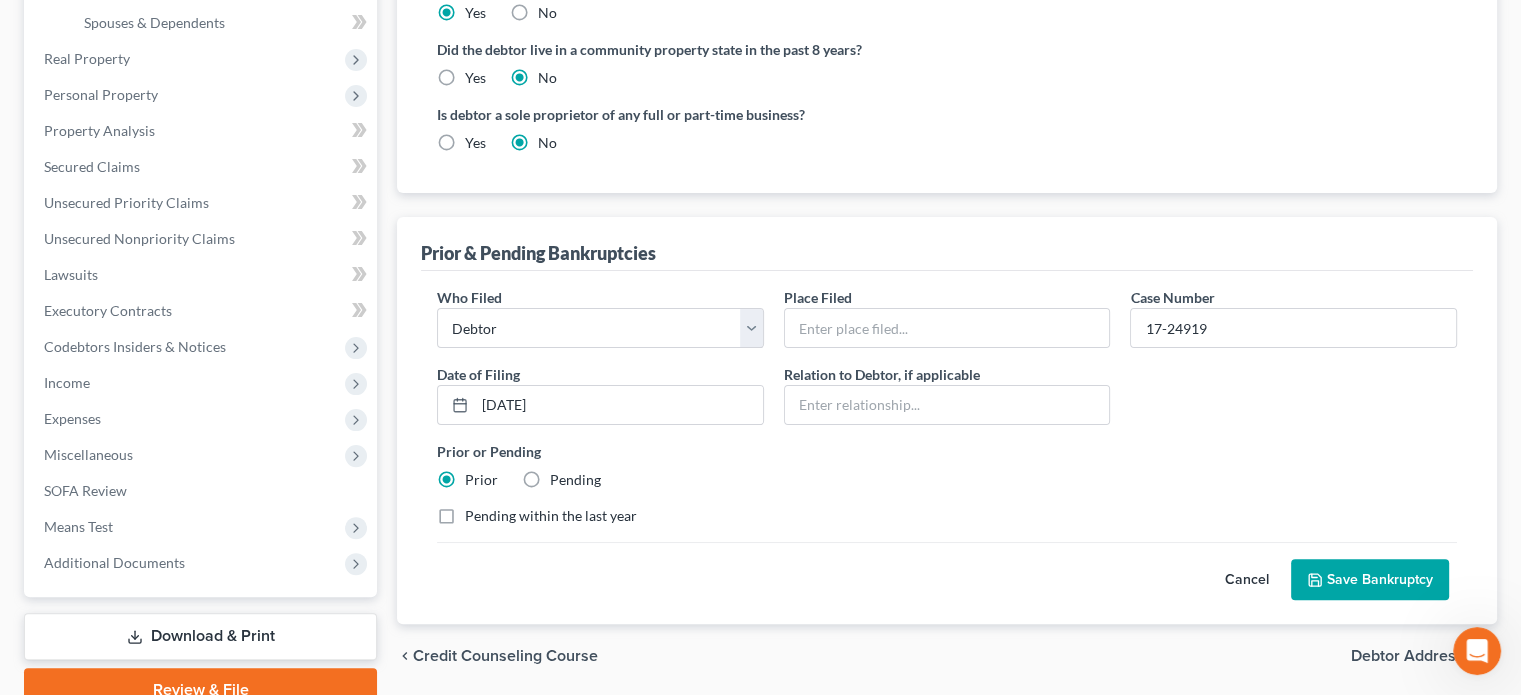 click on "Save Bankruptcy" at bounding box center [1370, 580] 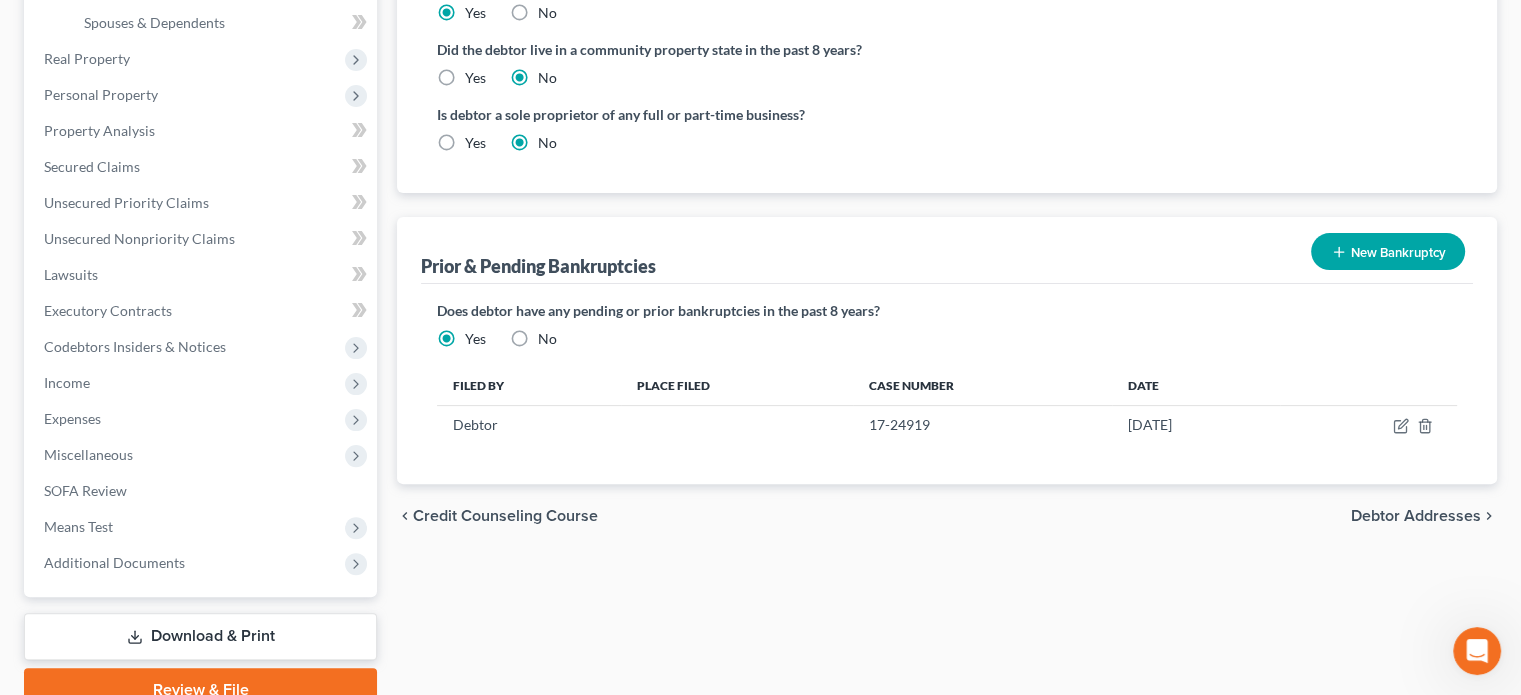 click on "Did the debtor live in a community property state in the past 8 years?" at bounding box center [947, 49] 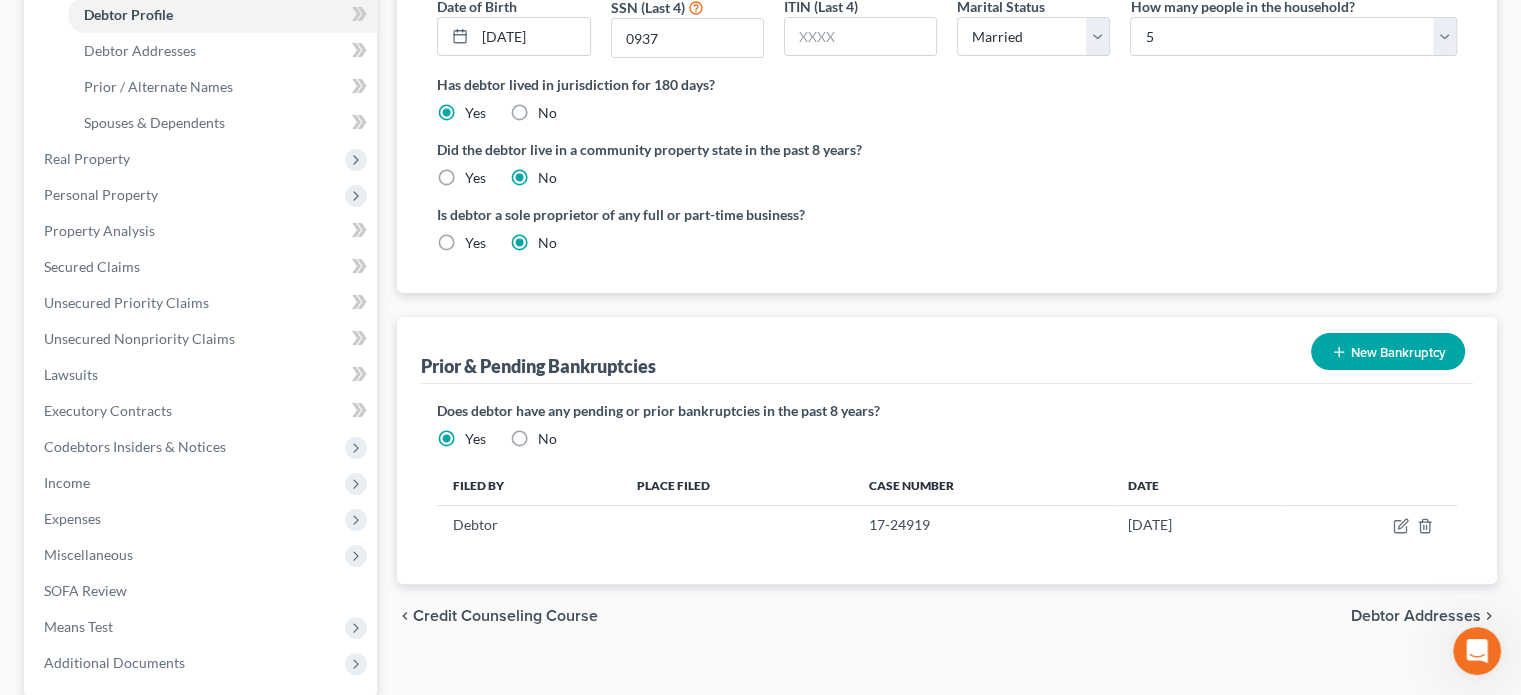 scroll, scrollTop: 371, scrollLeft: 0, axis: vertical 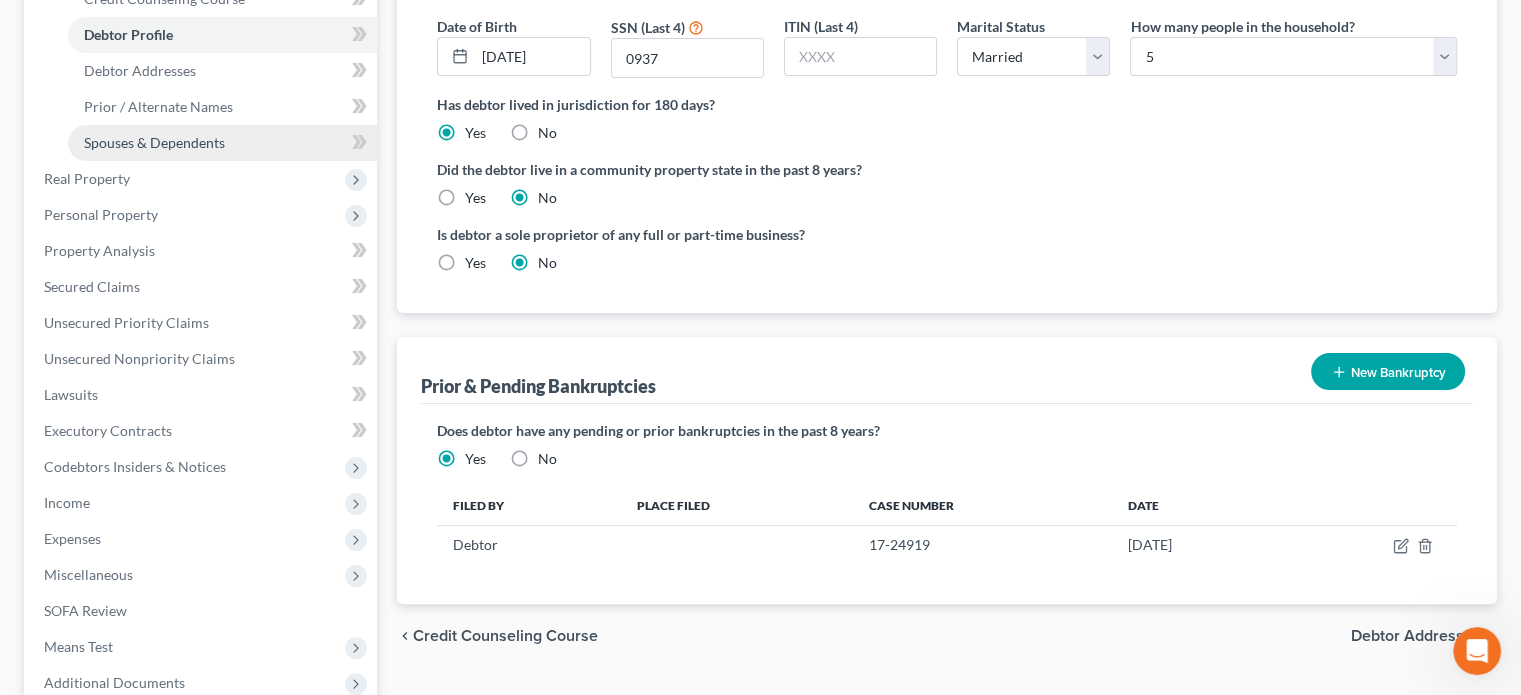 click on "Spouses & Dependents" at bounding box center (154, 142) 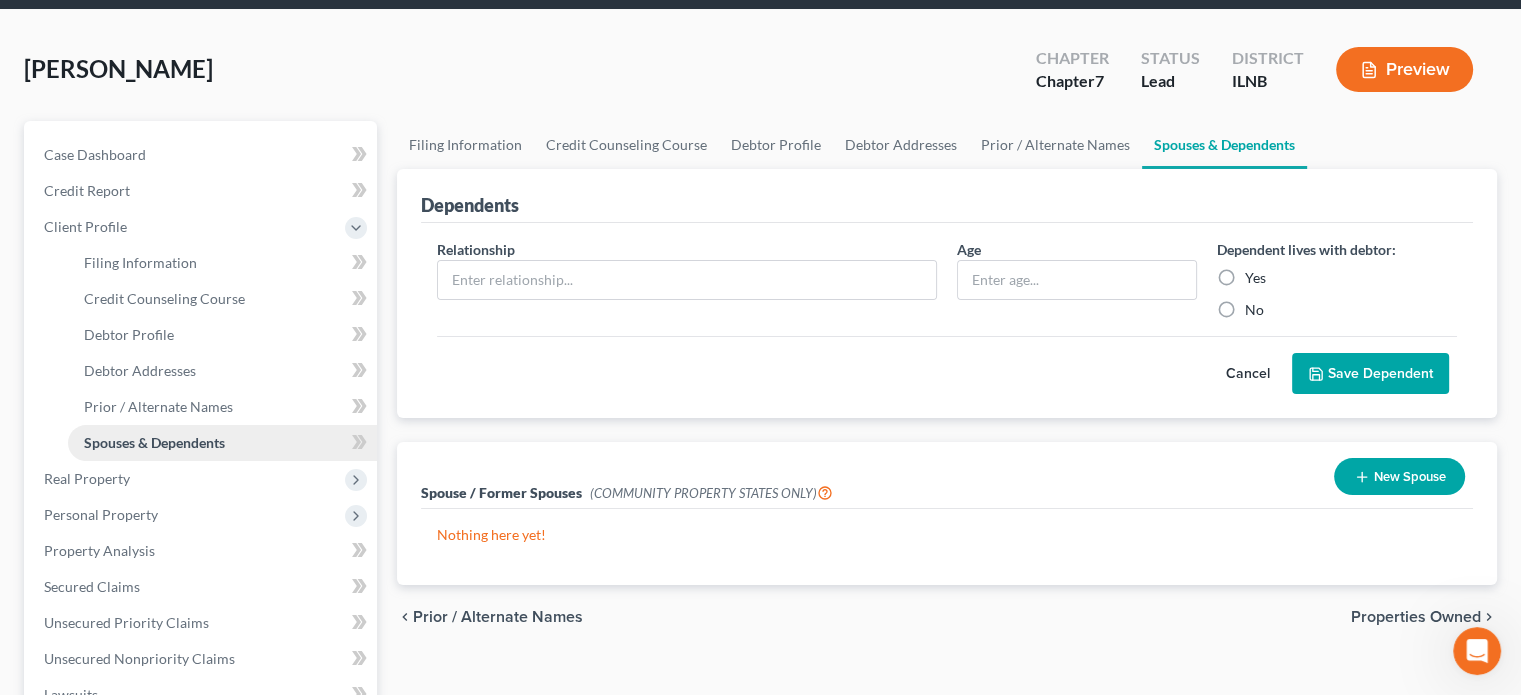 scroll, scrollTop: 0, scrollLeft: 0, axis: both 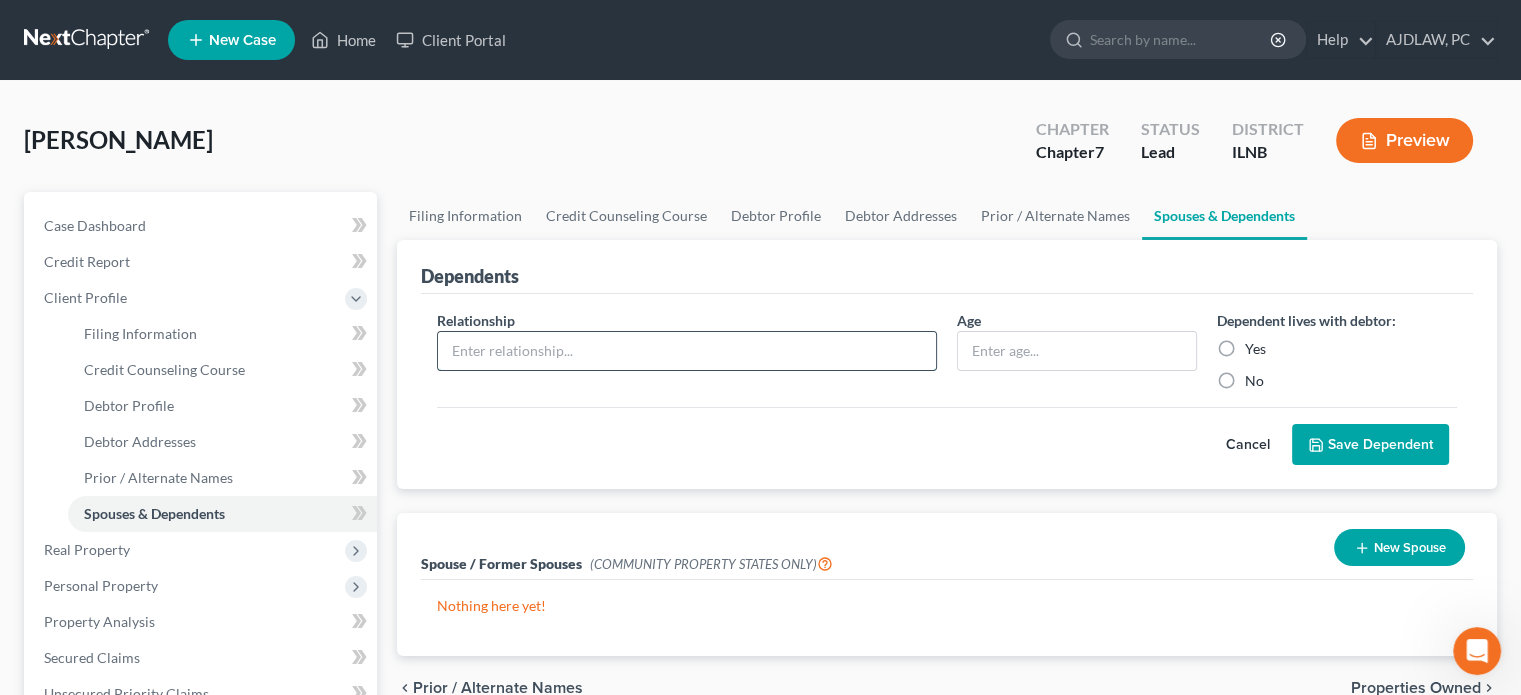 click at bounding box center [687, 351] 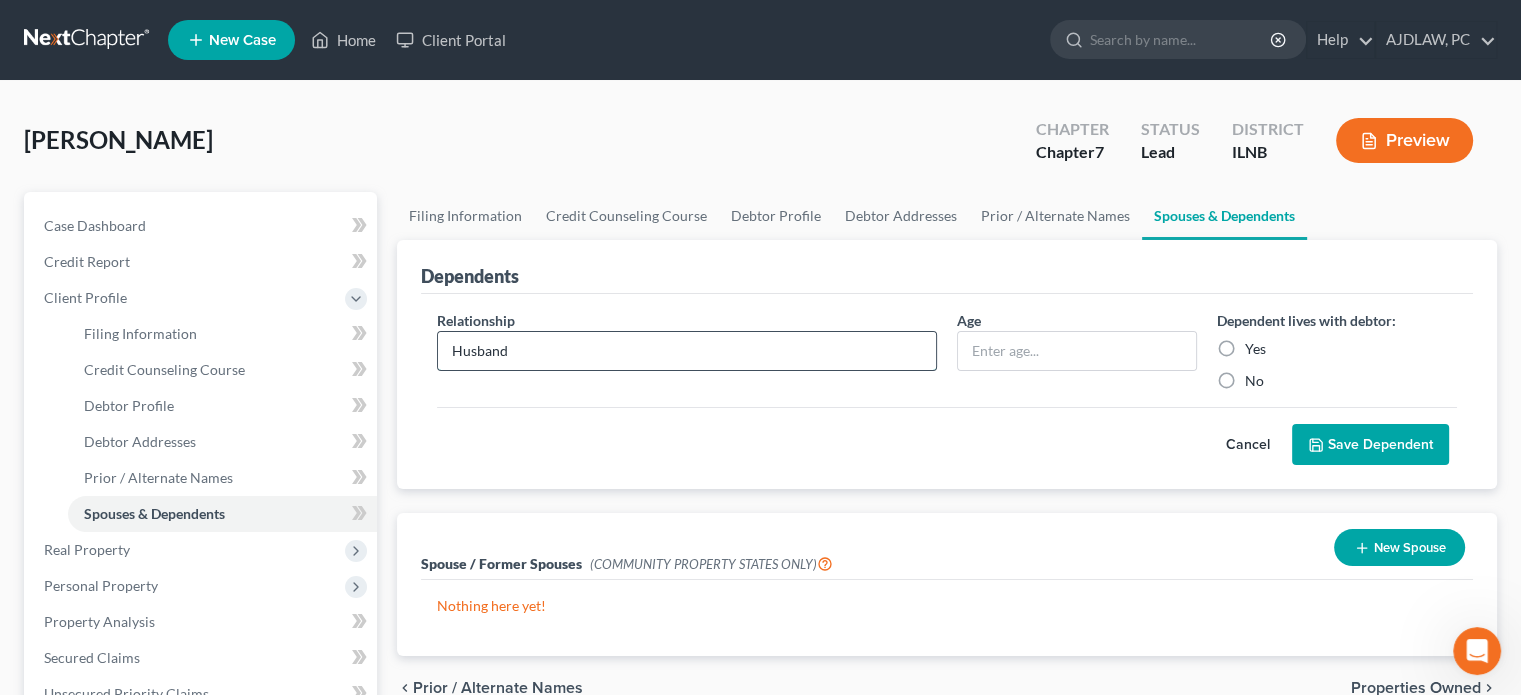 type on "Husband" 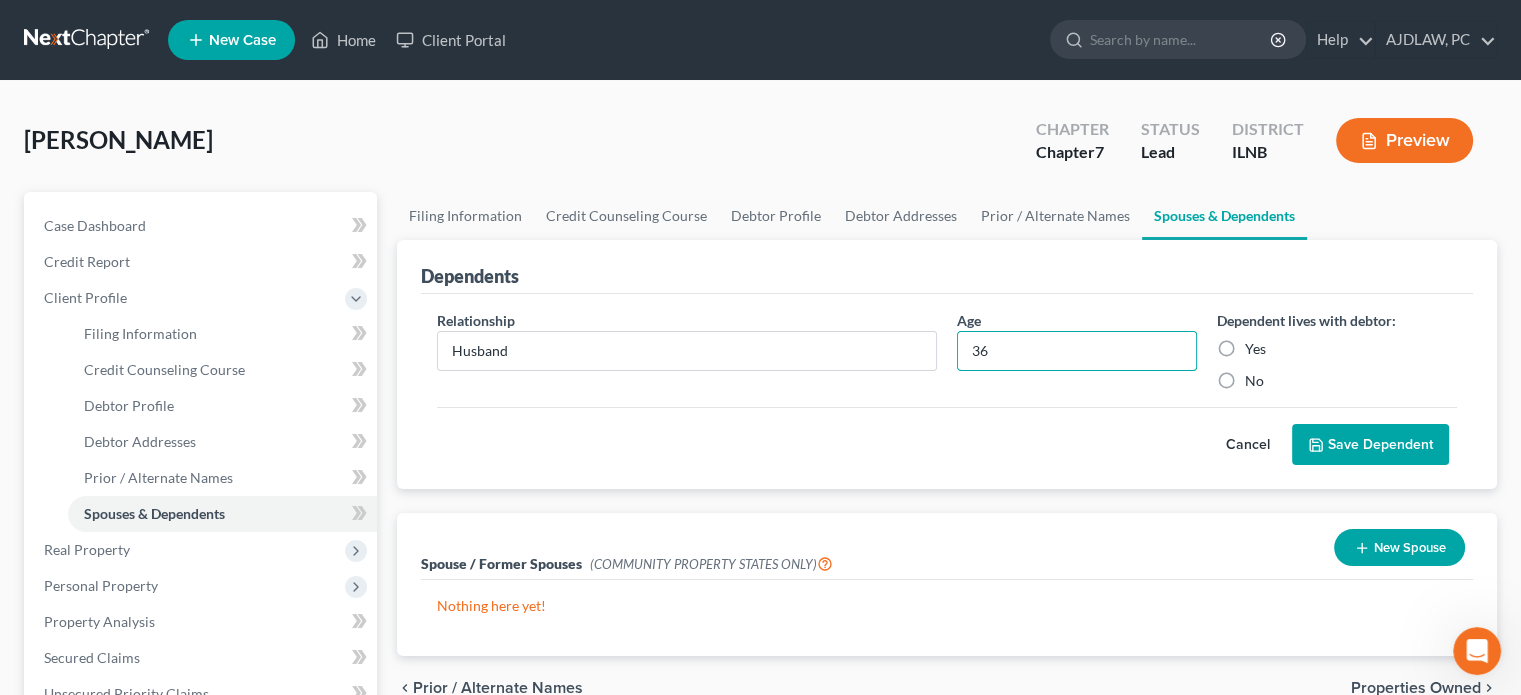 type on "36" 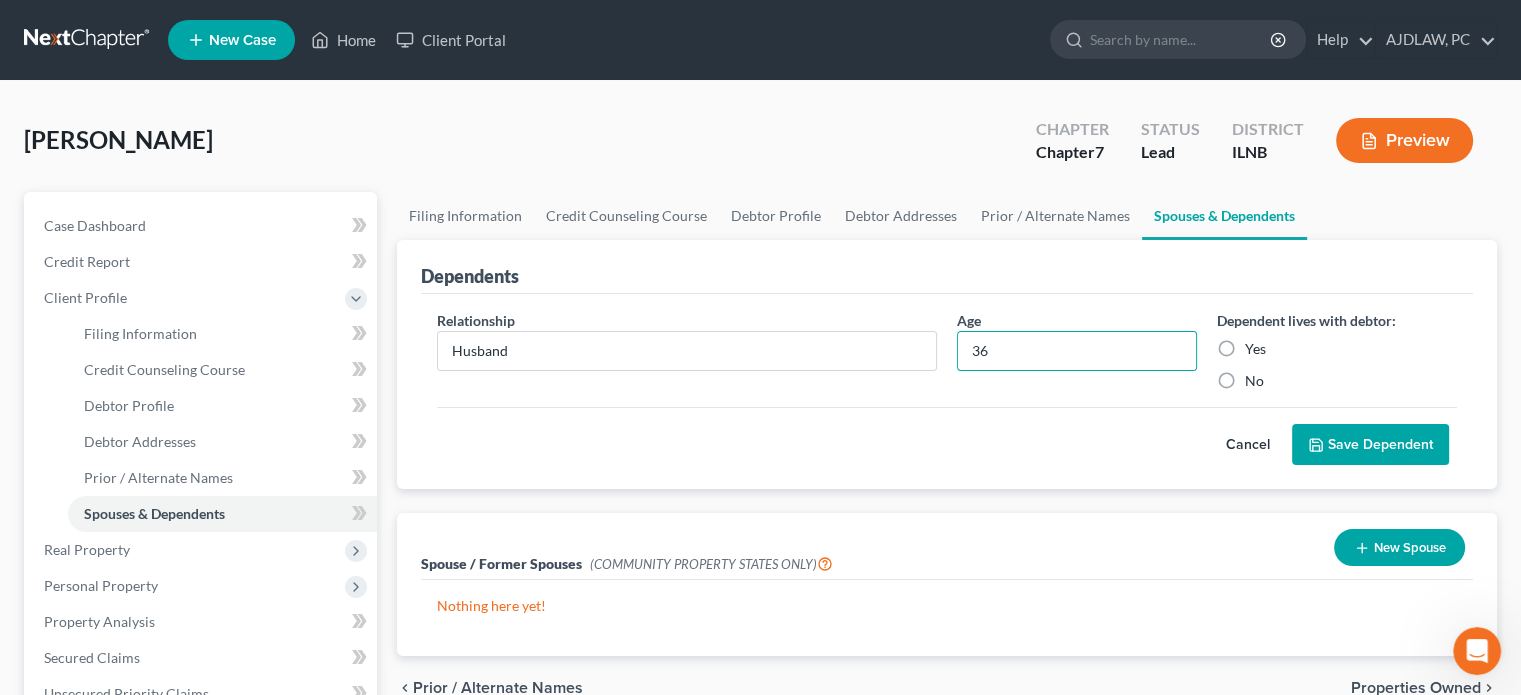 click on "Yes" at bounding box center [1255, 349] 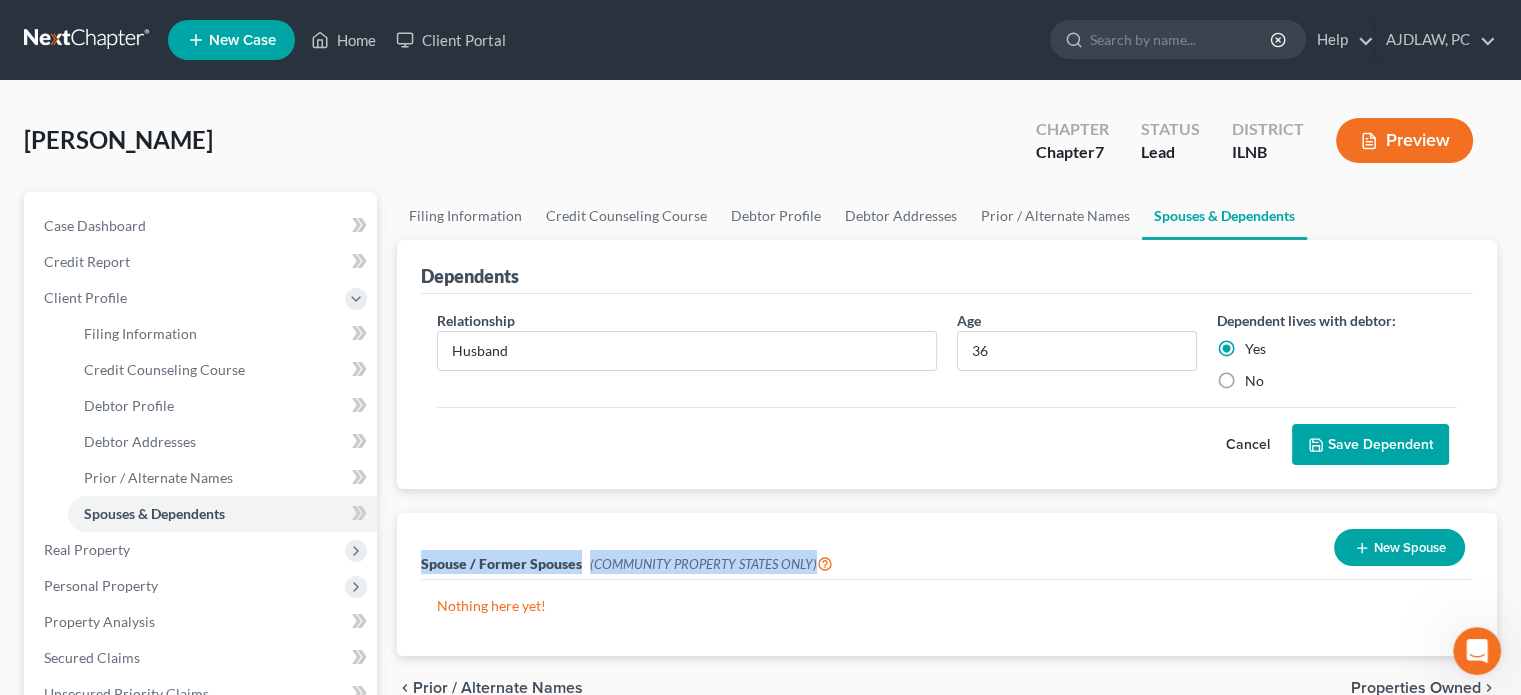 drag, startPoint x: 1351, startPoint y: 449, endPoint x: 1365, endPoint y: 434, distance: 20.518284 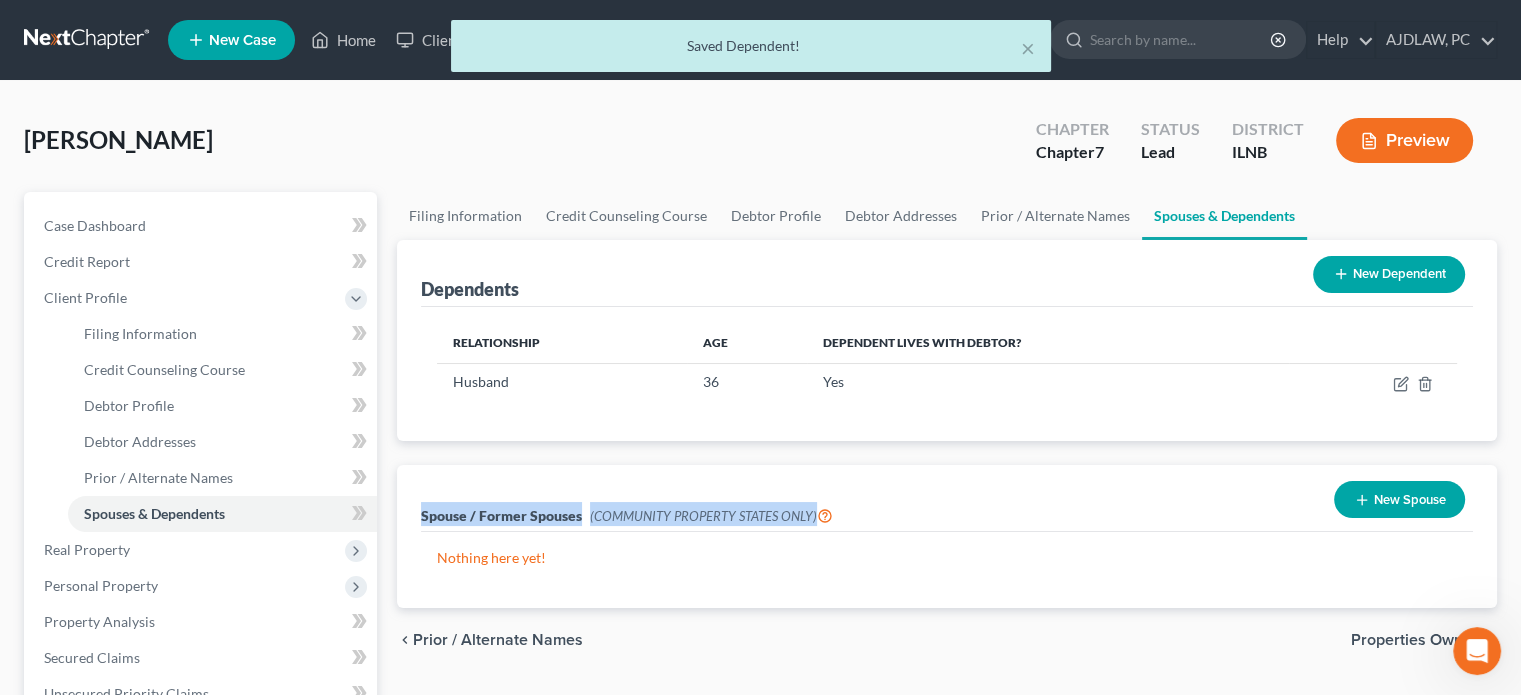 click on "New Dependent" at bounding box center (1389, 274) 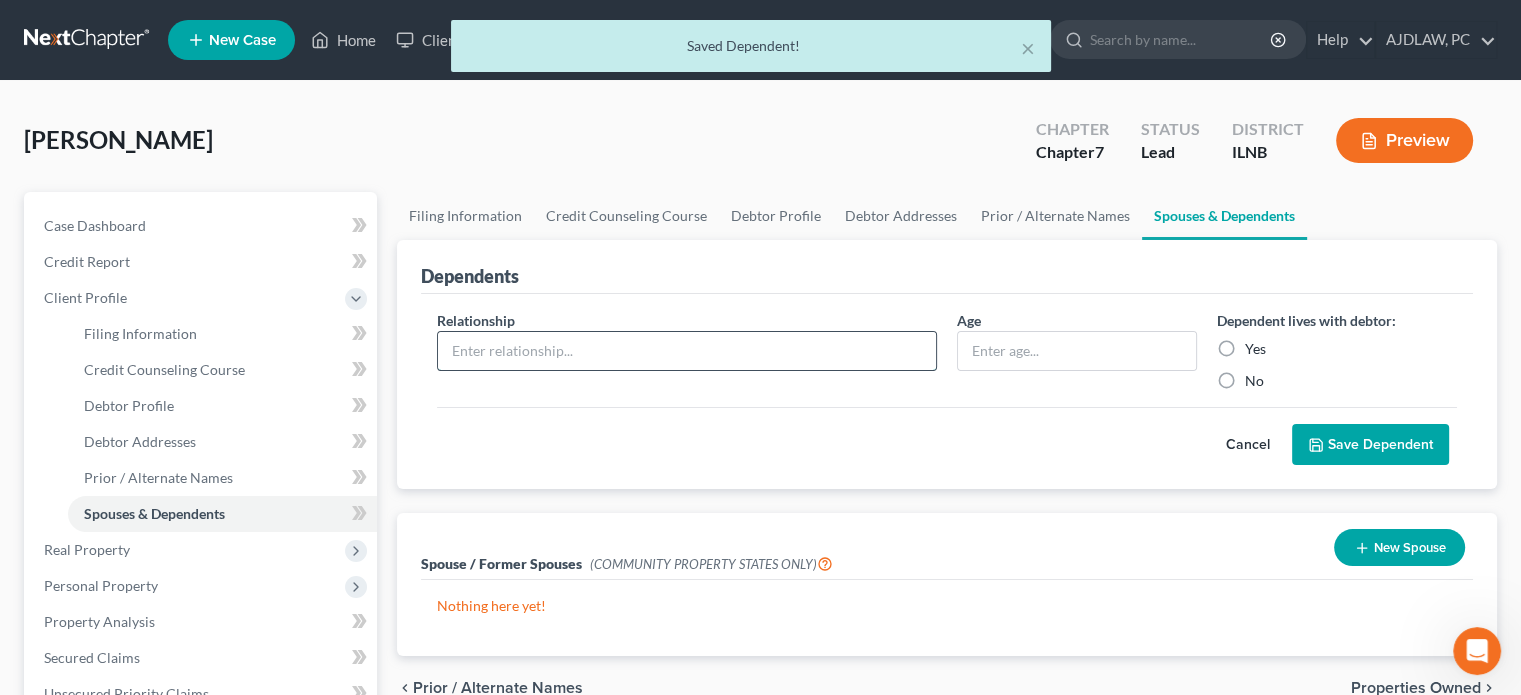 click at bounding box center [687, 351] 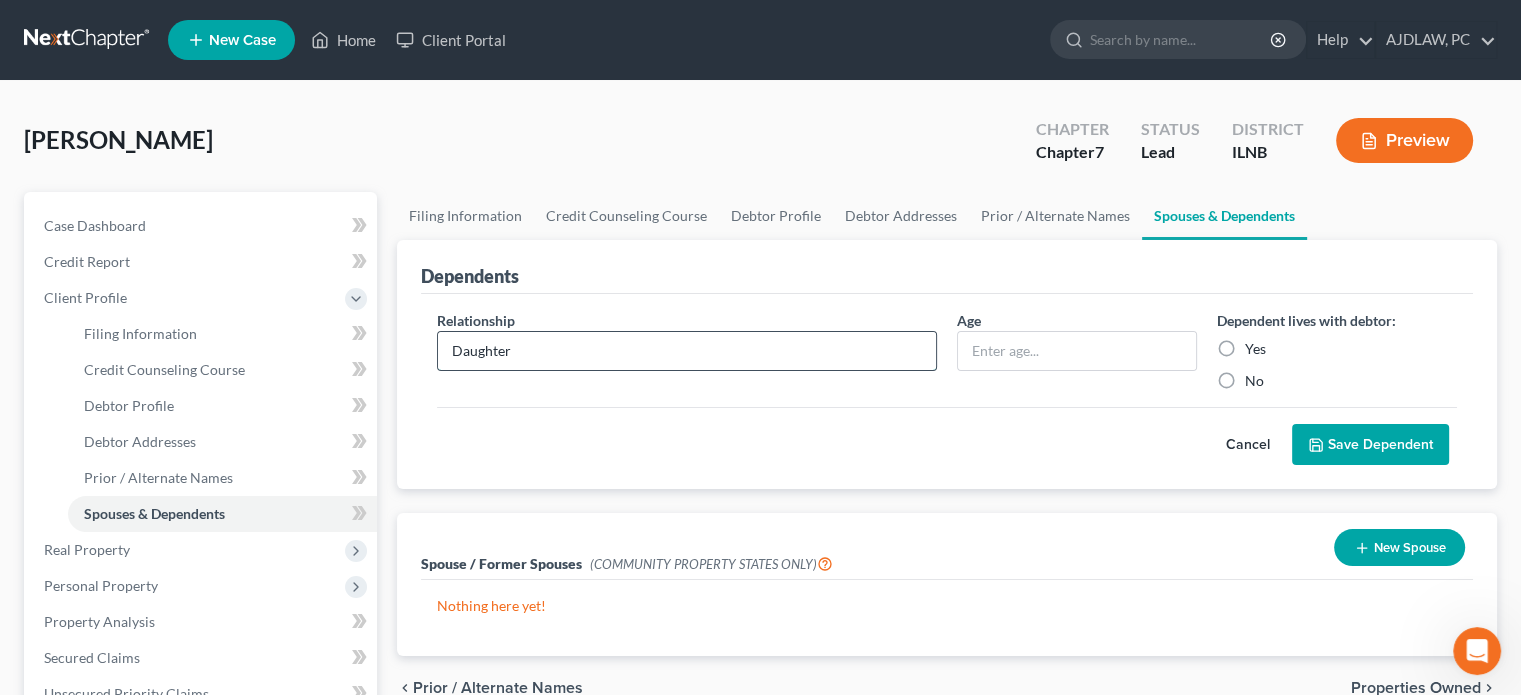 type on "Daughter" 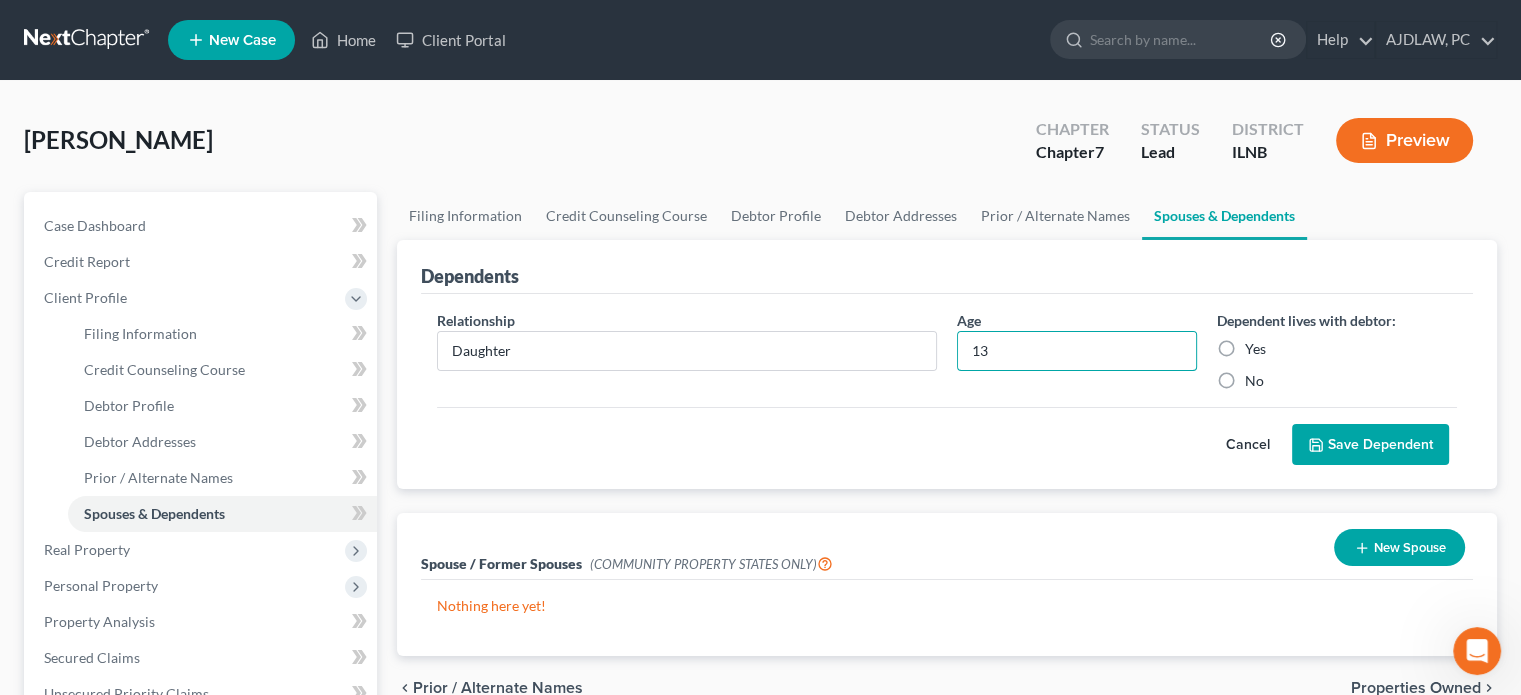 type on "13" 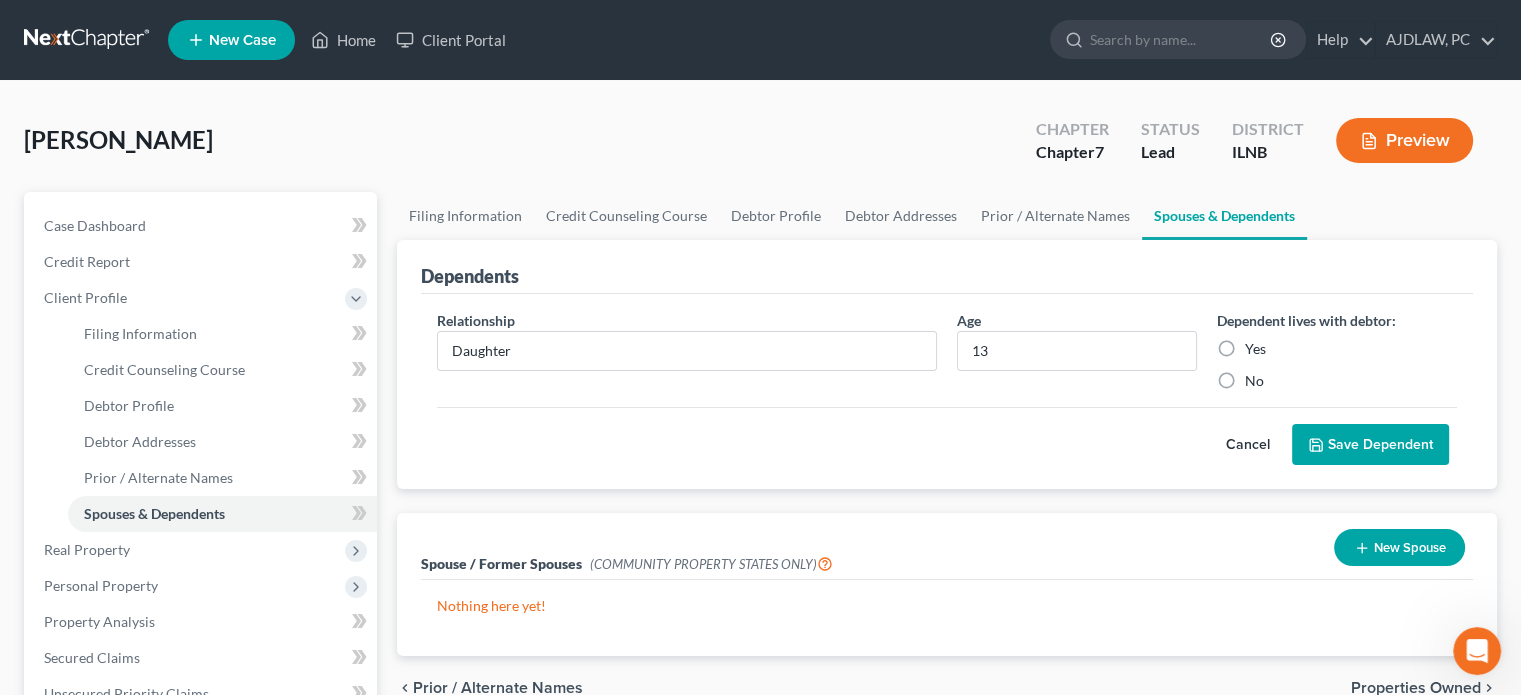 click on "Yes" at bounding box center [1255, 349] 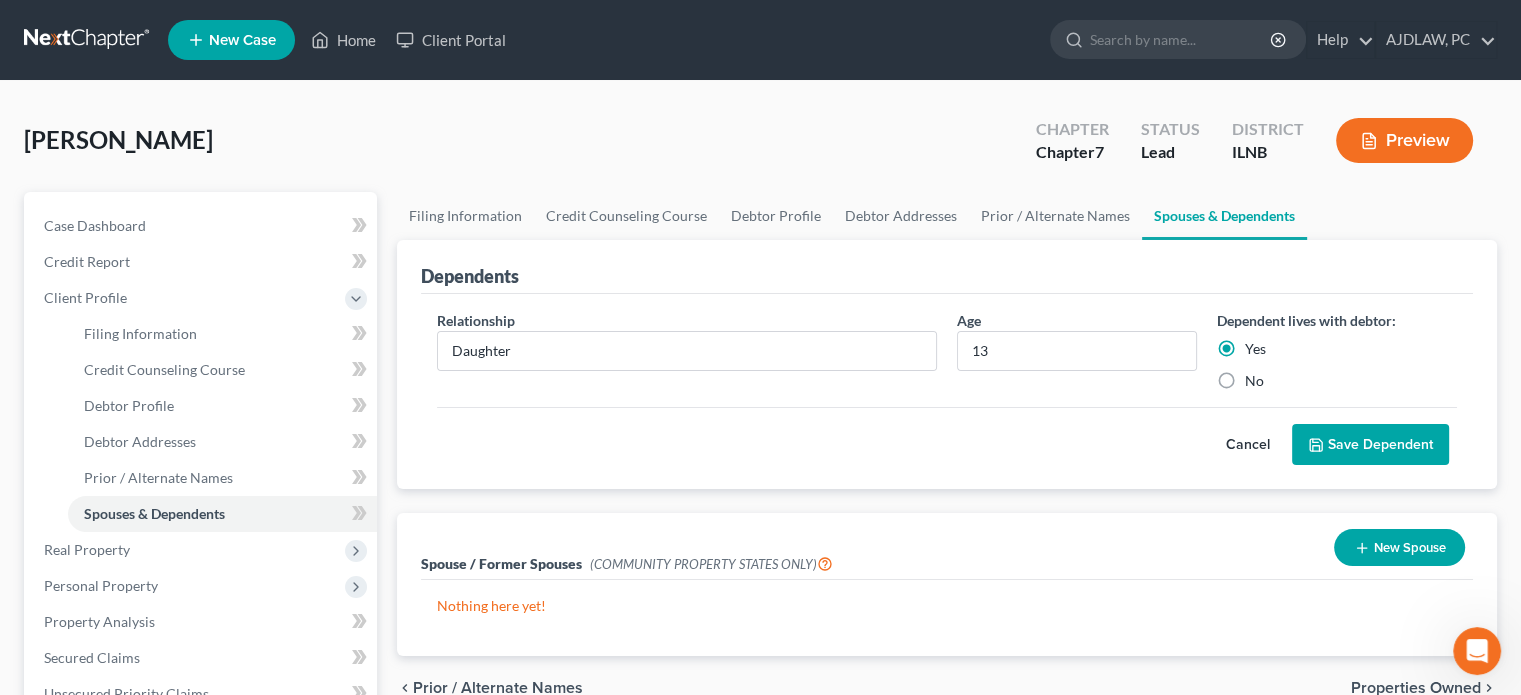click on "Save Dependent" at bounding box center (1370, 445) 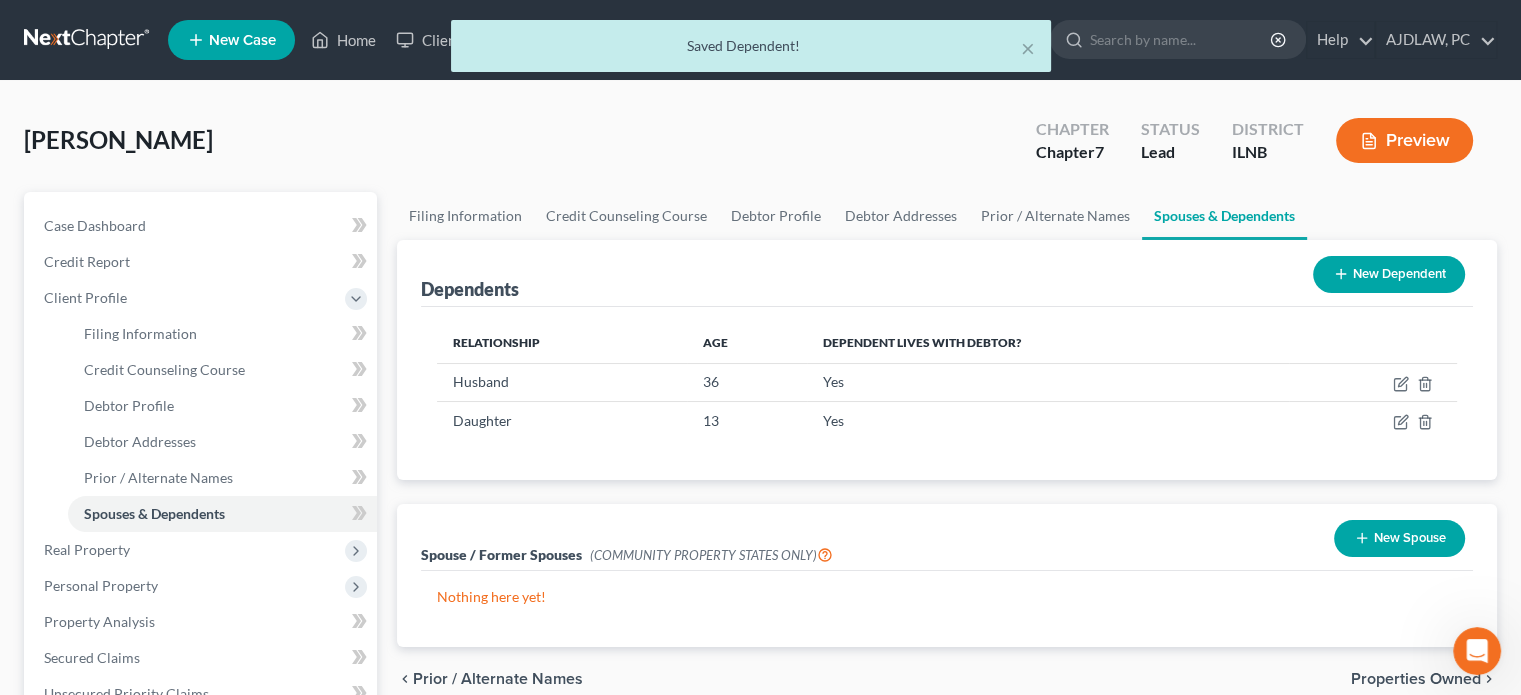 click on "New Dependent" at bounding box center (1389, 274) 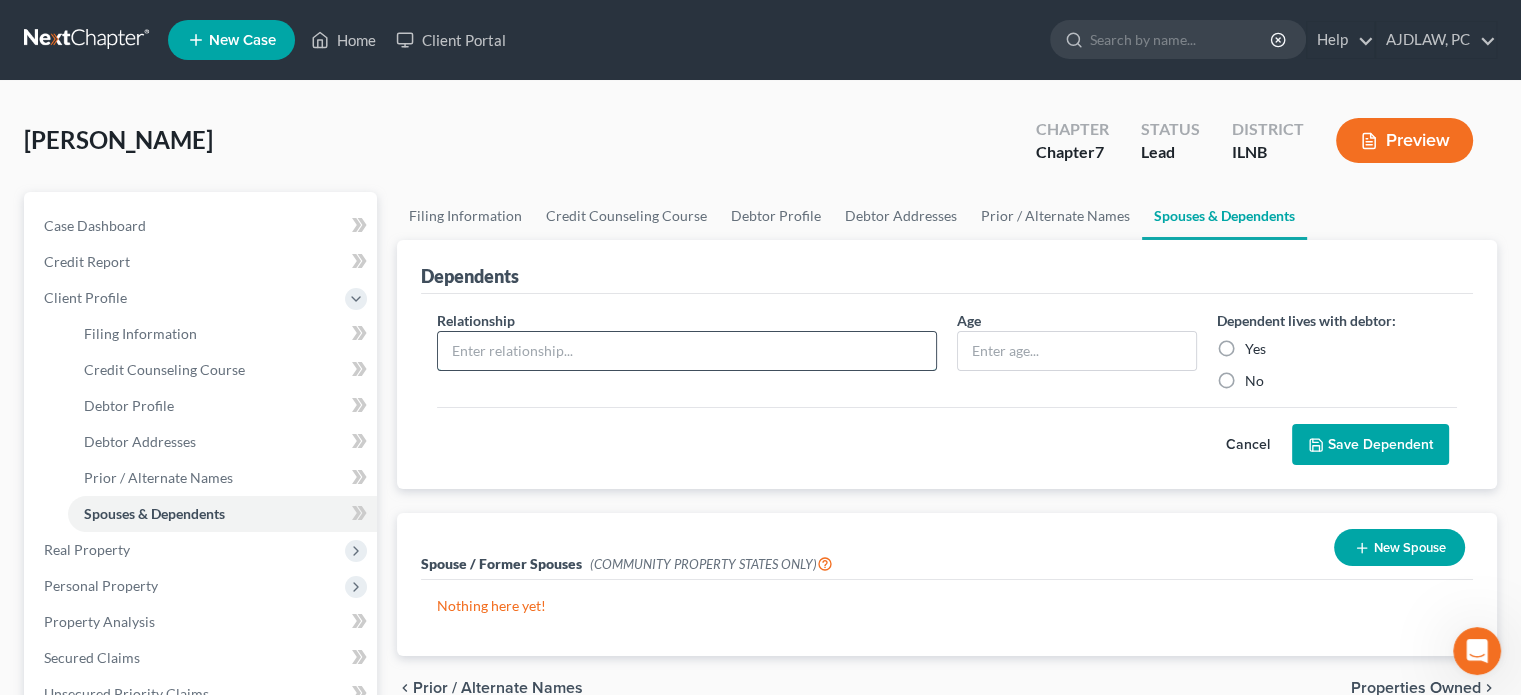 click at bounding box center (687, 351) 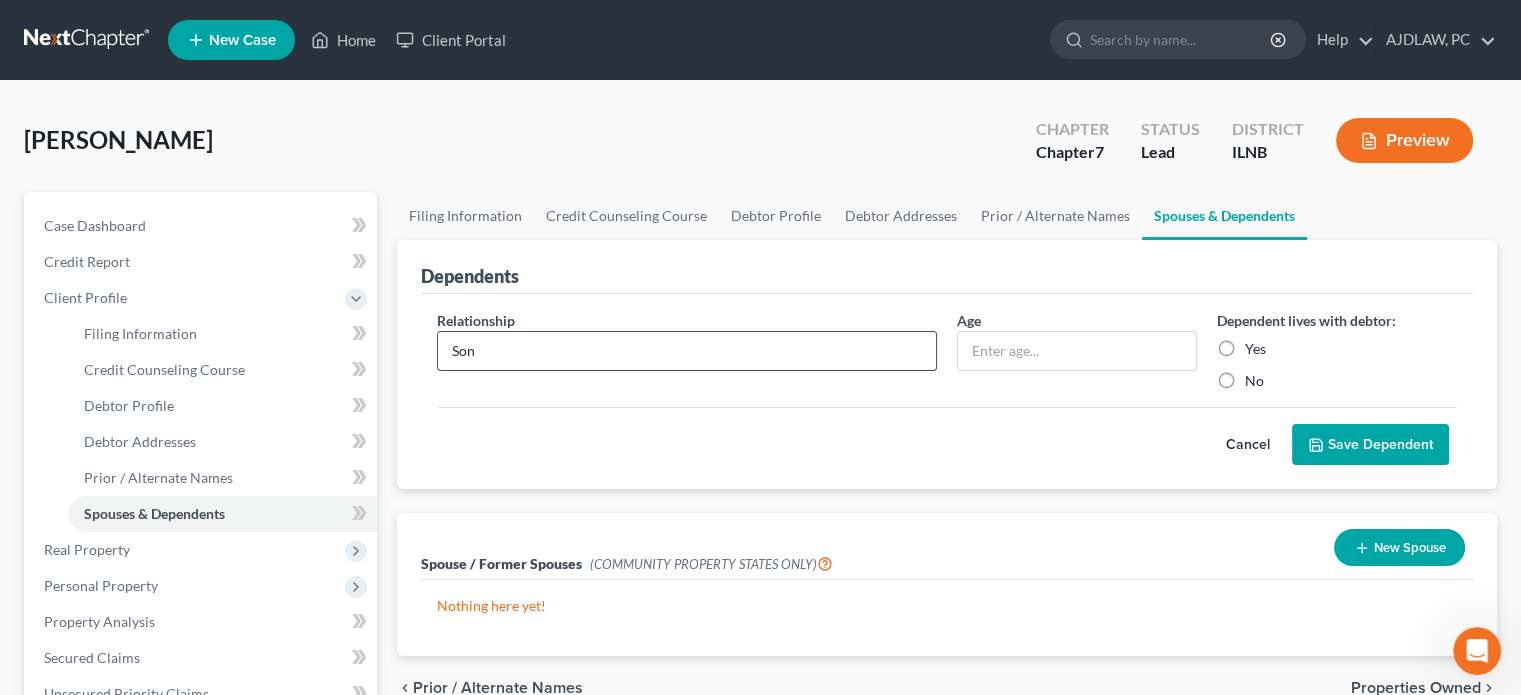 type on "Son" 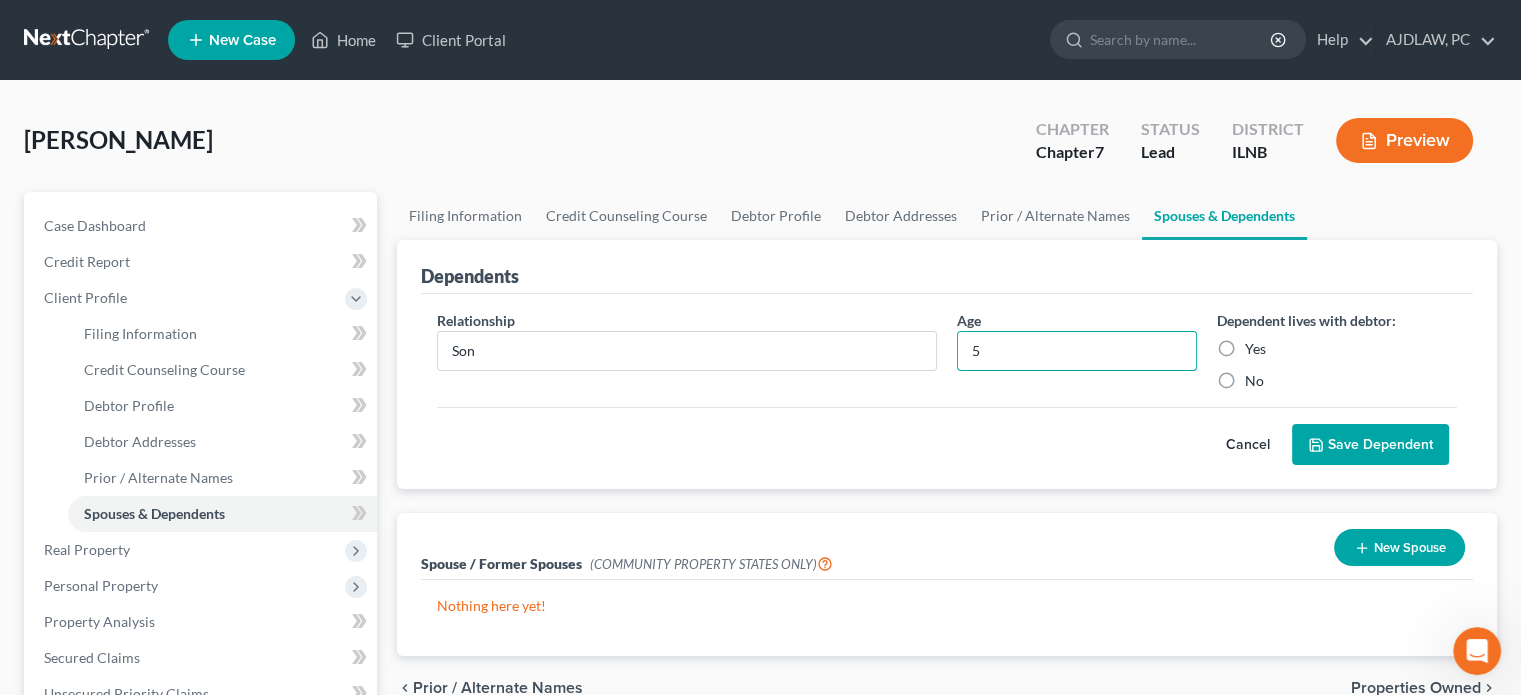 type on "5" 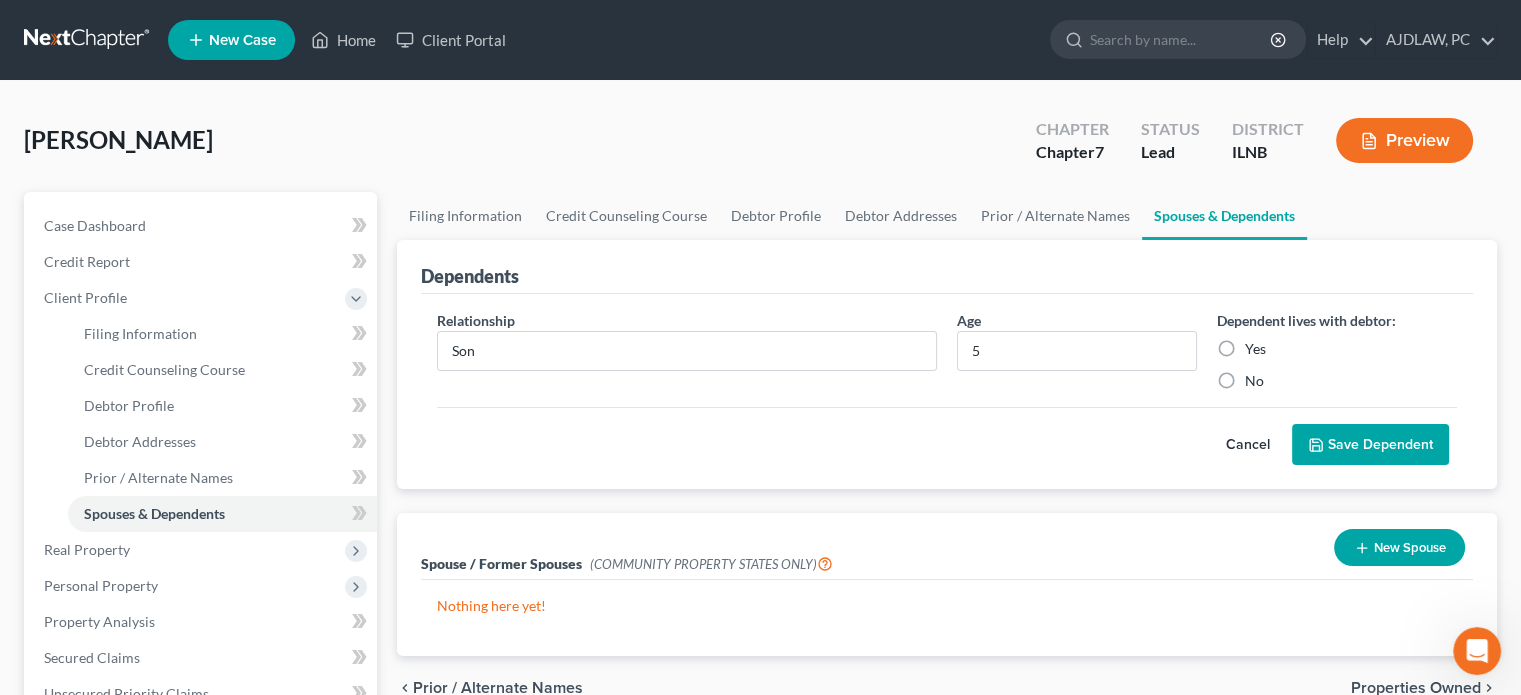 click on "Yes" at bounding box center [1255, 349] 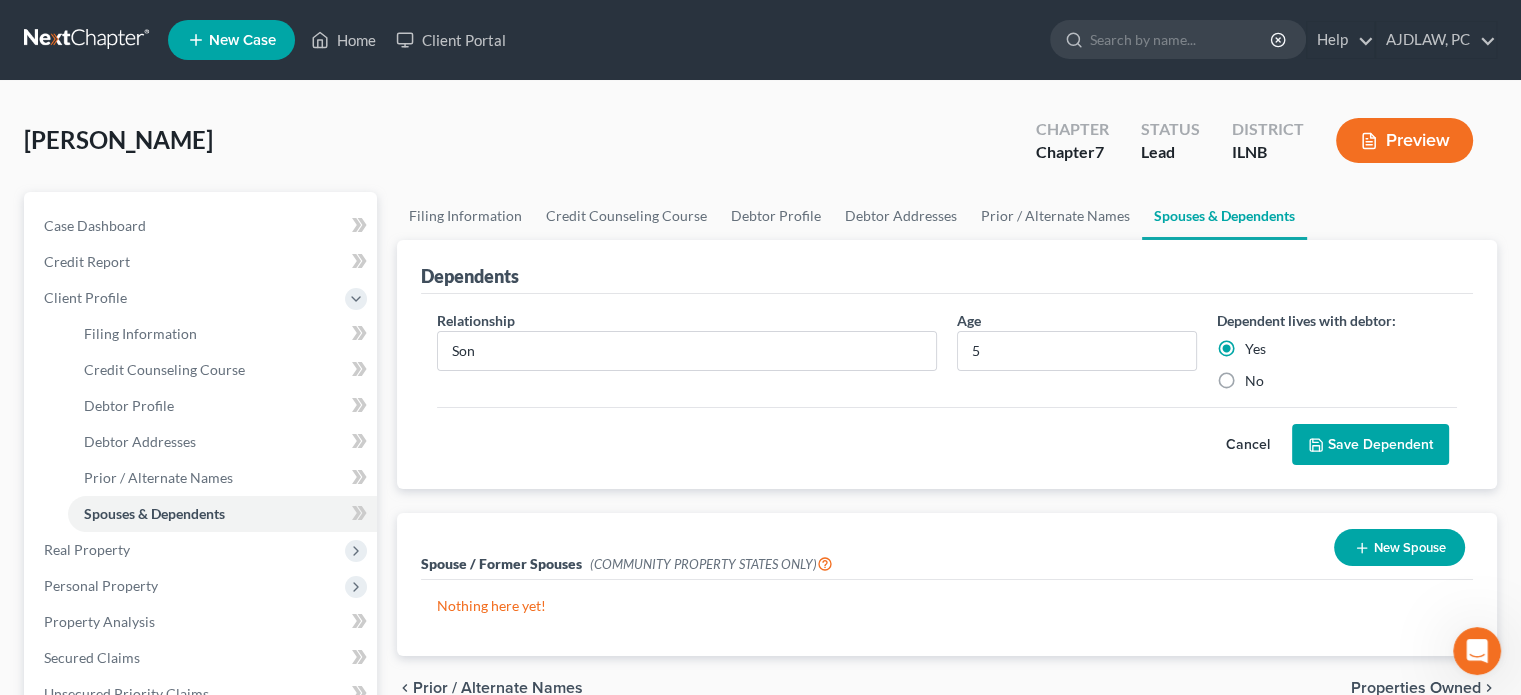 click on "Save Dependent" at bounding box center [1370, 445] 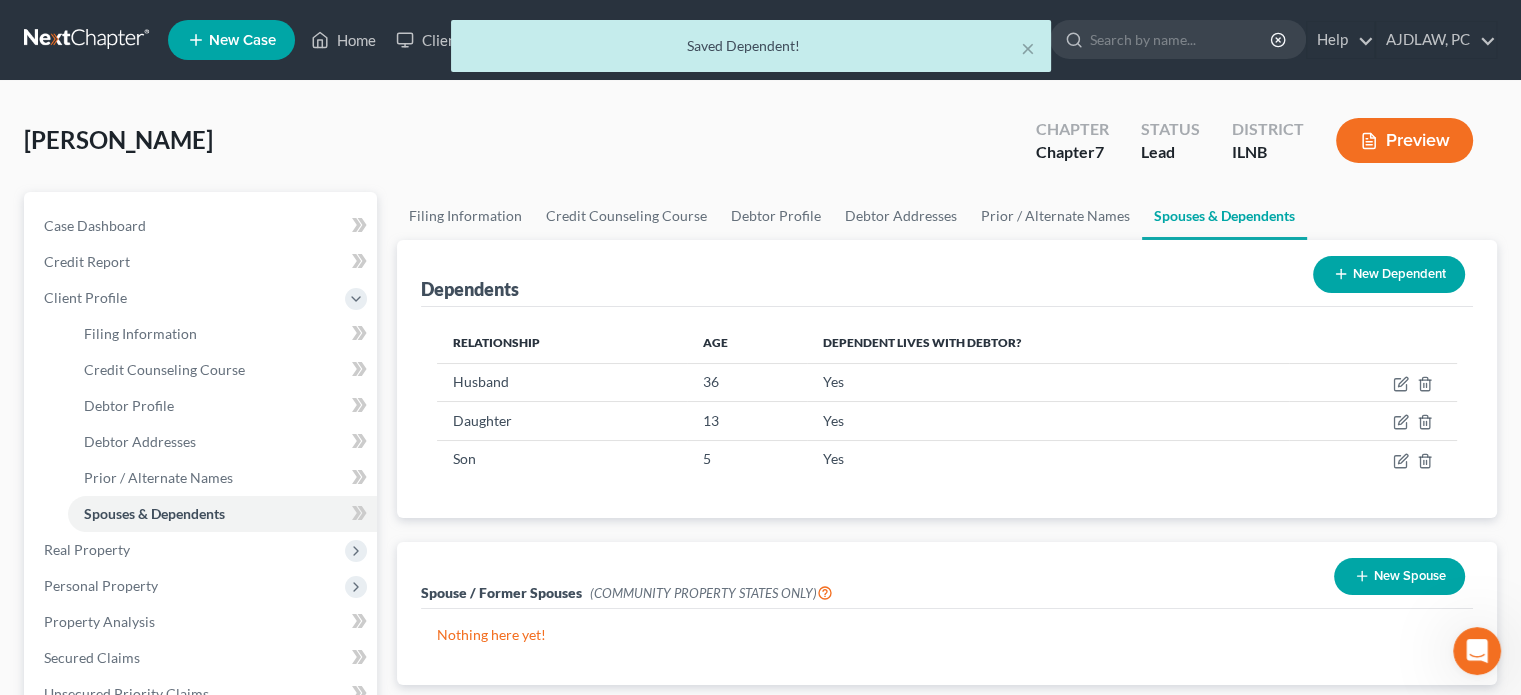 click on "New Dependent" at bounding box center (1389, 274) 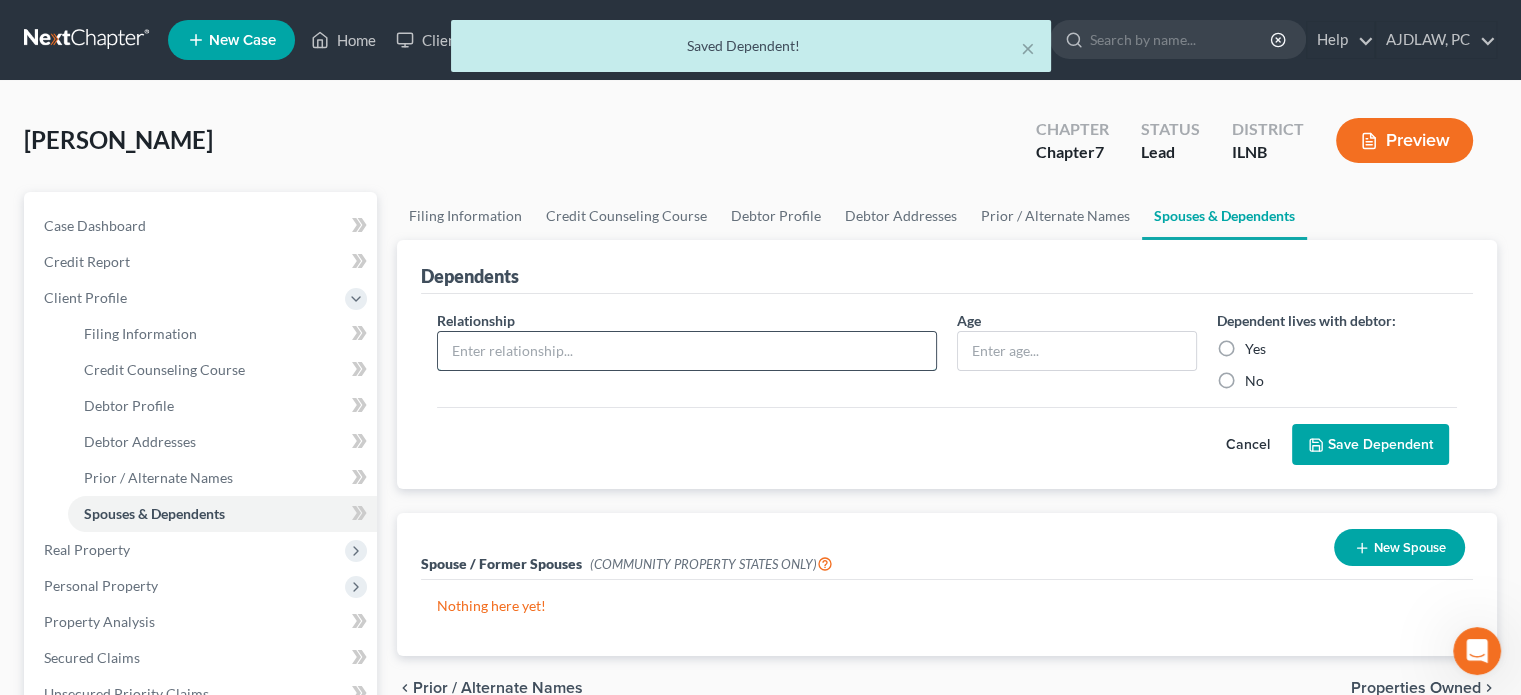click at bounding box center (687, 351) 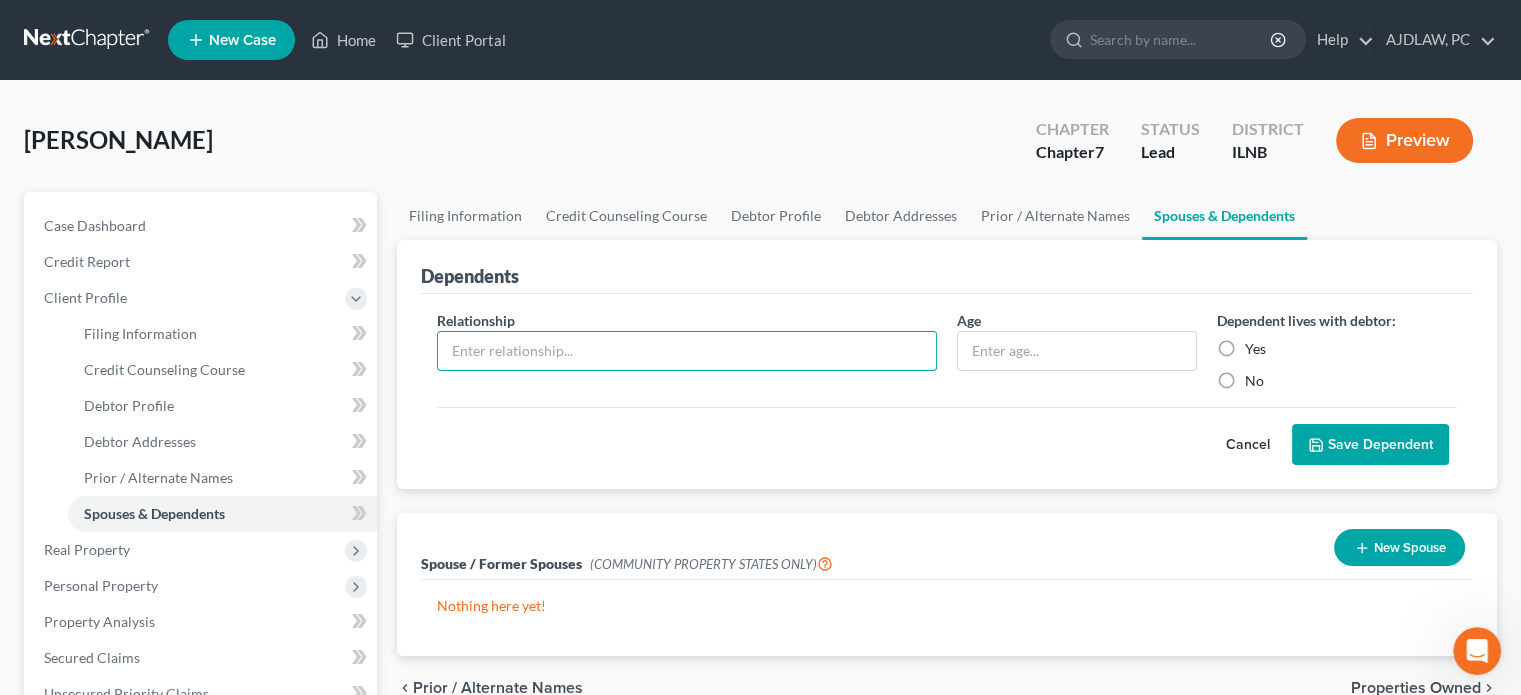 type on "Daughter" 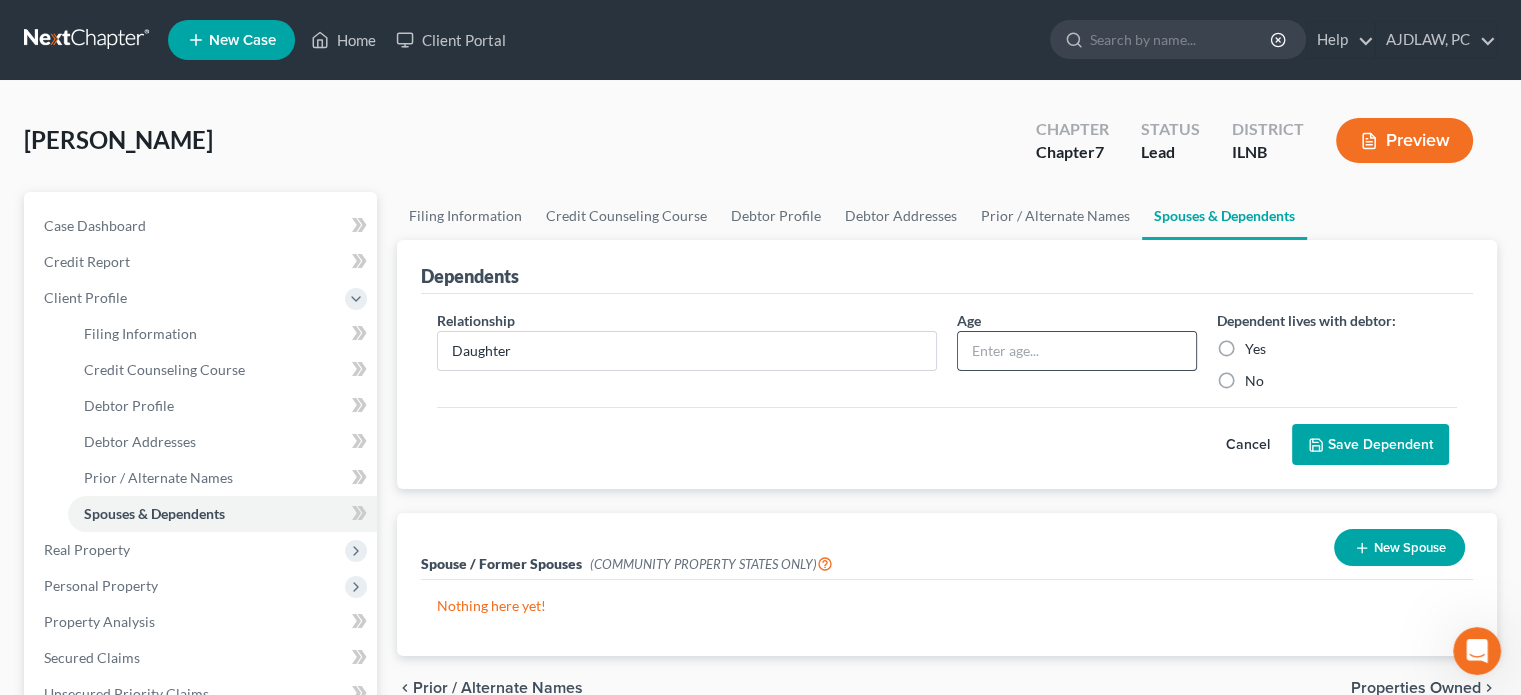 click at bounding box center [1077, 351] 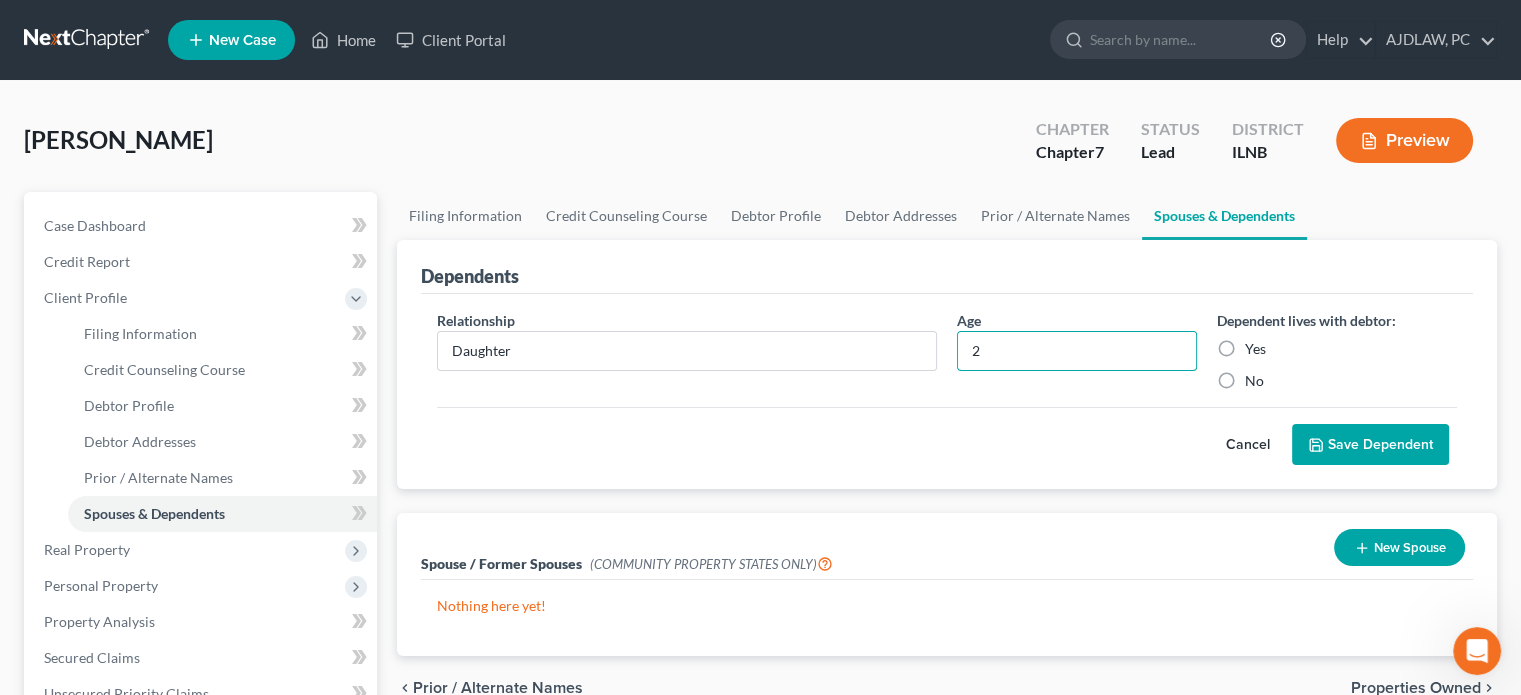 type on "2" 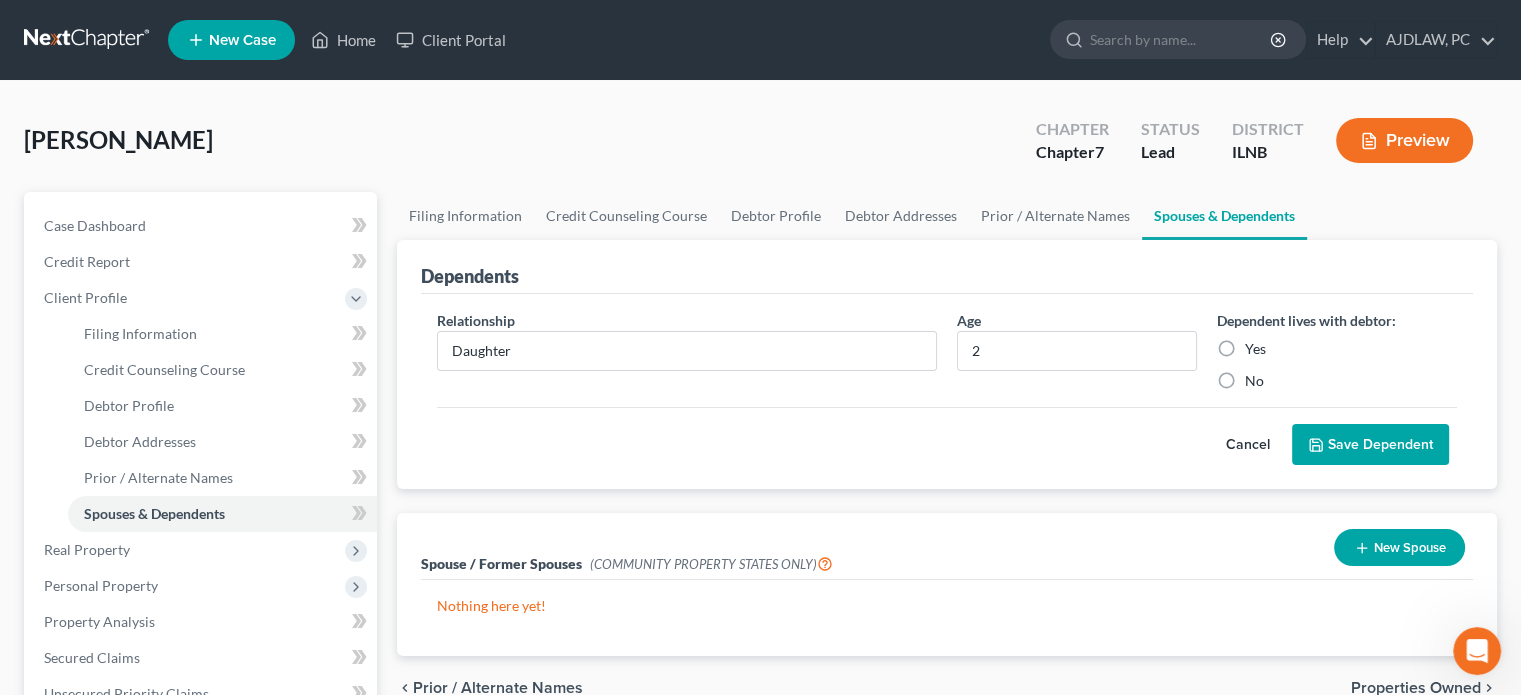 click on "Yes" at bounding box center [1255, 349] 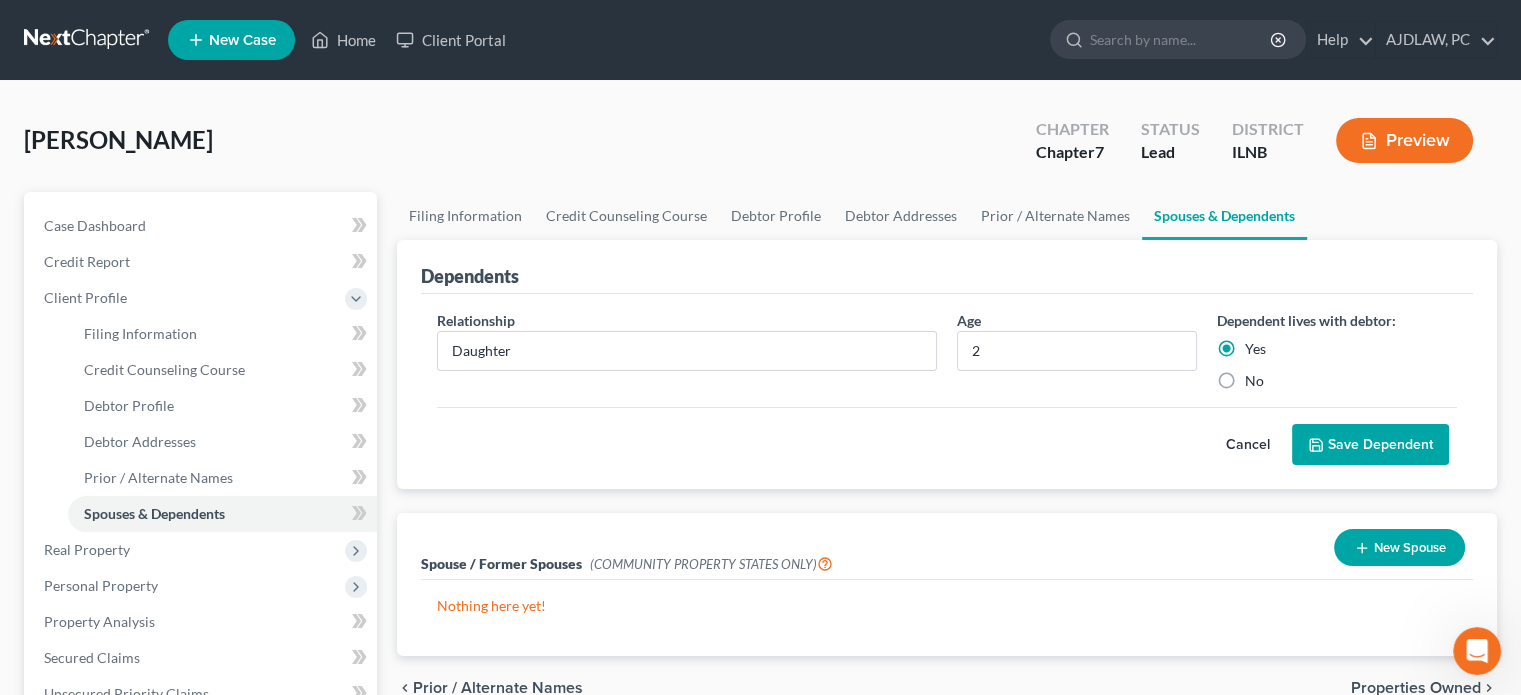 click on "Save Dependent" at bounding box center [1370, 445] 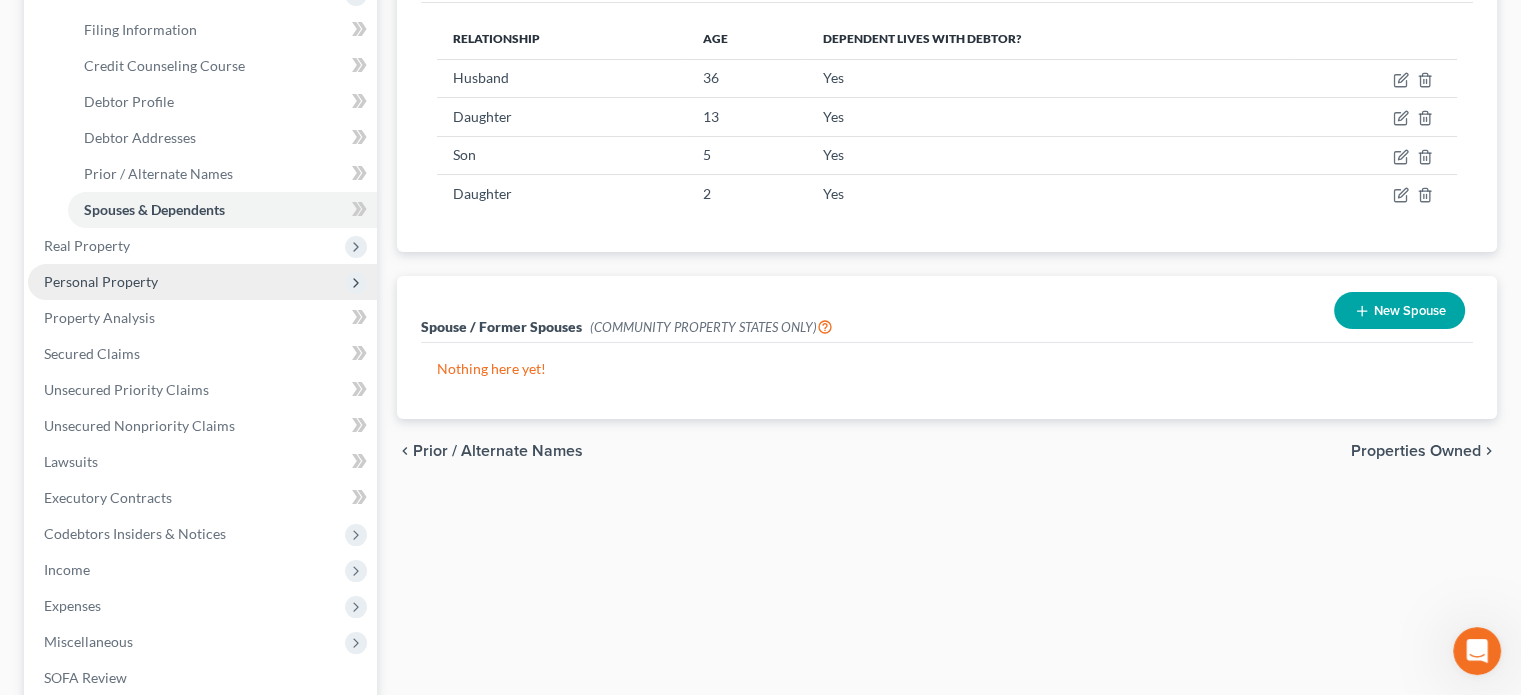 scroll, scrollTop: 324, scrollLeft: 0, axis: vertical 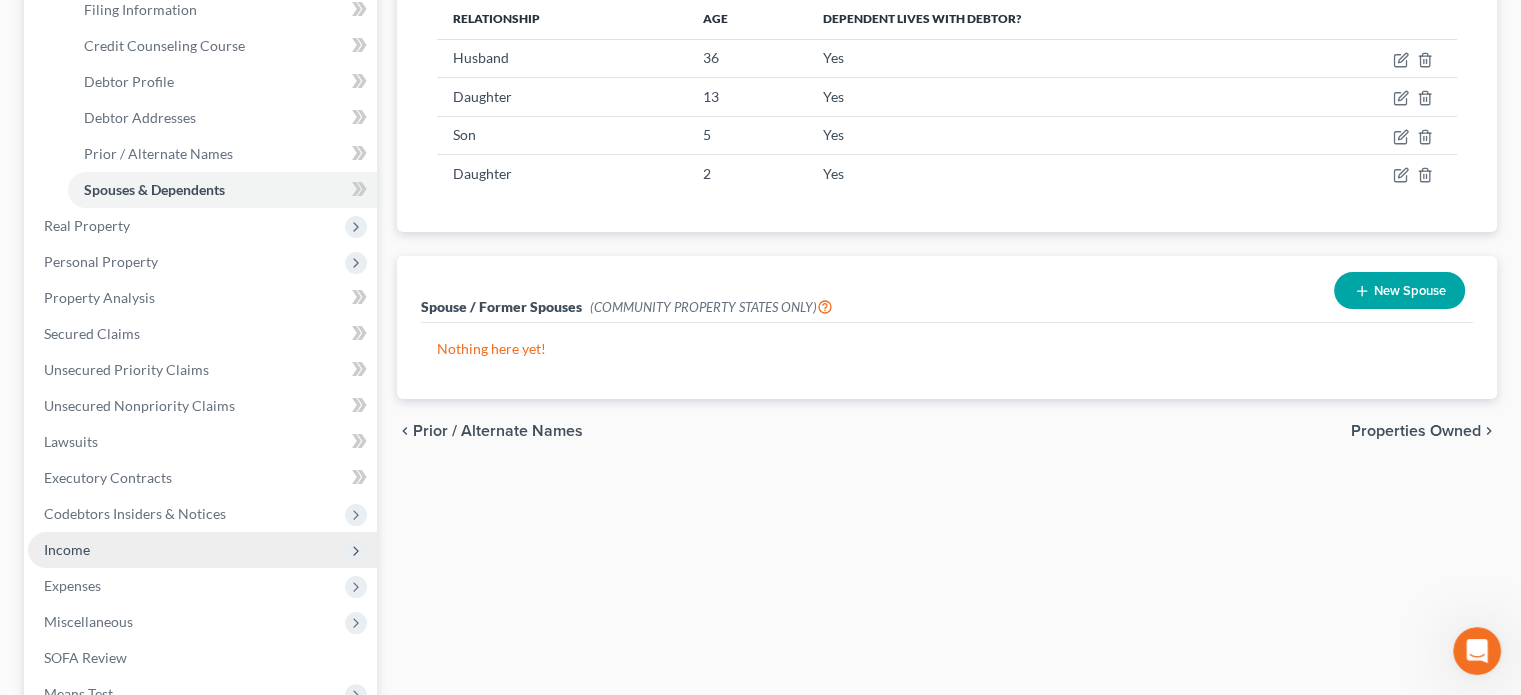 click on "Income" at bounding box center (67, 549) 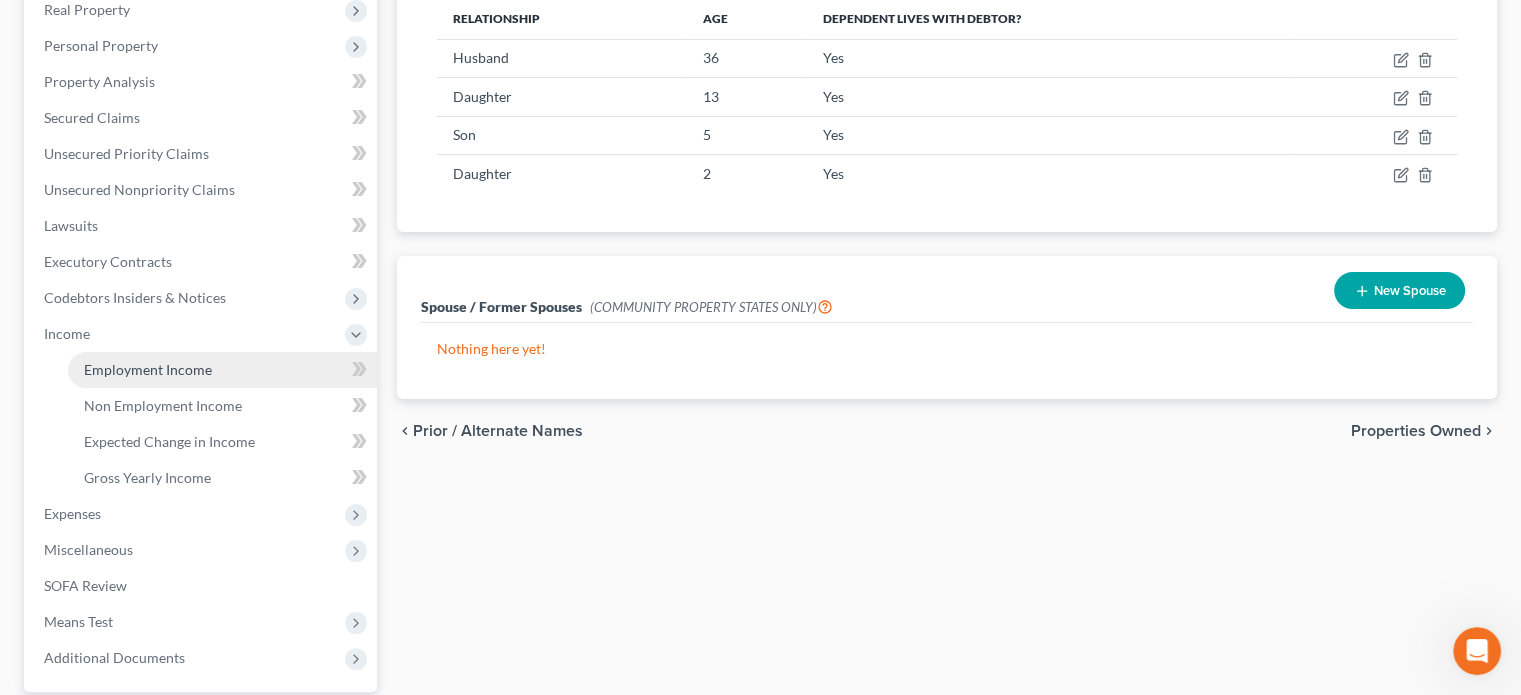 click on "Employment Income" at bounding box center (148, 369) 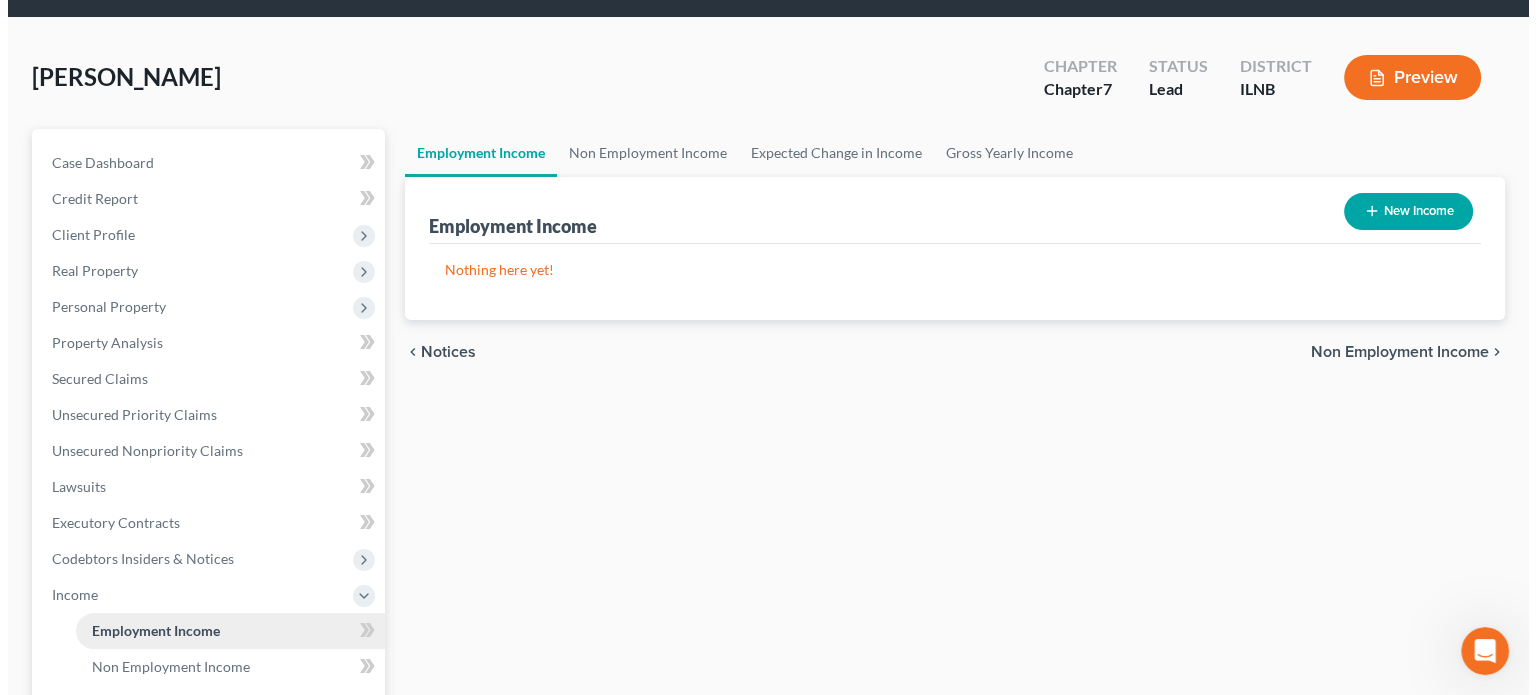 scroll, scrollTop: 0, scrollLeft: 0, axis: both 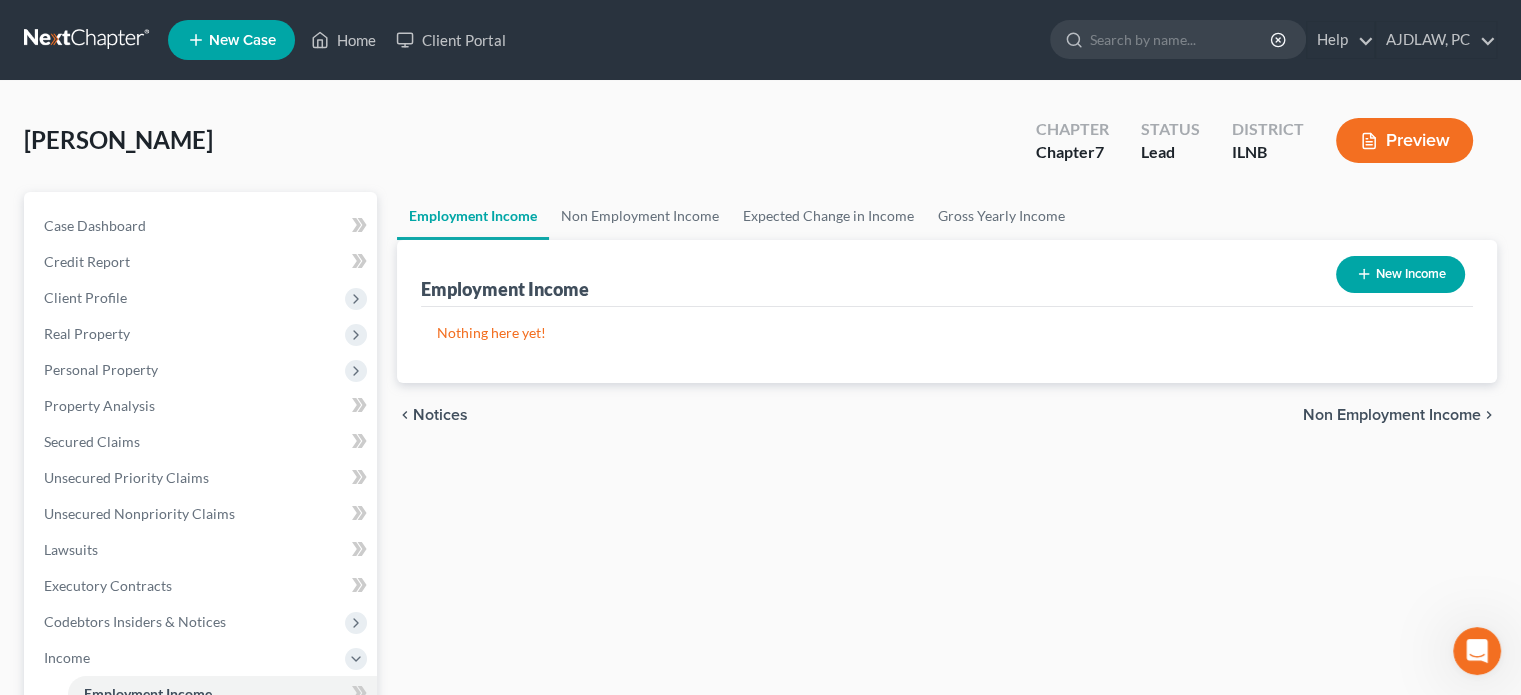 click 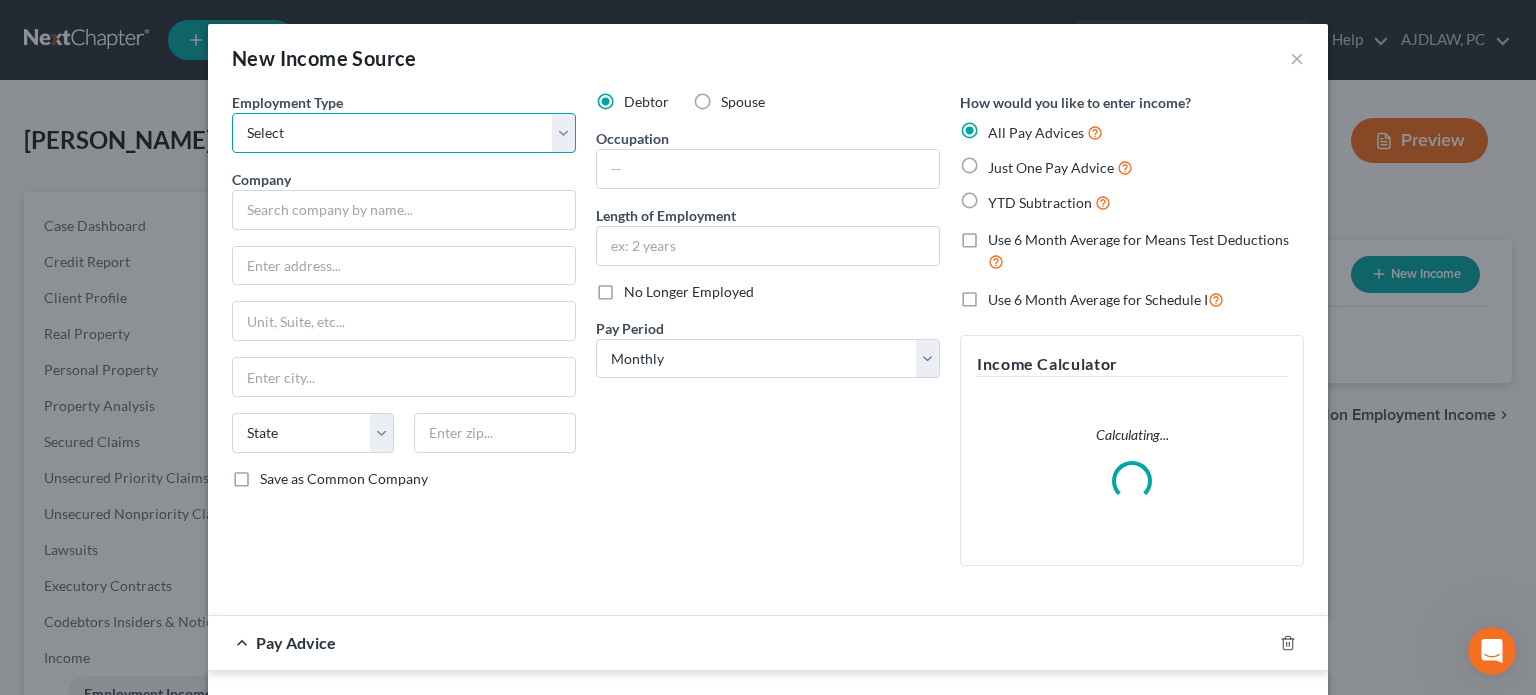 click on "Select Full or [DEMOGRAPHIC_DATA] Employment Self Employment" at bounding box center [404, 133] 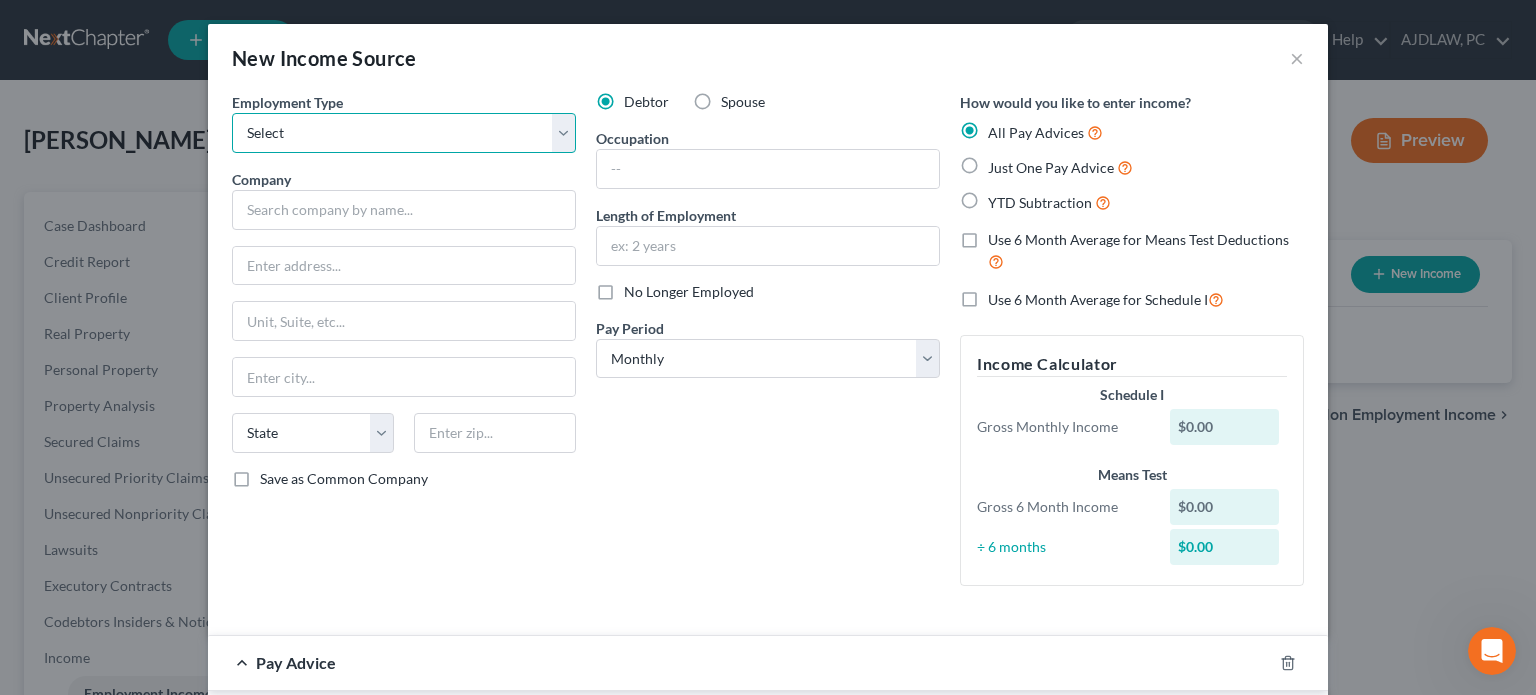 select on "0" 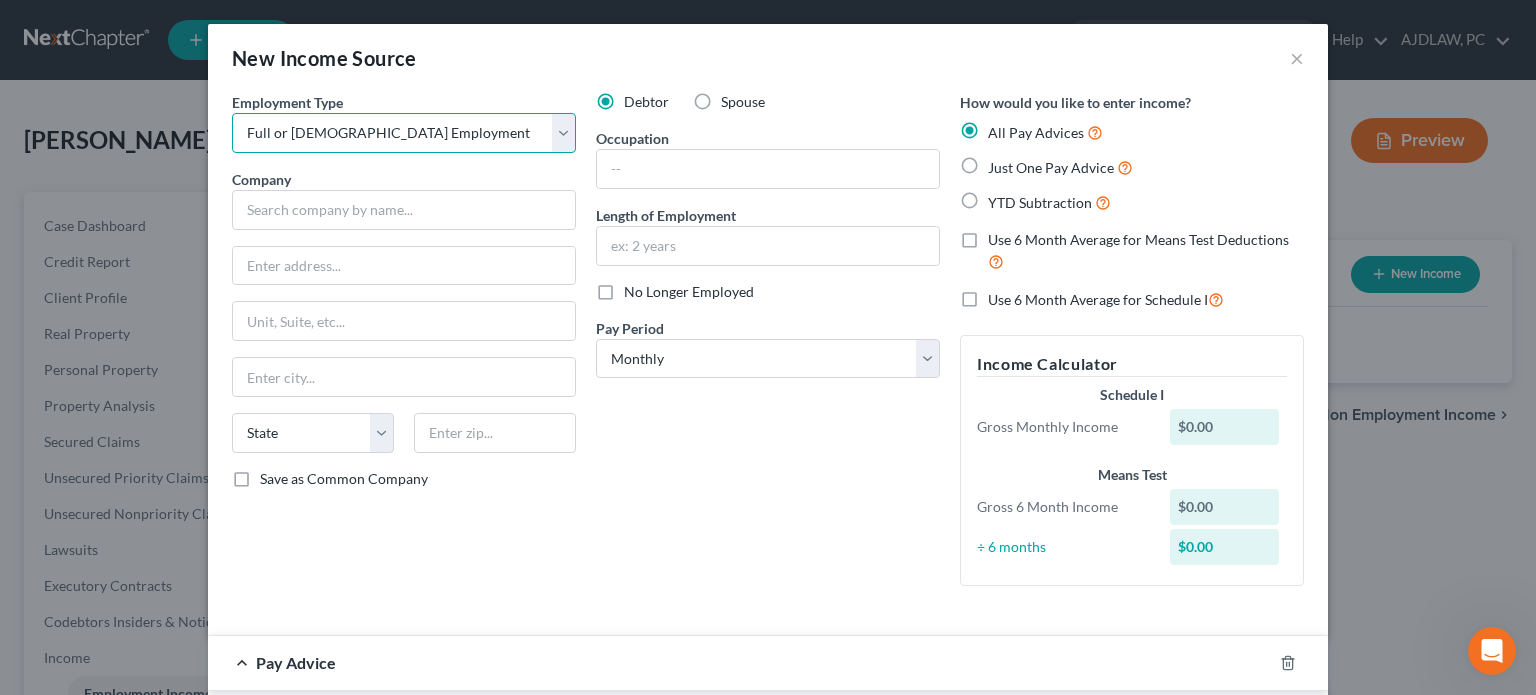 click on "Select Full or [DEMOGRAPHIC_DATA] Employment Self Employment" at bounding box center (404, 133) 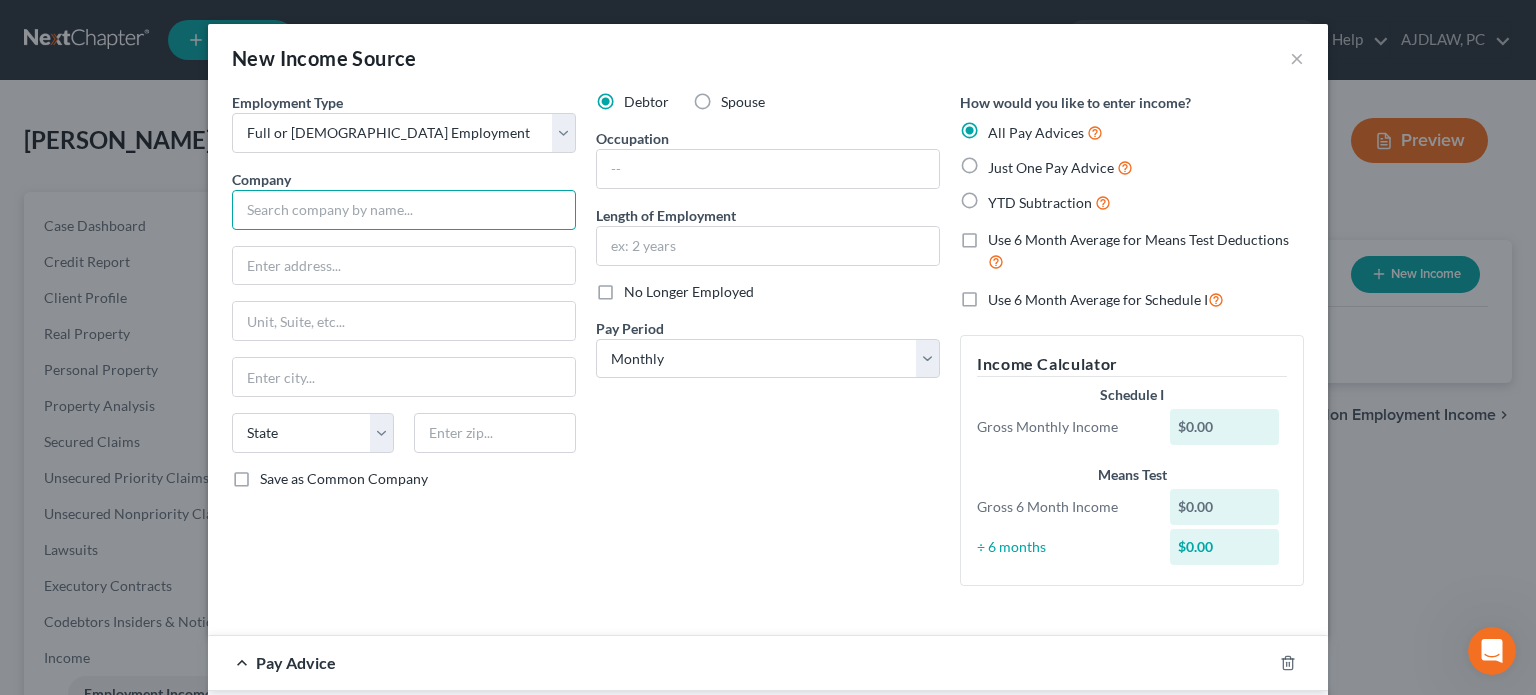 click at bounding box center [404, 210] 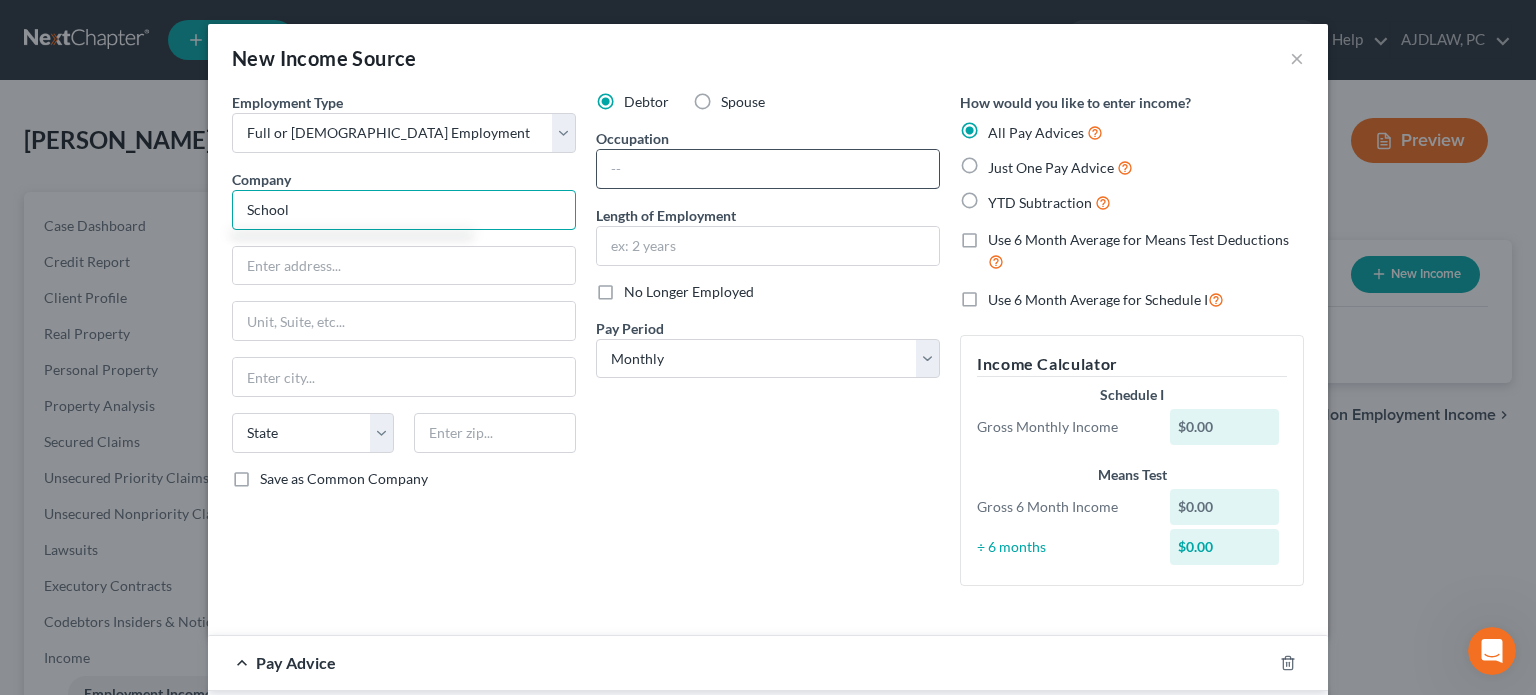type on "School" 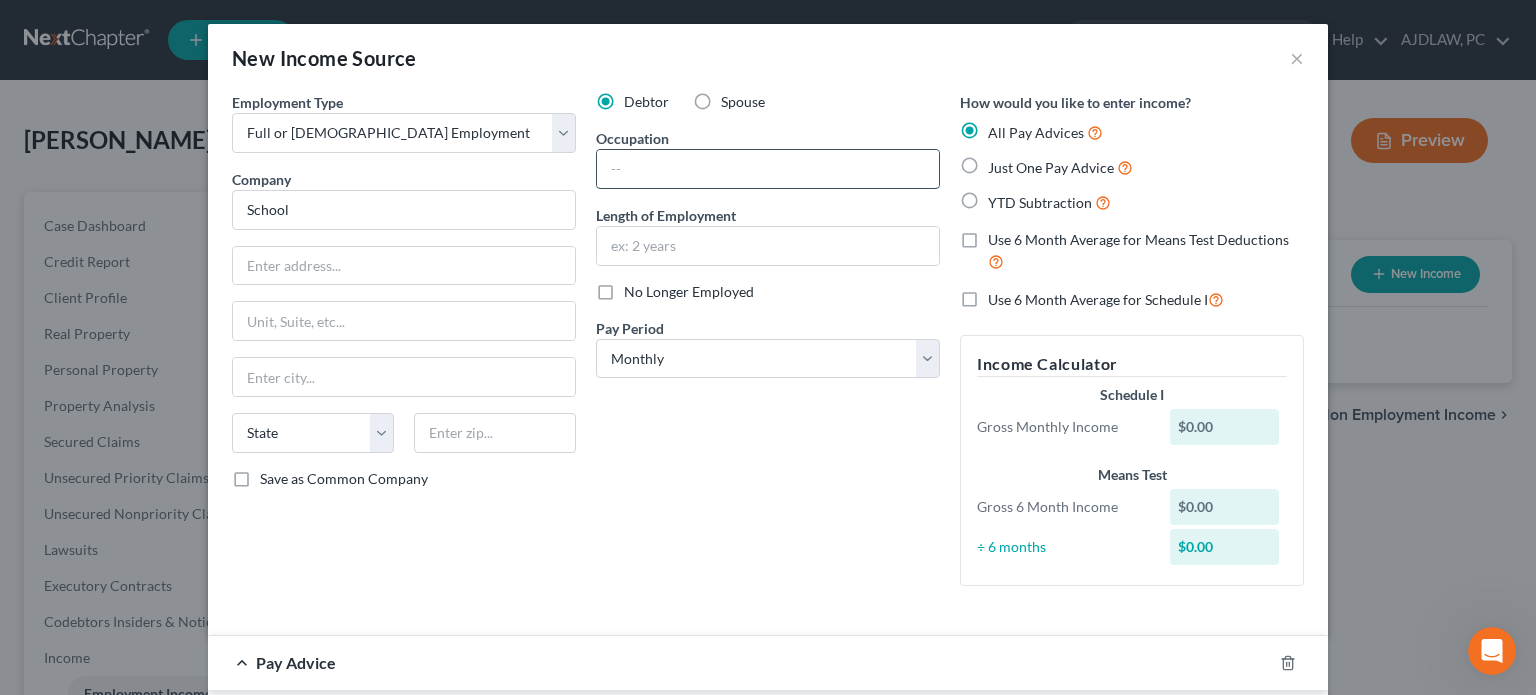 click at bounding box center [768, 169] 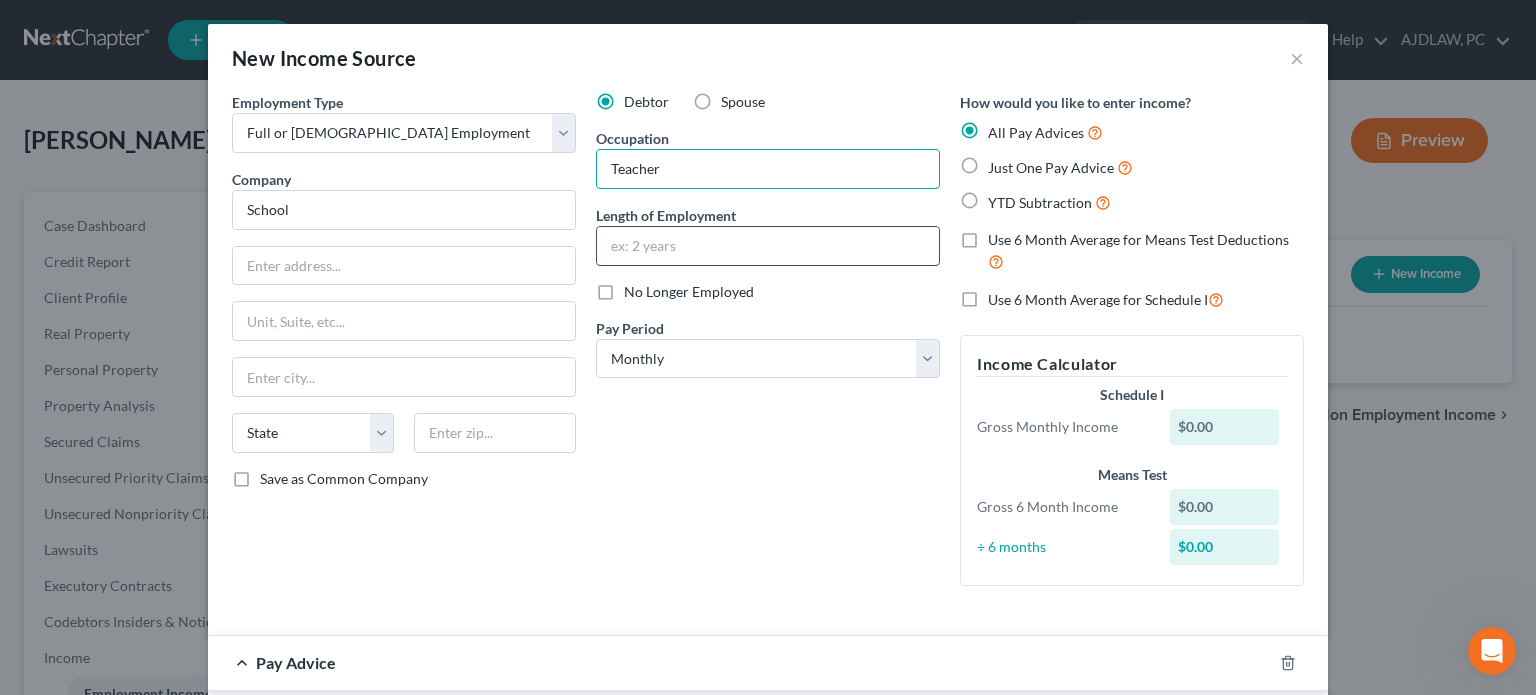 type on "Teacher" 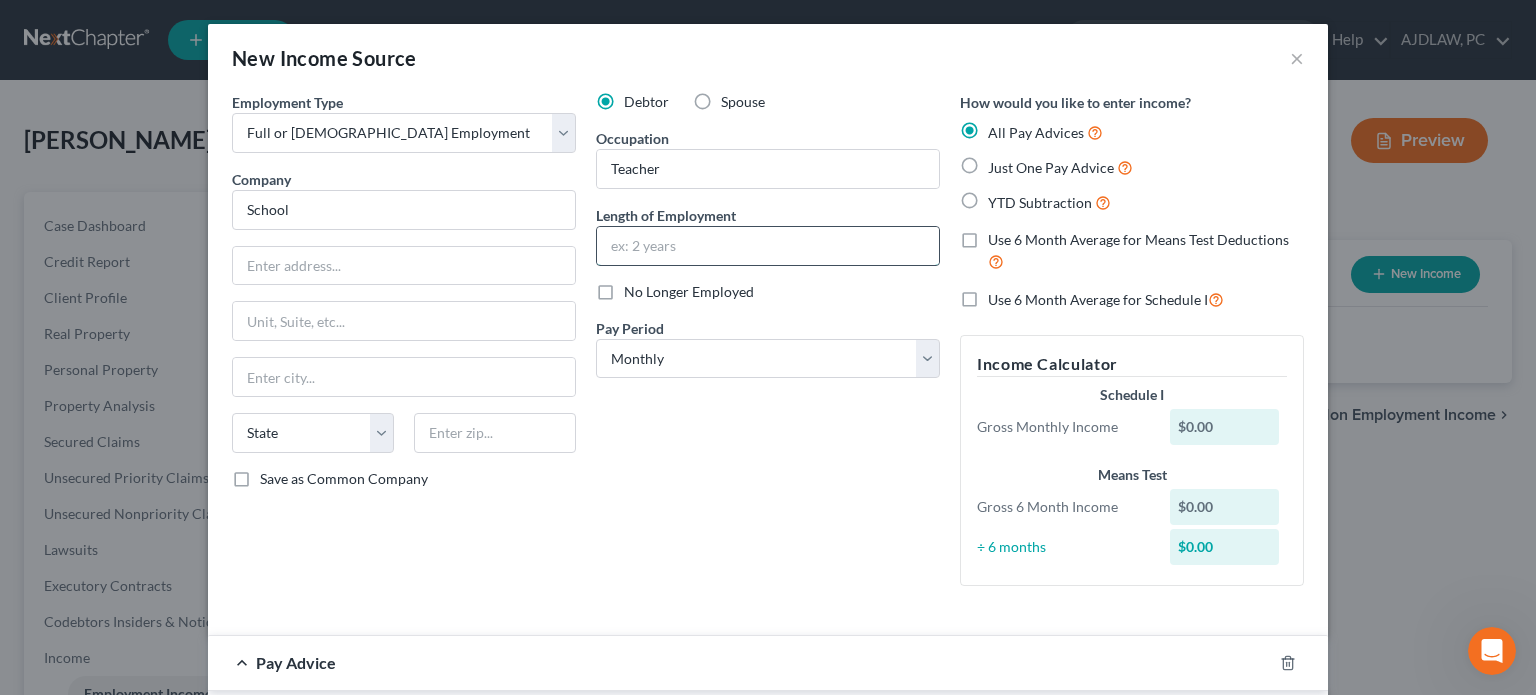 click at bounding box center (768, 246) 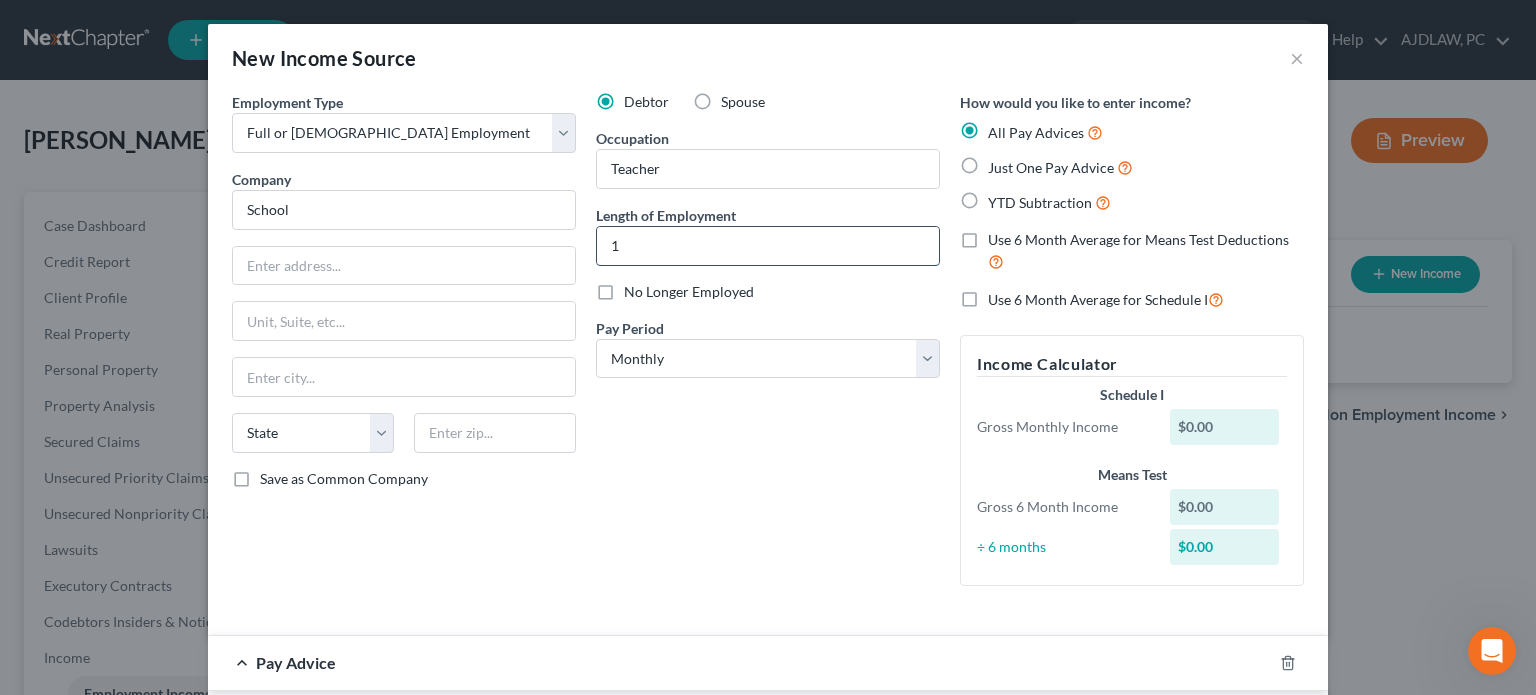 type on "1" 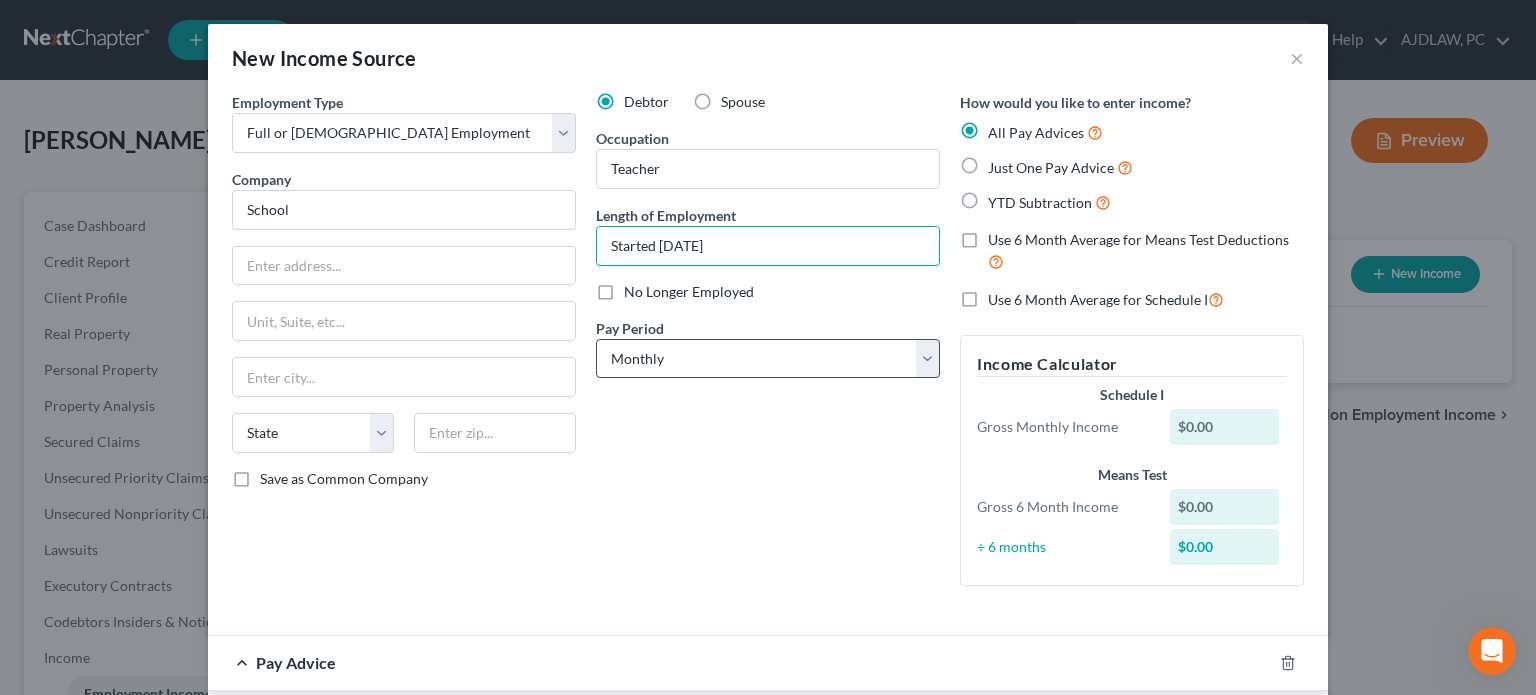 type on "Started [DATE]" 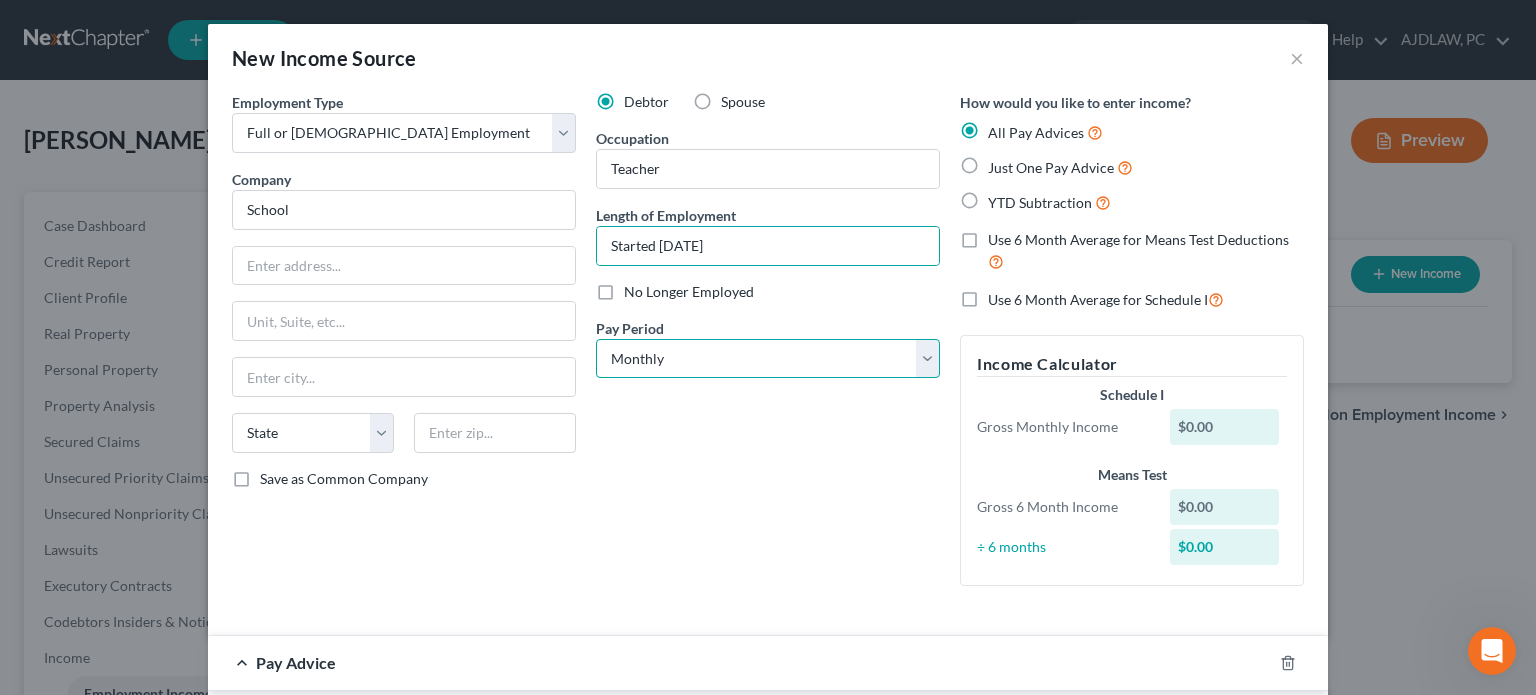 click on "Select Monthly Twice Monthly Every Other Week Weekly" at bounding box center (768, 359) 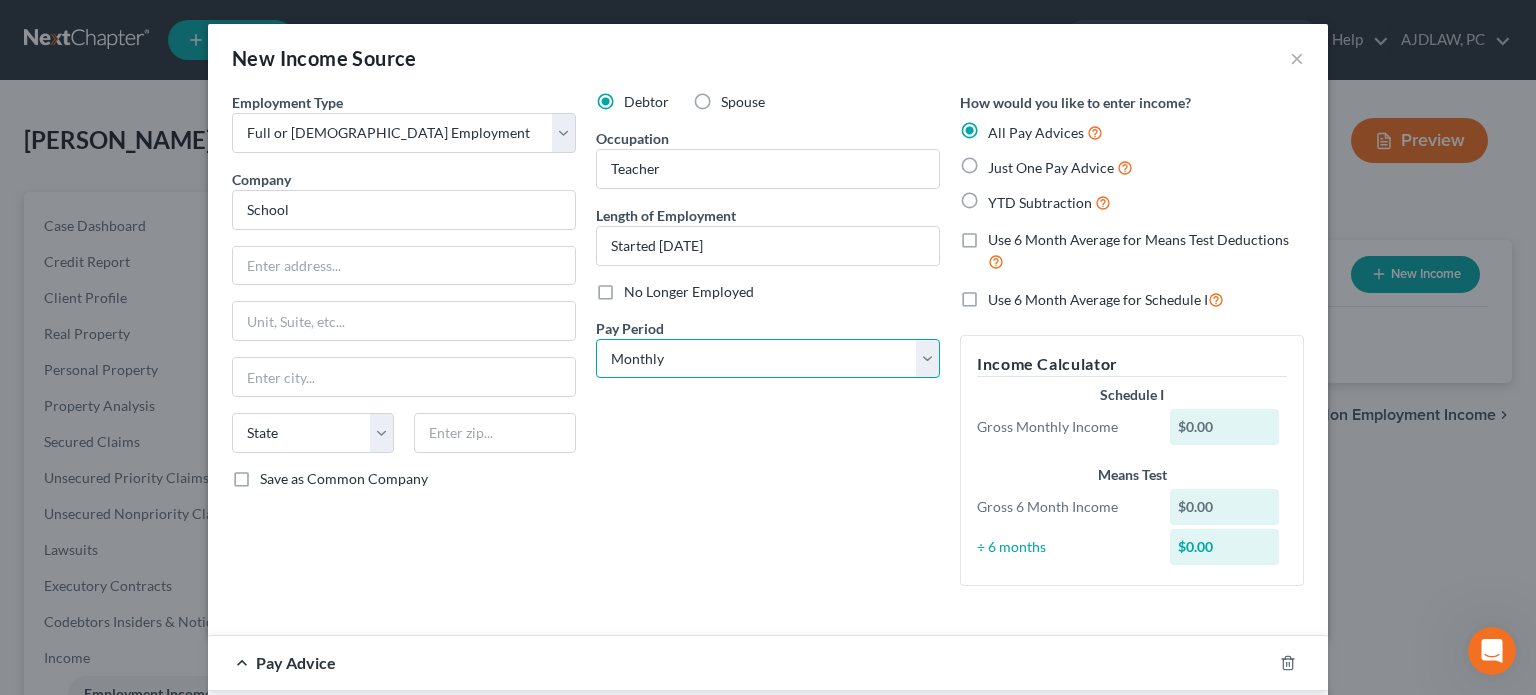 select on "3" 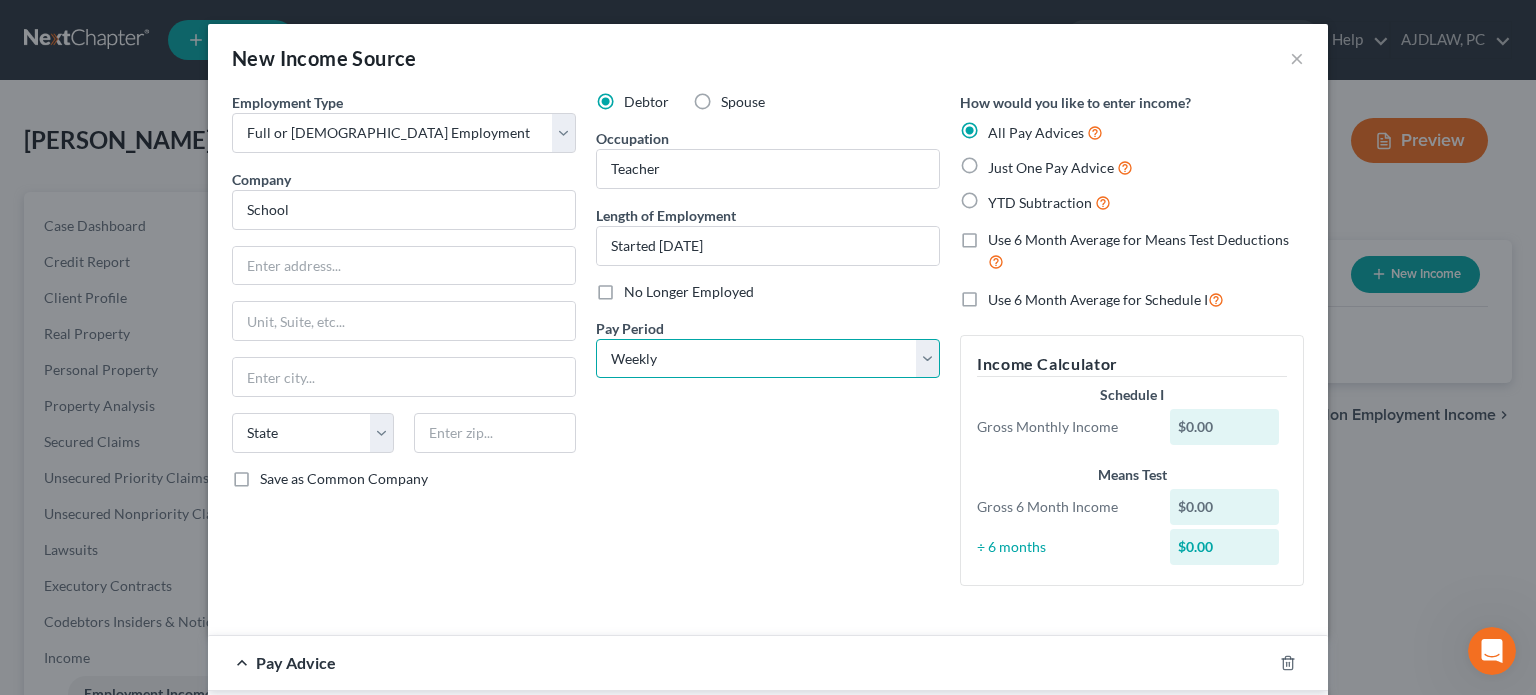 click on "Select Monthly Twice Monthly Every Other Week Weekly" at bounding box center (768, 359) 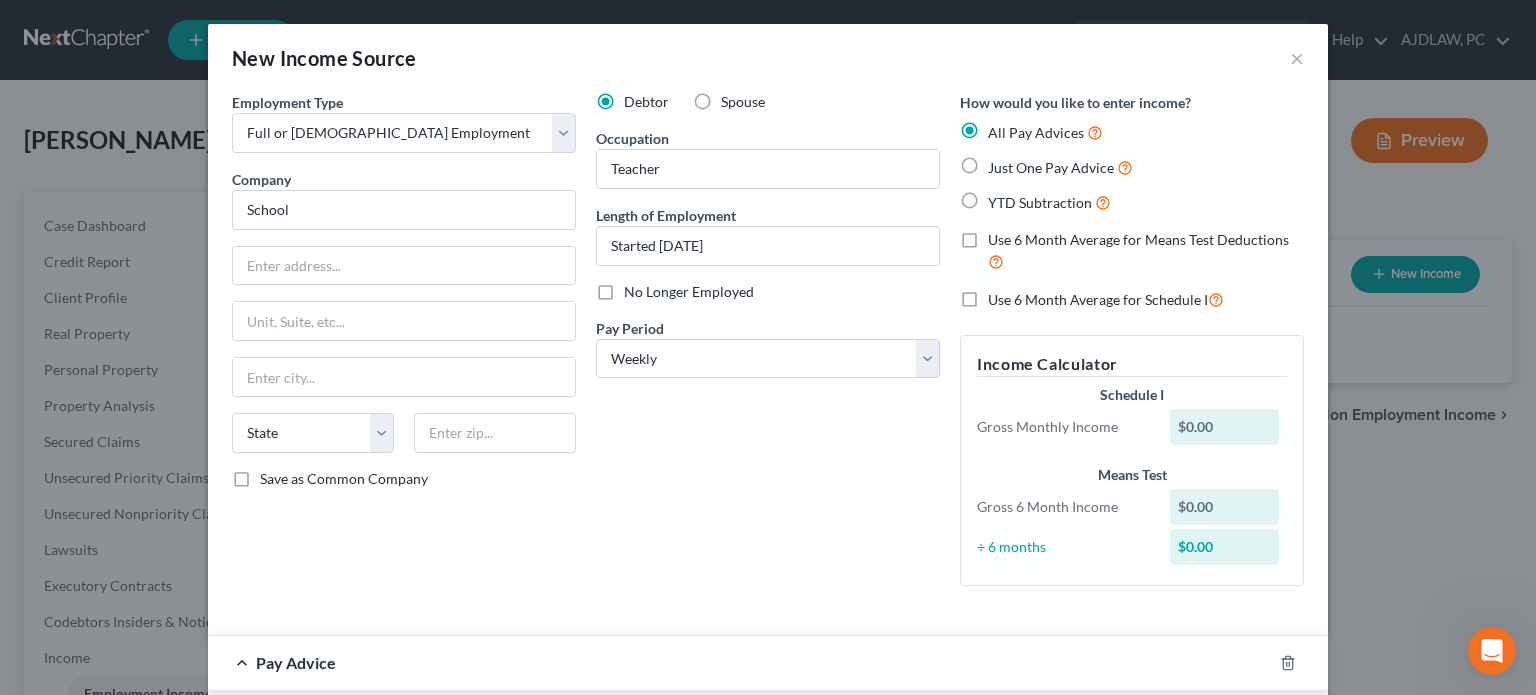 click on "Just One Pay Advice" at bounding box center [1051, 167] 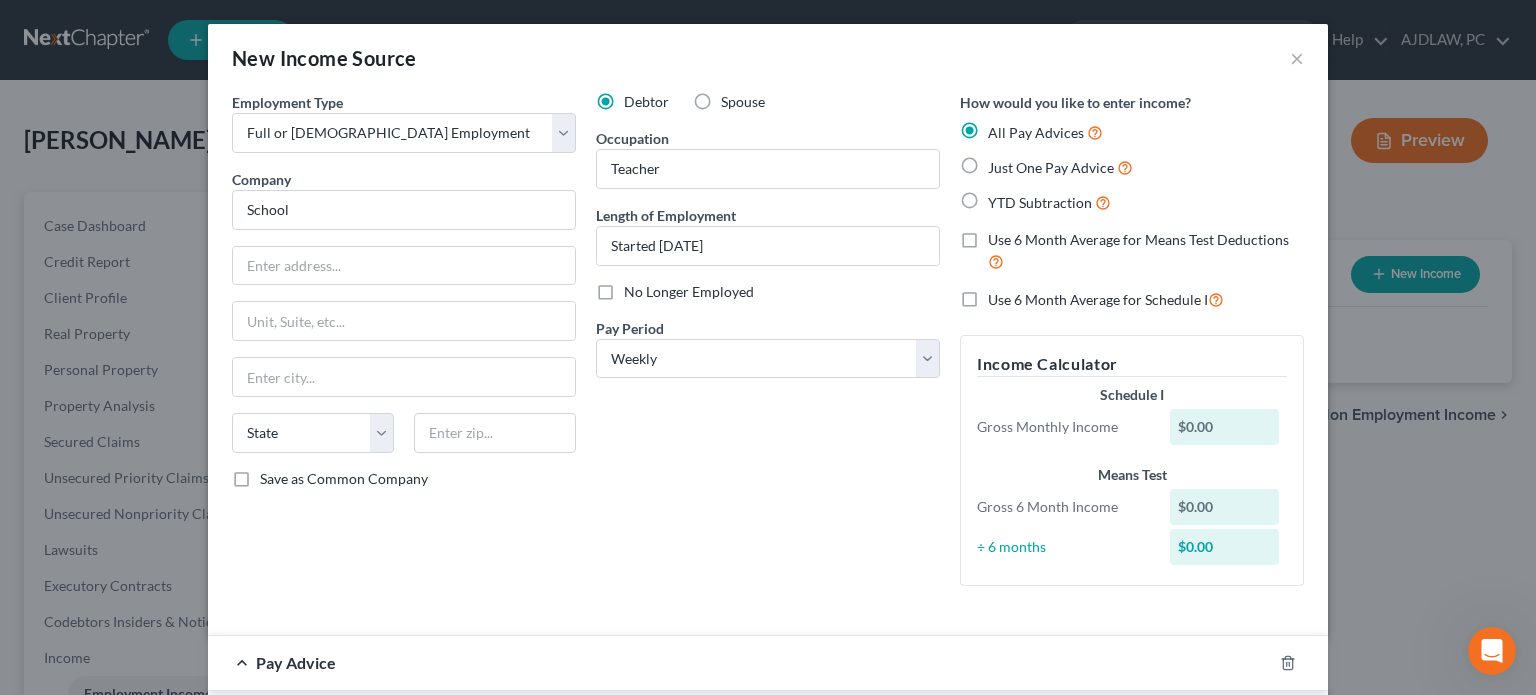 radio on "true" 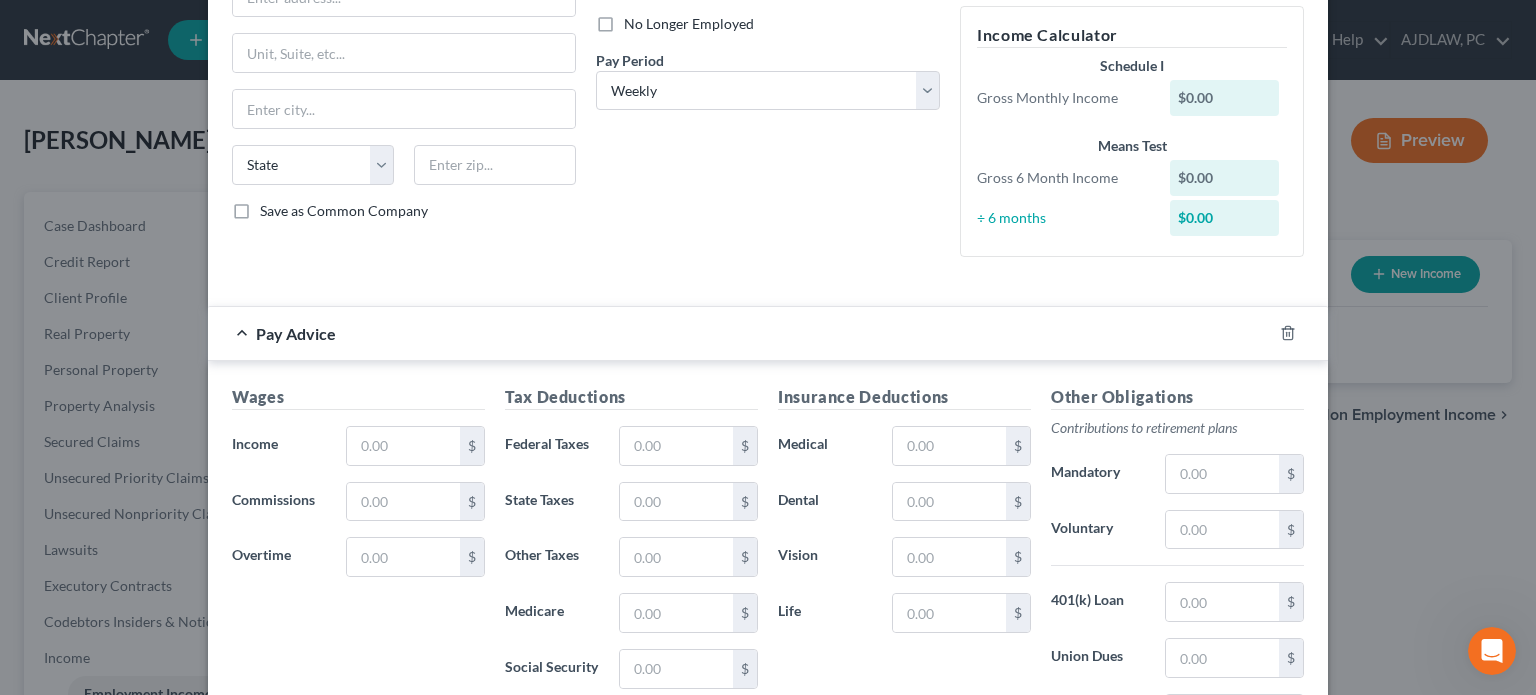scroll, scrollTop: 270, scrollLeft: 0, axis: vertical 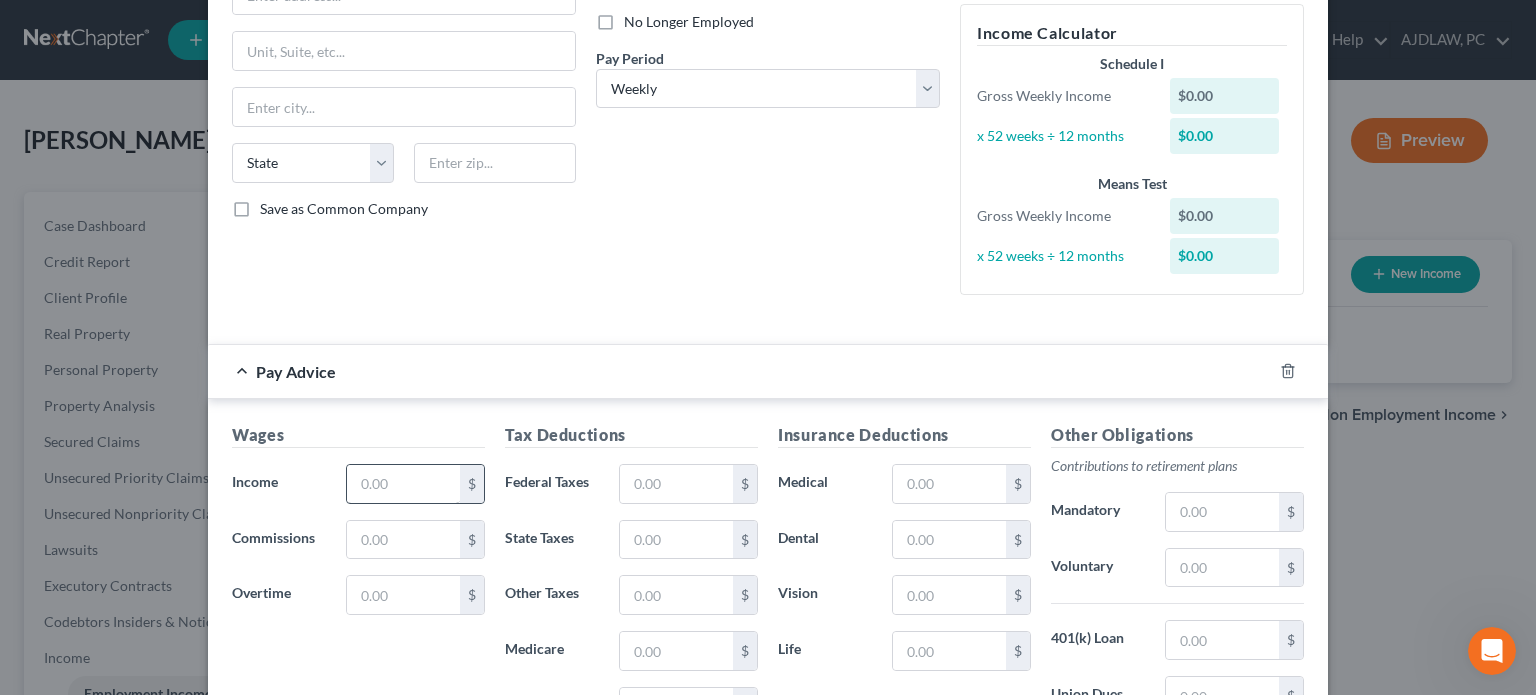 click on "Wages
Income
*
$ Commissions $ Overtime $" at bounding box center (358, 583) 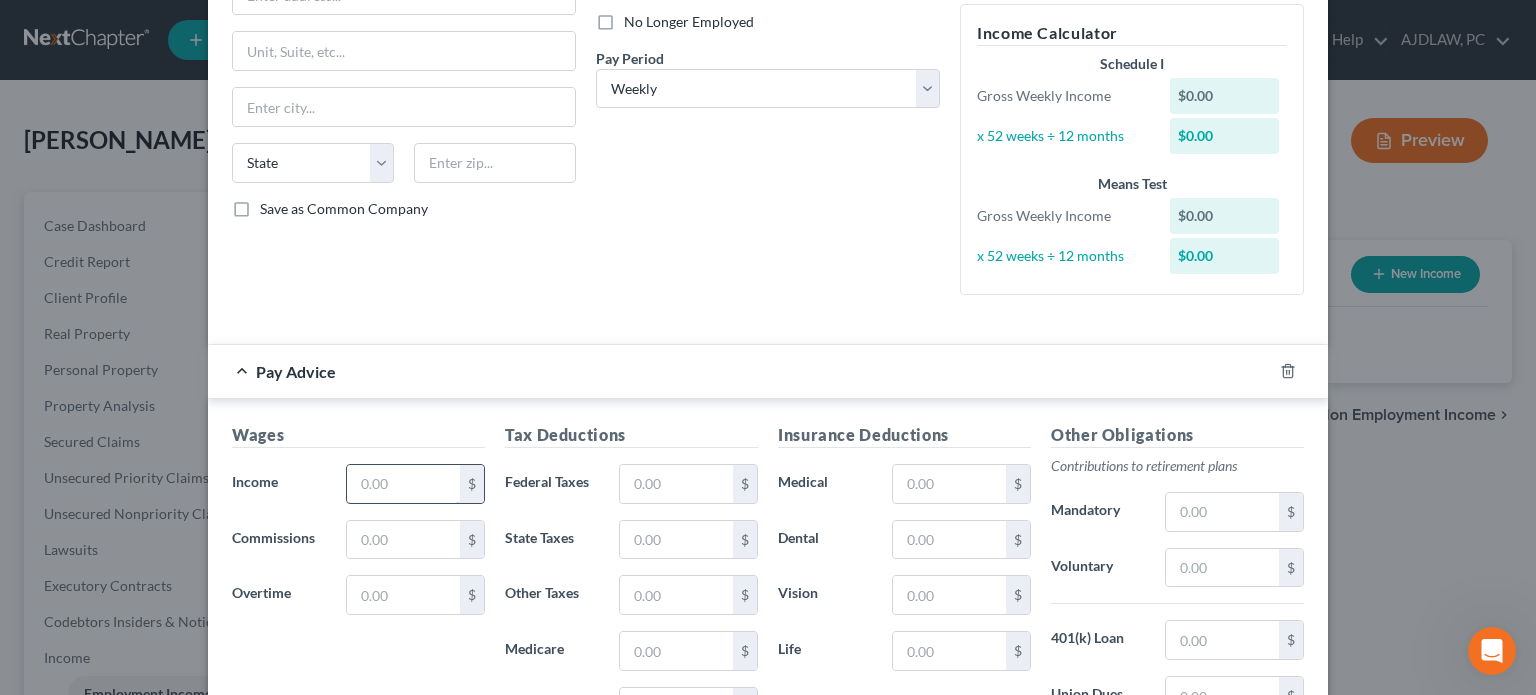 click at bounding box center [403, 484] 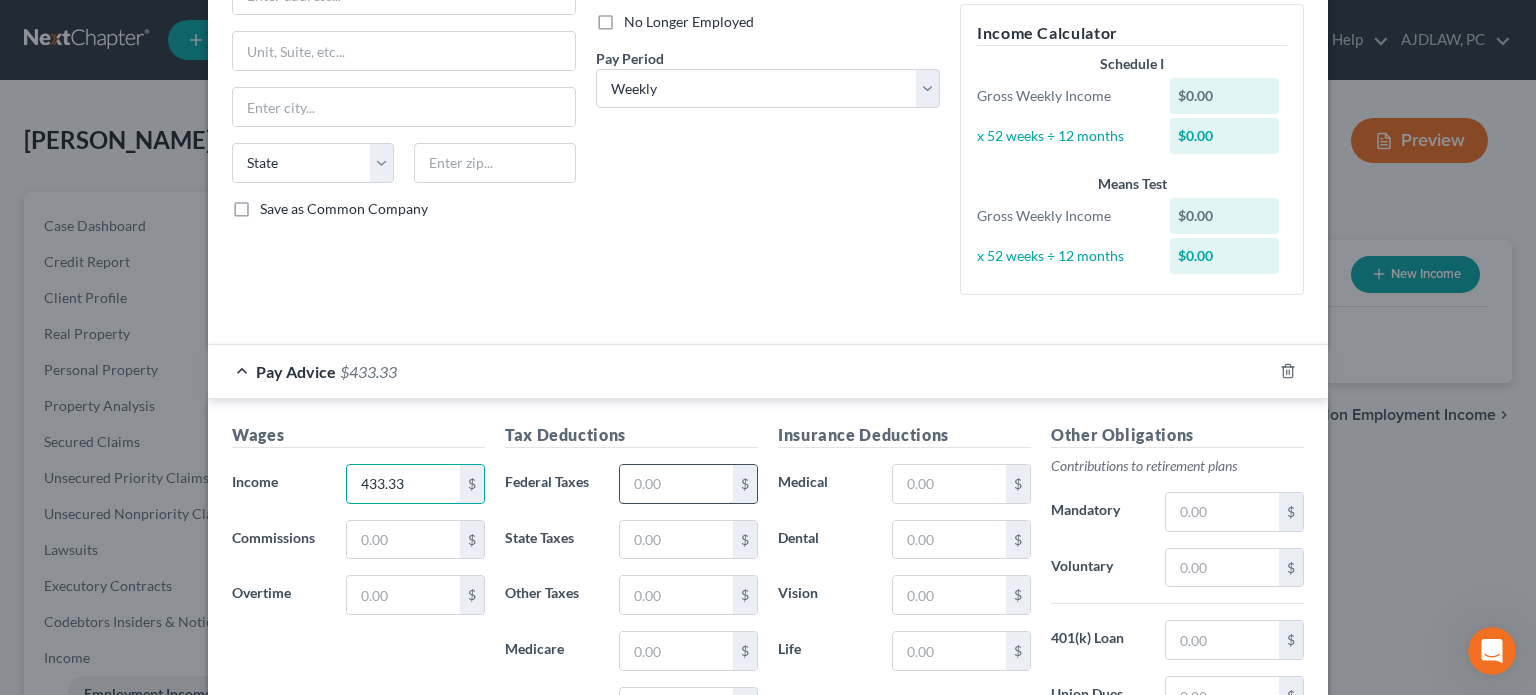 type on "433.33" 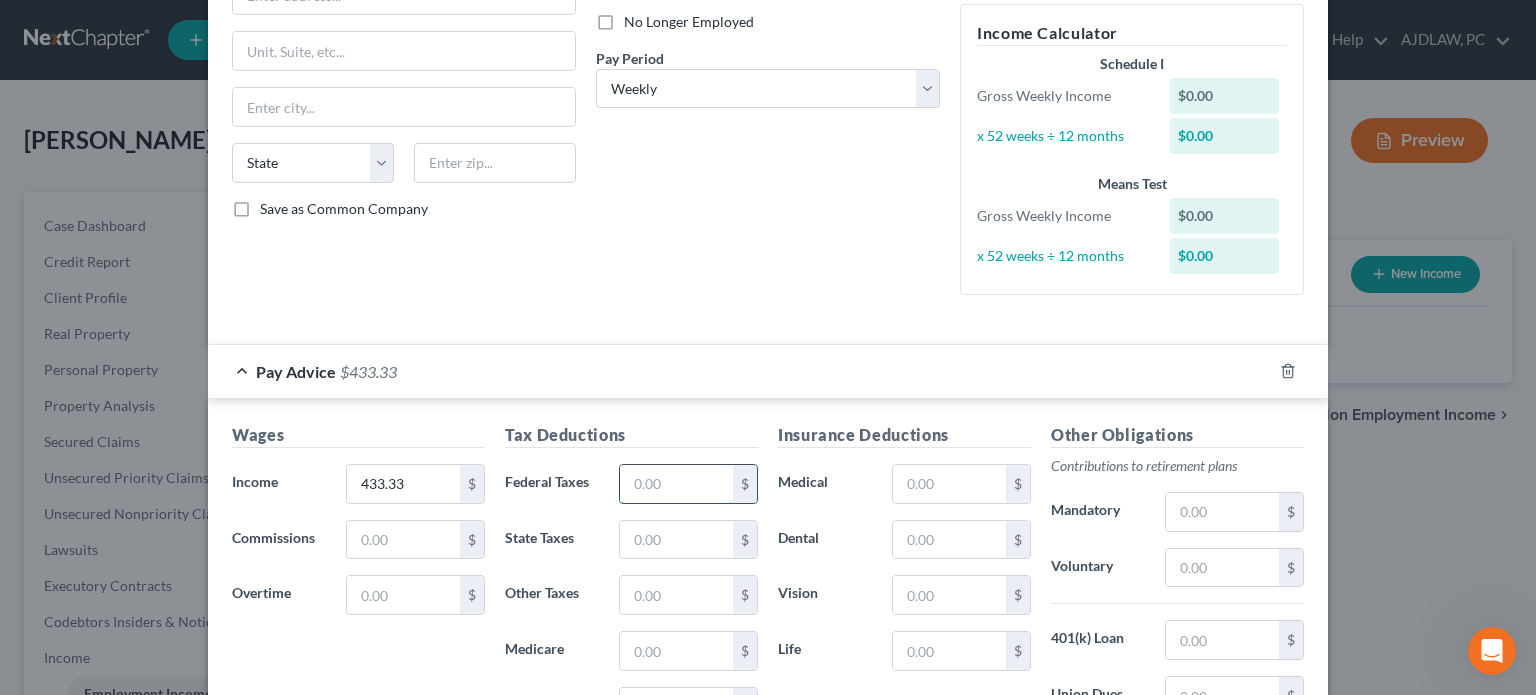 click at bounding box center [676, 484] 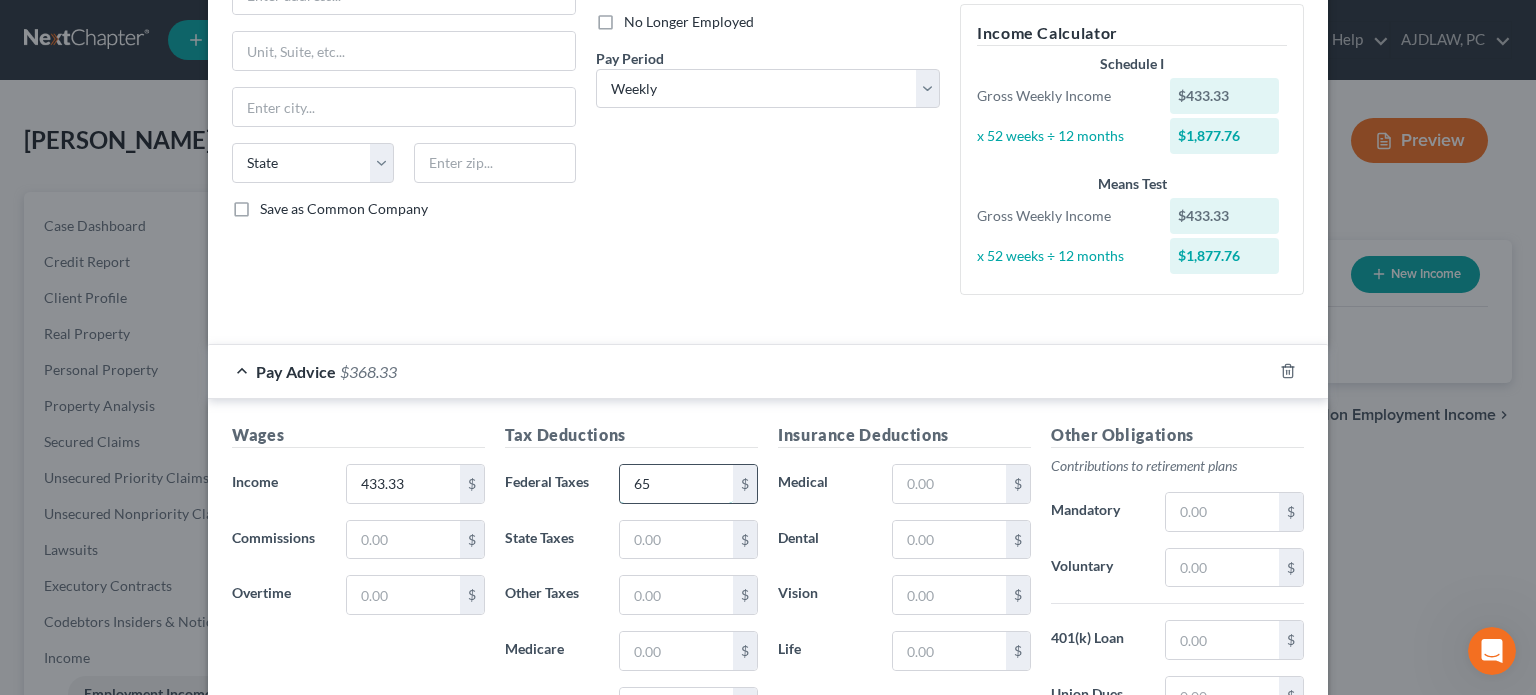 type on "65" 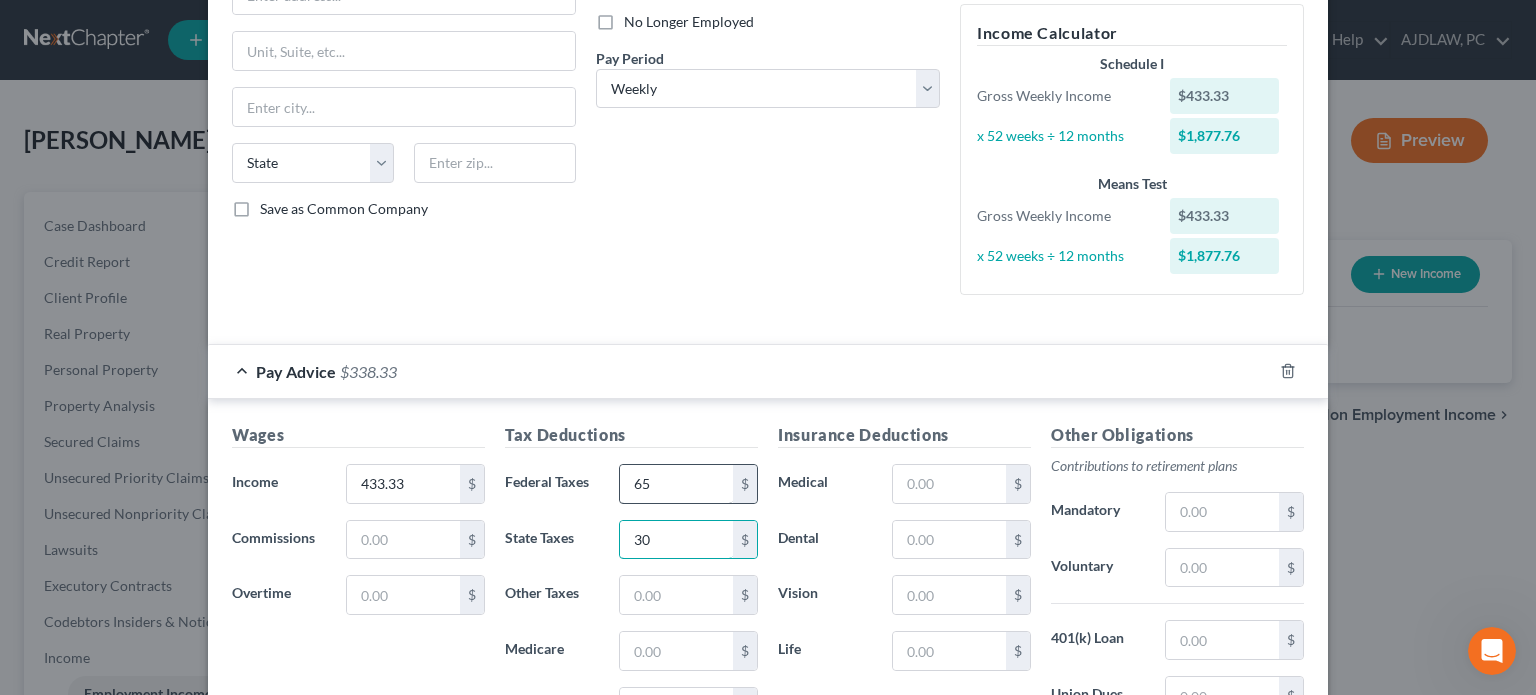 type on "30" 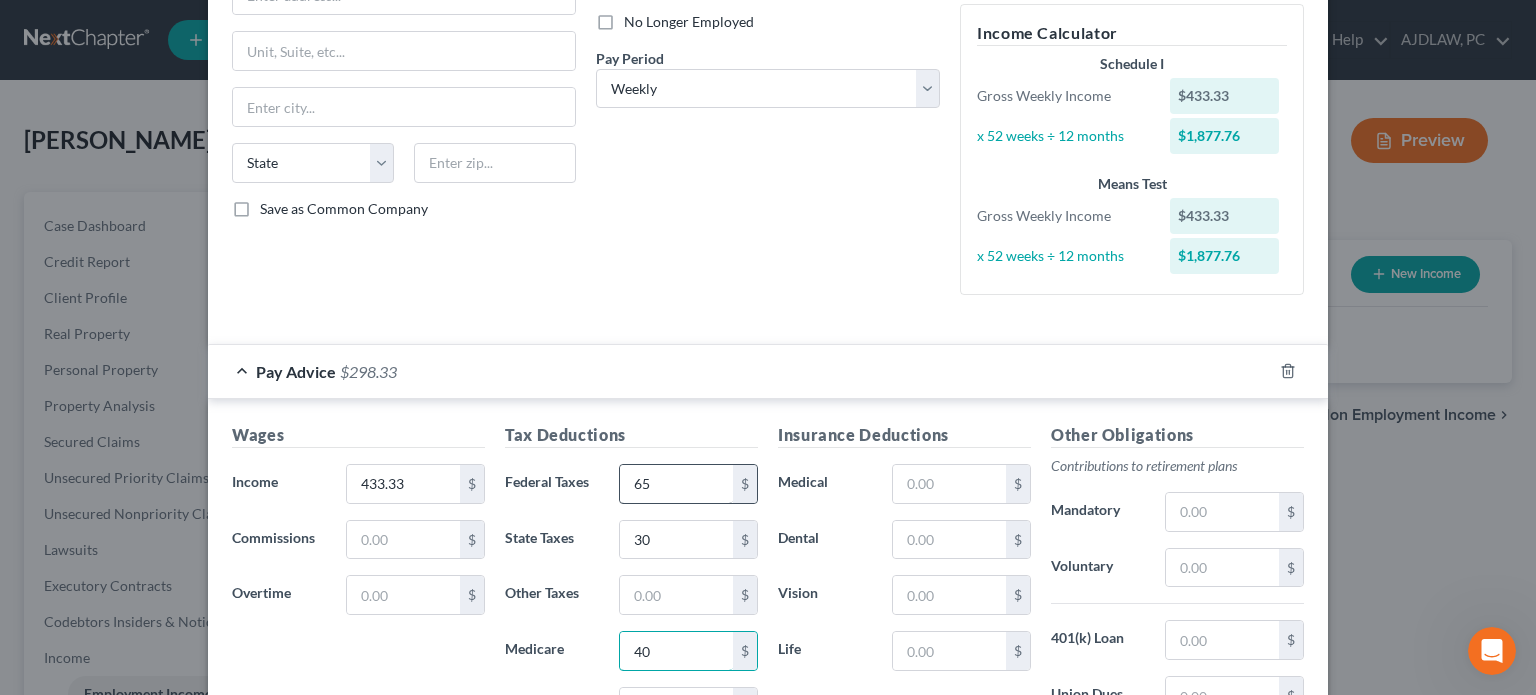 type on "40" 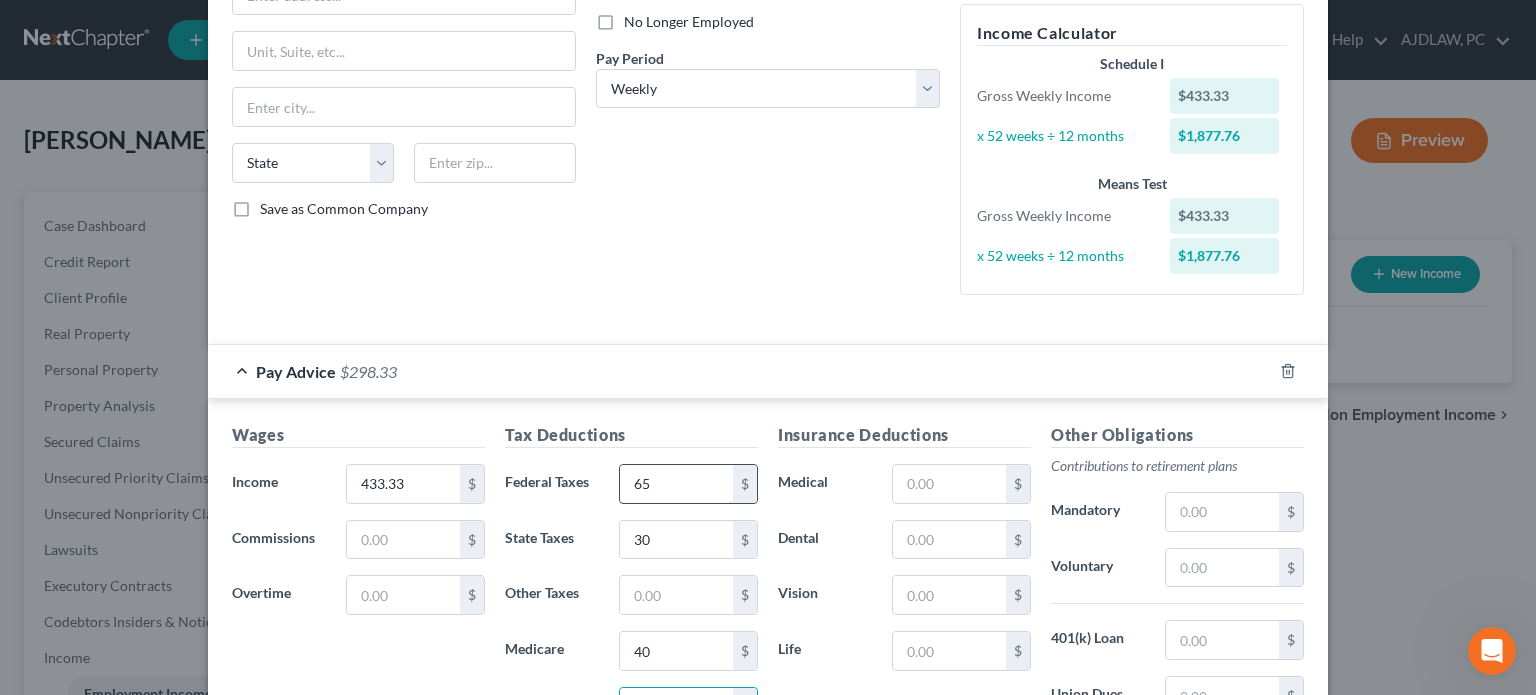 scroll, scrollTop: 297, scrollLeft: 0, axis: vertical 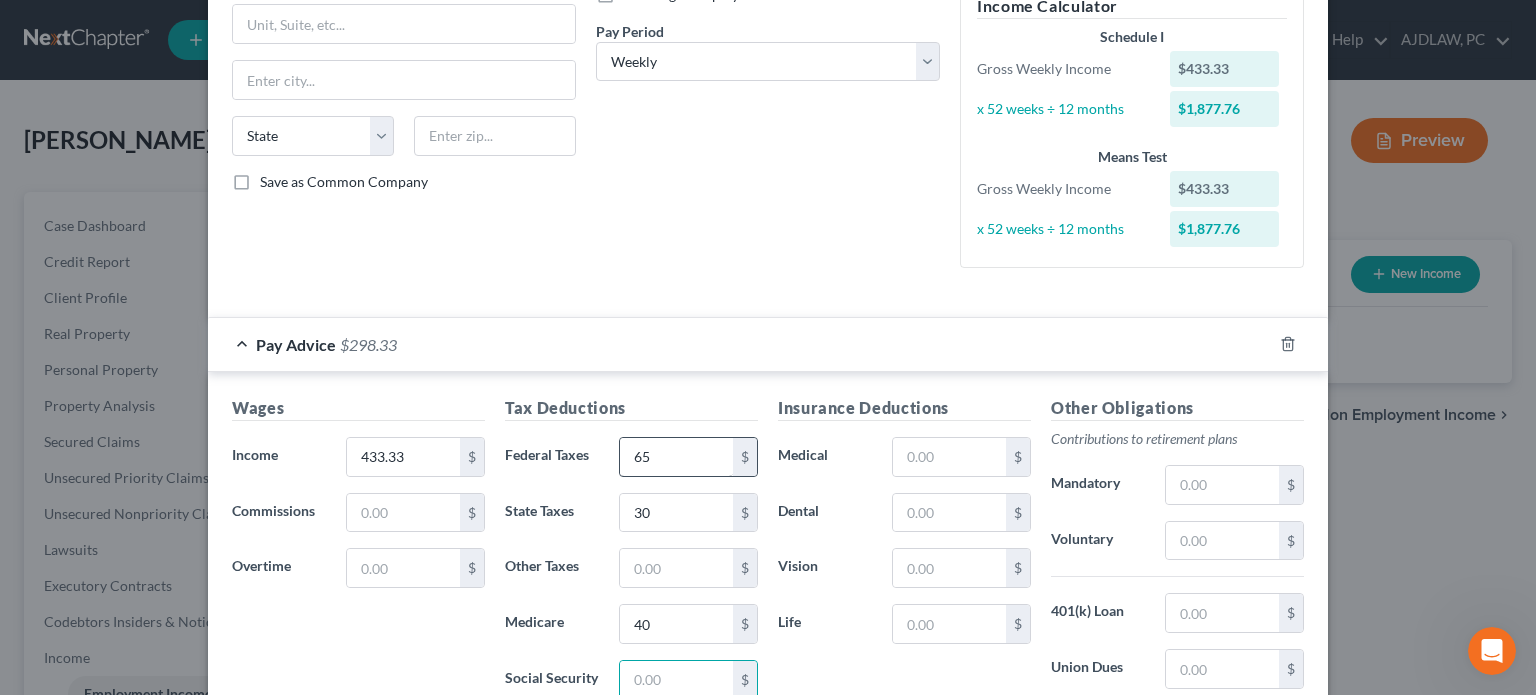 type on "5" 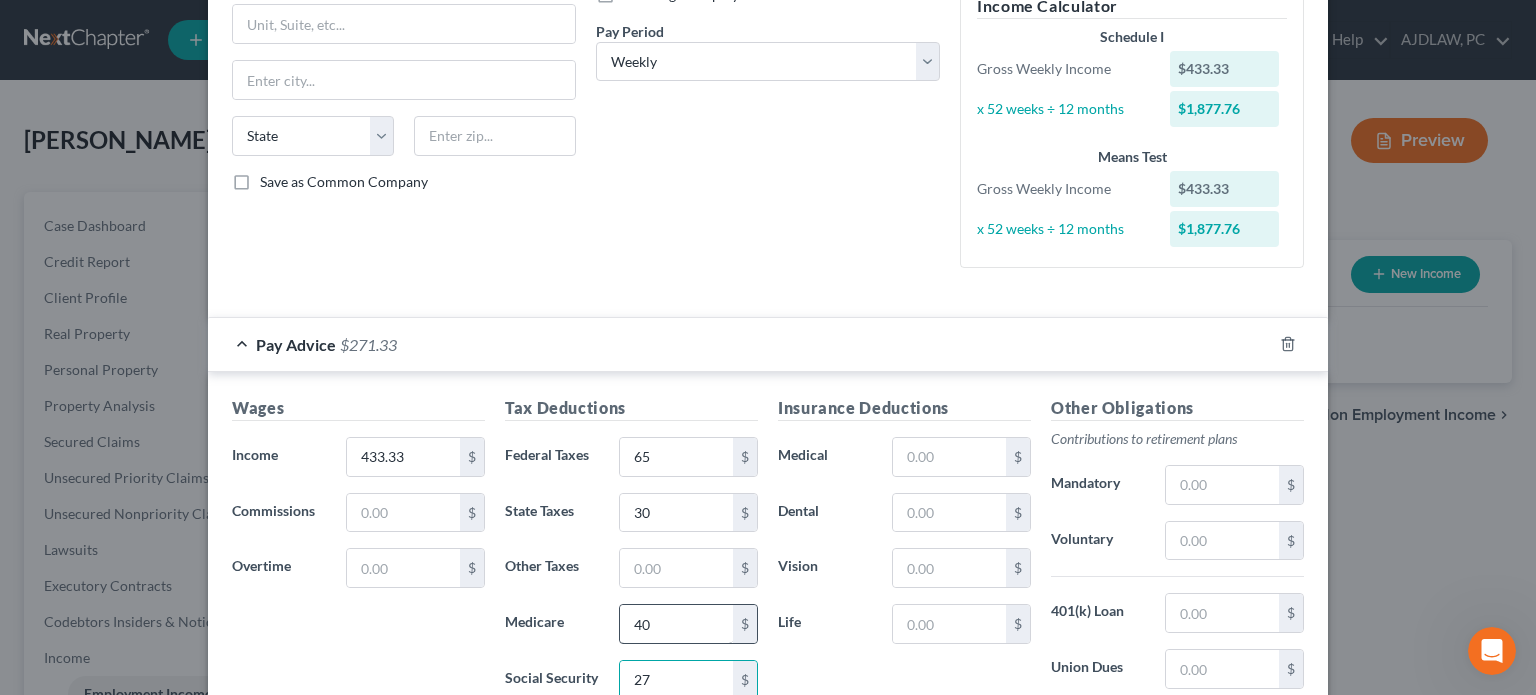 type on "27" 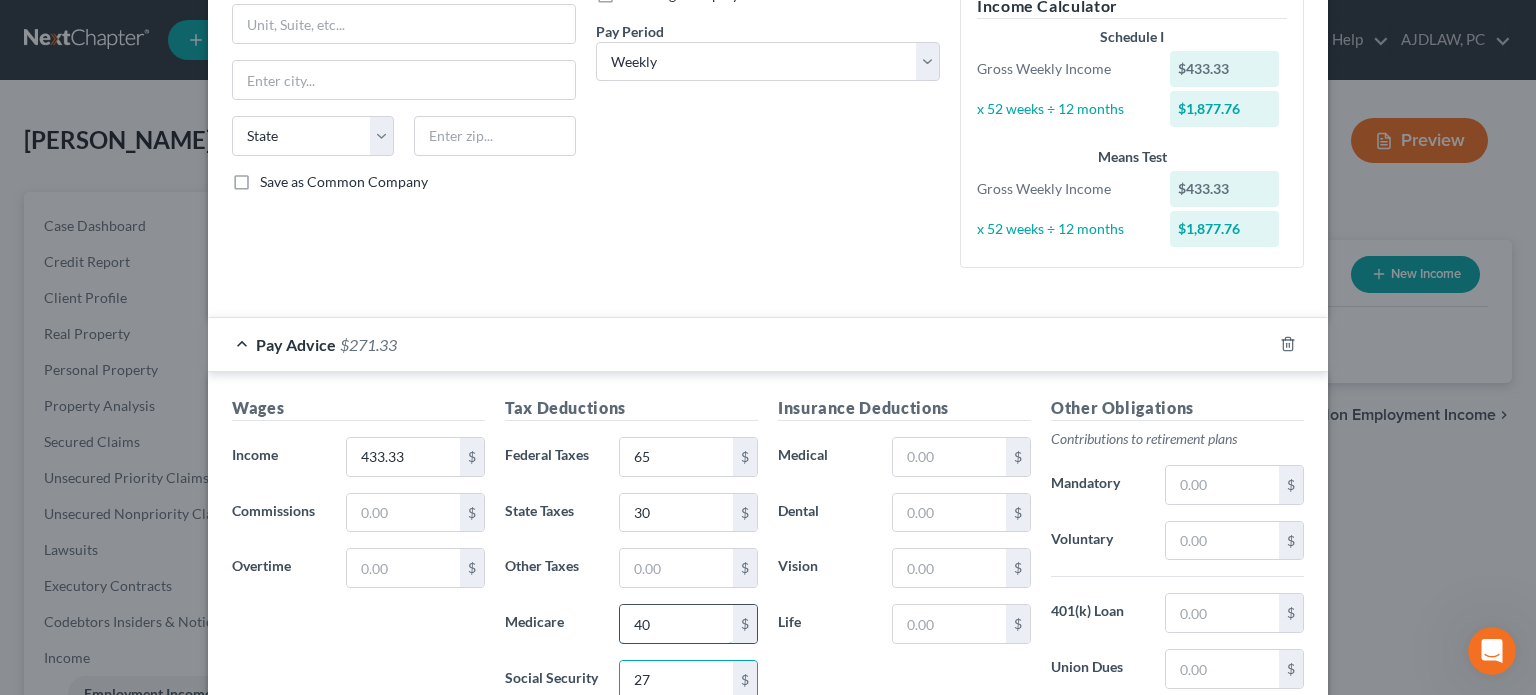 click on "40" at bounding box center (676, 624) 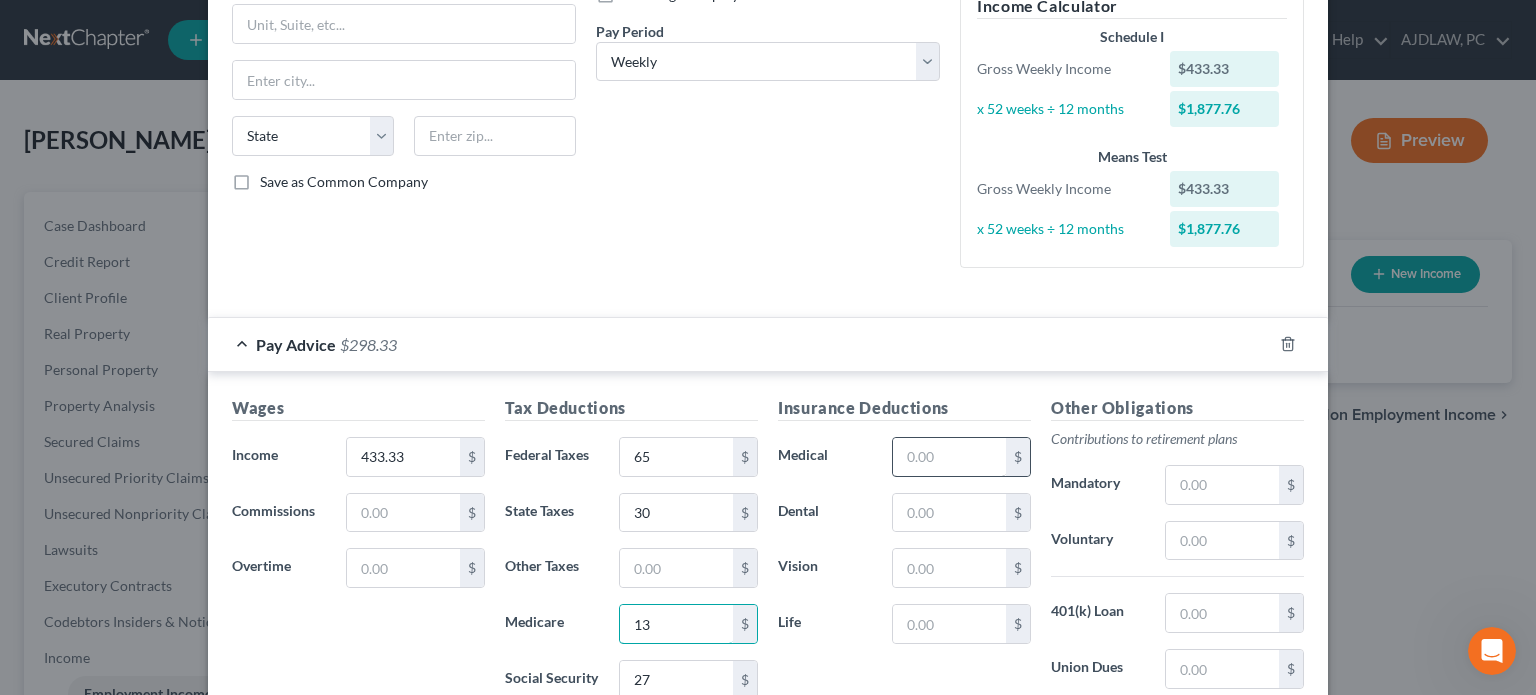 type on "13" 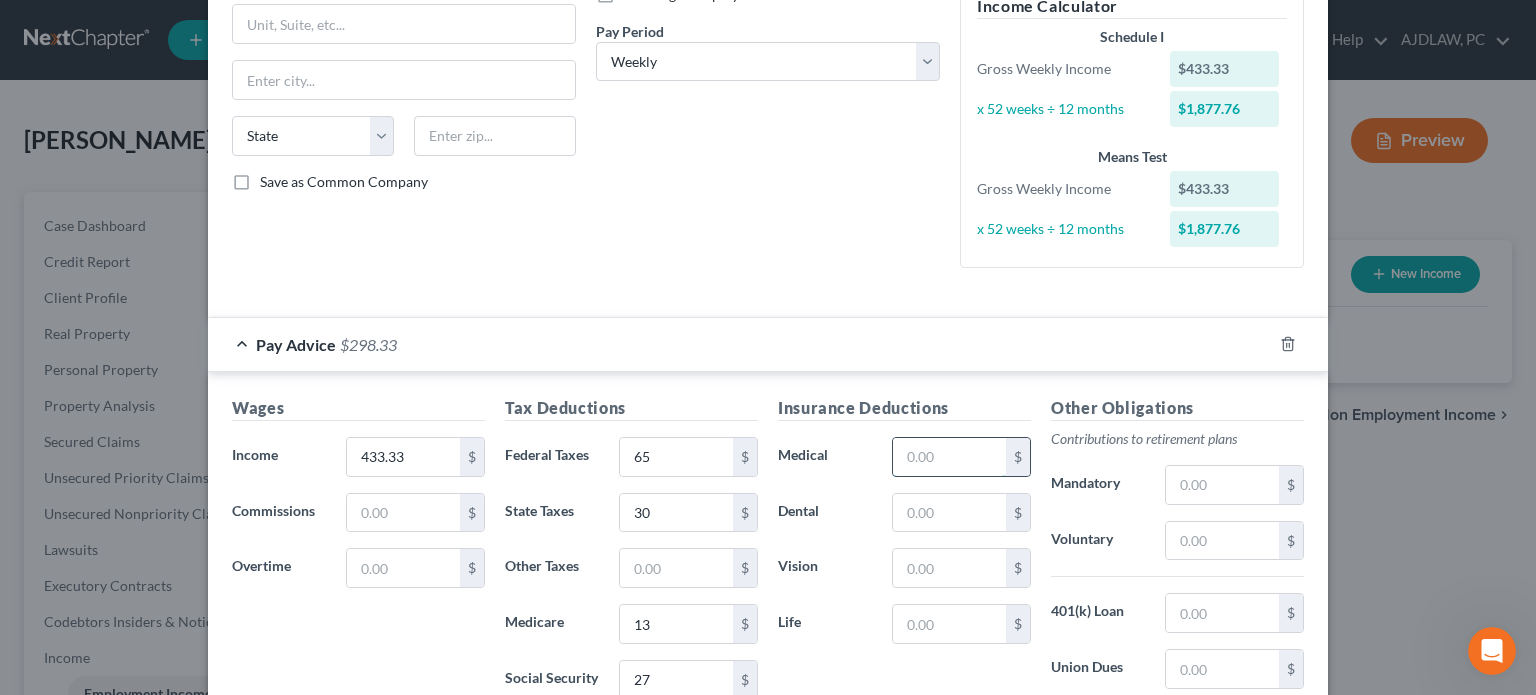 click at bounding box center [949, 457] 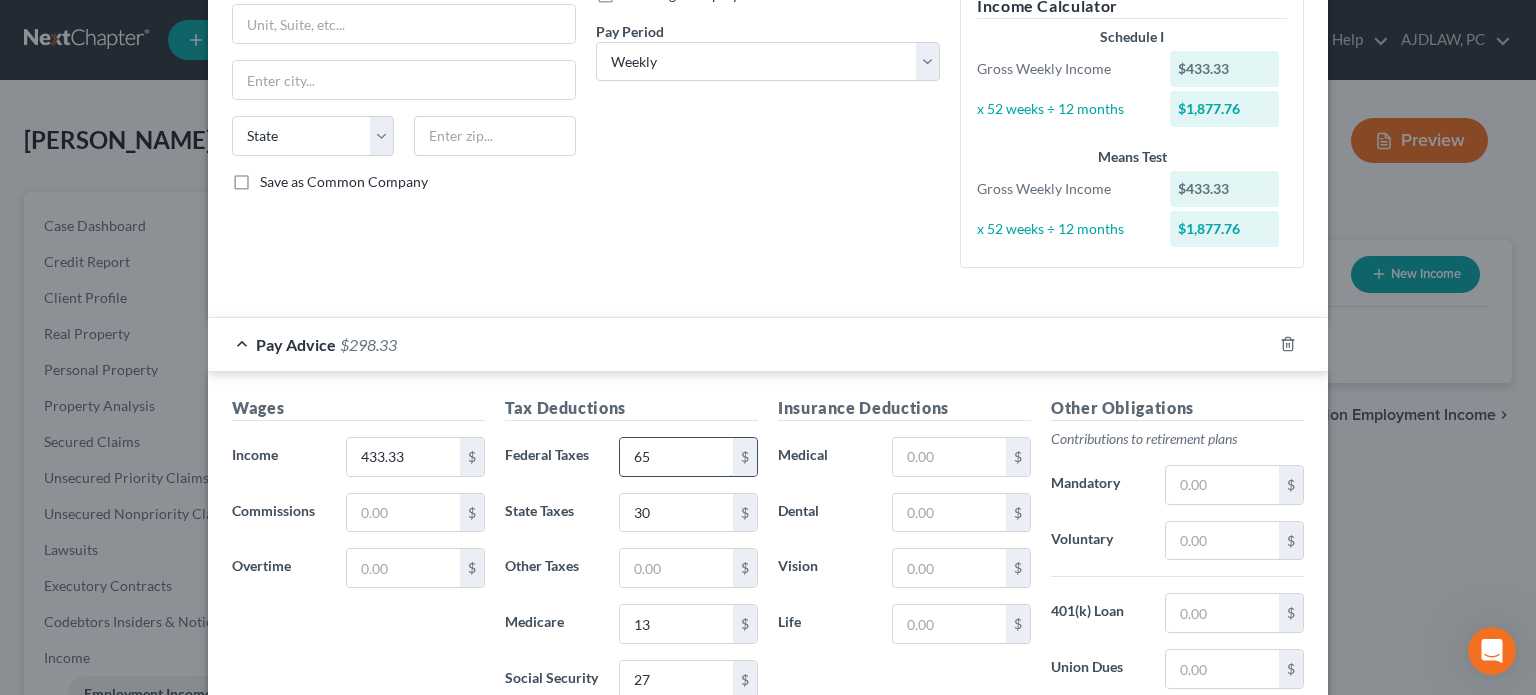 click on "65" at bounding box center [676, 457] 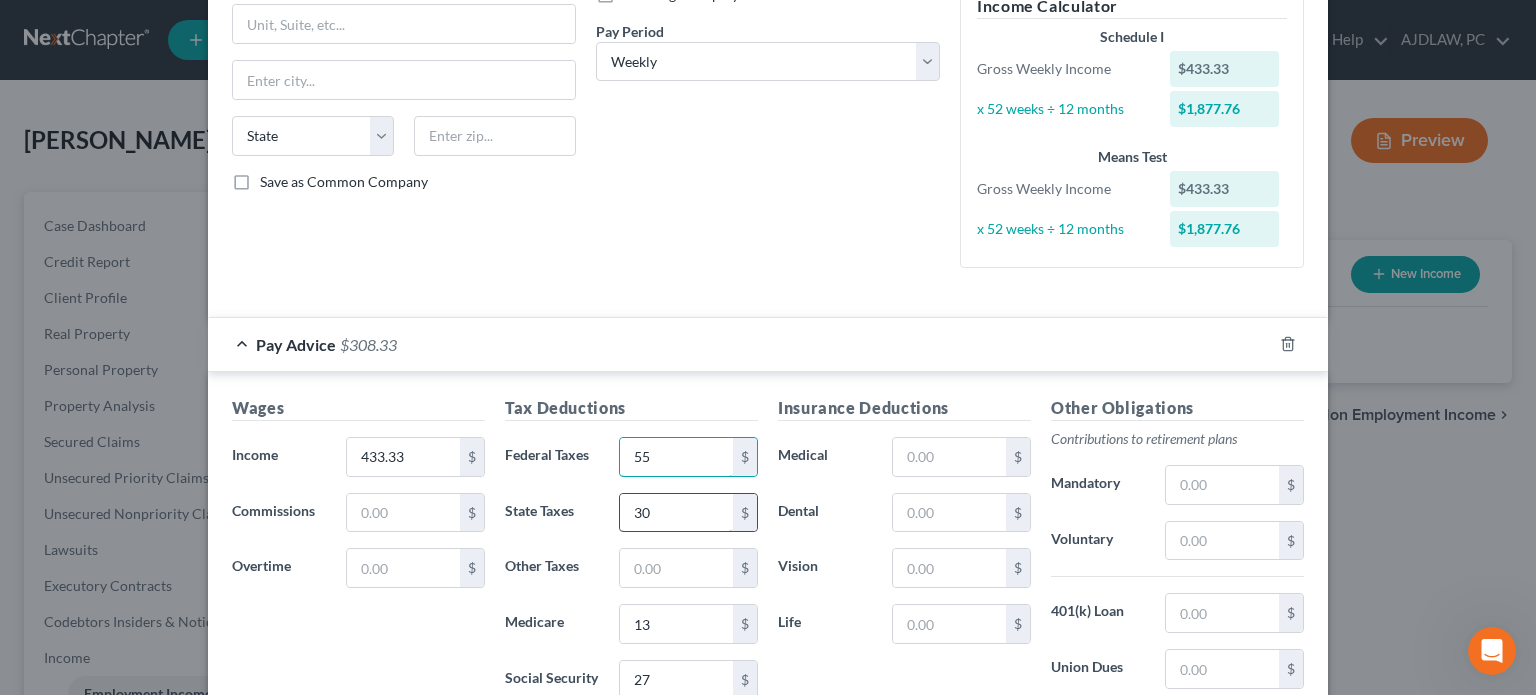 type on "55" 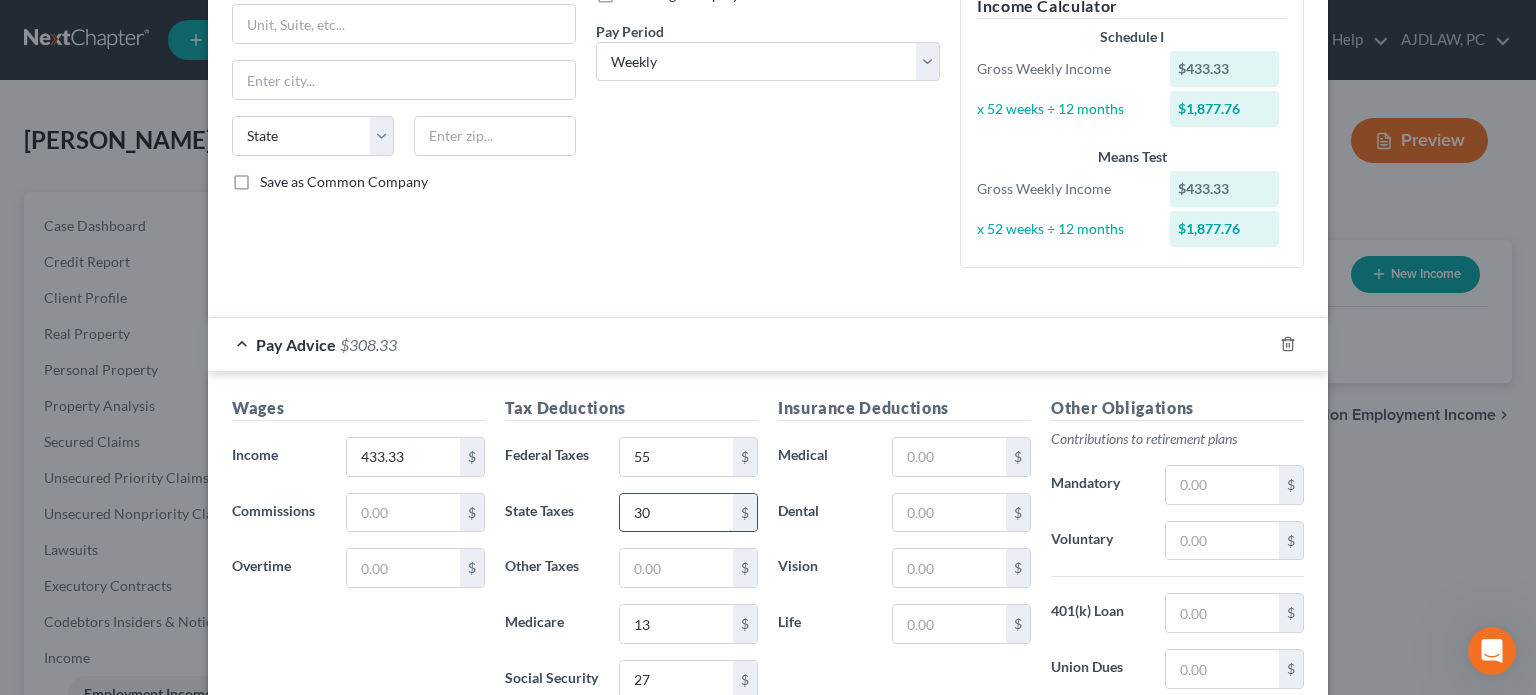 click on "30" at bounding box center (676, 513) 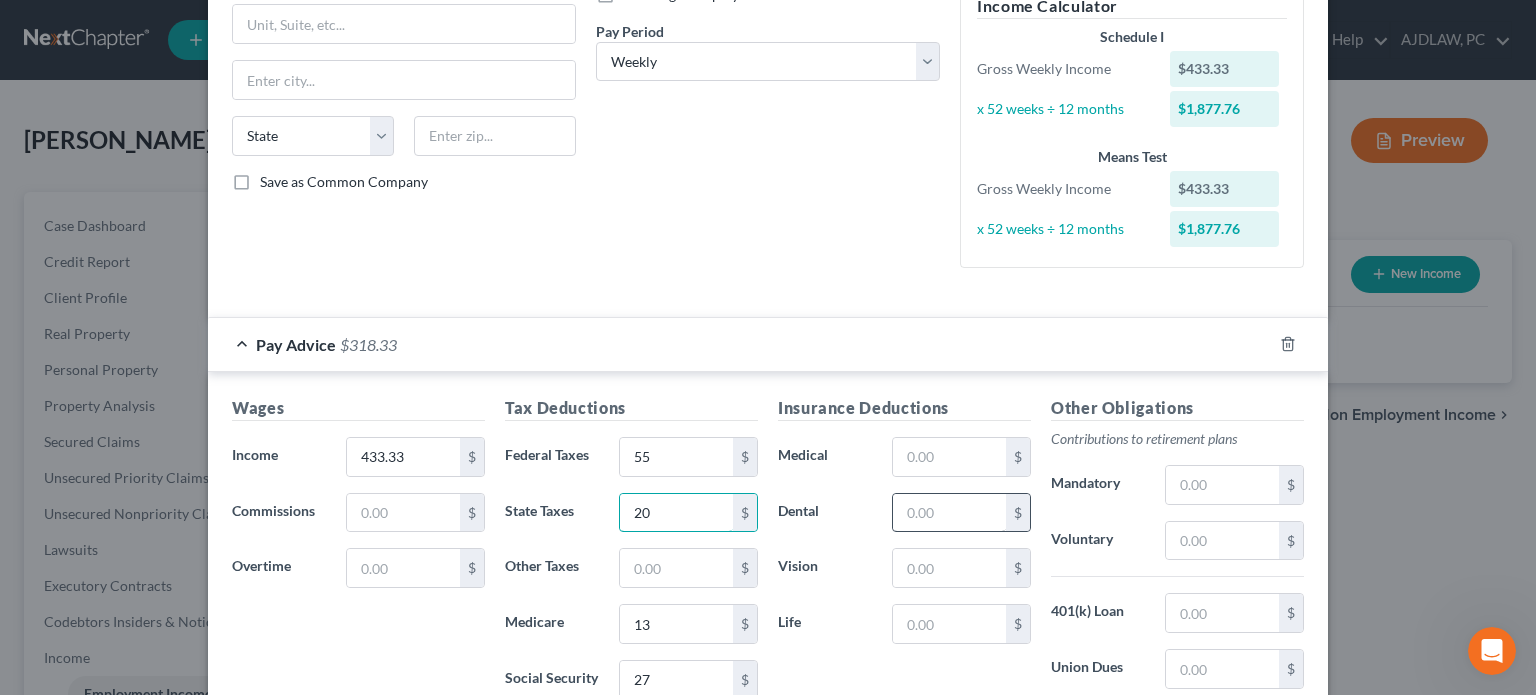 type on "20" 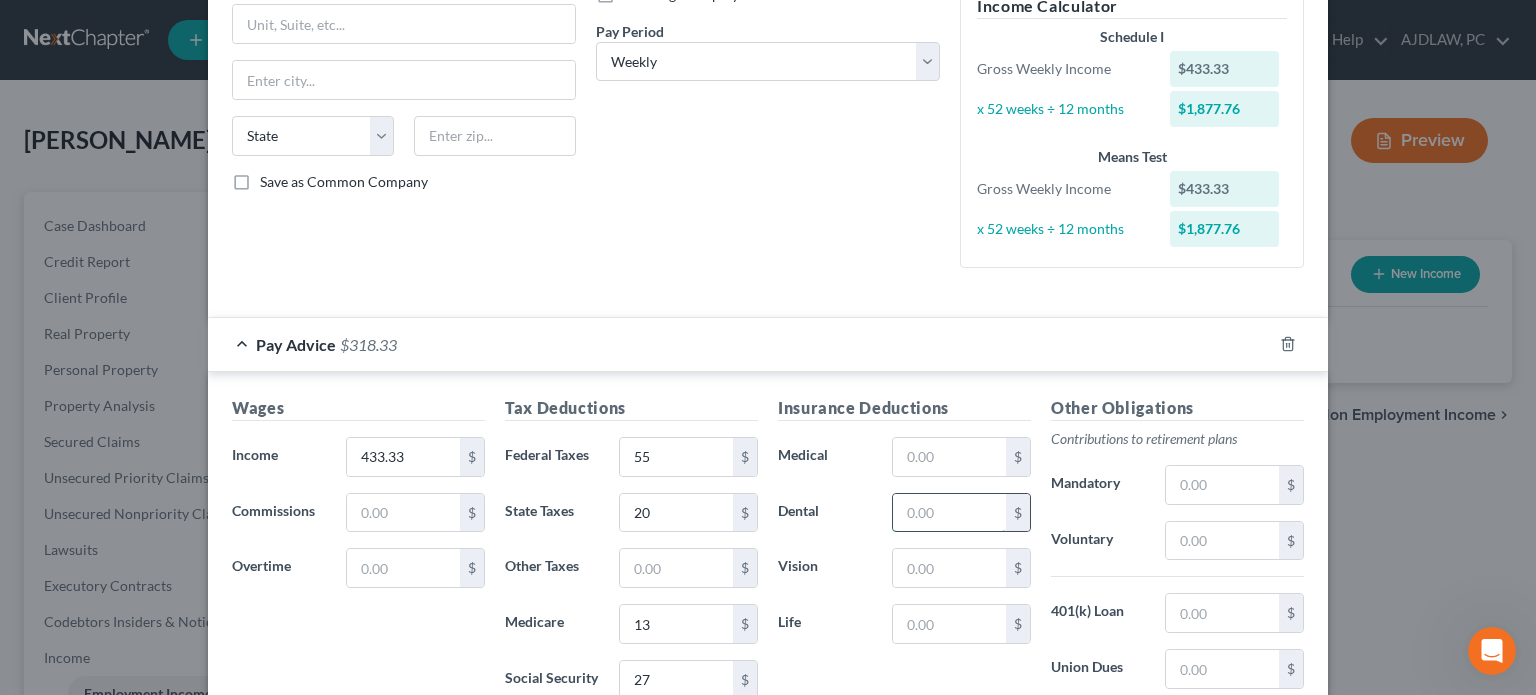 click at bounding box center [949, 513] 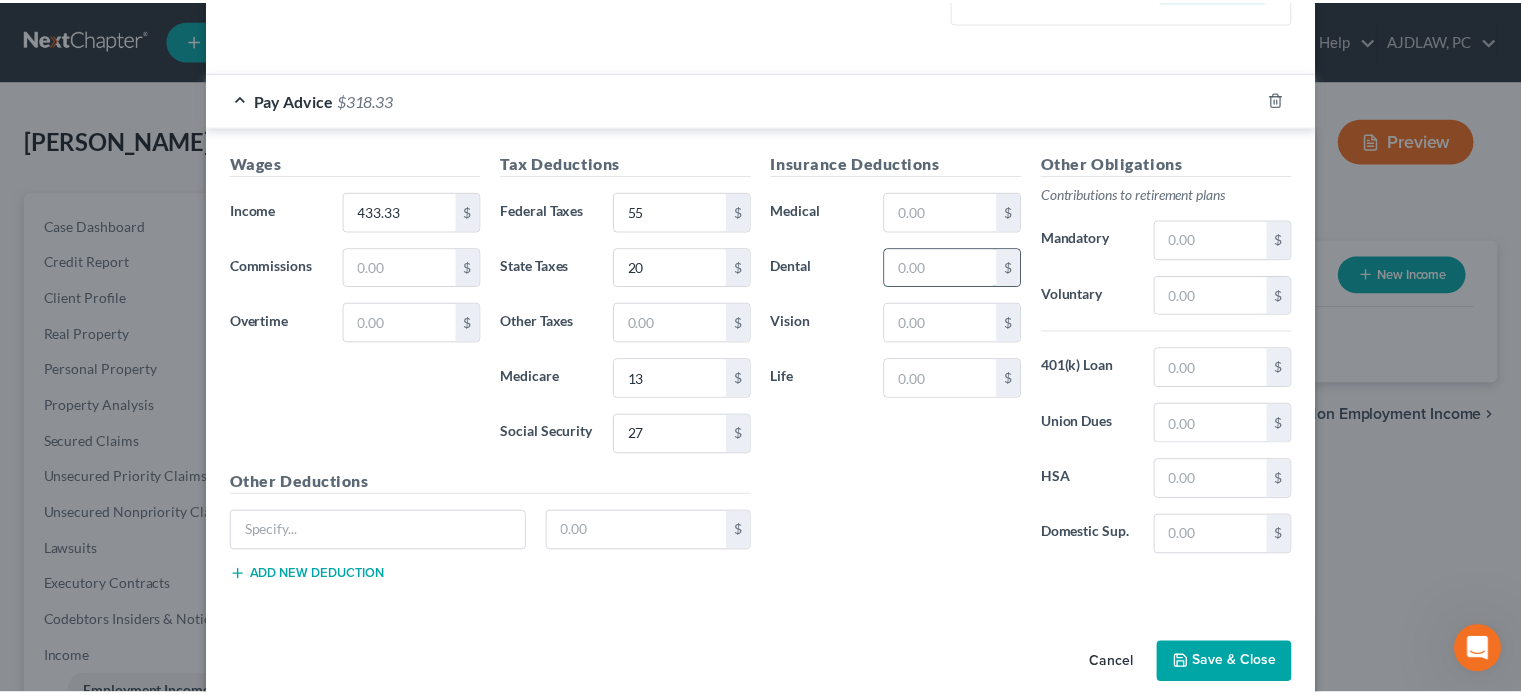 scroll, scrollTop: 568, scrollLeft: 0, axis: vertical 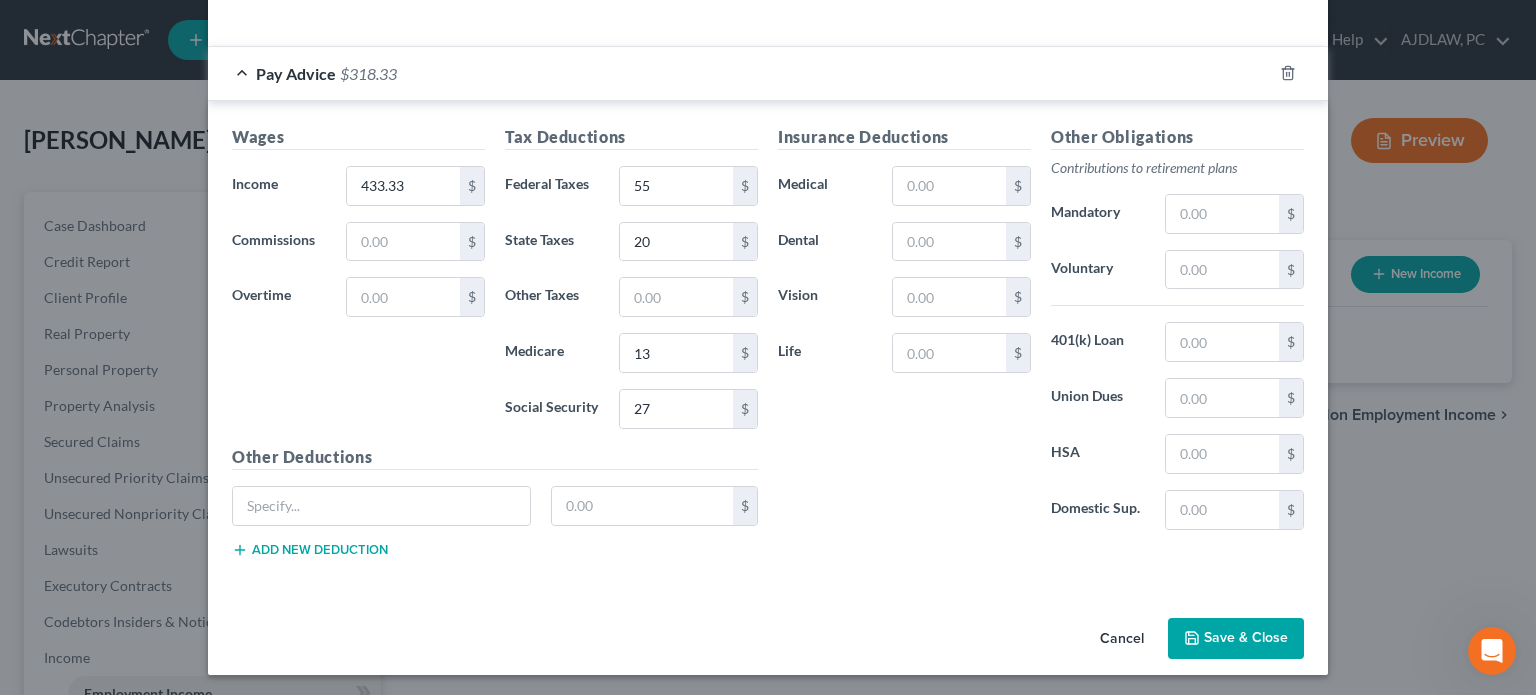 click on "Save & Close" at bounding box center (1236, 639) 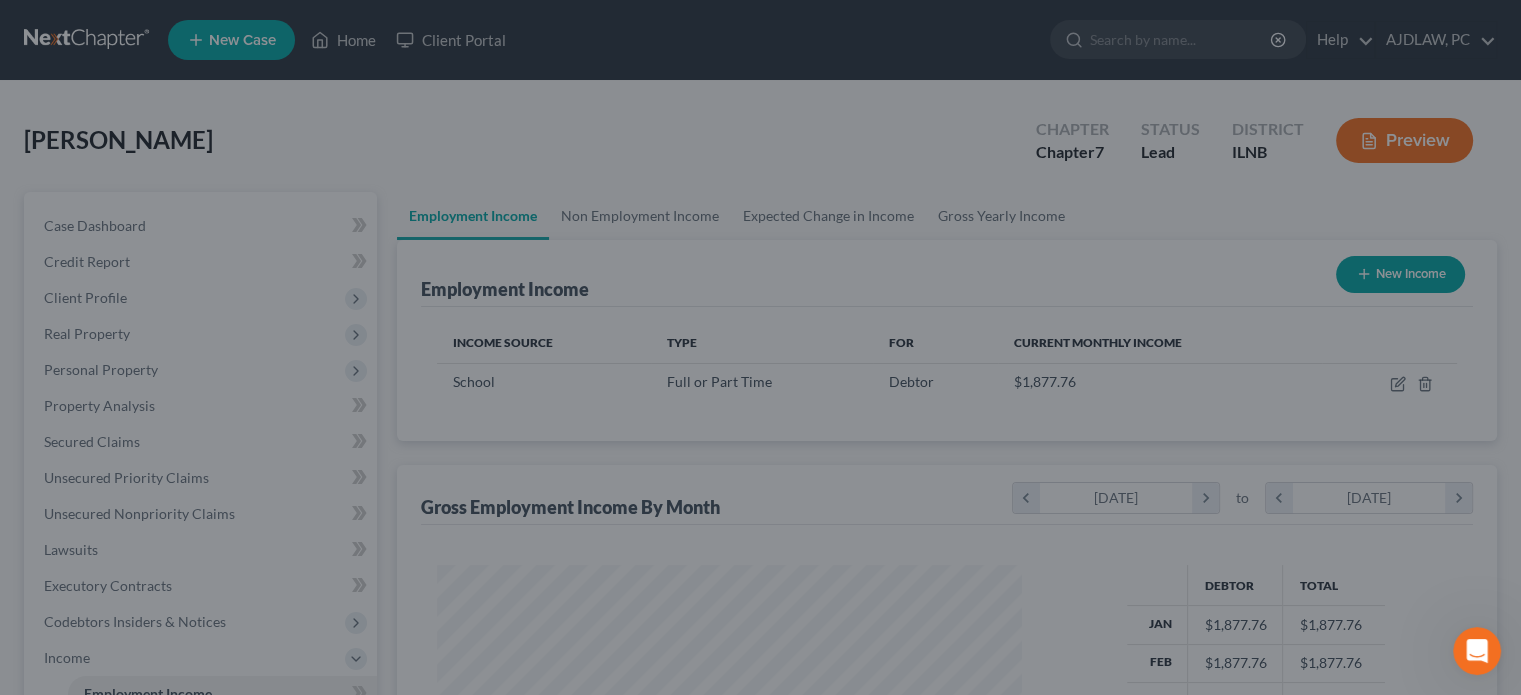 scroll, scrollTop: 356, scrollLeft: 617, axis: both 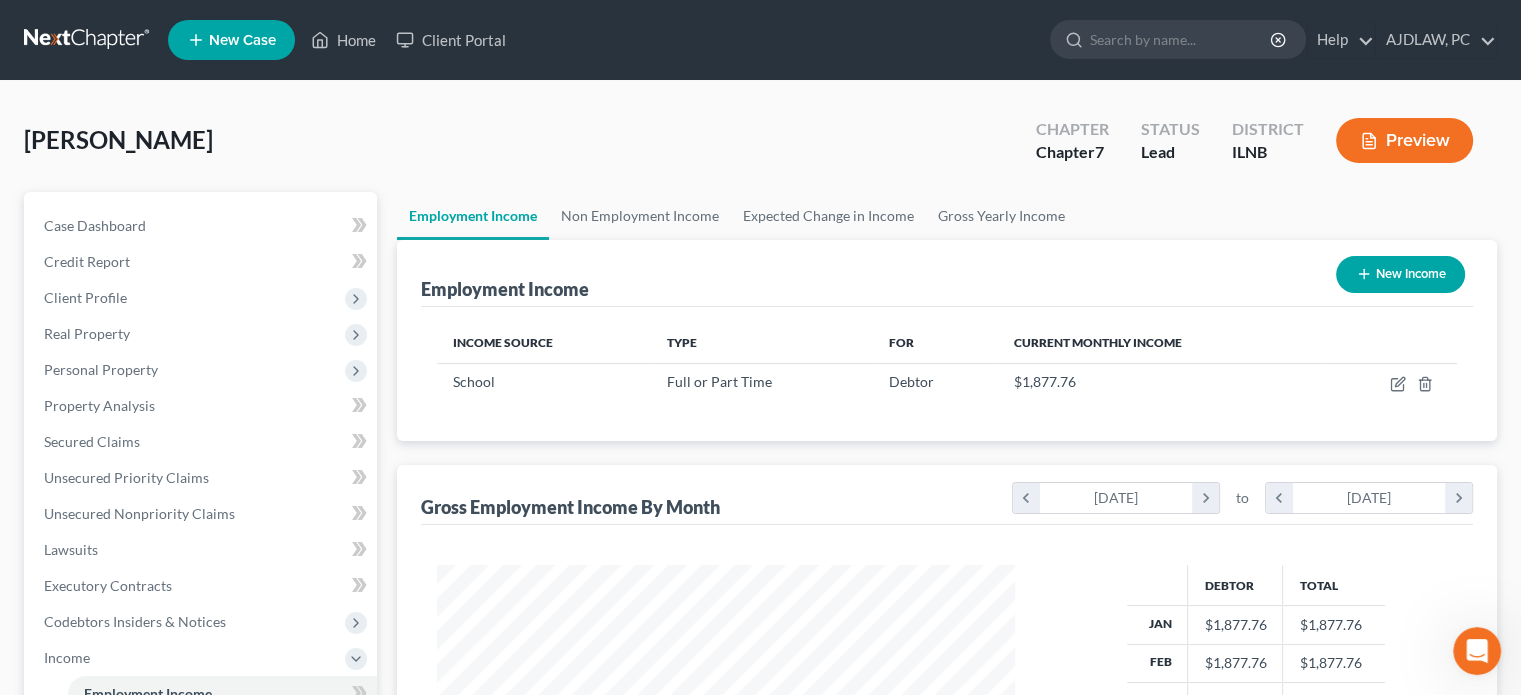 click on "New Income" at bounding box center [1400, 274] 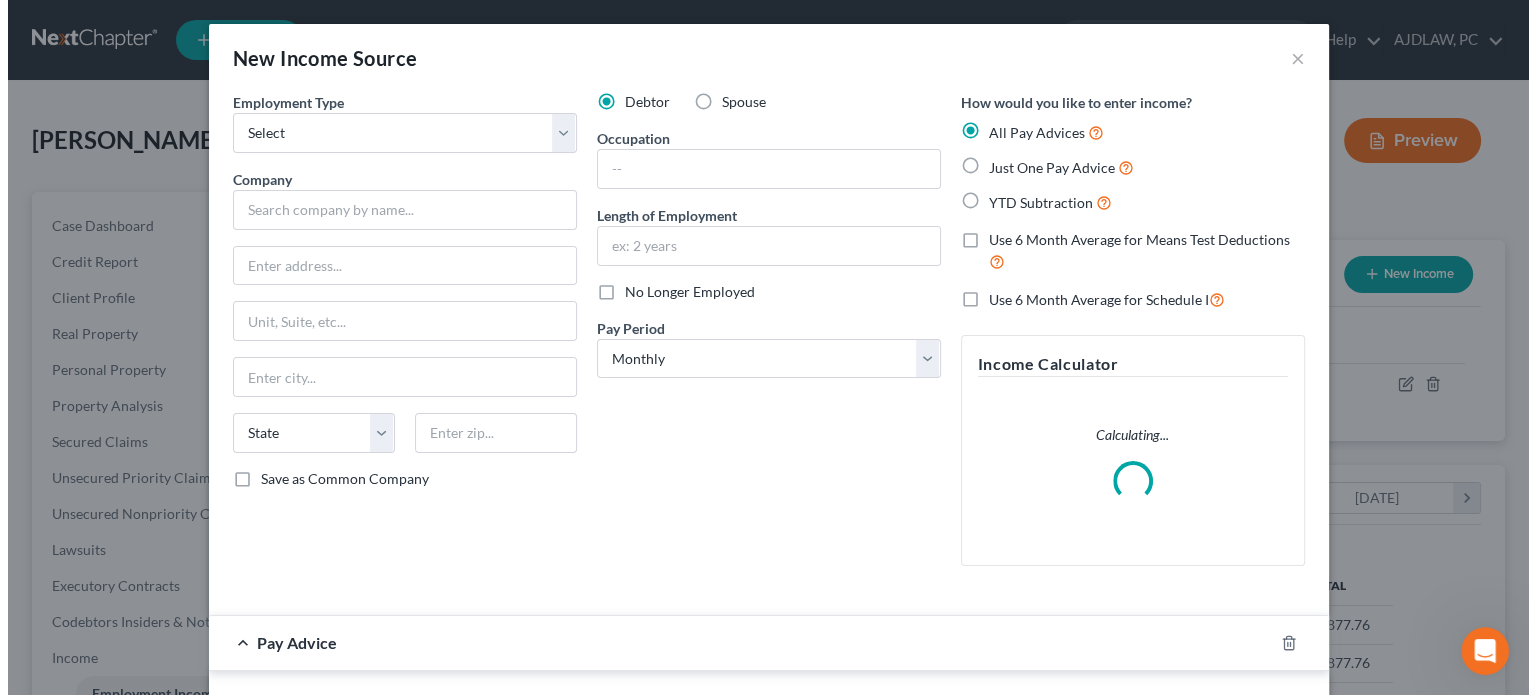 scroll, scrollTop: 999643, scrollLeft: 999375, axis: both 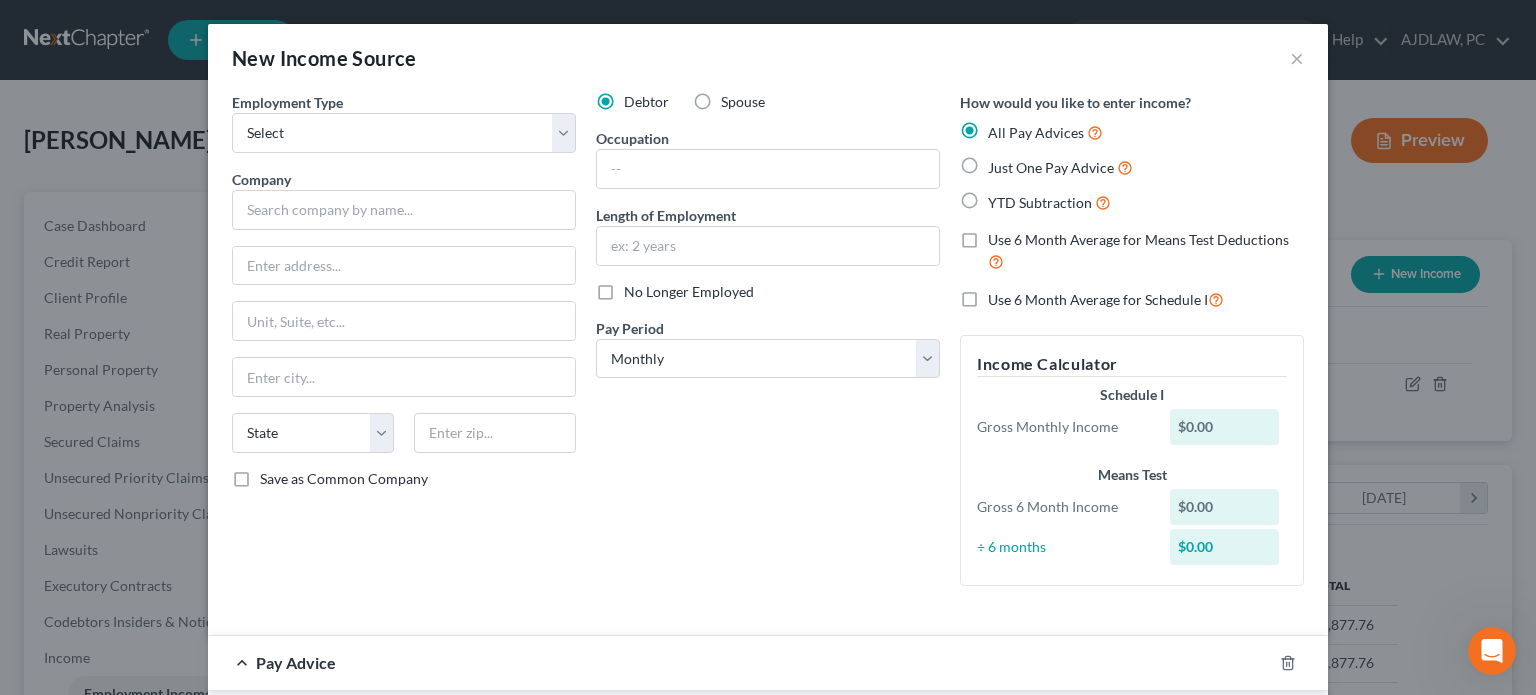 click on "Spouse" at bounding box center (743, 102) 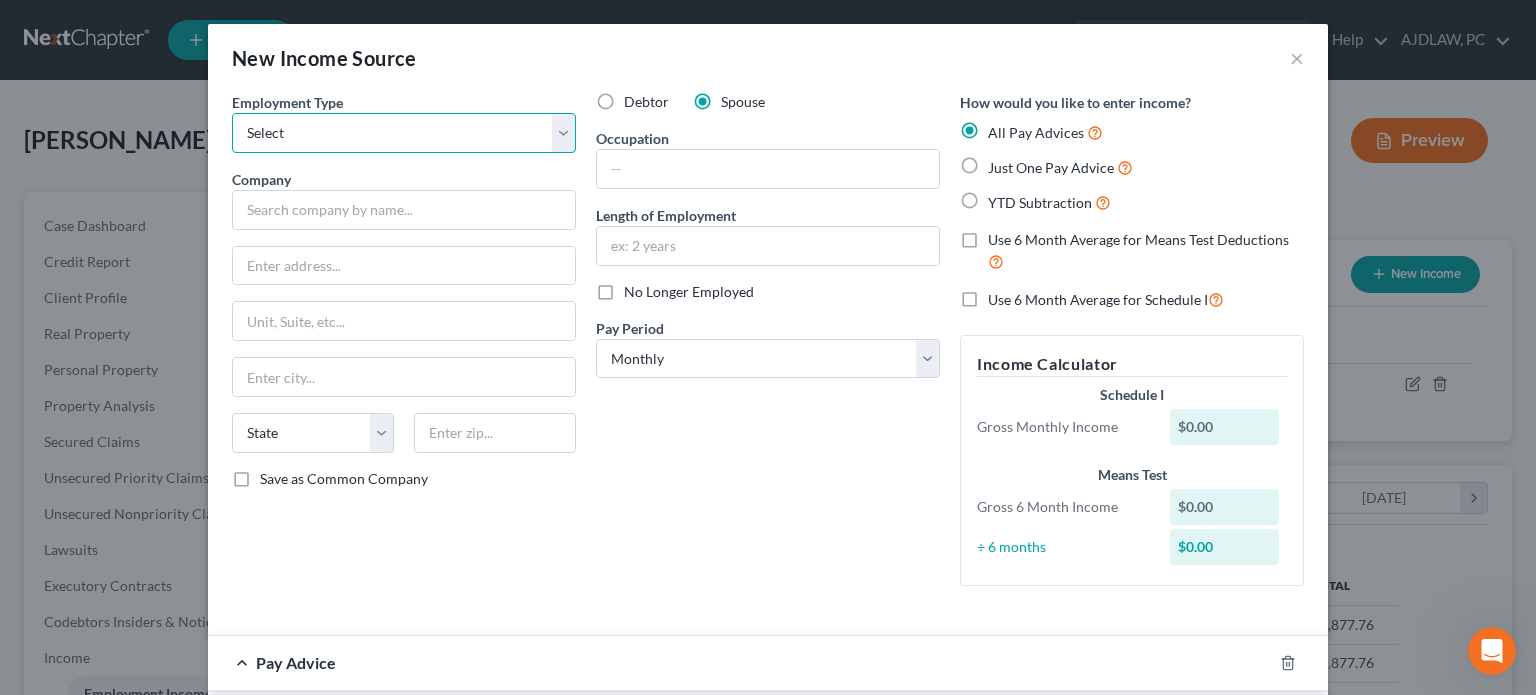 click on "Select Full or [DEMOGRAPHIC_DATA] Employment Self Employment" at bounding box center (404, 133) 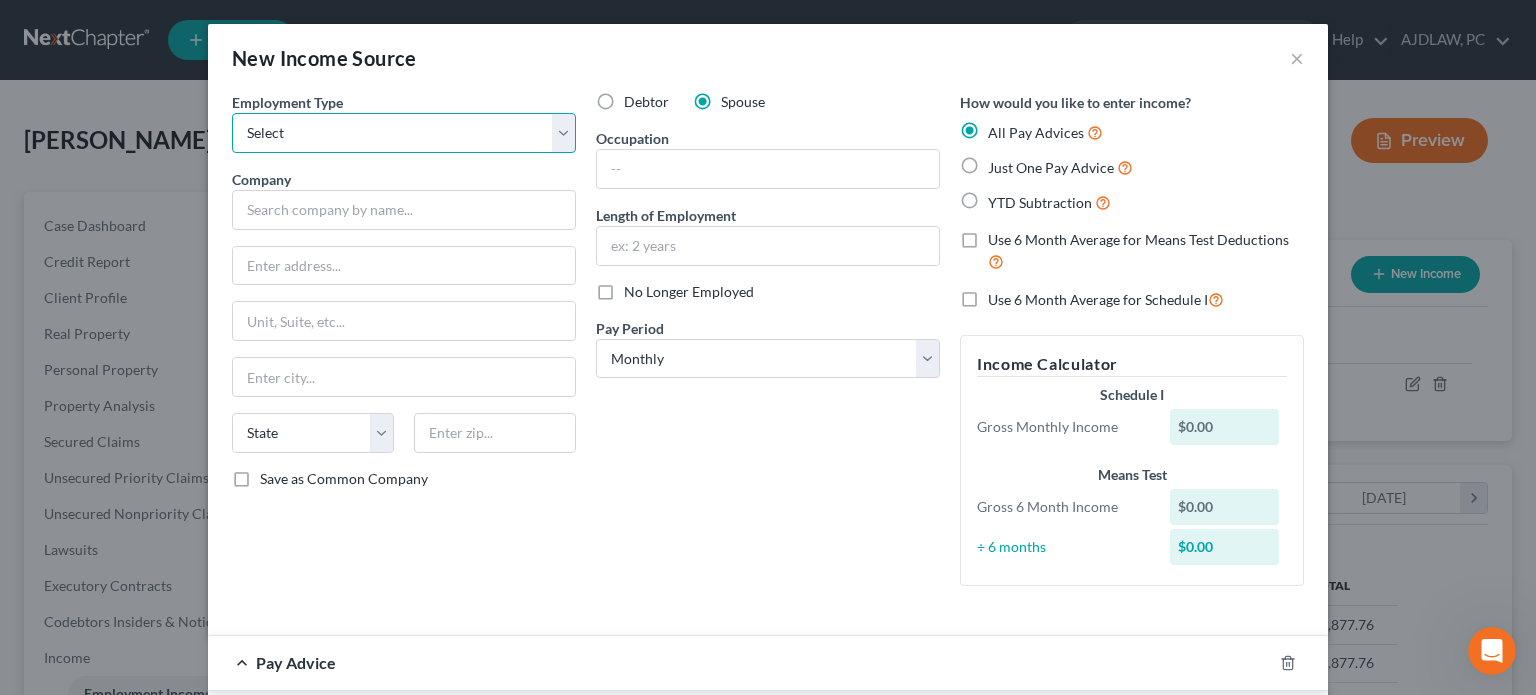 select on "0" 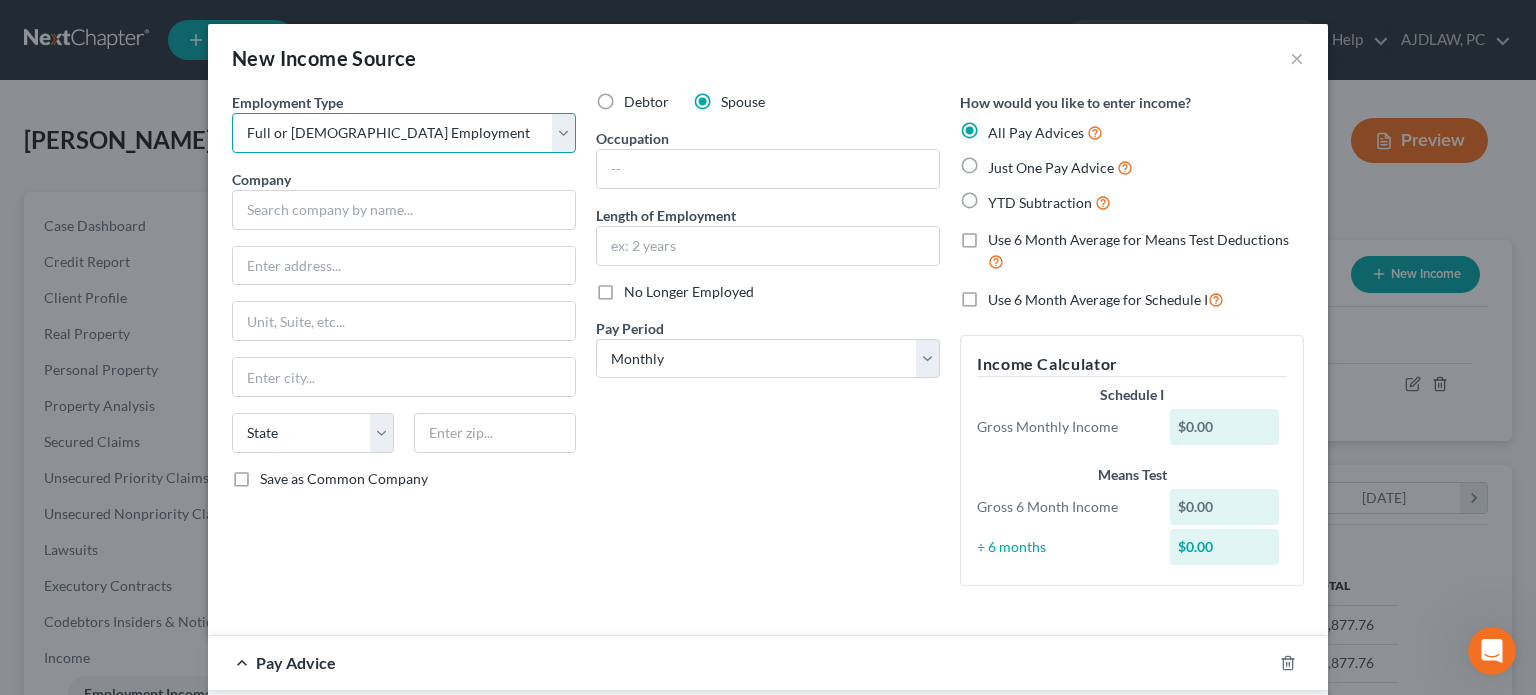 click on "Select Full or [DEMOGRAPHIC_DATA] Employment Self Employment" at bounding box center (404, 133) 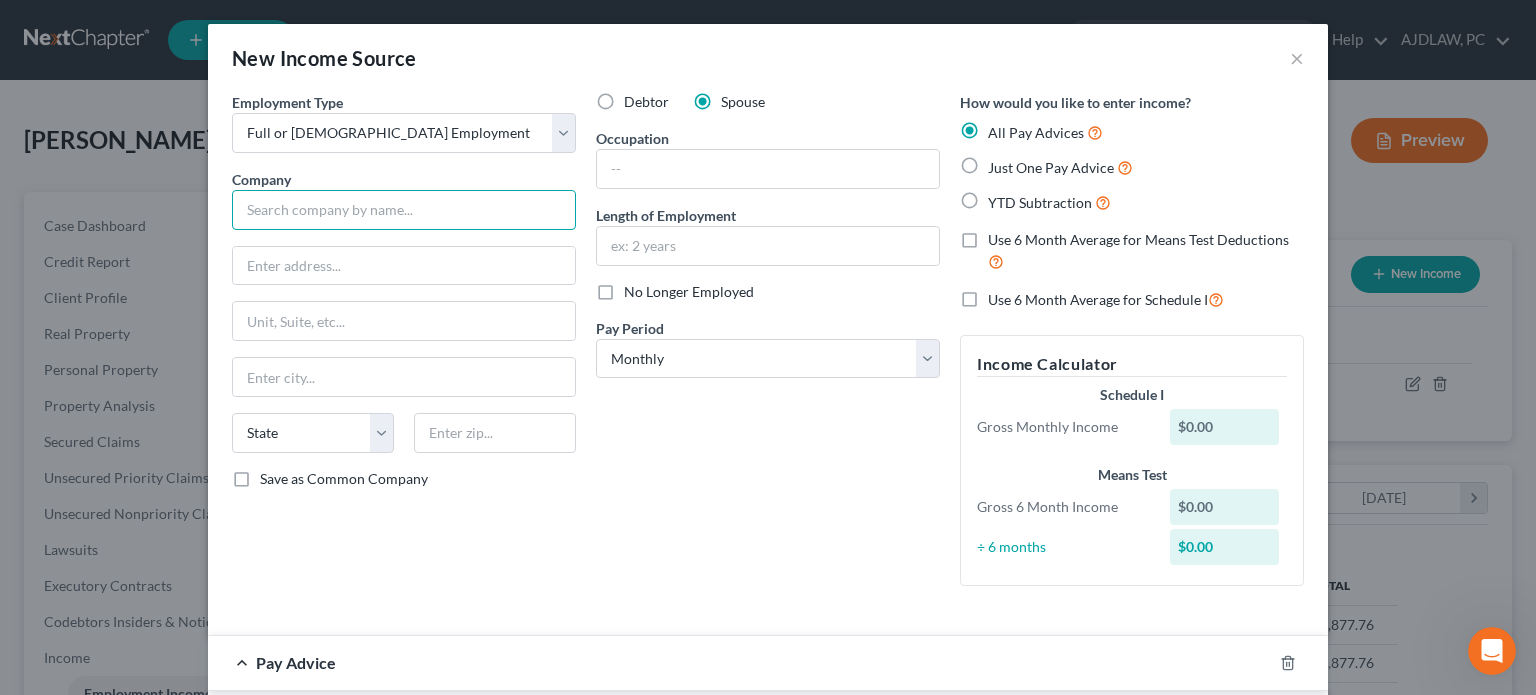 click at bounding box center [404, 210] 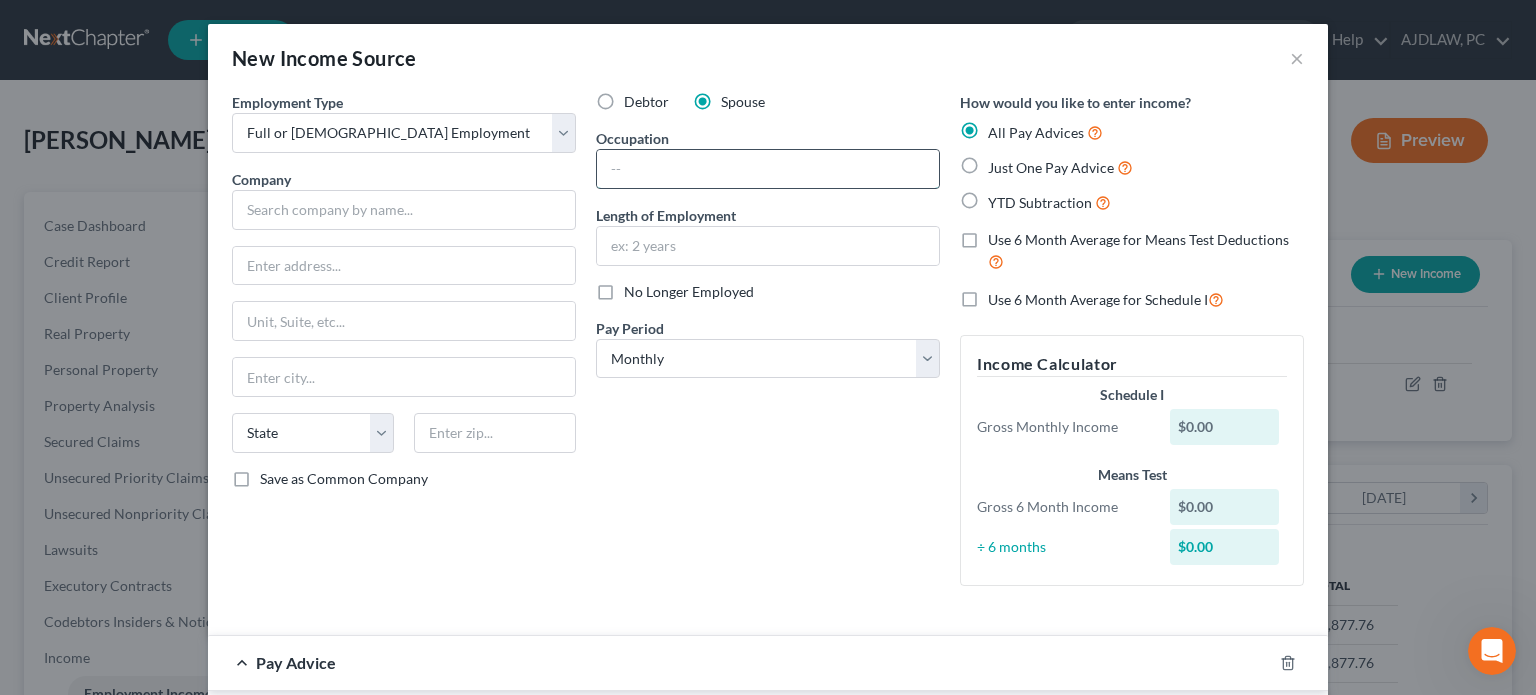 click at bounding box center (768, 169) 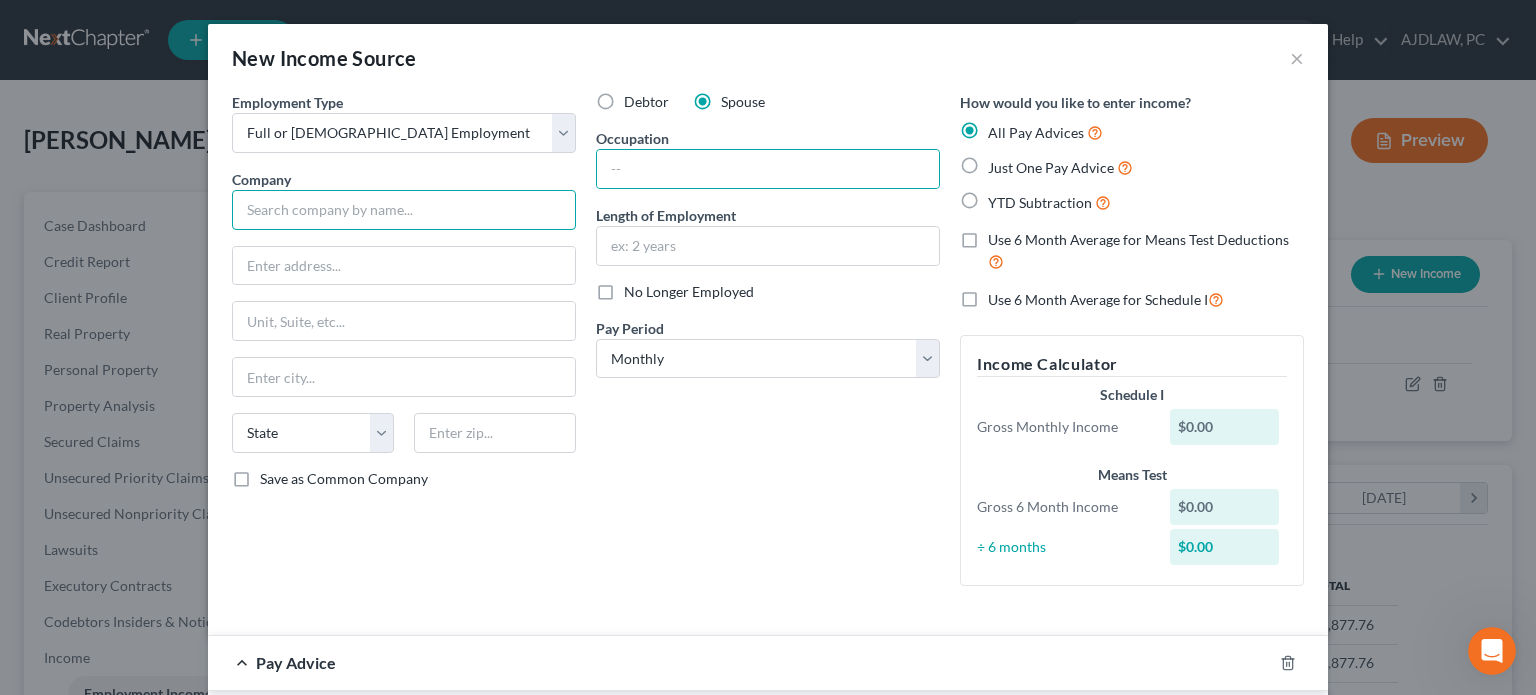 click at bounding box center [404, 210] 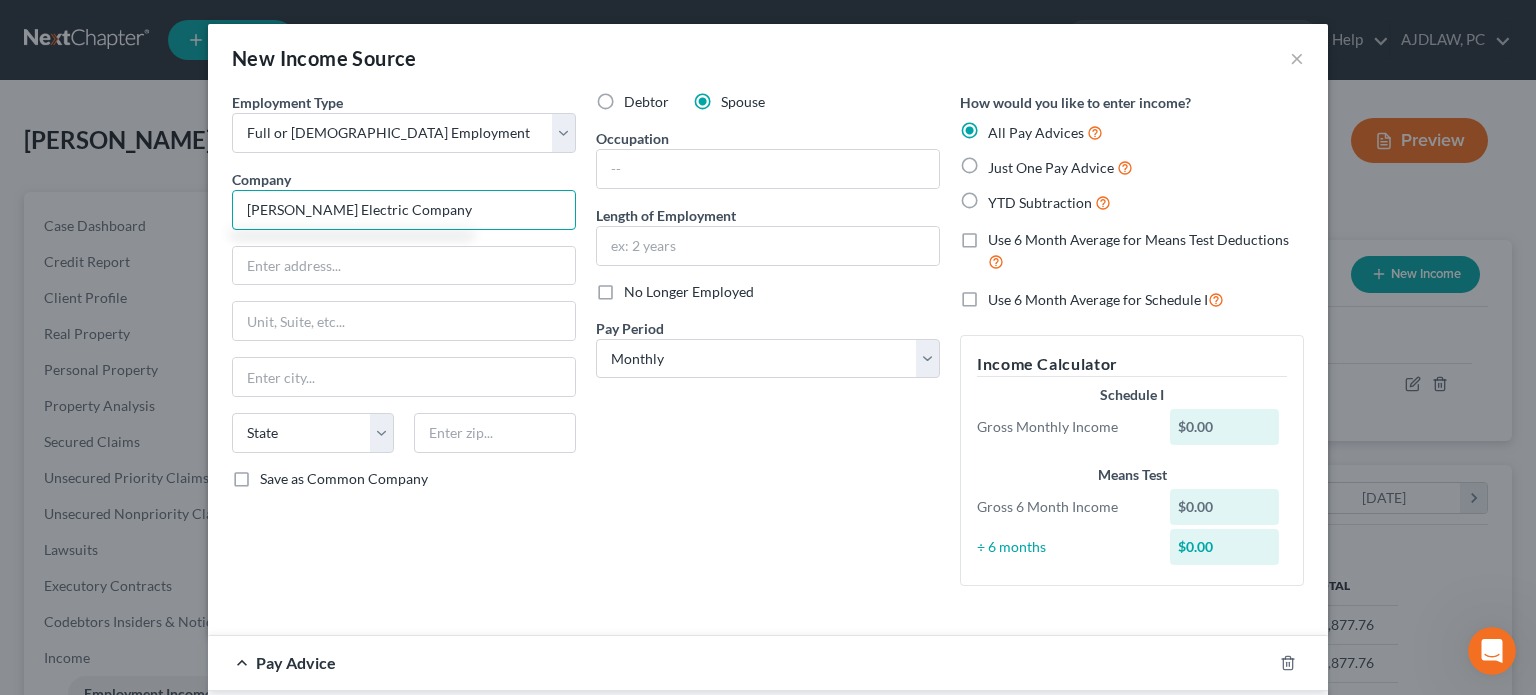 type on "[PERSON_NAME] Electric Company" 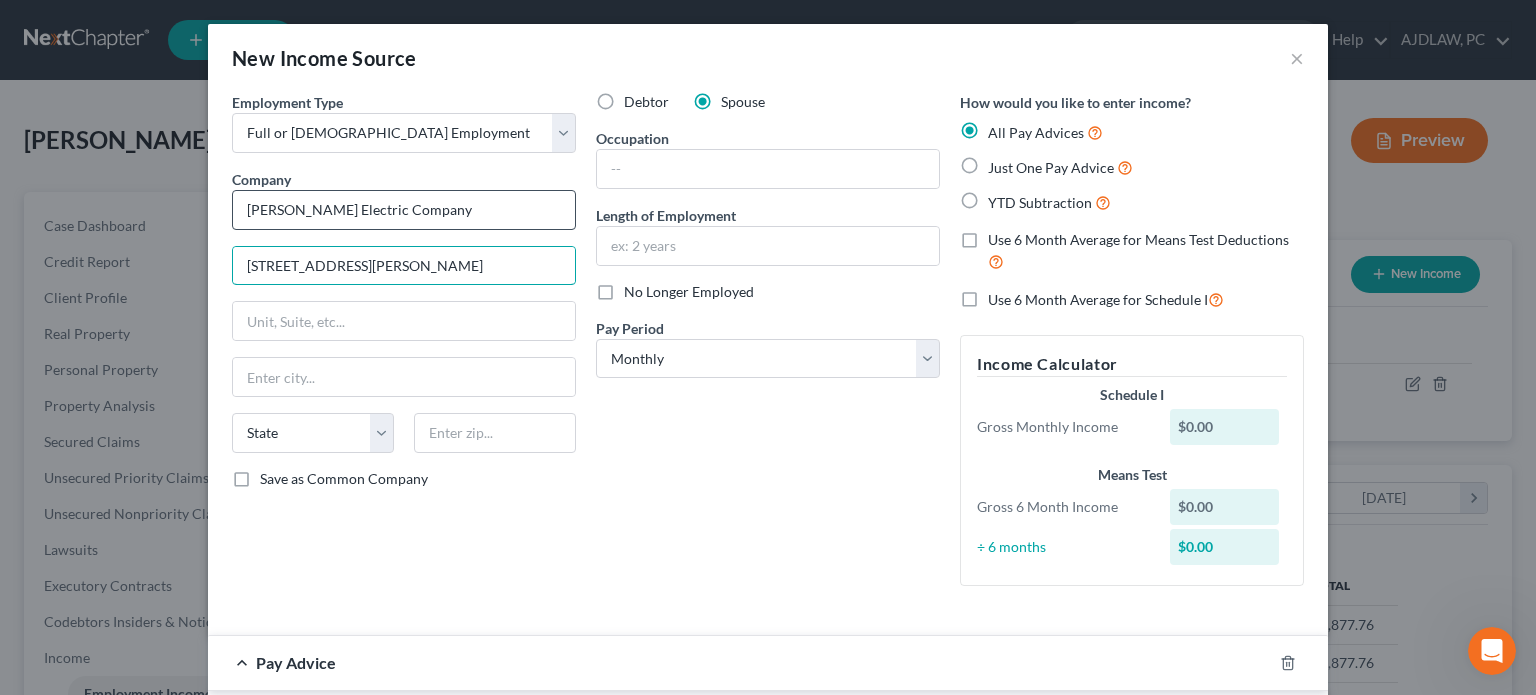 type on "[STREET_ADDRESS][PERSON_NAME]" 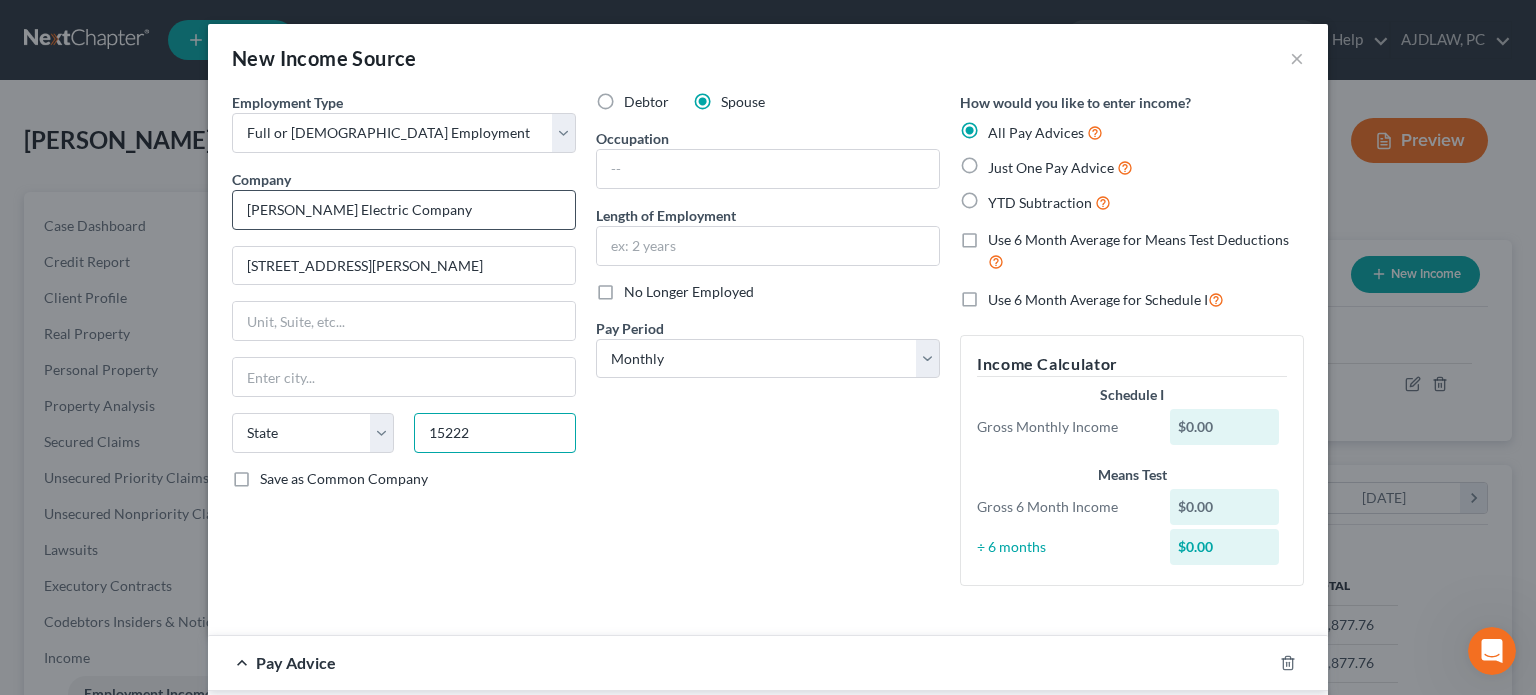type on "15222" 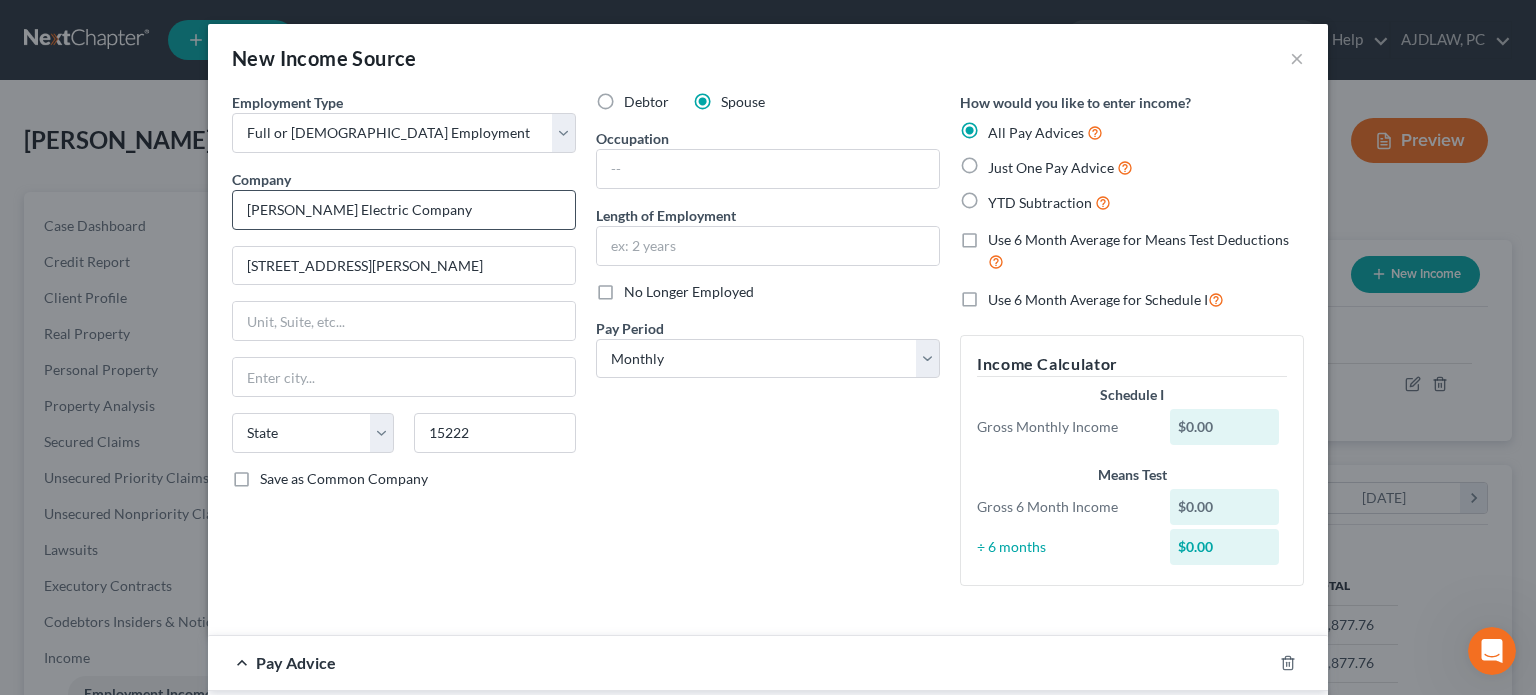 type on "[GEOGRAPHIC_DATA]" 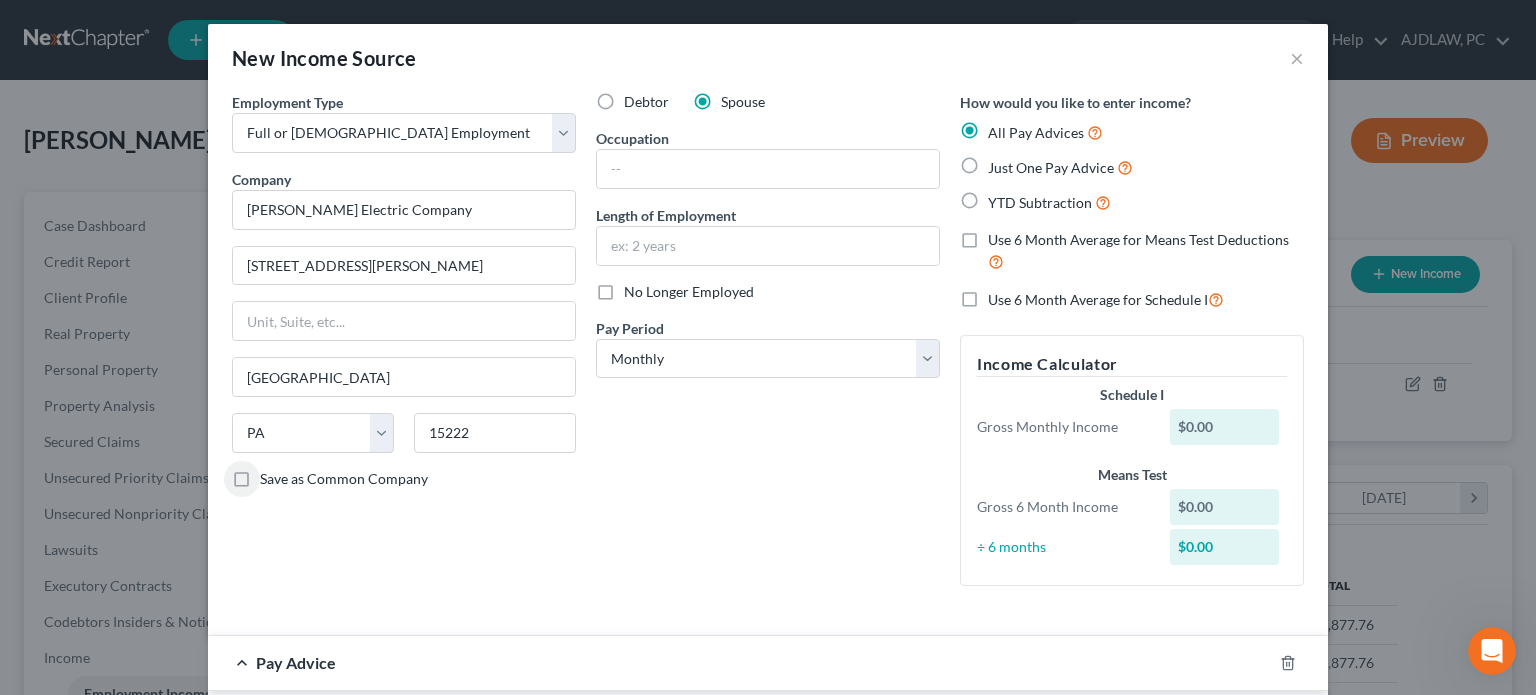 click on "Save as Common Company" at bounding box center [344, 479] 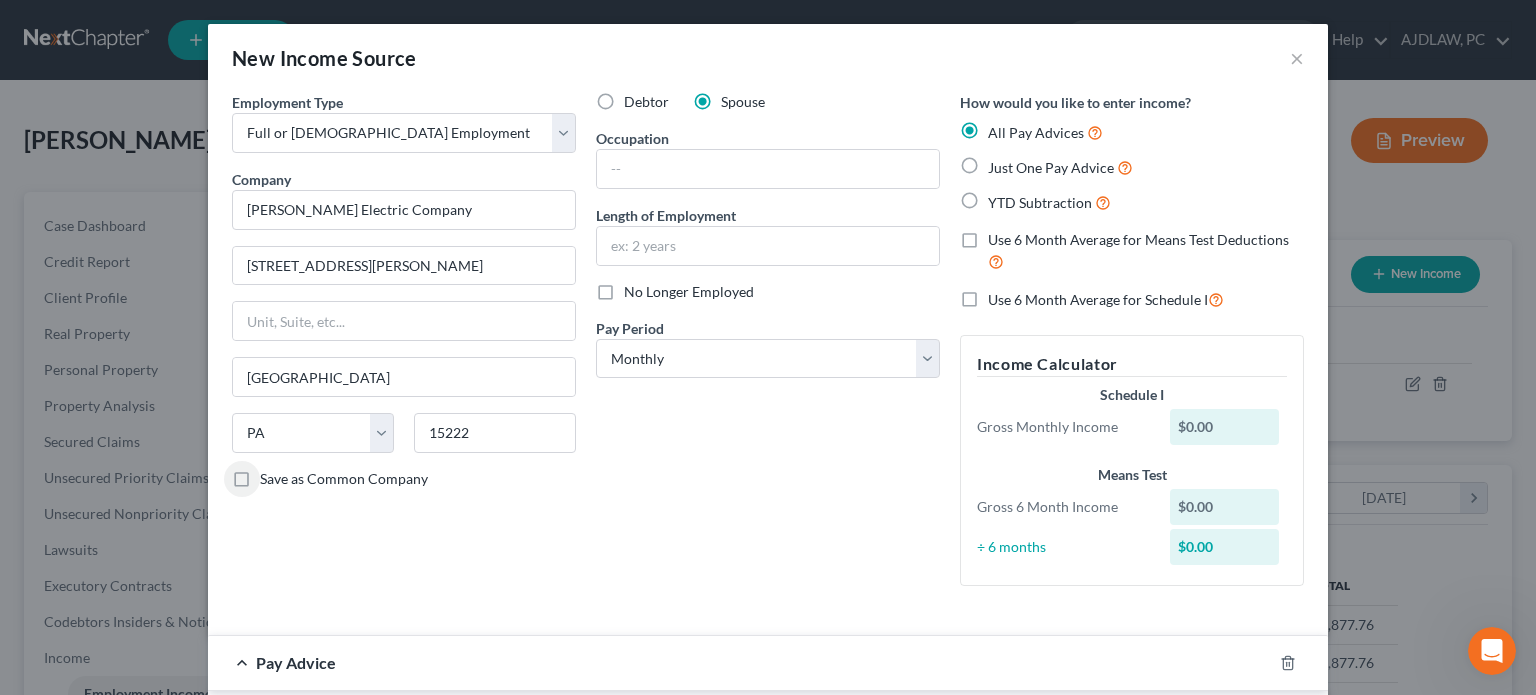 click on "Save as Common Company" at bounding box center [274, 475] 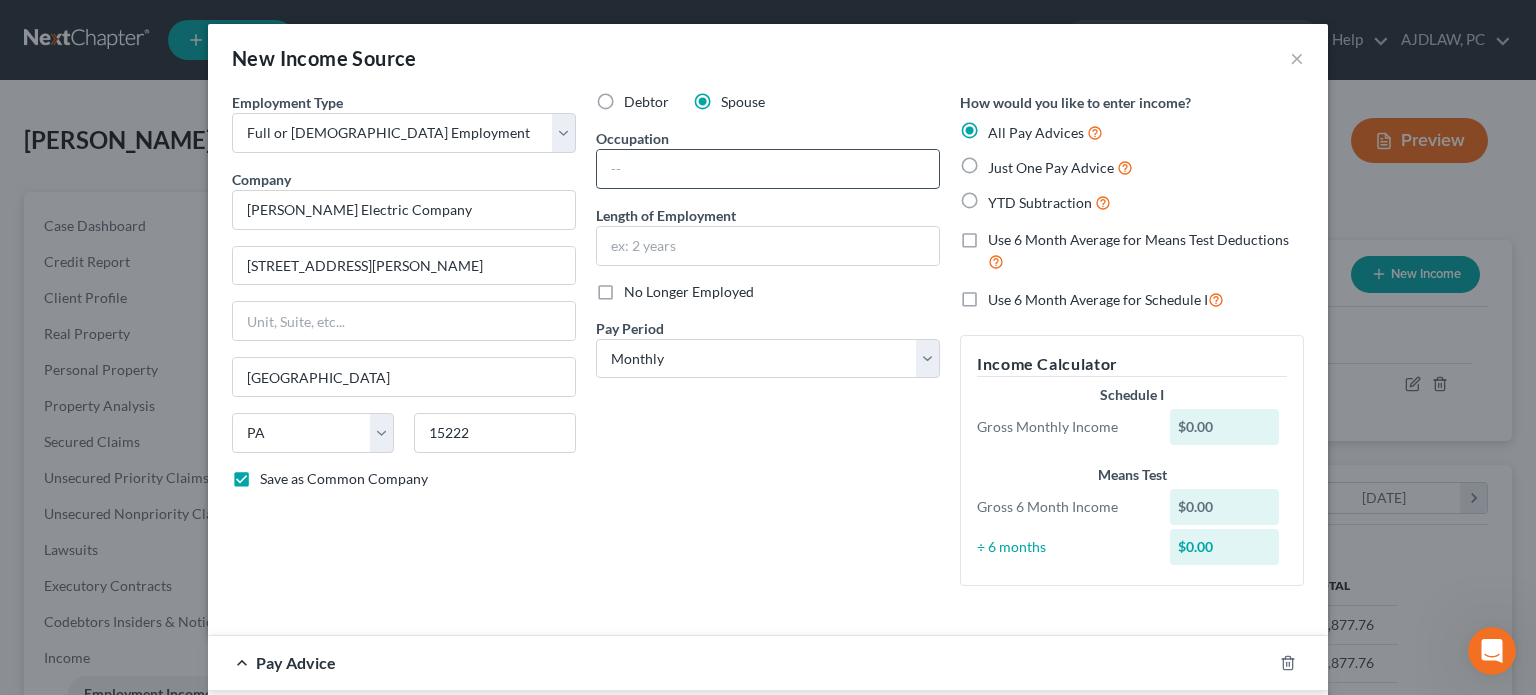 click at bounding box center (768, 169) 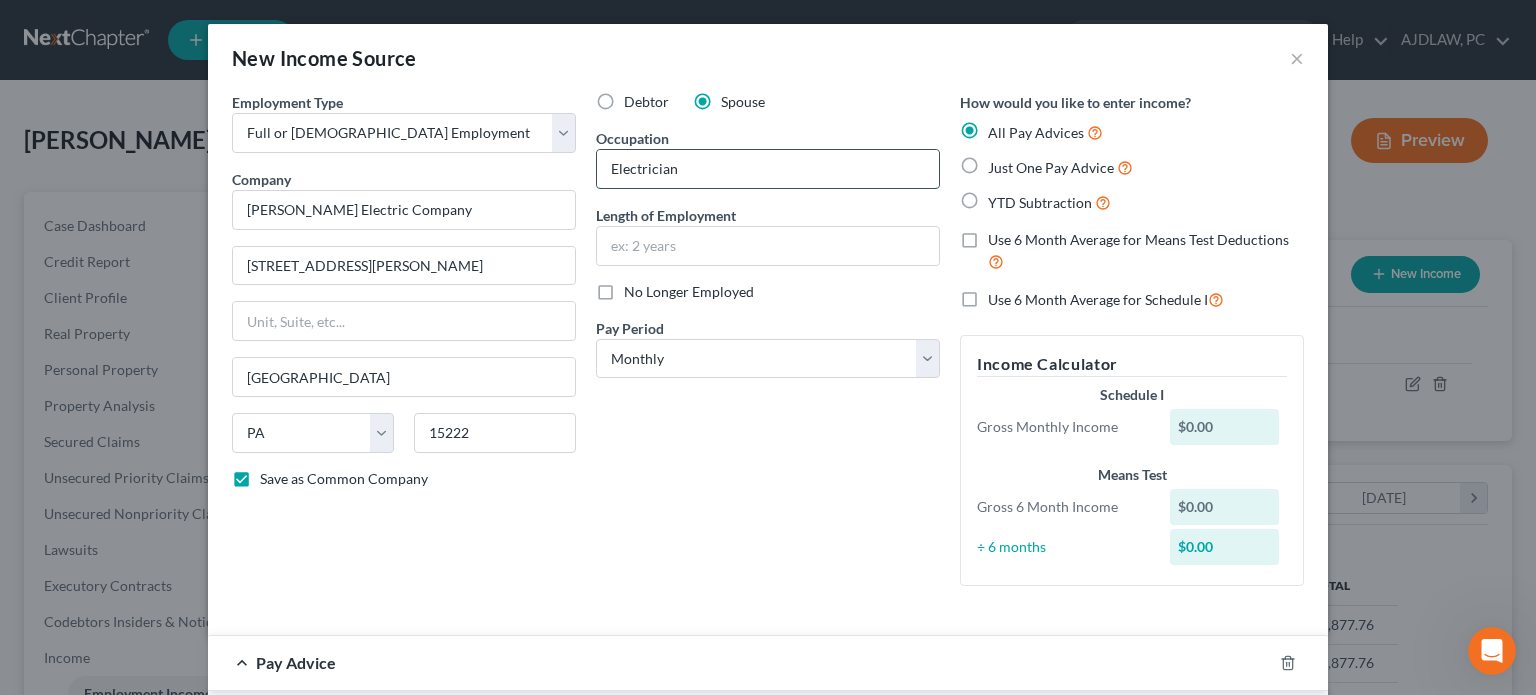type on "Electrician" 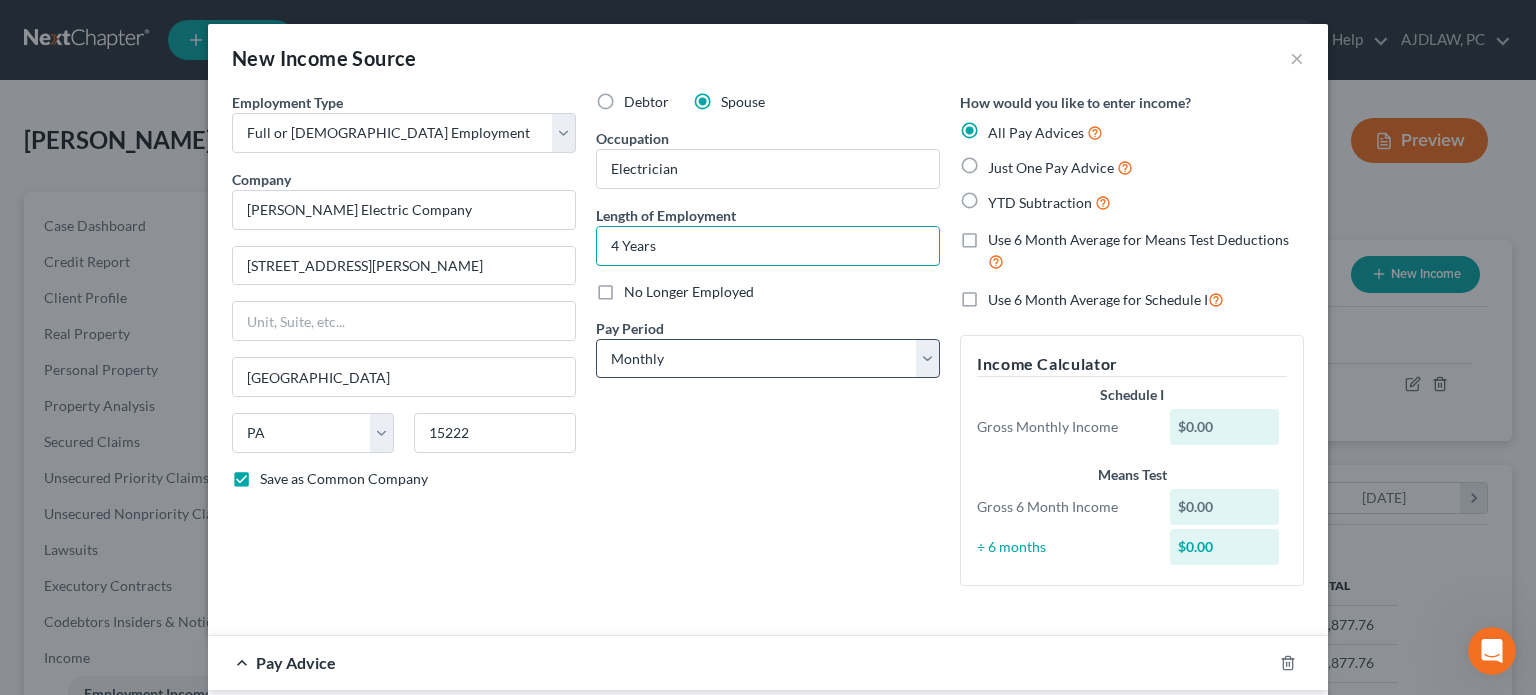 type on "4 Years" 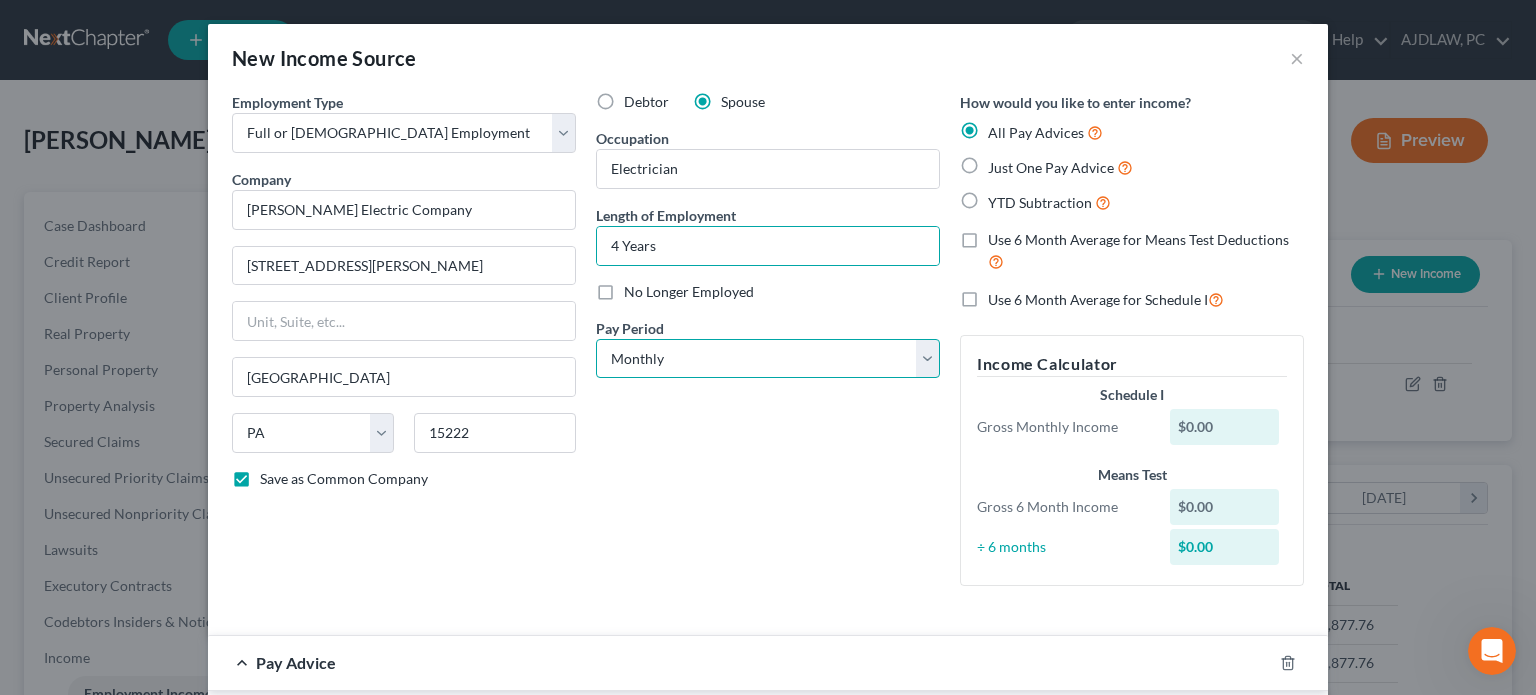 click on "Select Monthly Twice Monthly Every Other Week Weekly" at bounding box center [768, 359] 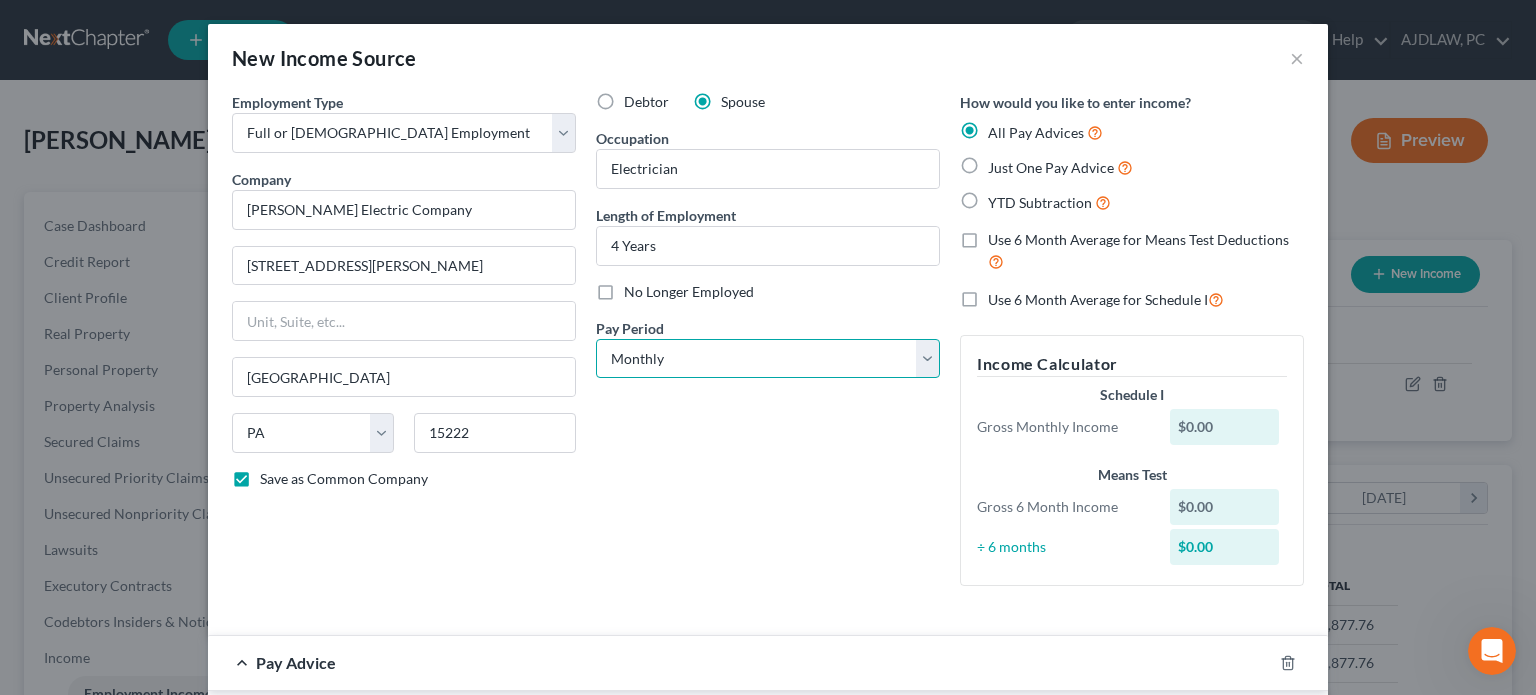 select on "3" 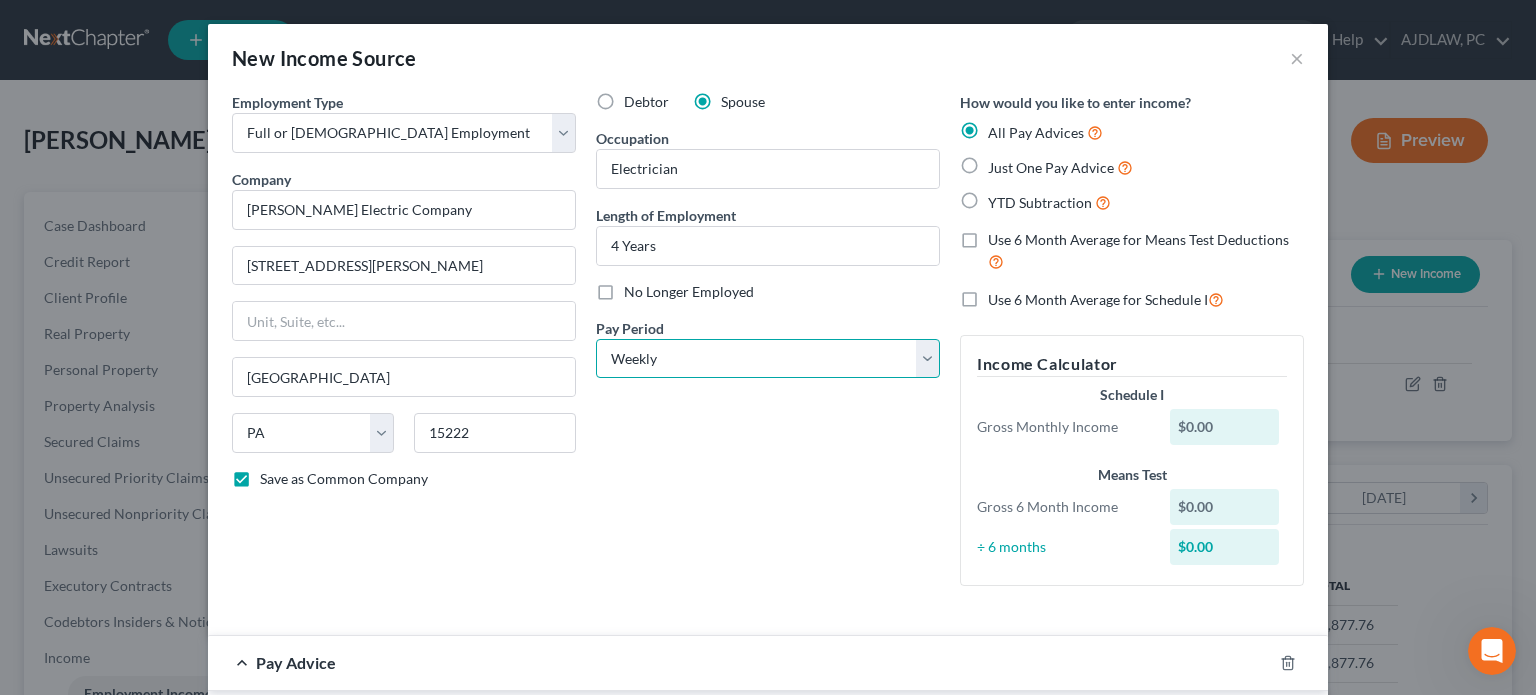 click on "Select Monthly Twice Monthly Every Other Week Weekly" at bounding box center (768, 359) 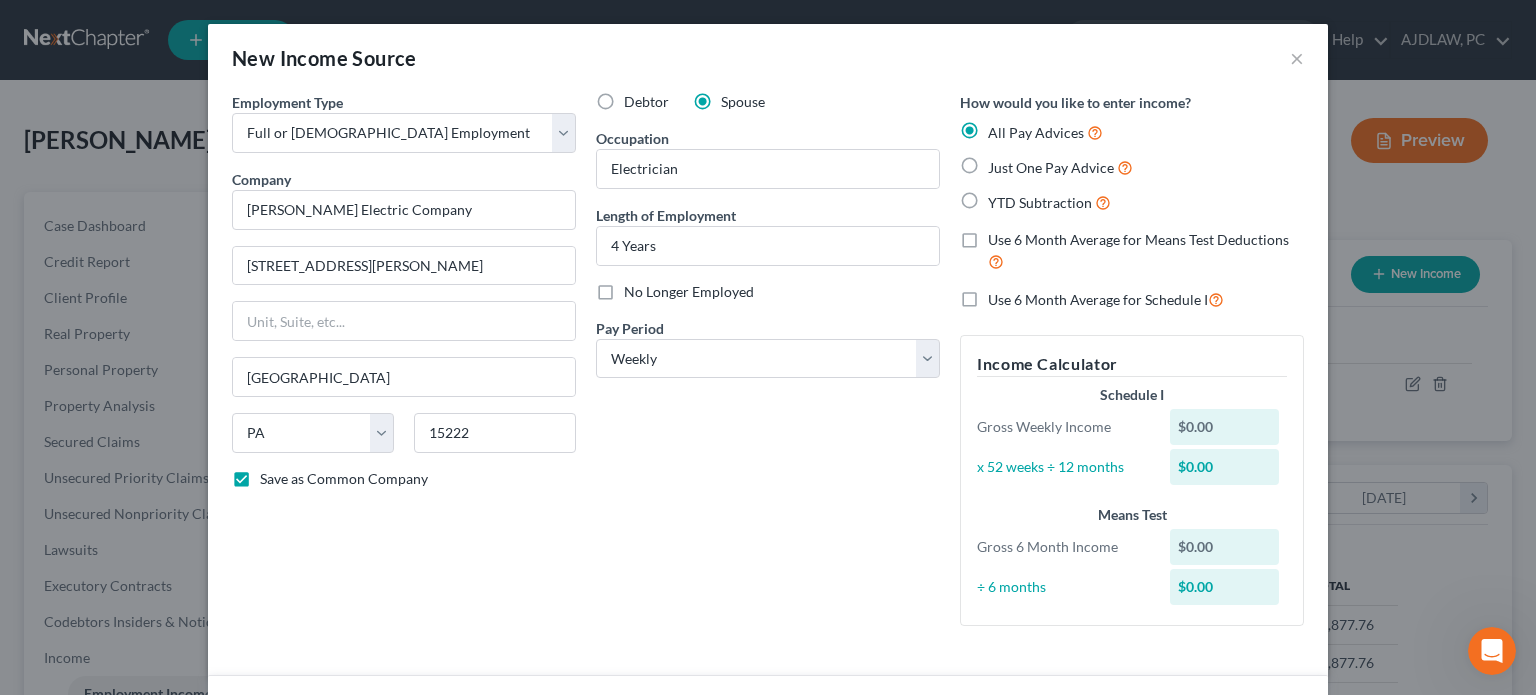 click on "YTD Subtraction" at bounding box center [1049, 202] 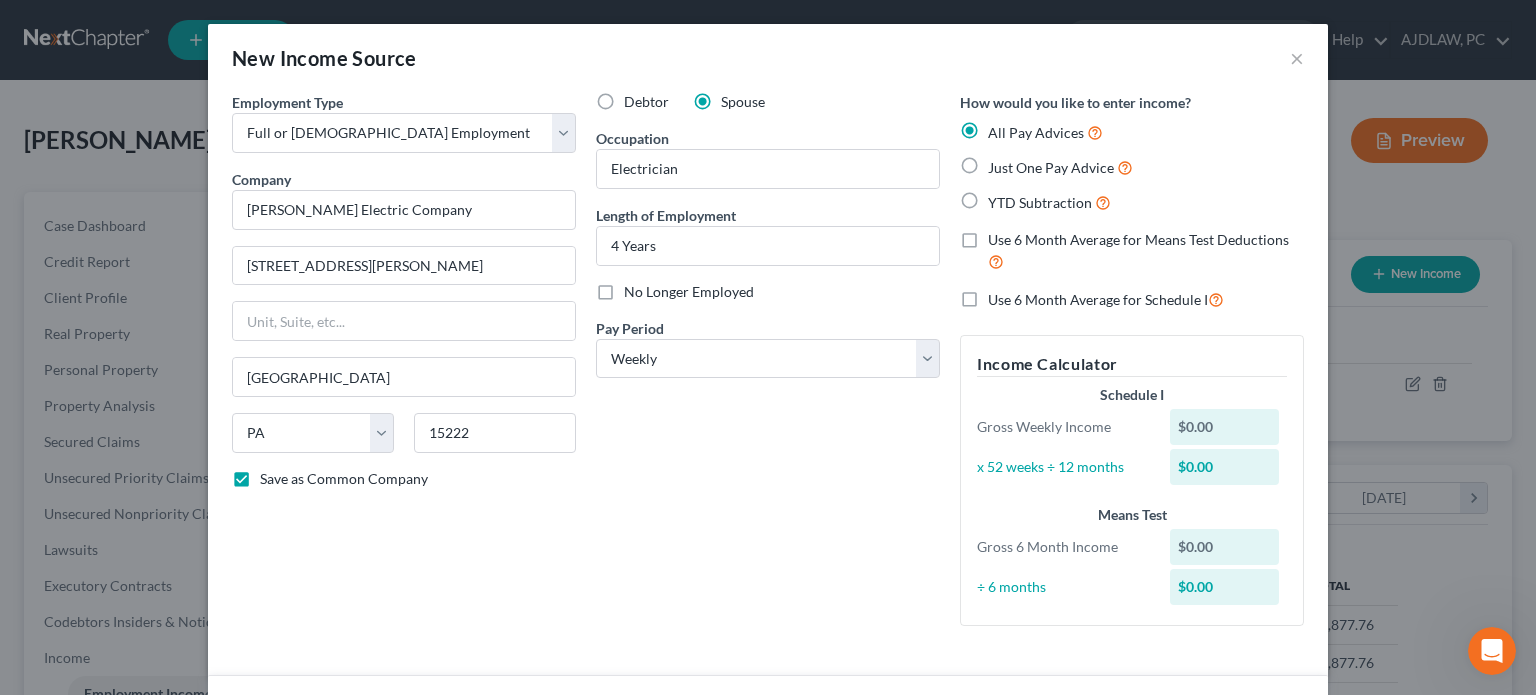 click on "YTD Subtraction" at bounding box center (1002, 197) 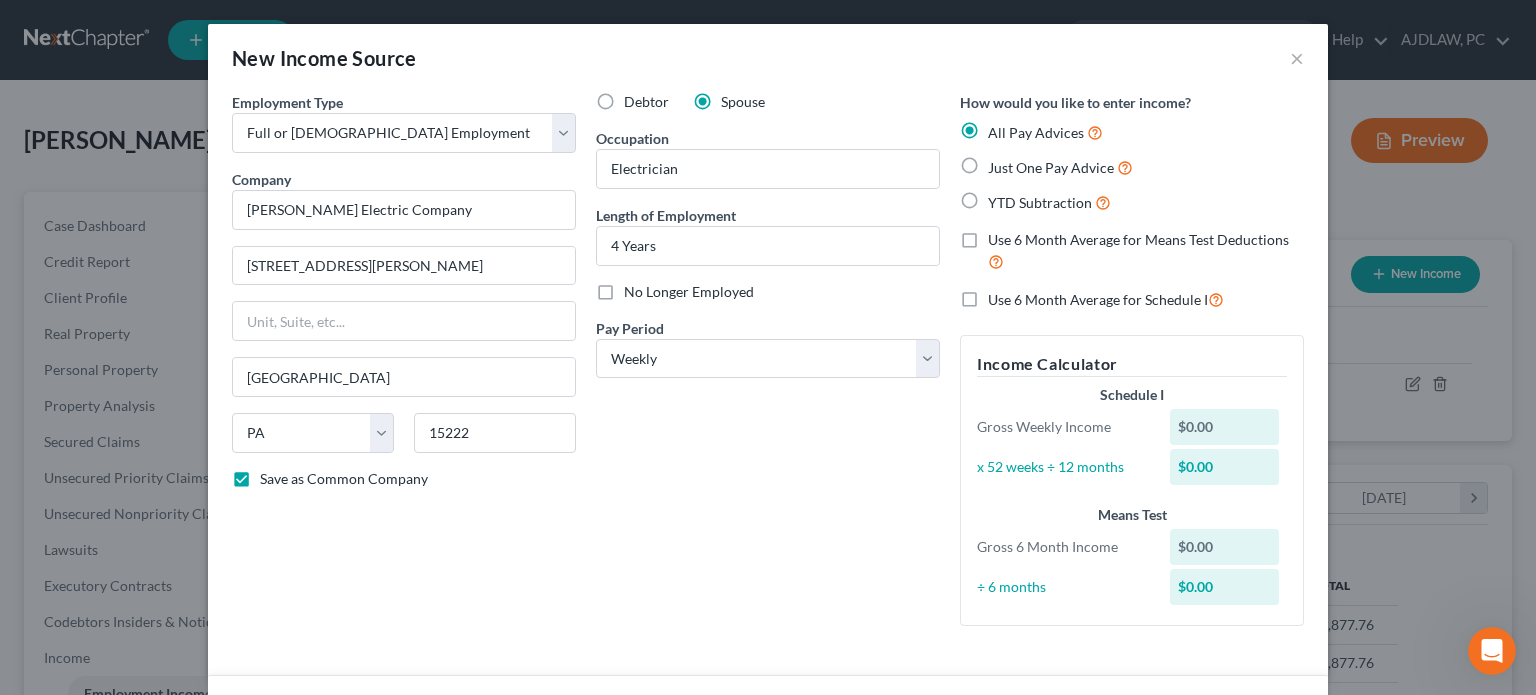 radio on "true" 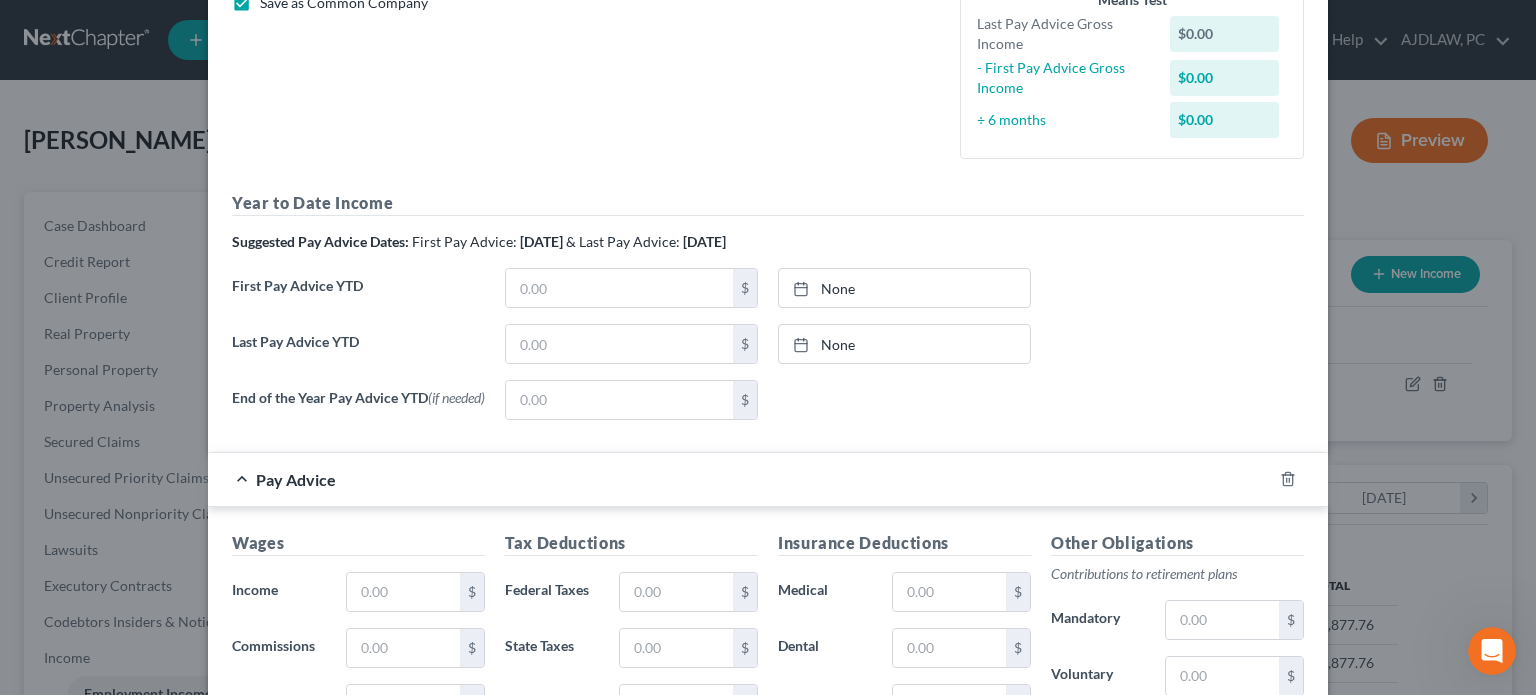 scroll, scrollTop: 478, scrollLeft: 0, axis: vertical 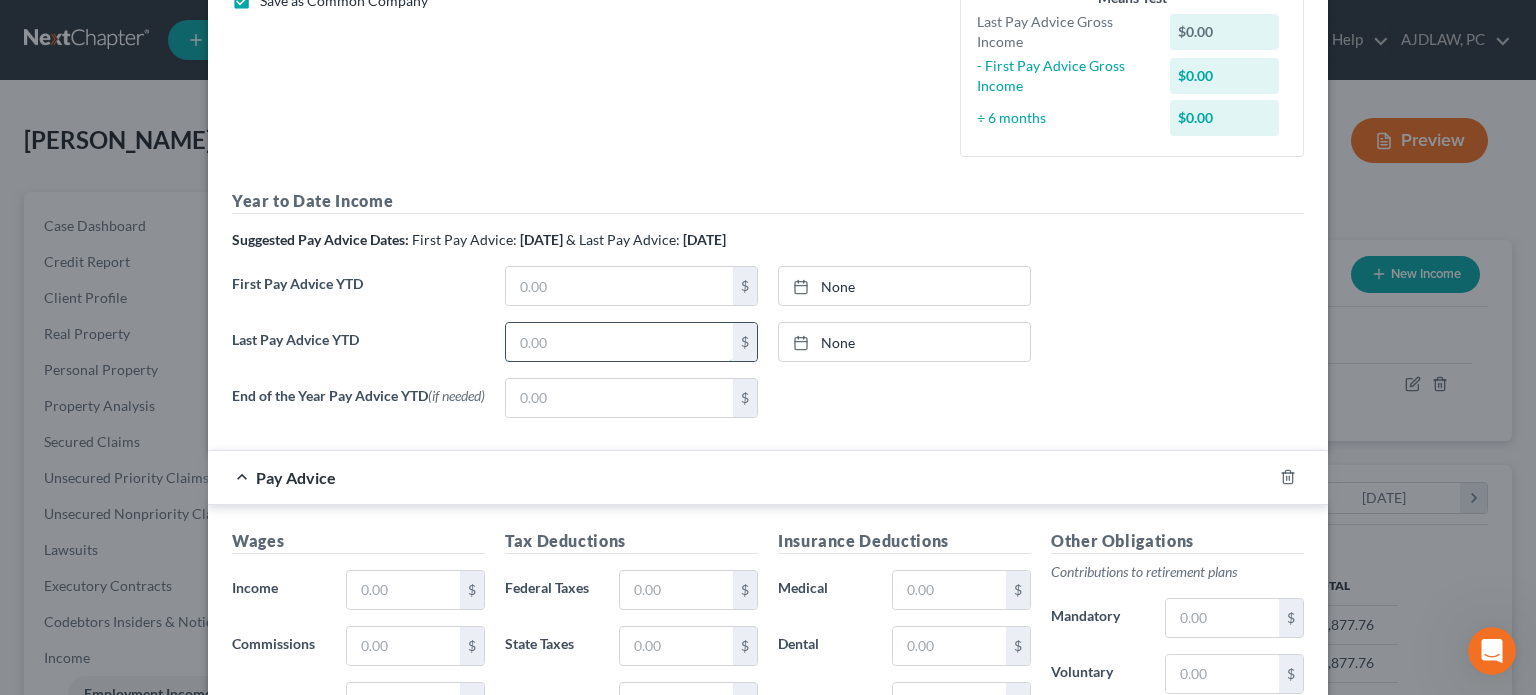 click at bounding box center [619, 342] 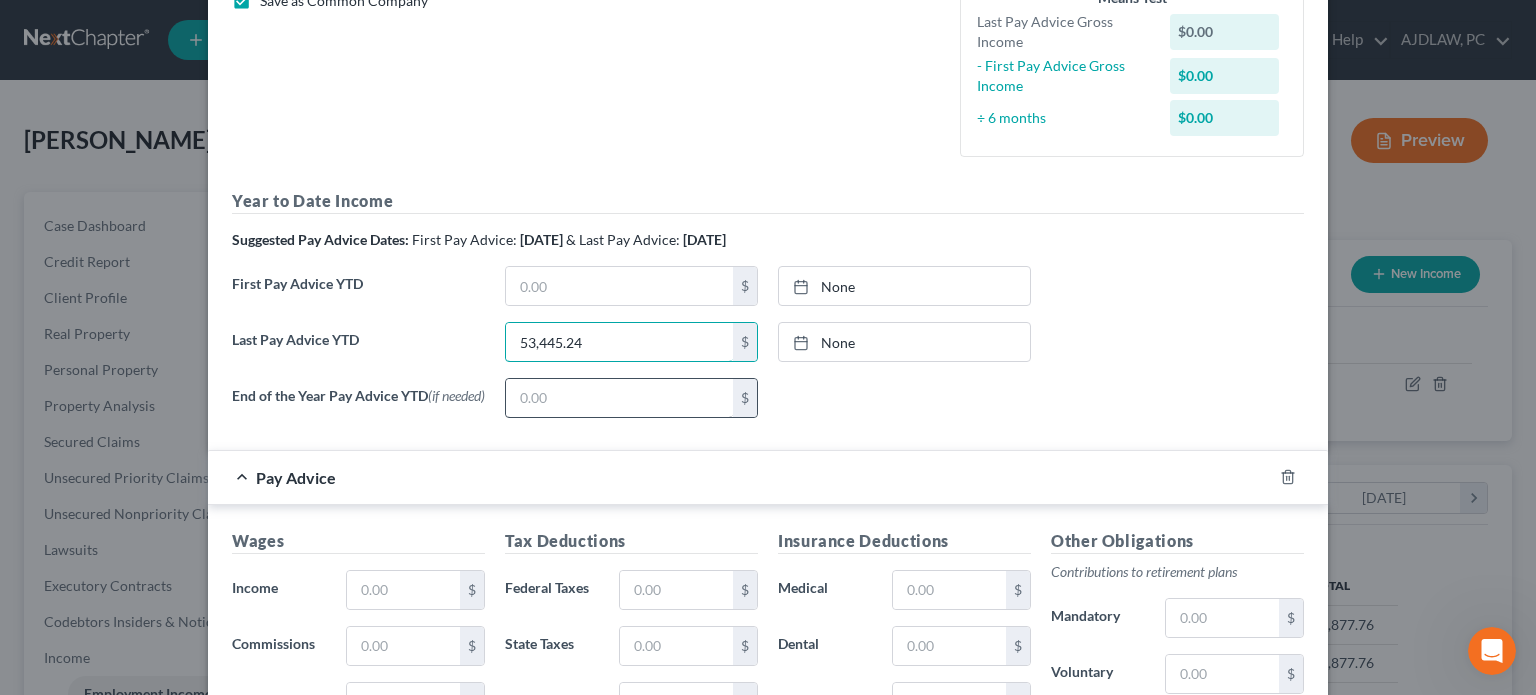 type on "53,445.24" 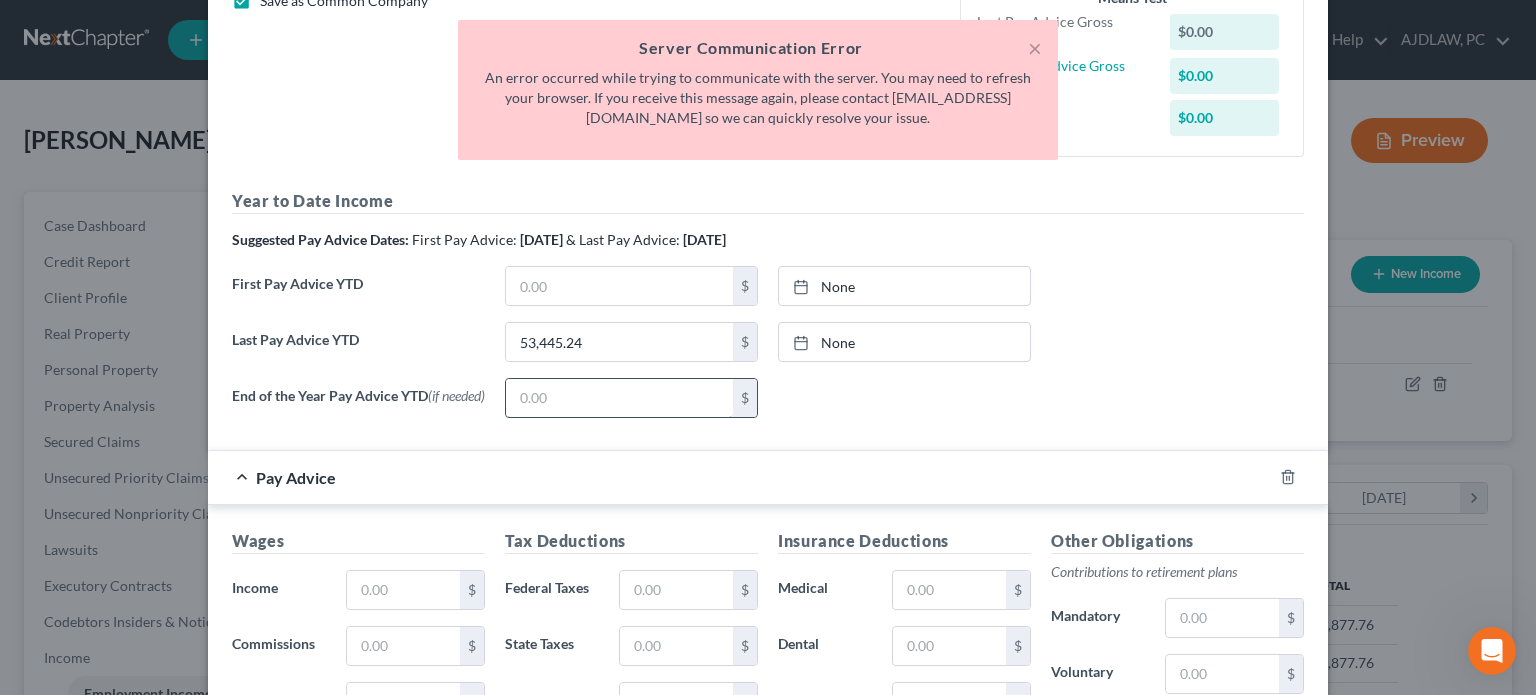 click at bounding box center [619, 398] 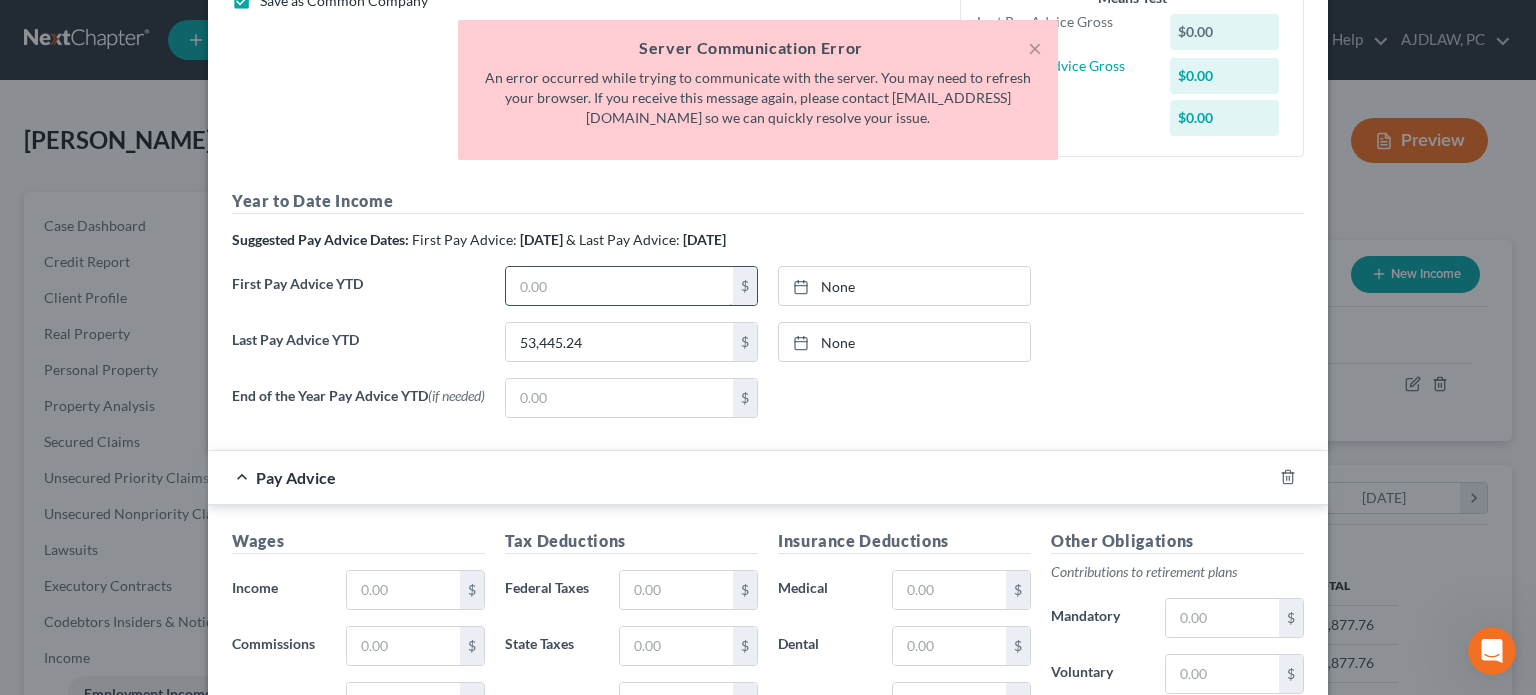 click at bounding box center [619, 286] 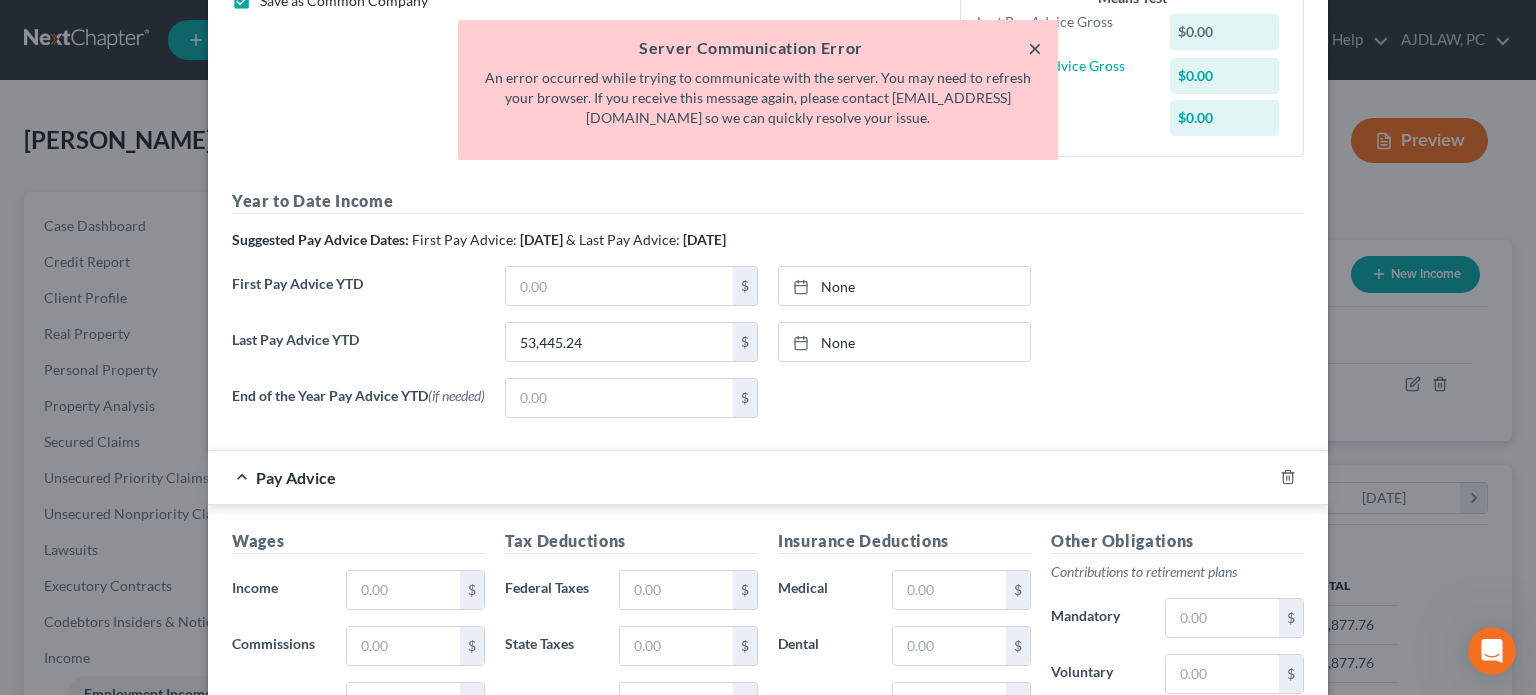 click on "×" at bounding box center [1035, 48] 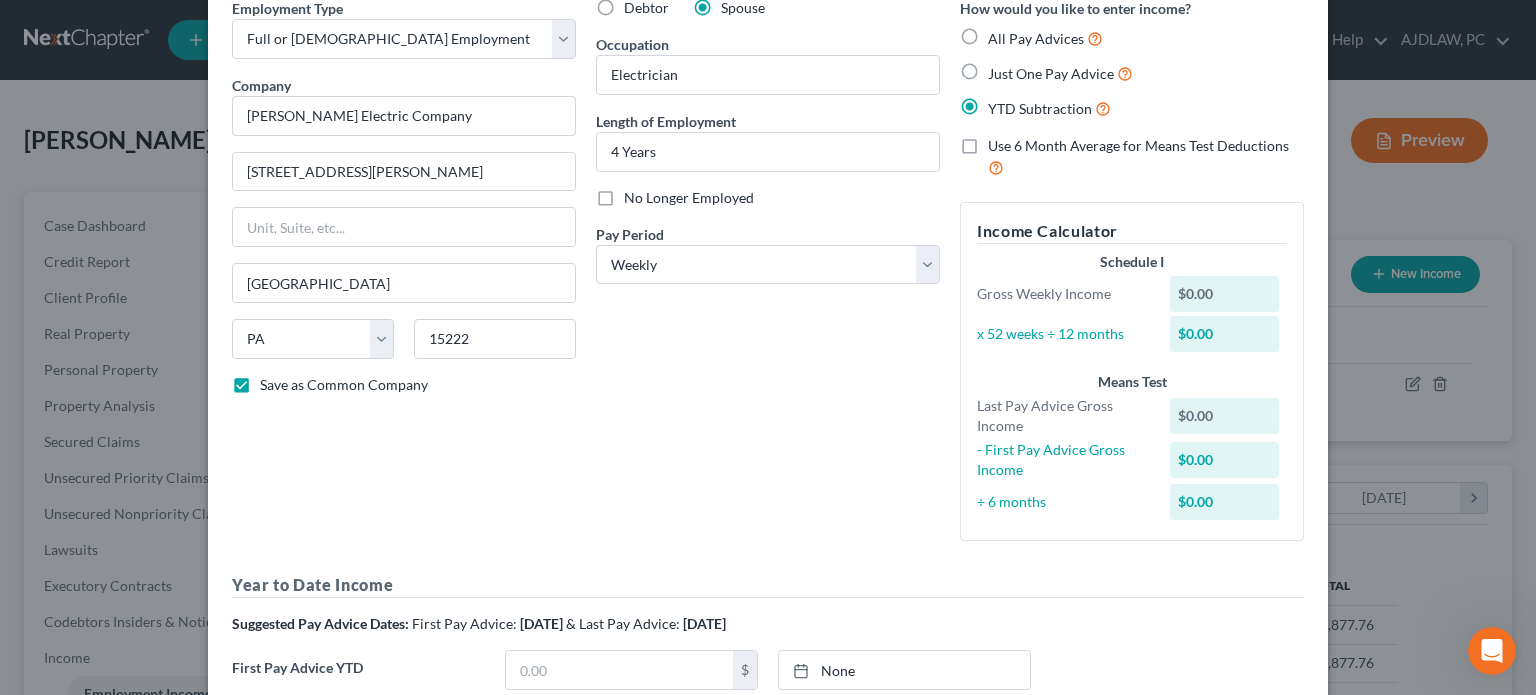 scroll, scrollTop: 0, scrollLeft: 0, axis: both 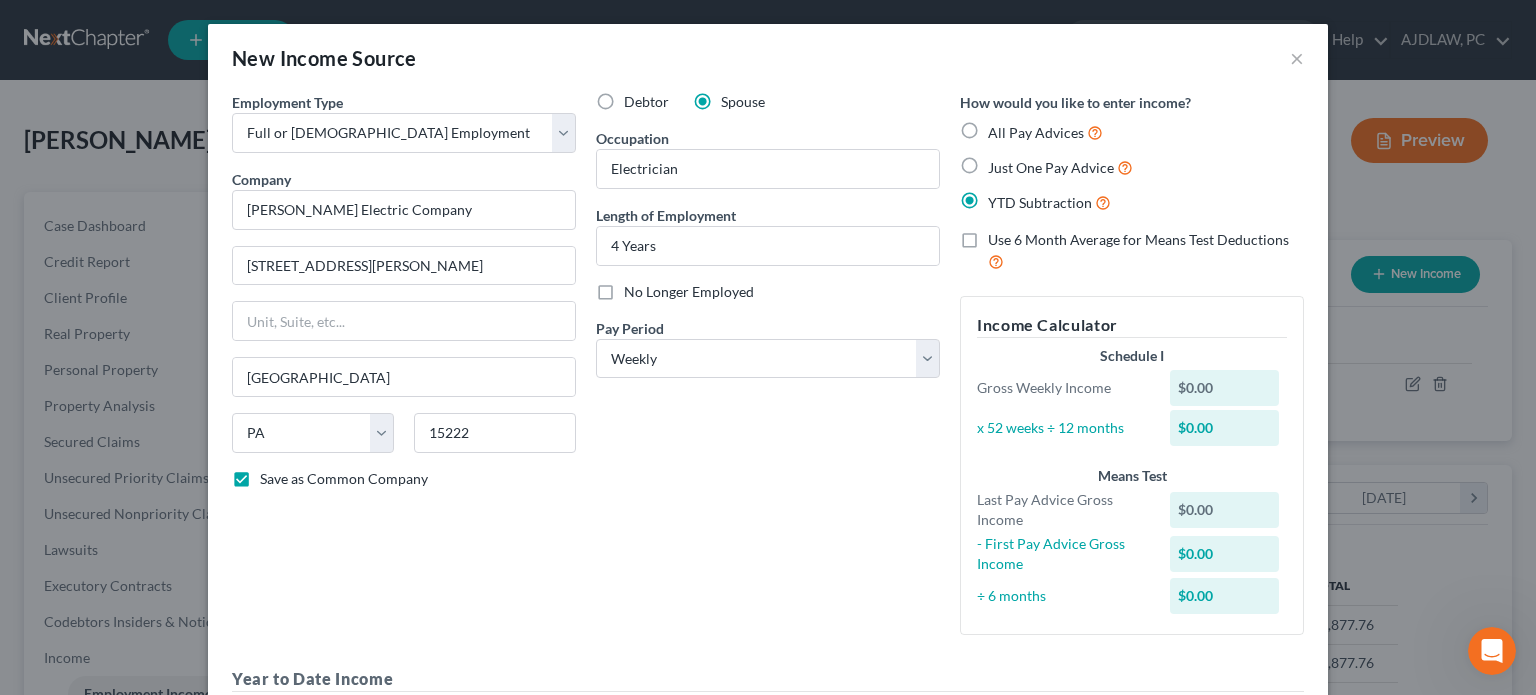 click on "Debtor Spouse Occupation Electrician Length of Employment 4 Years No Longer Employed
Pay Period
*
Select Monthly Twice Monthly Every Other Week Weekly" at bounding box center [768, 371] 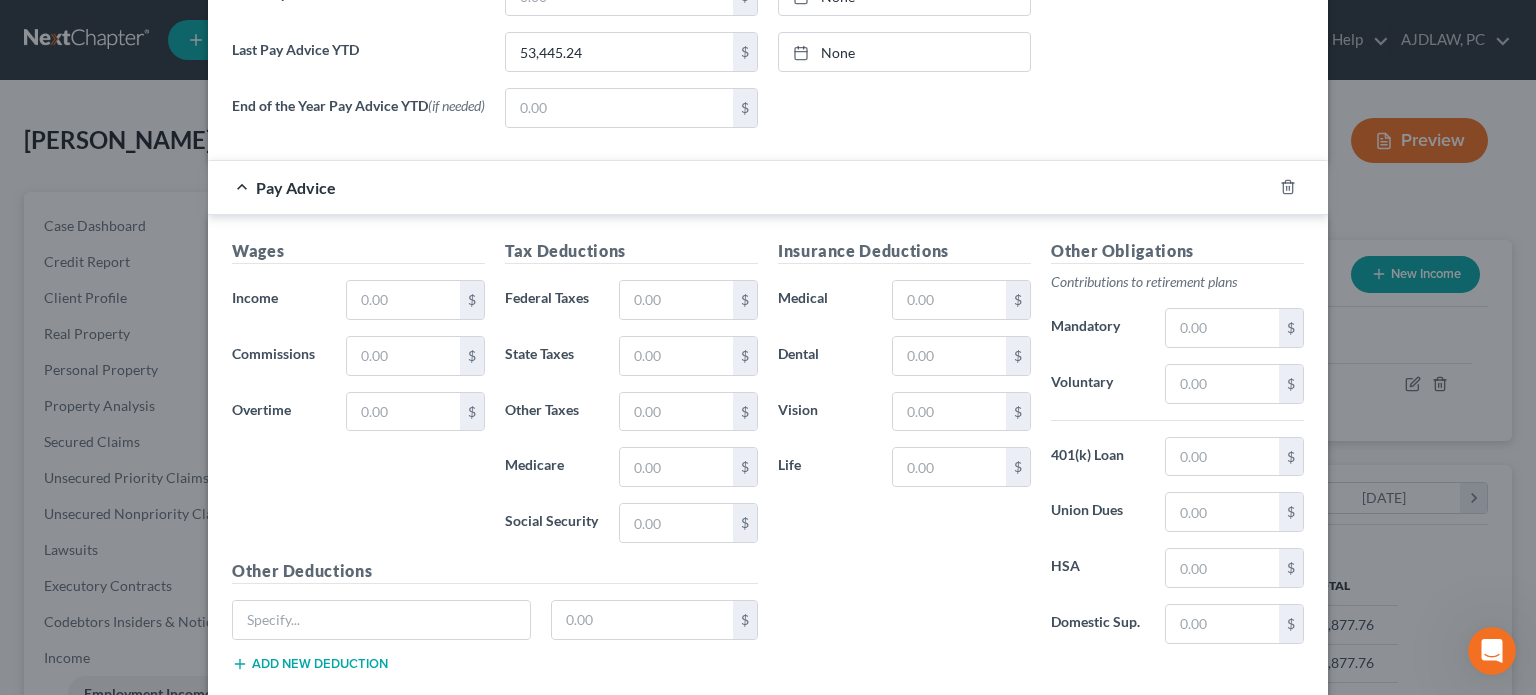 scroll, scrollTop: 774, scrollLeft: 0, axis: vertical 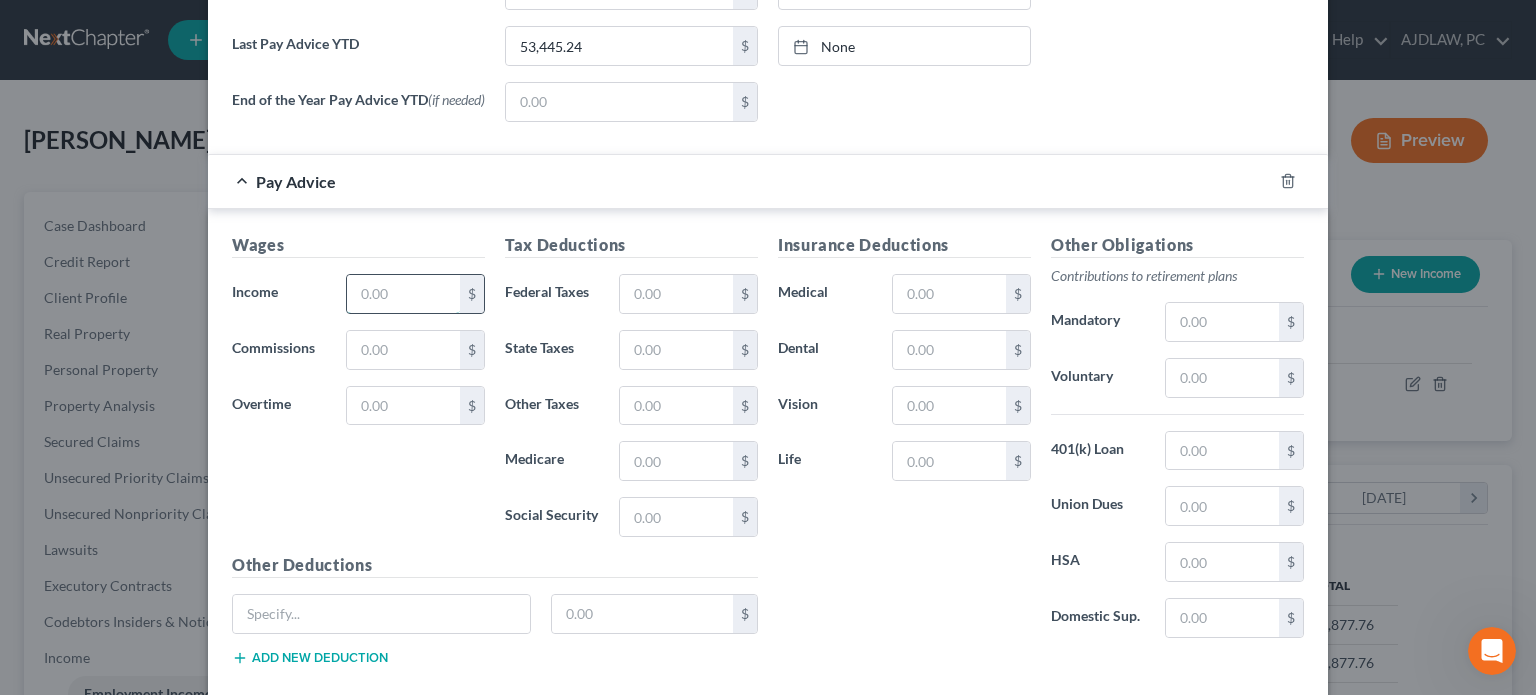 click at bounding box center [403, 294] 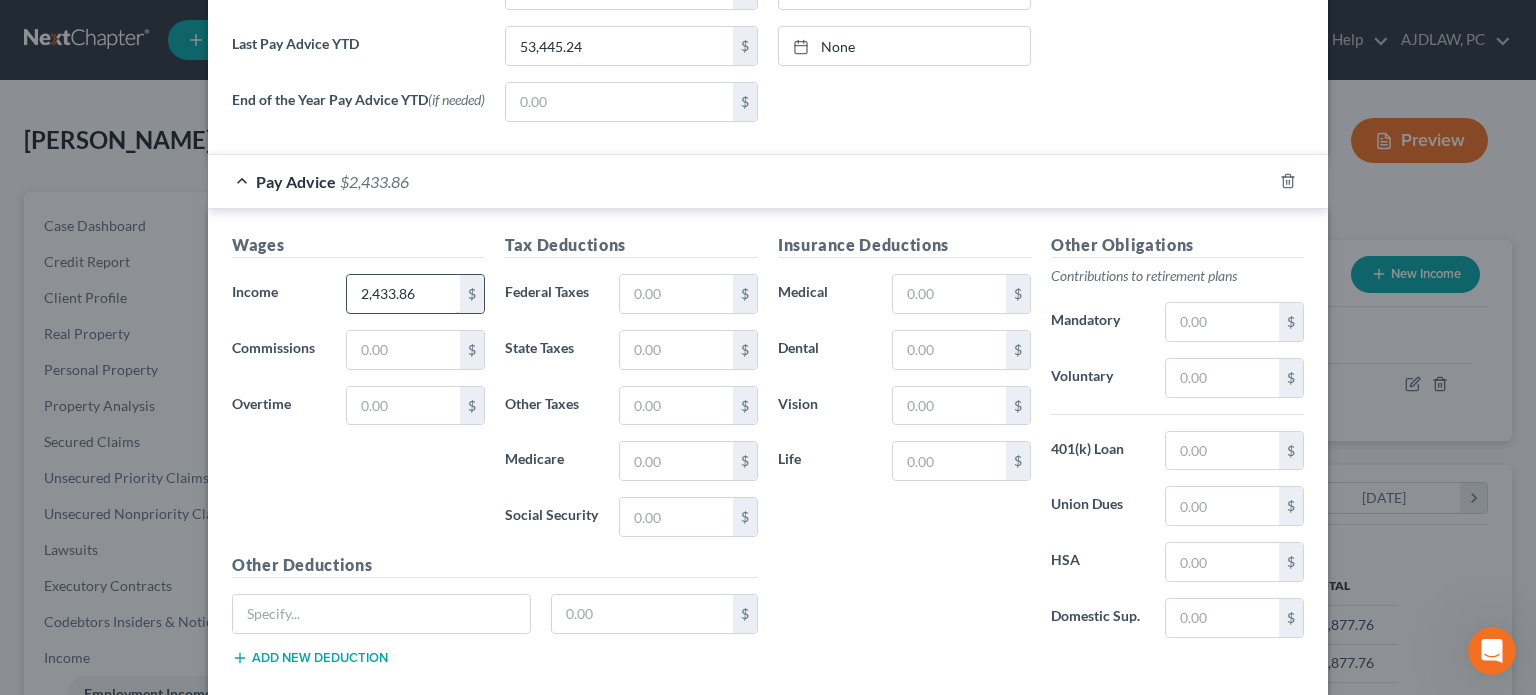 type on "2,433.86" 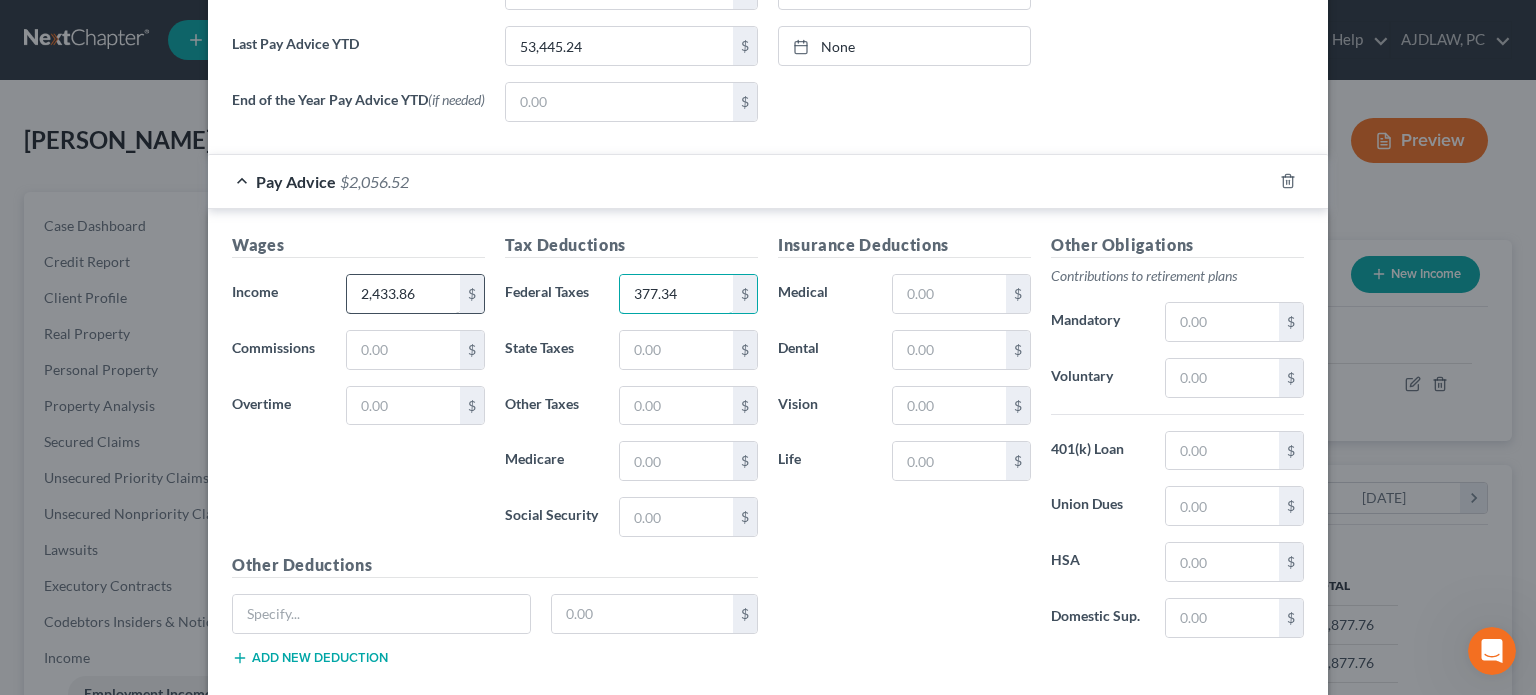 type on "377.34" 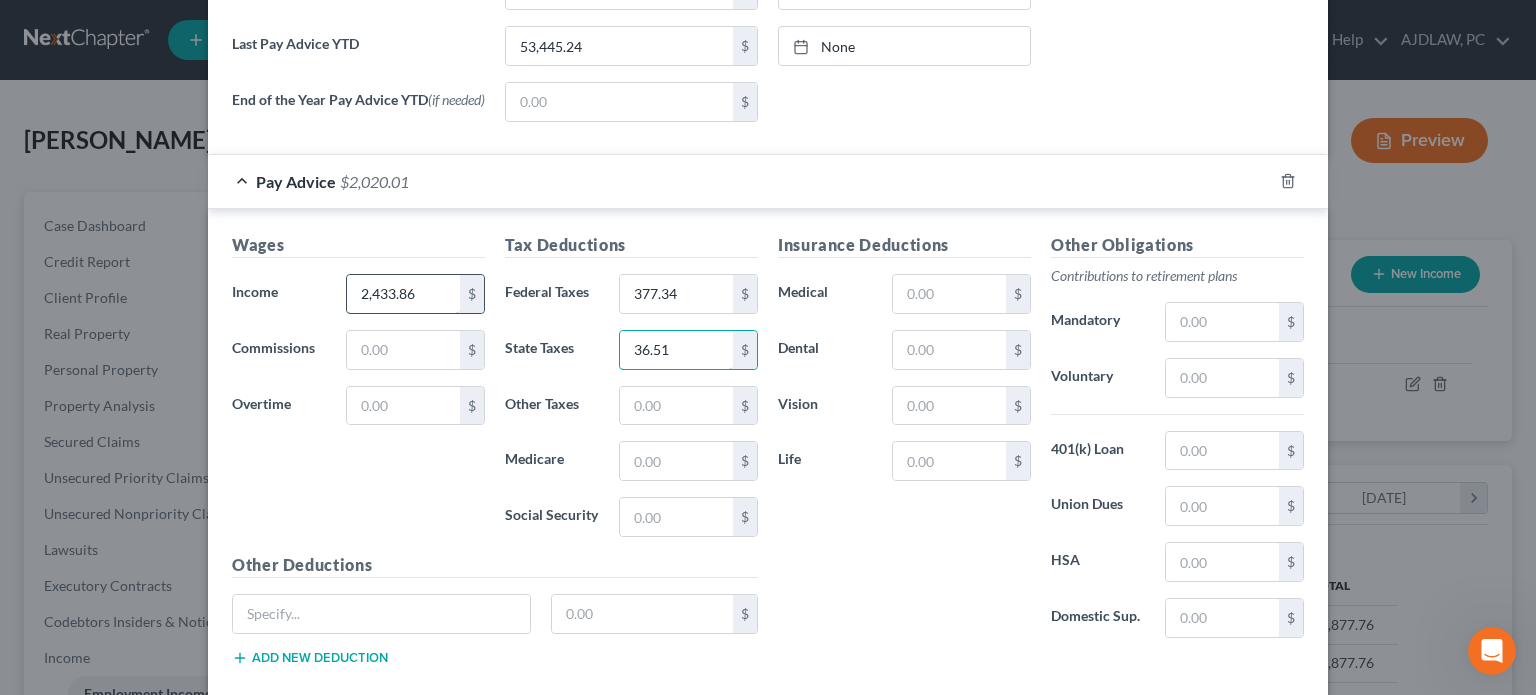 type on "36.51" 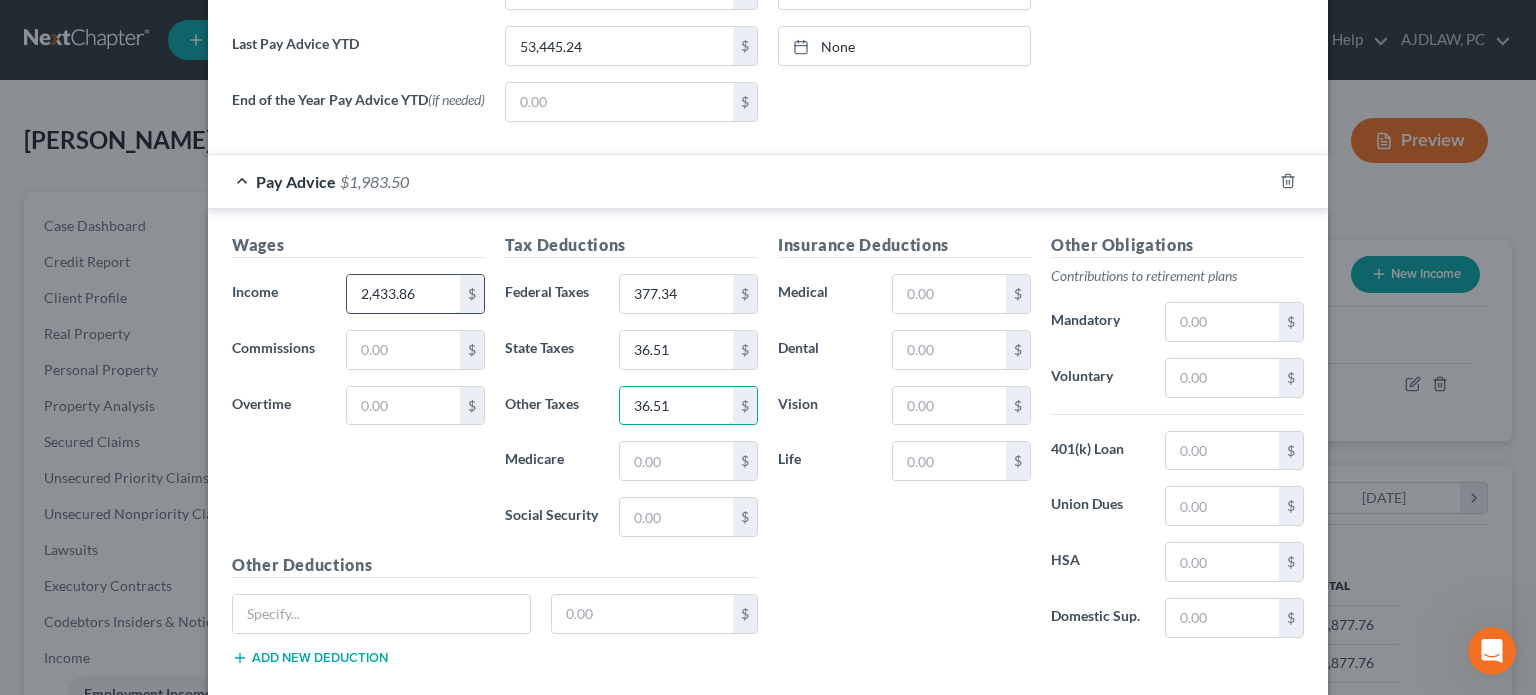 type on "36.51" 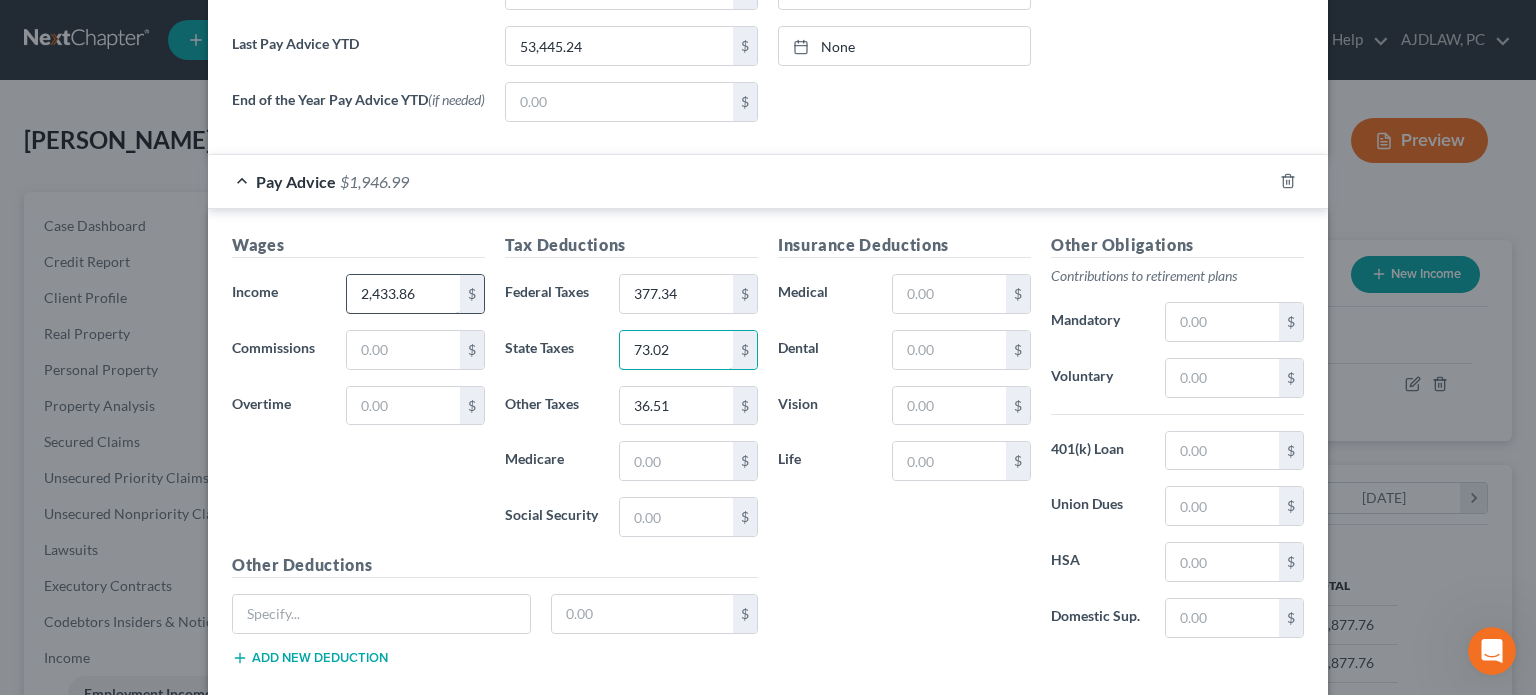 type on "73.02" 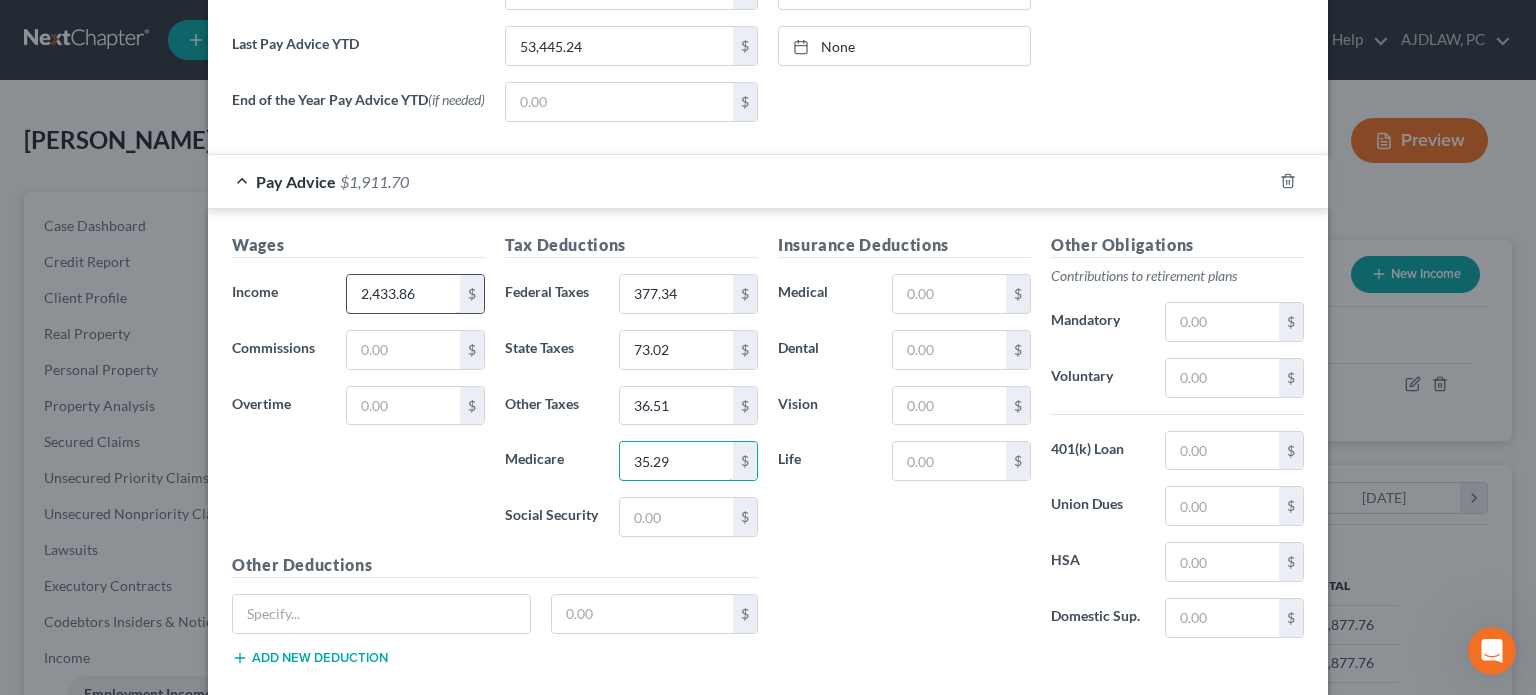 type on "35.29" 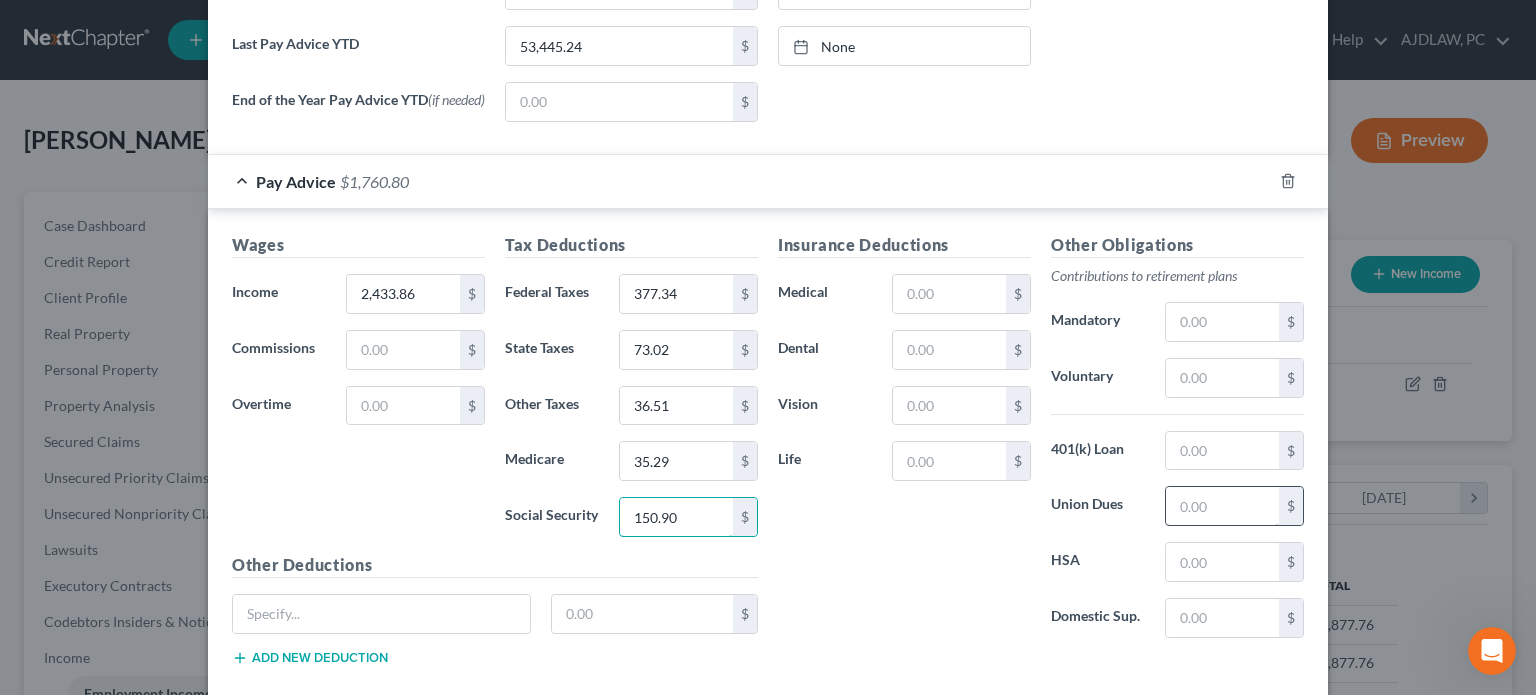 type on "150.90" 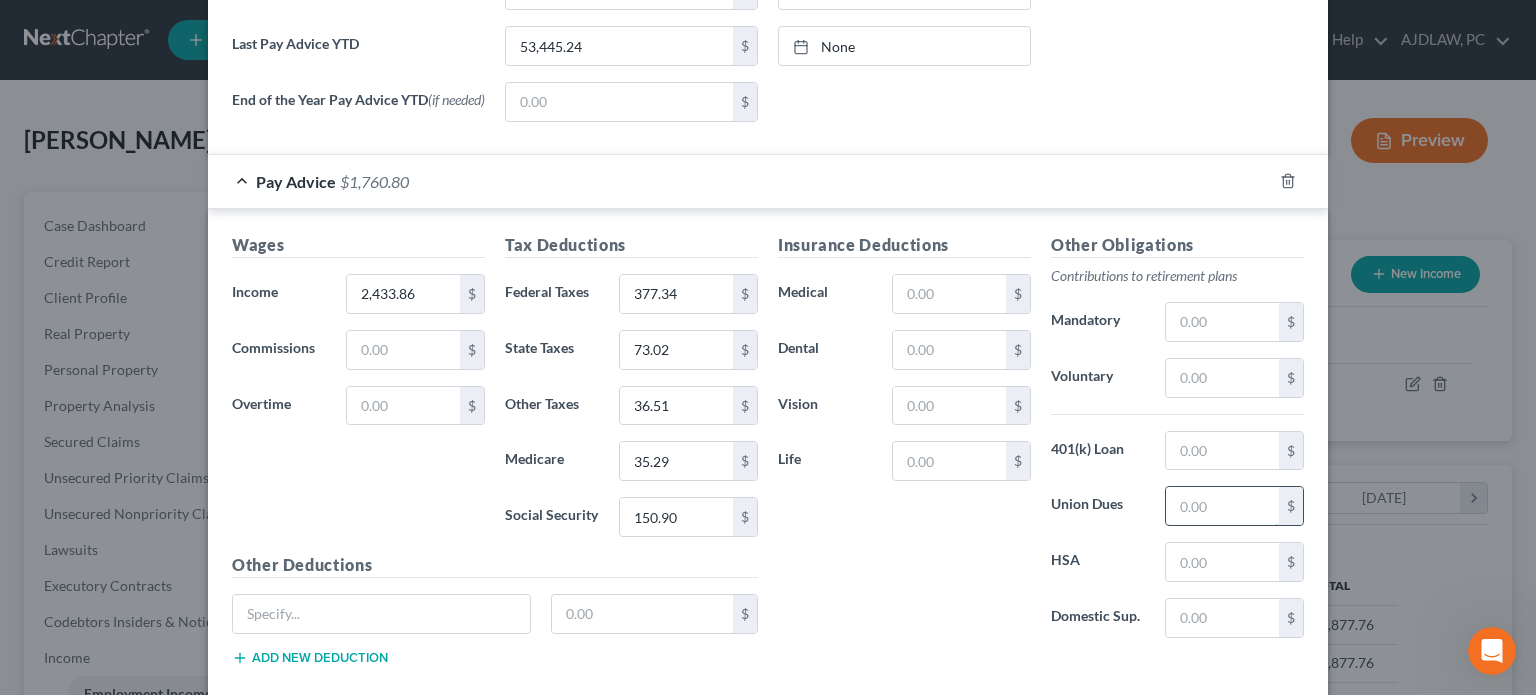 click at bounding box center (1222, 506) 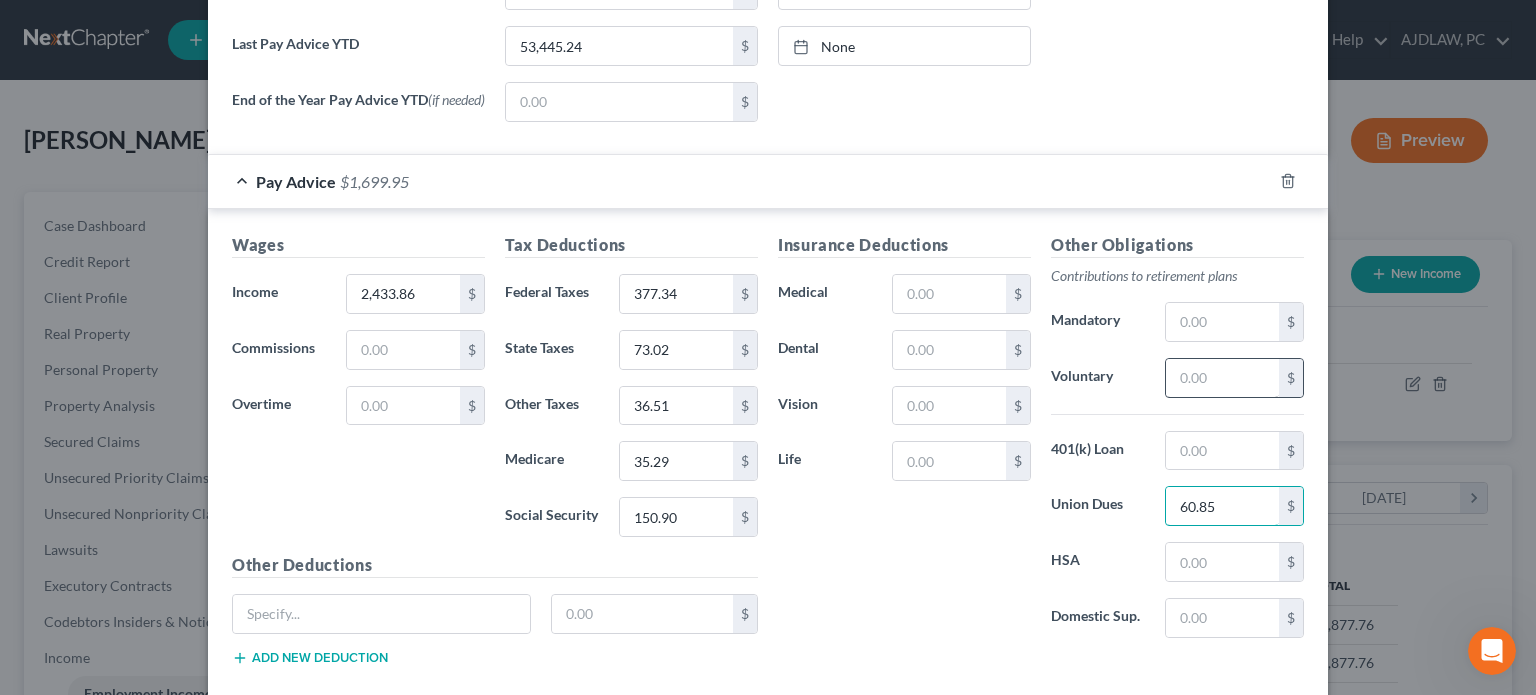 type on "60.85" 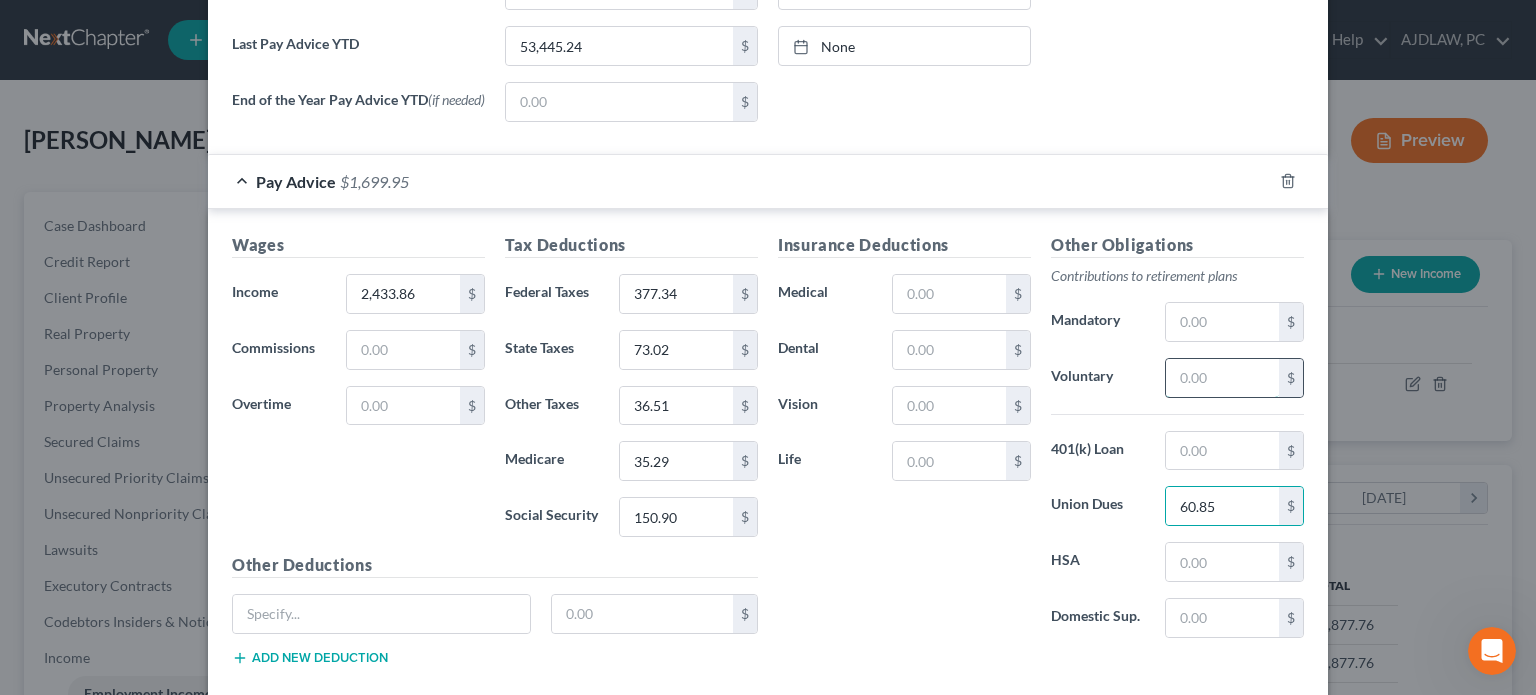 click at bounding box center (1222, 378) 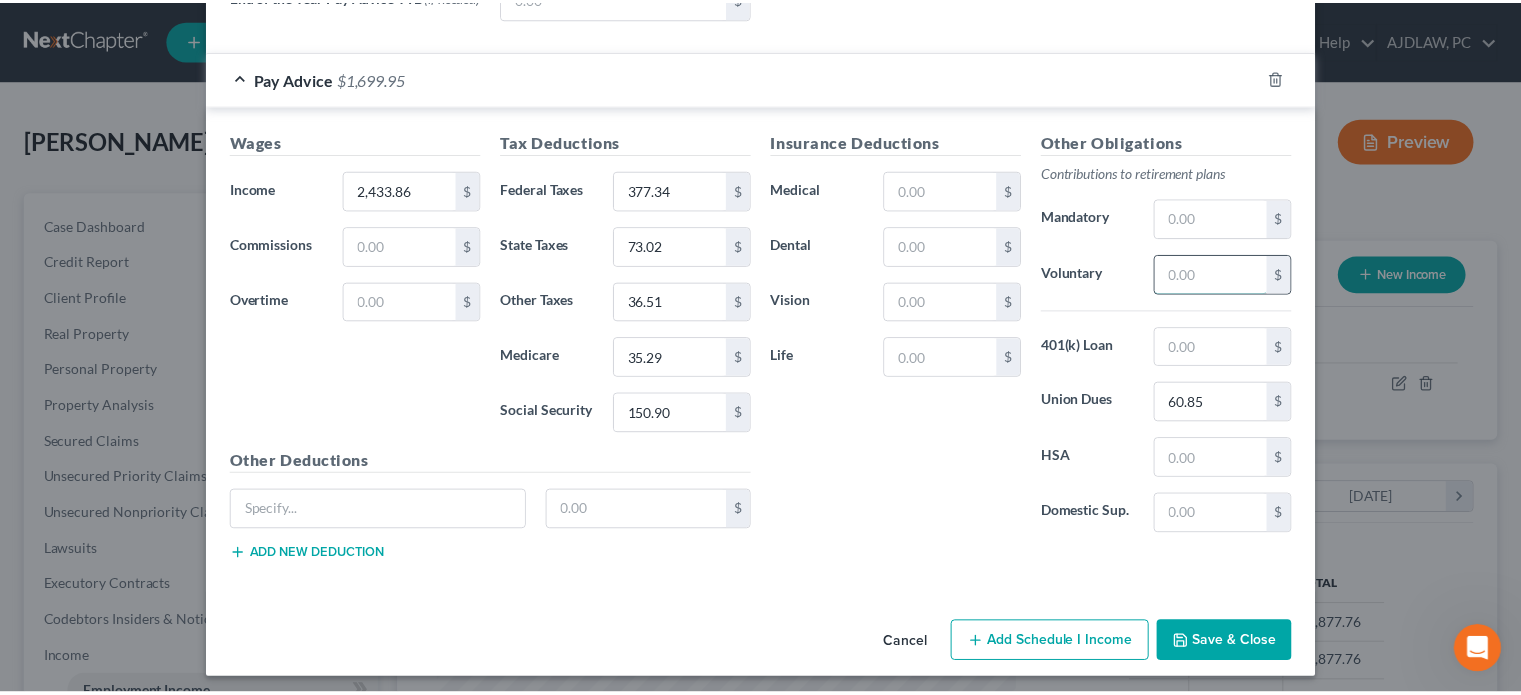 scroll, scrollTop: 885, scrollLeft: 0, axis: vertical 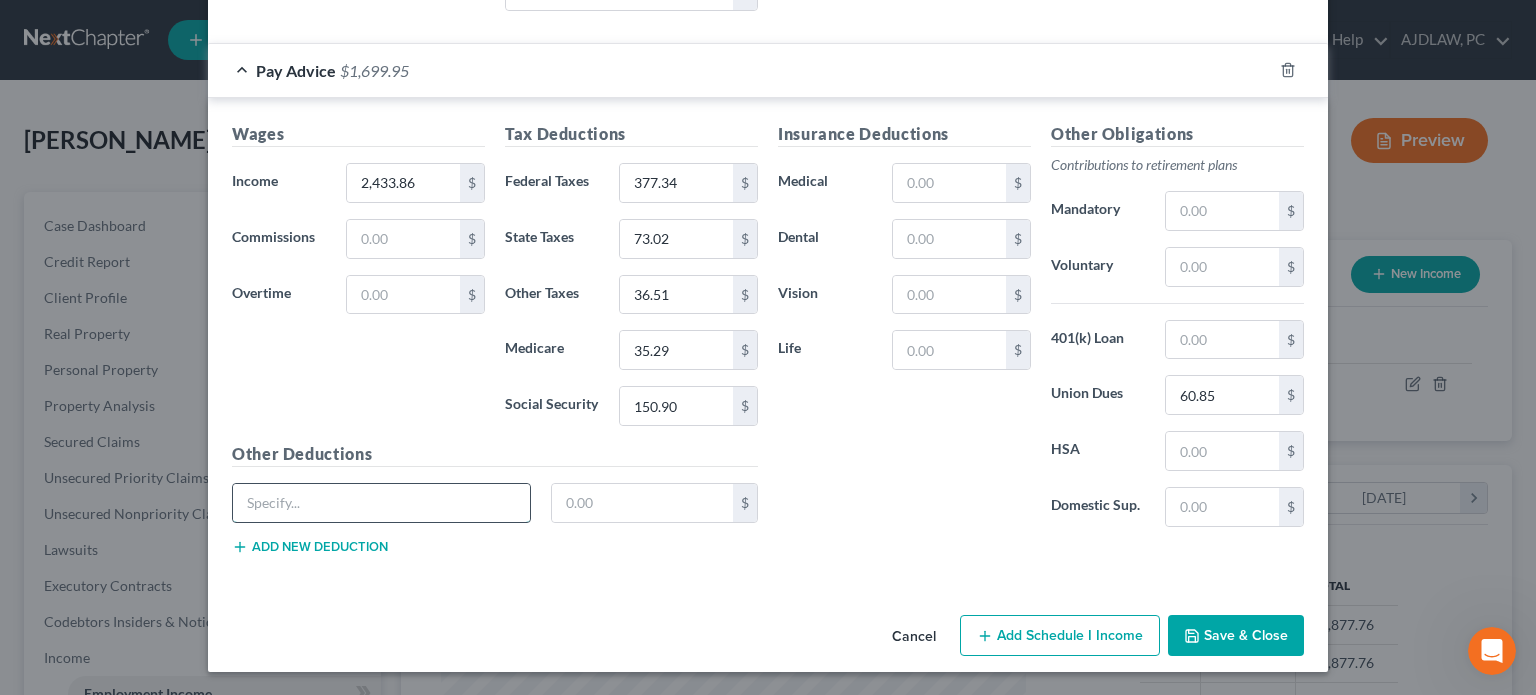 click at bounding box center (381, 503) 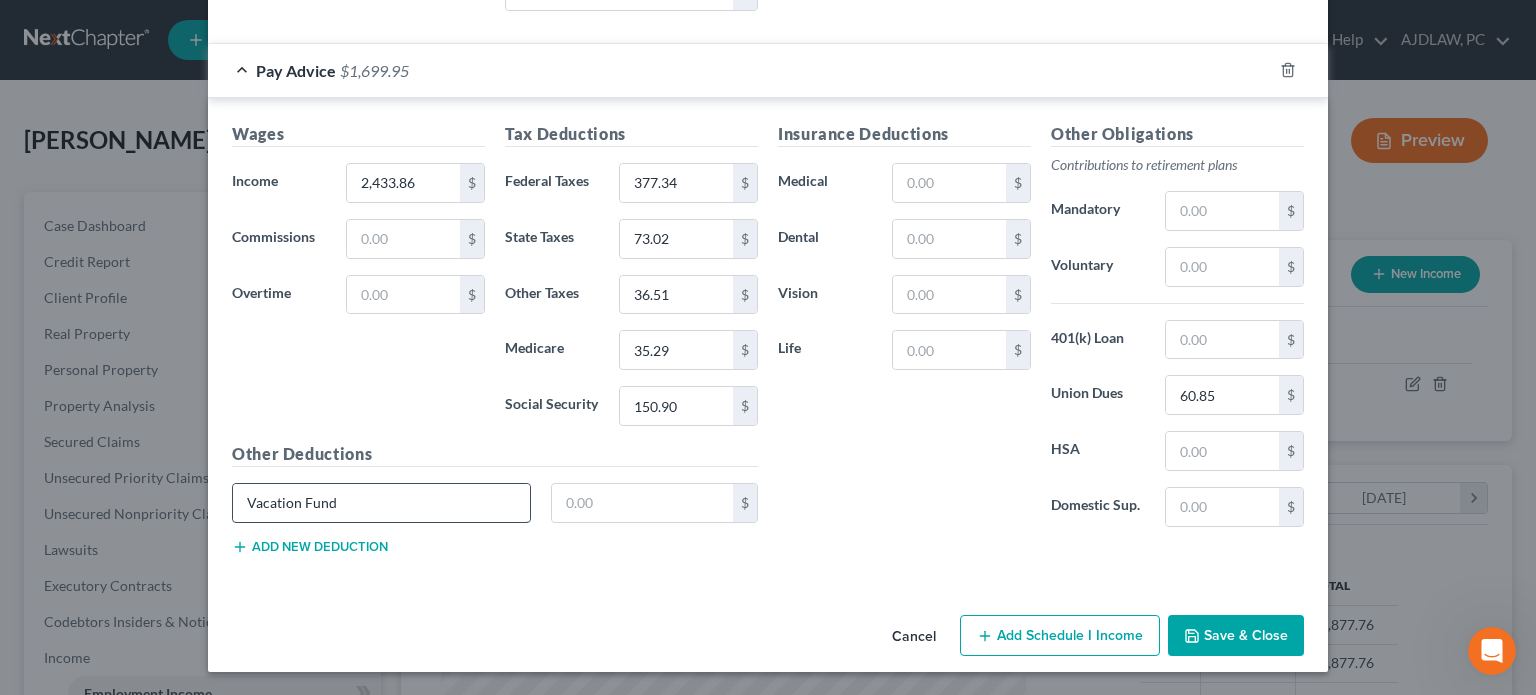 type on "Vacation Fund" 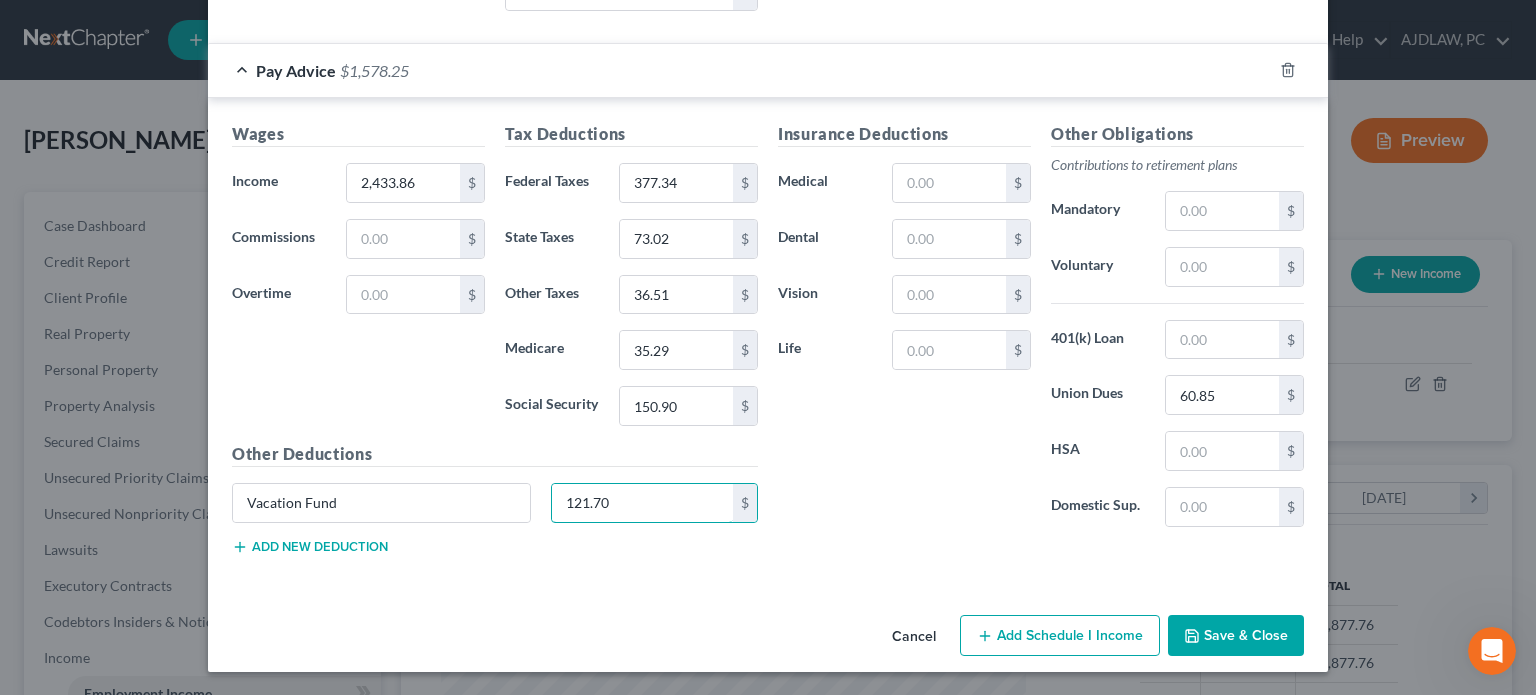 type on "121.70" 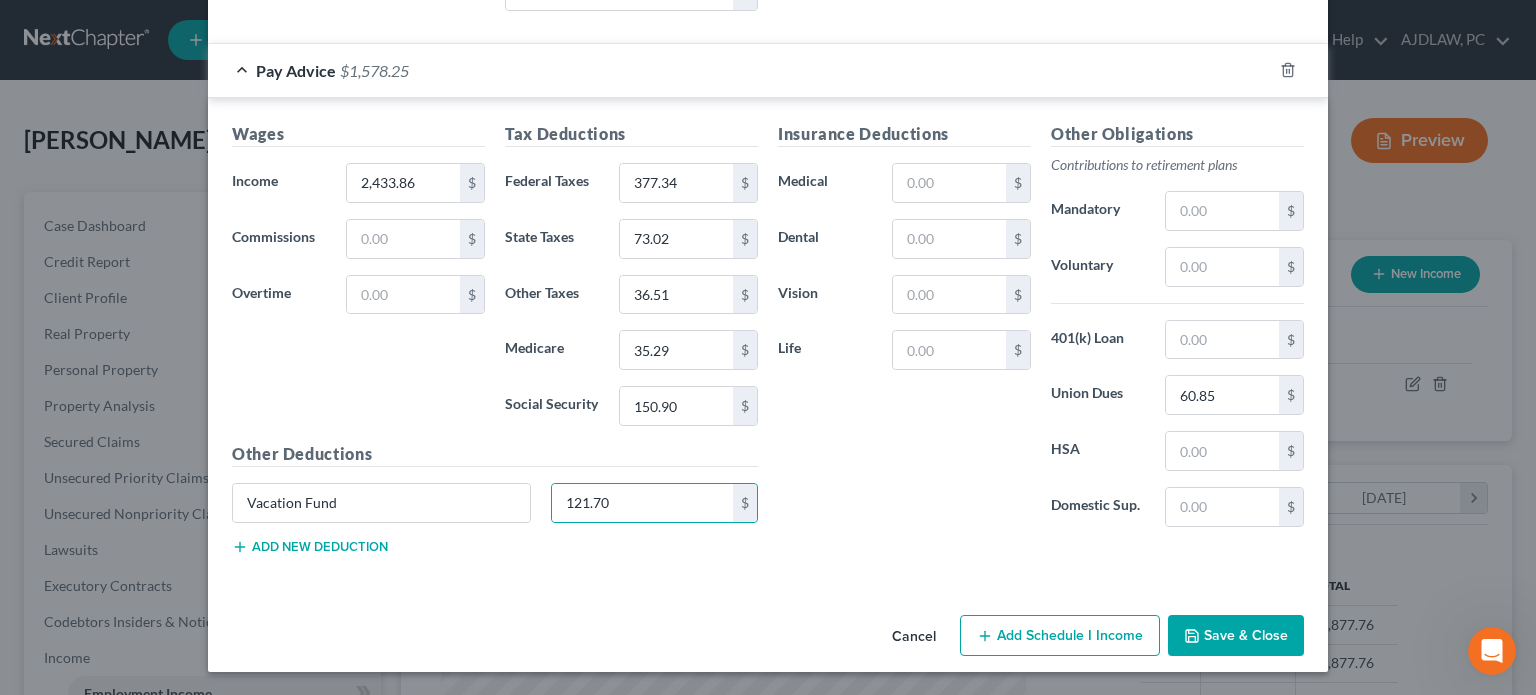 type 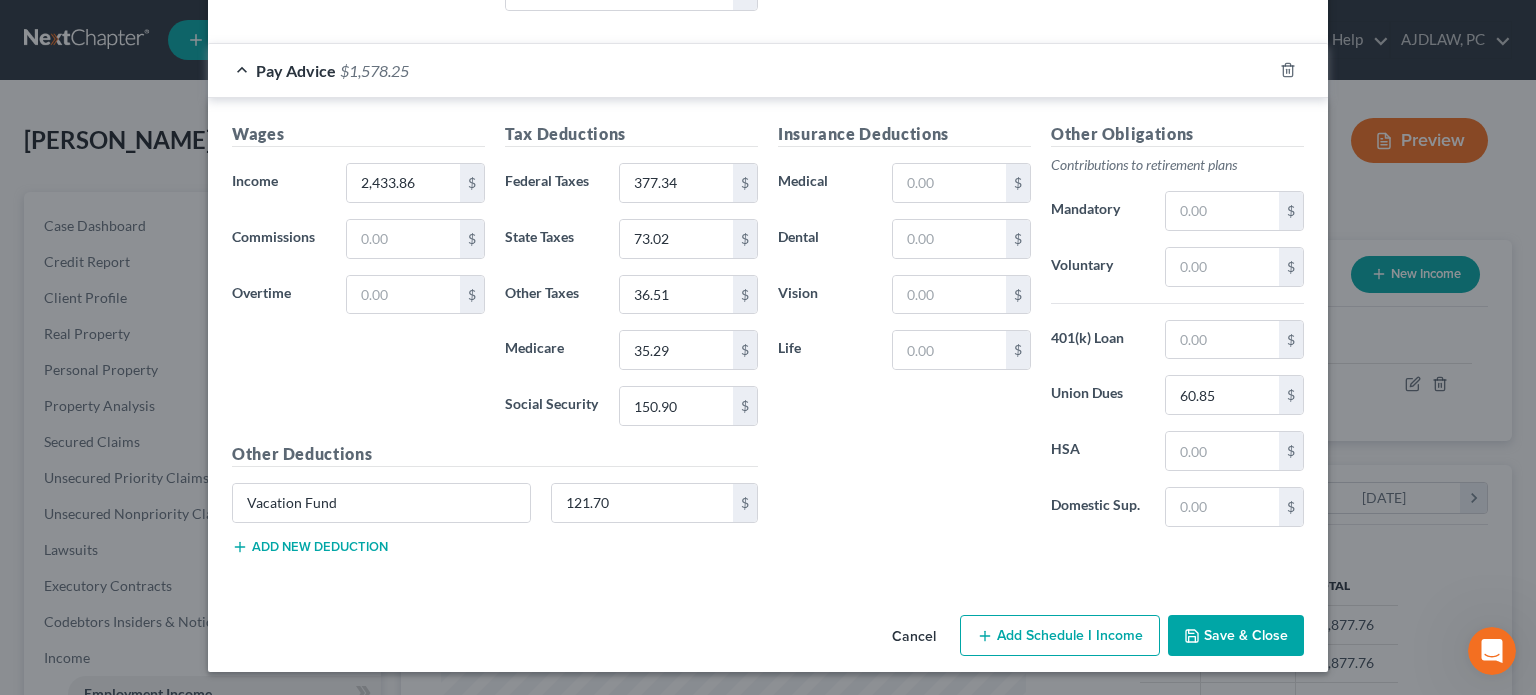 click on "Save & Close" at bounding box center [1236, 636] 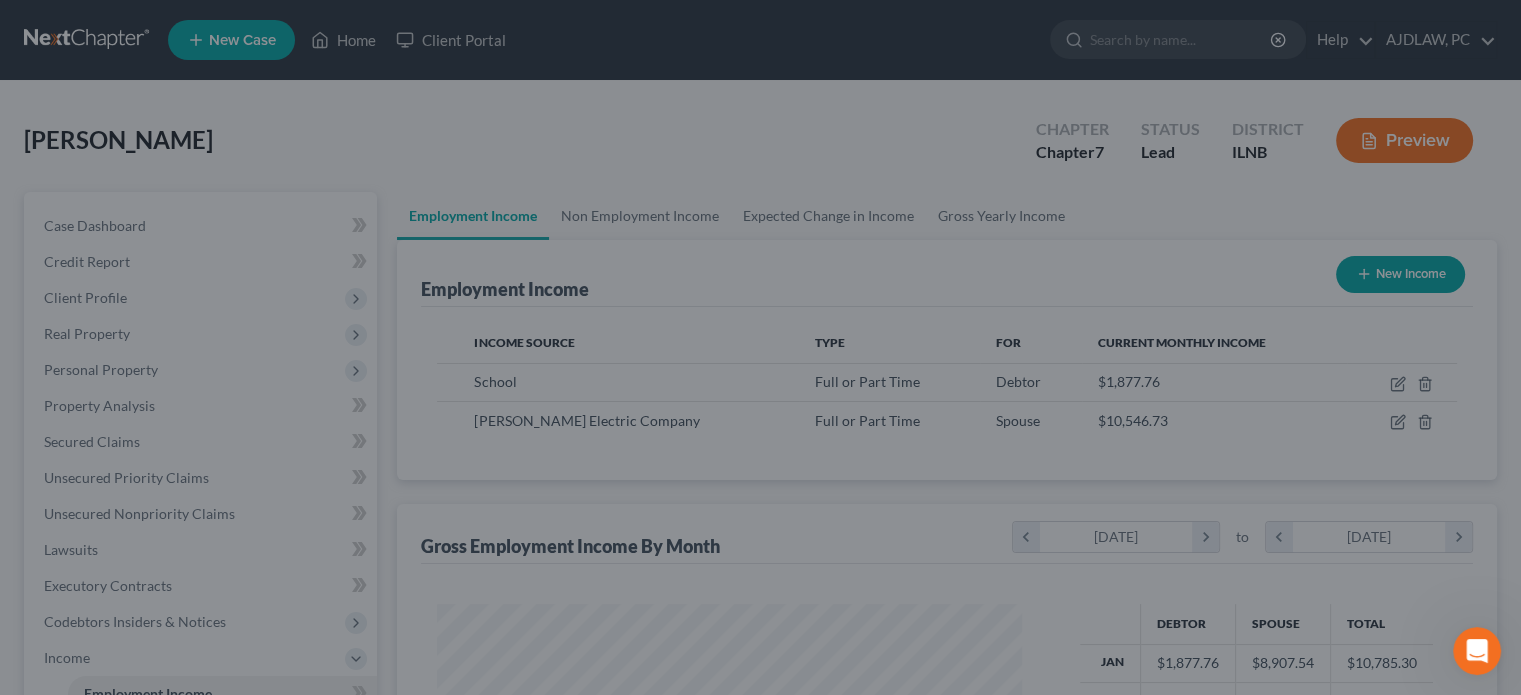 scroll, scrollTop: 356, scrollLeft: 617, axis: both 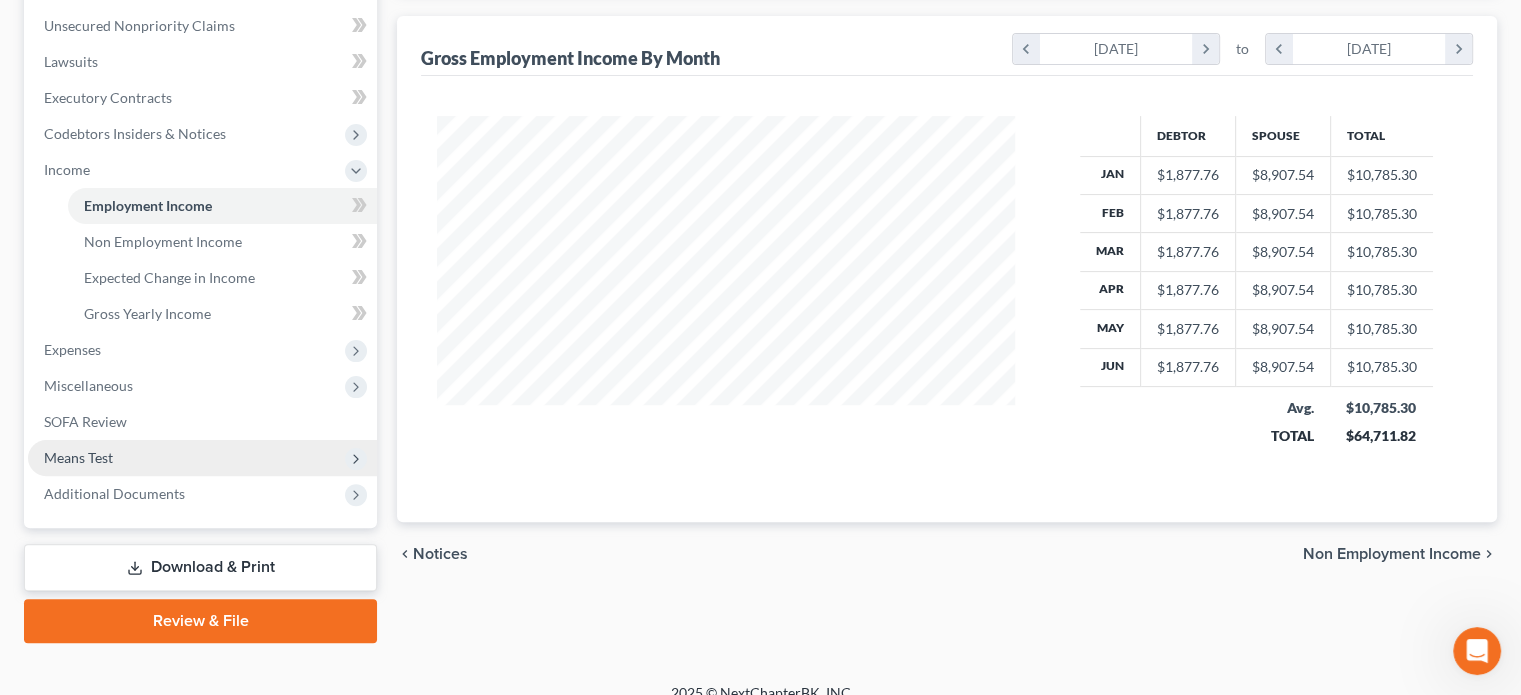 click on "Means Test" at bounding box center (78, 457) 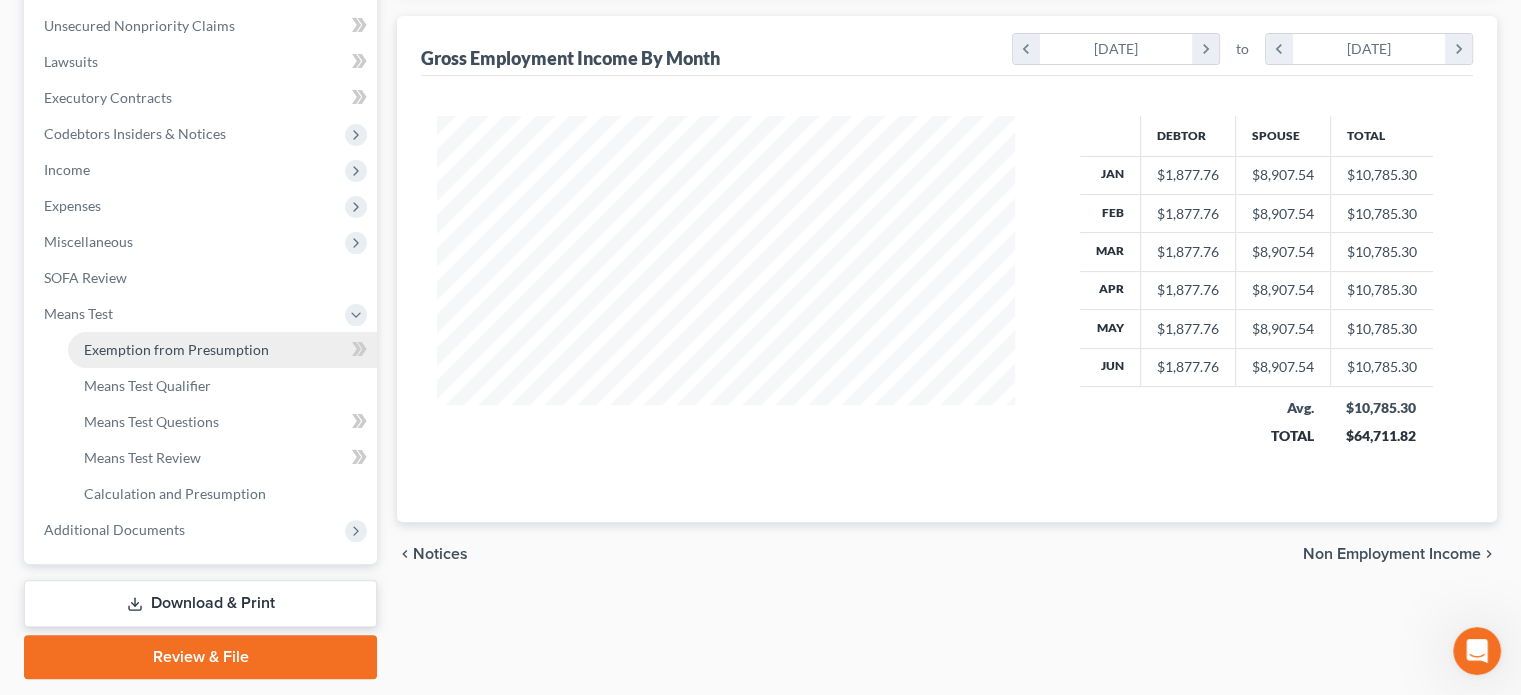 click on "Exemption from Presumption" at bounding box center (176, 349) 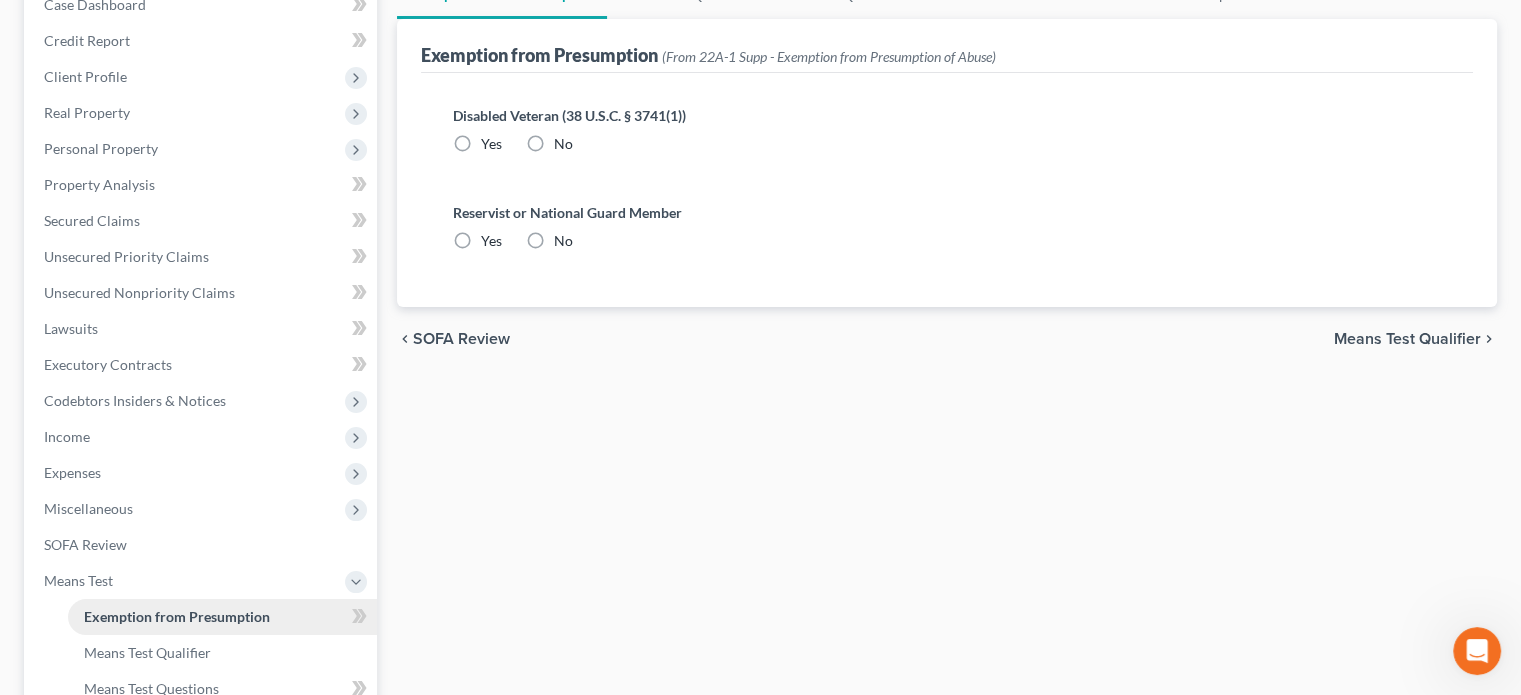 scroll, scrollTop: 0, scrollLeft: 0, axis: both 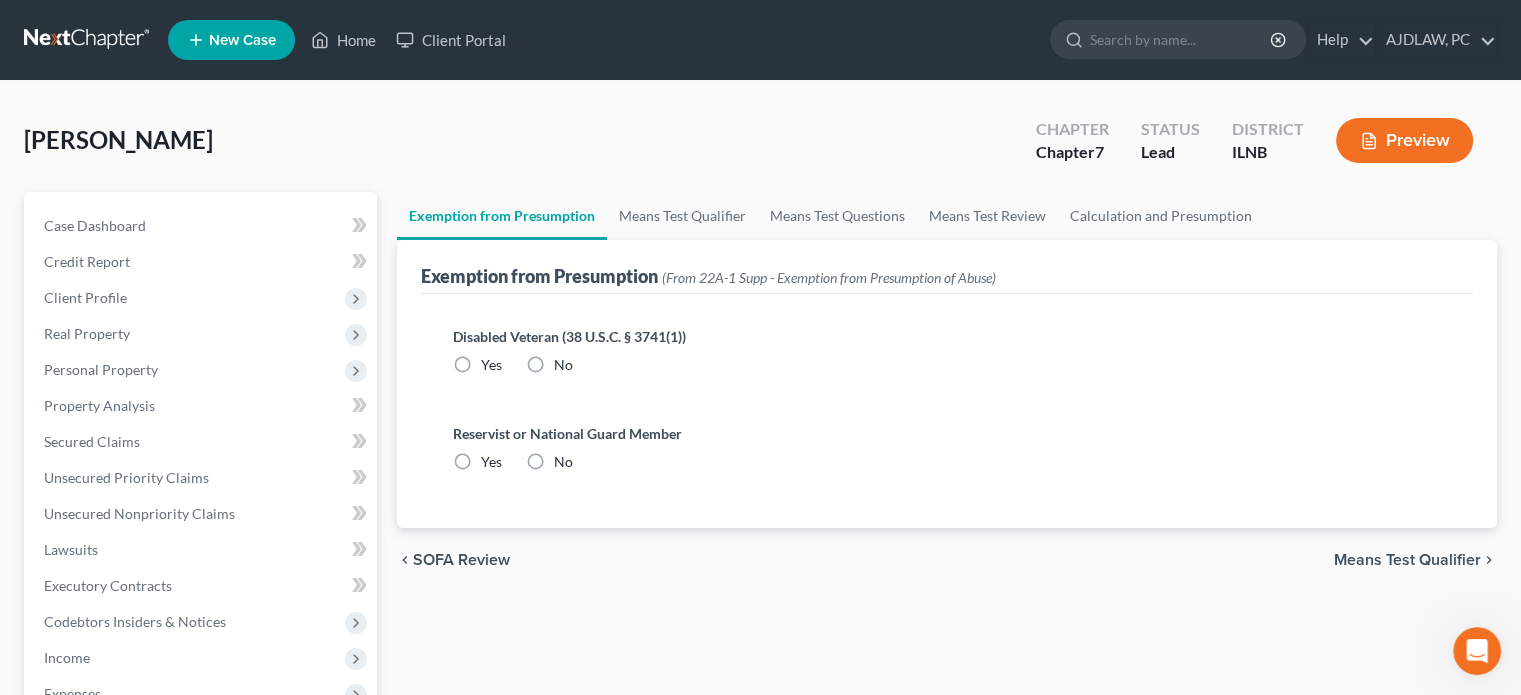 click on "No" at bounding box center [563, 365] 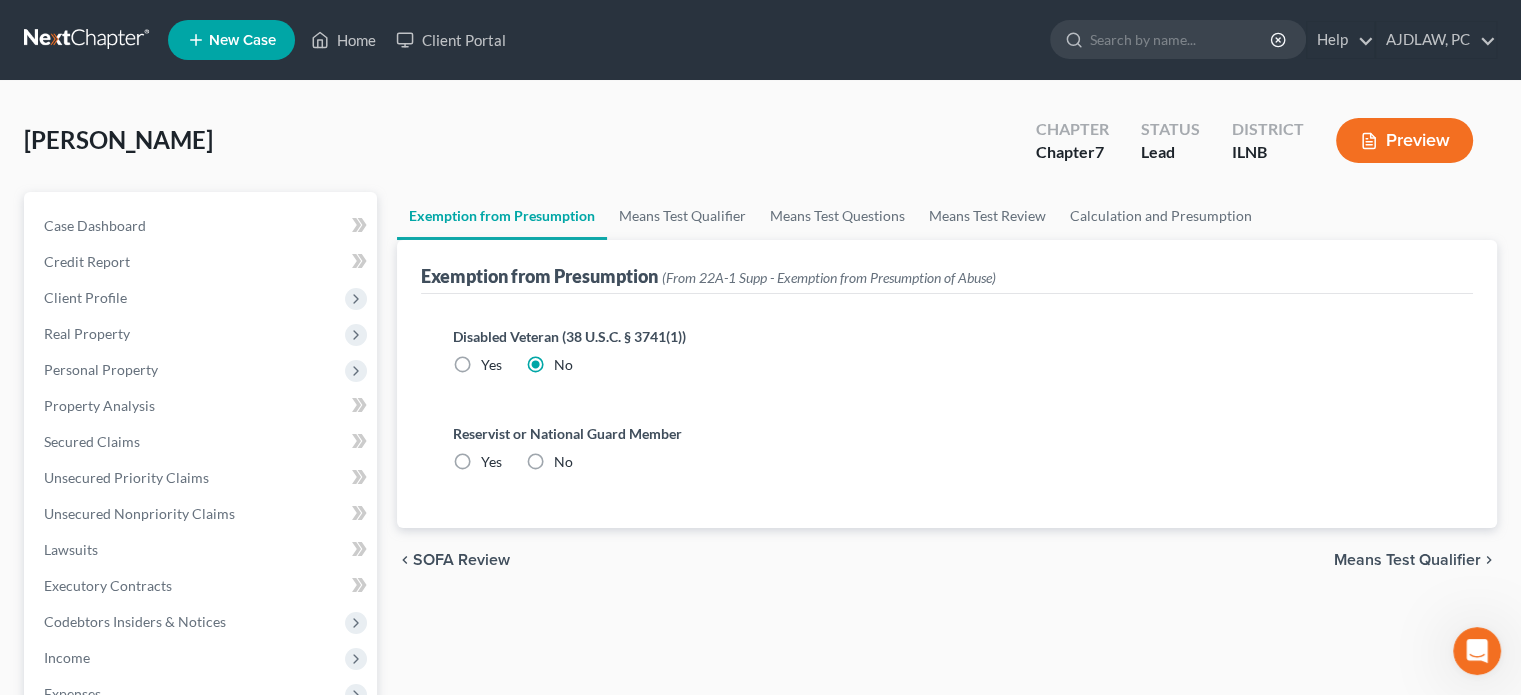 click on "No" at bounding box center (563, 462) 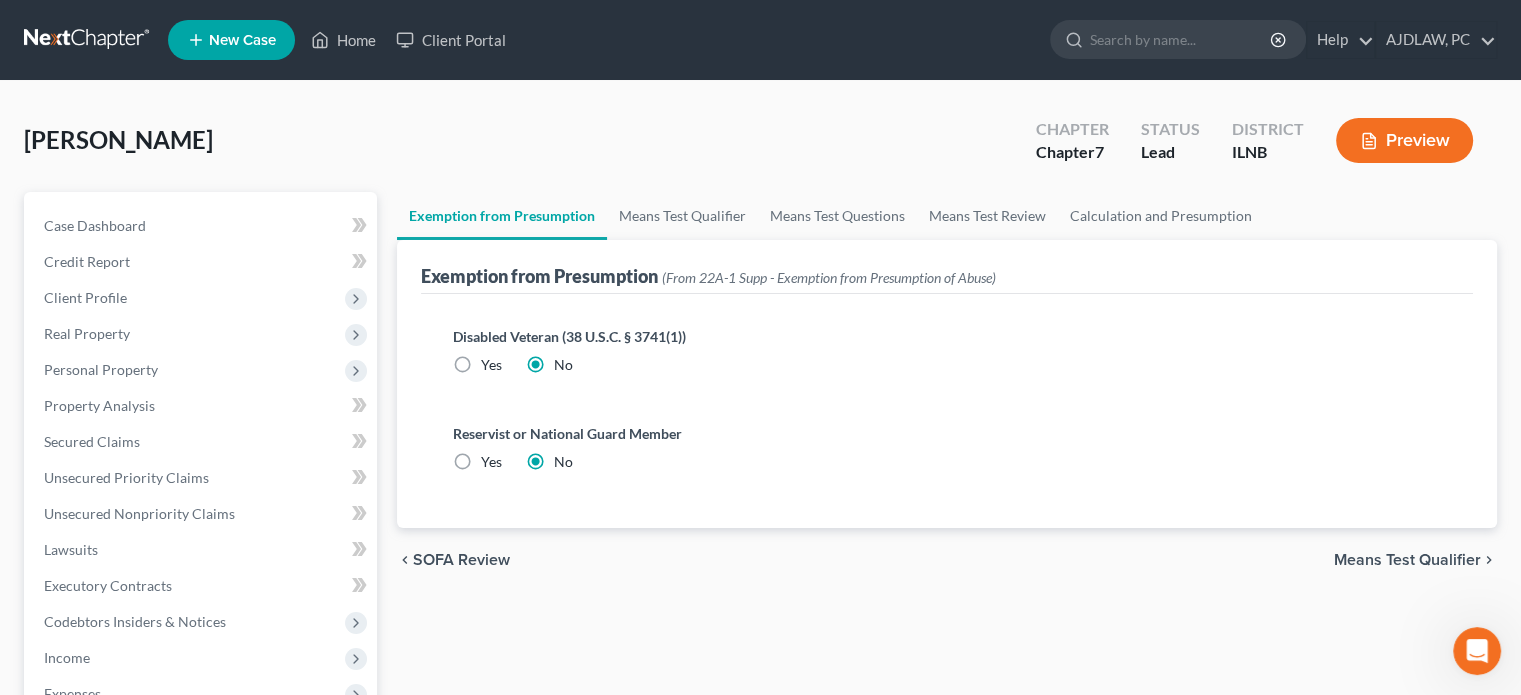 click on "chevron_left
SOFA Review
Means Test Qualifier
chevron_right" at bounding box center [947, 560] 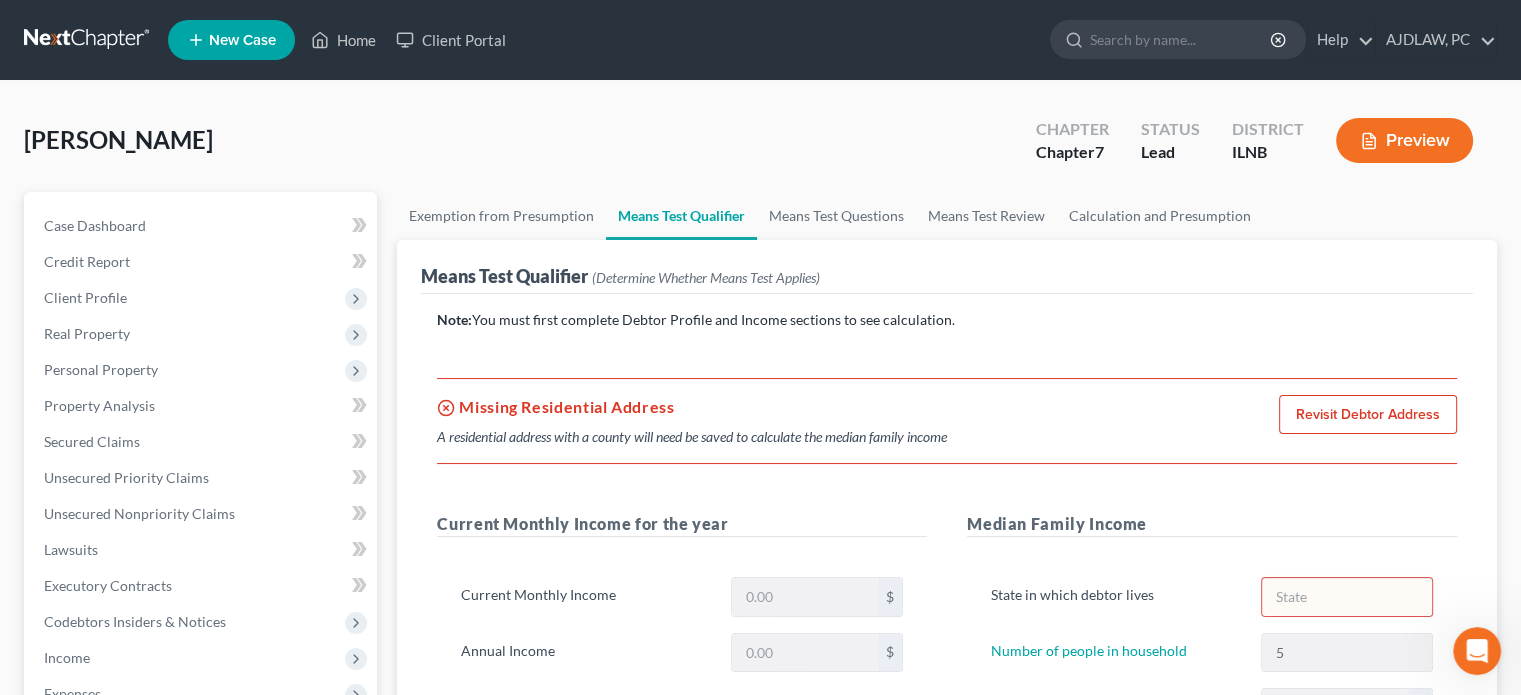 click on "Revisit Debtor Address" at bounding box center (1368, 415) 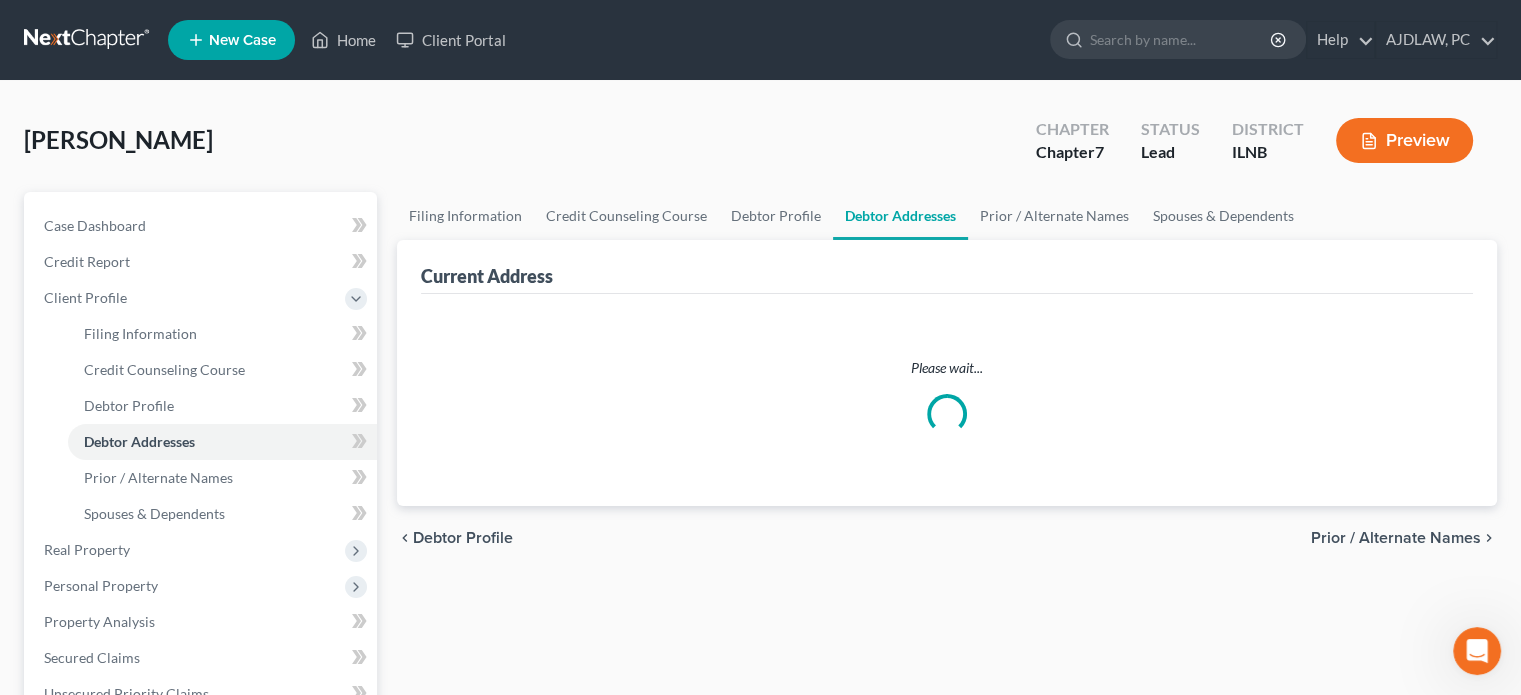 select on "0" 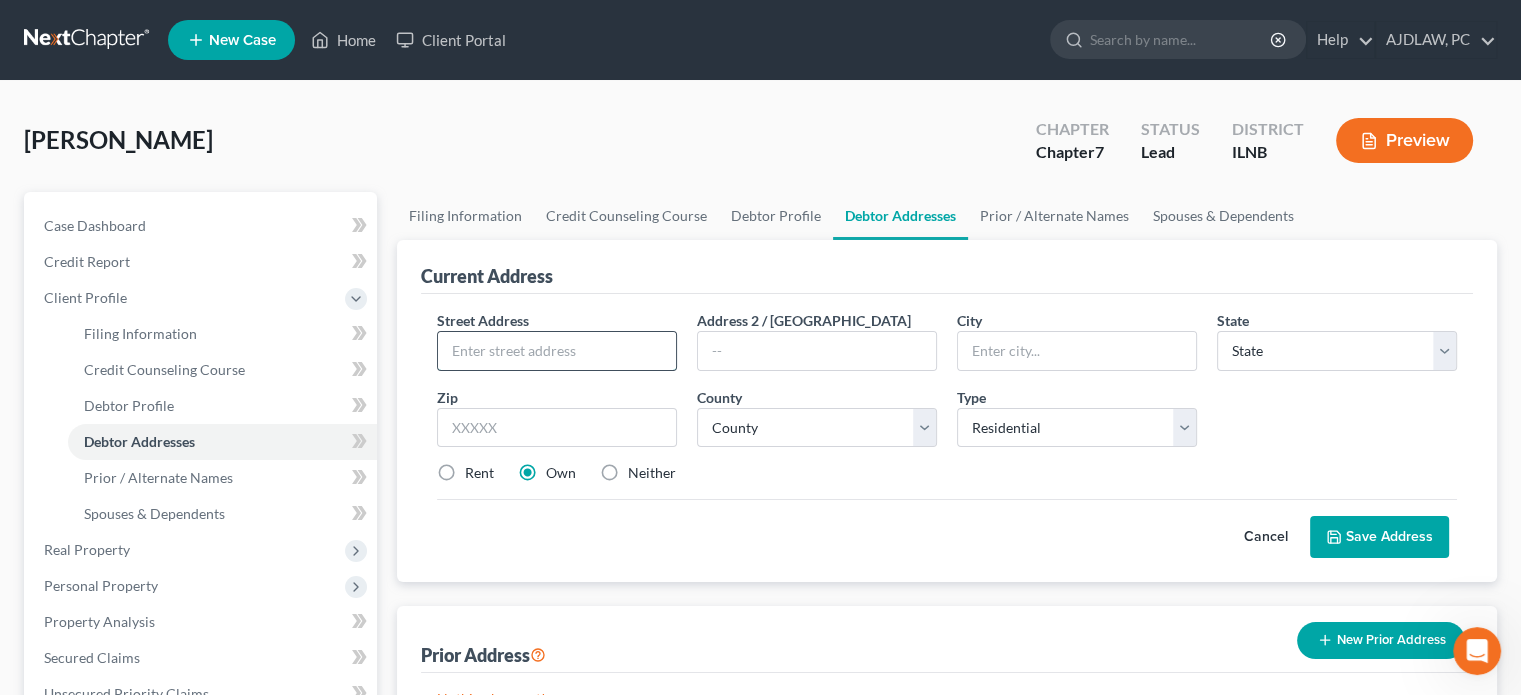 click at bounding box center [557, 351] 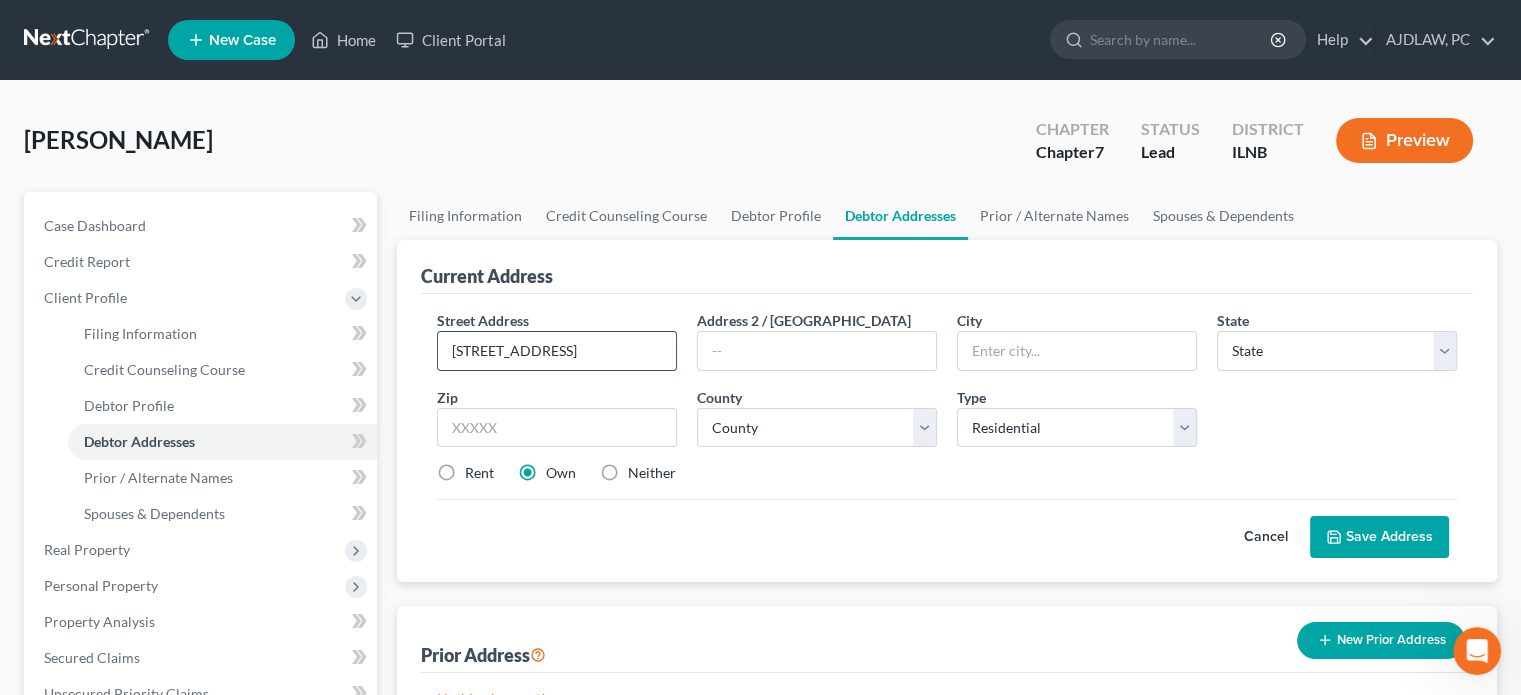 type on "[STREET_ADDRESS]" 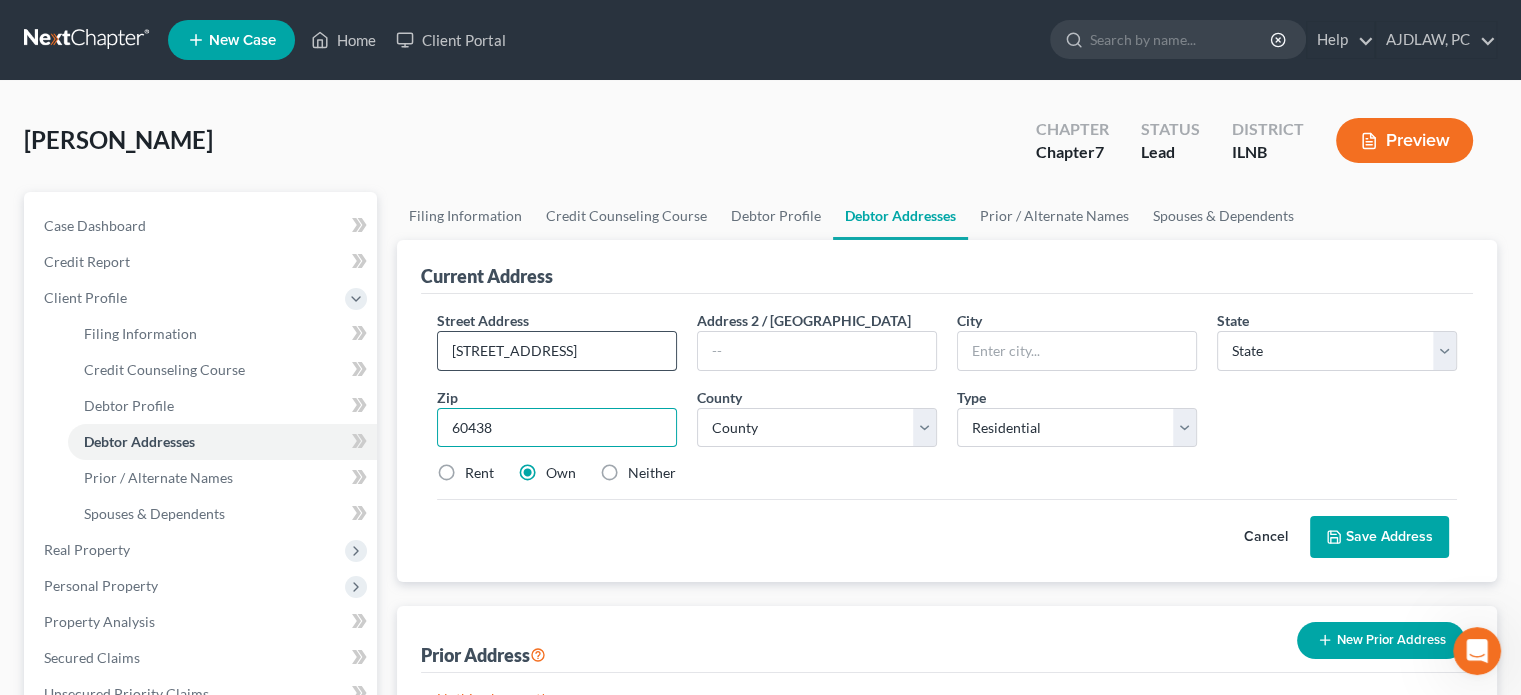 type on "60438" 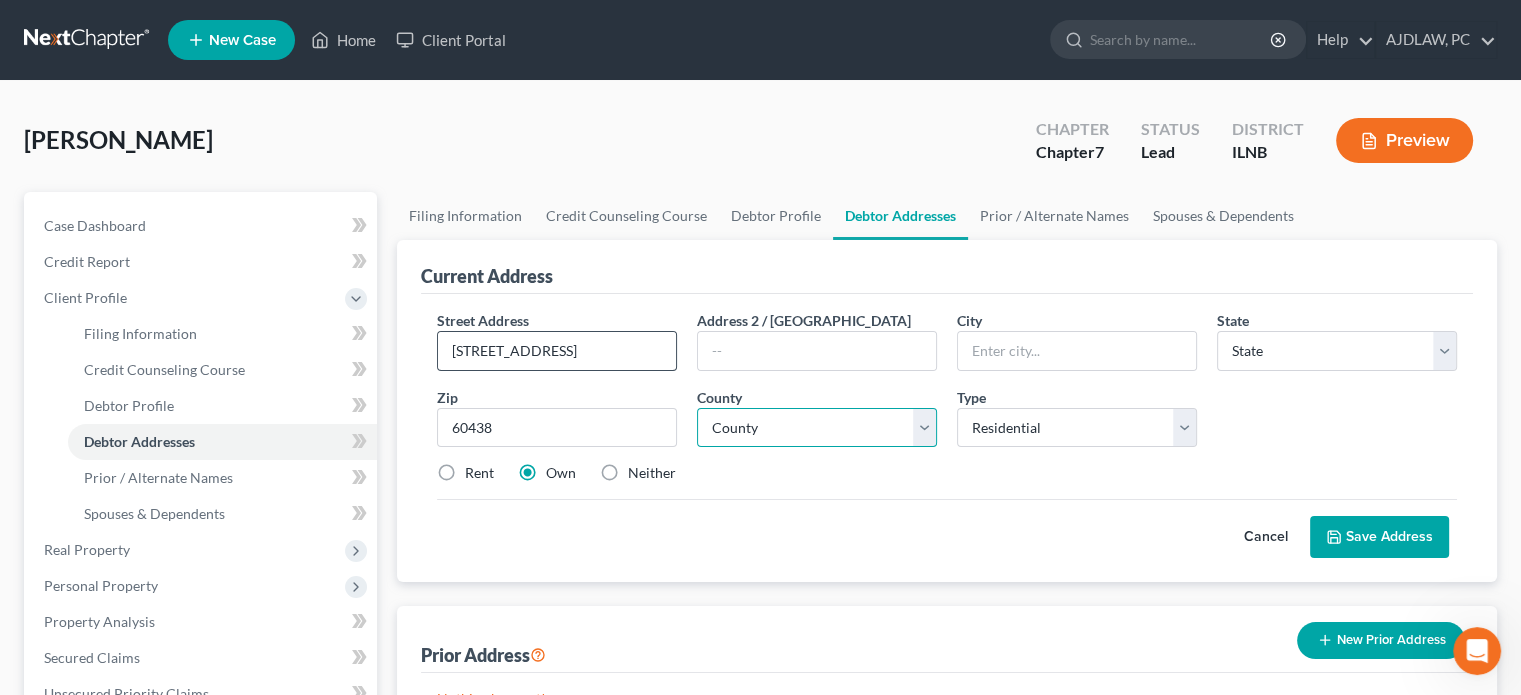 type on "Lansing" 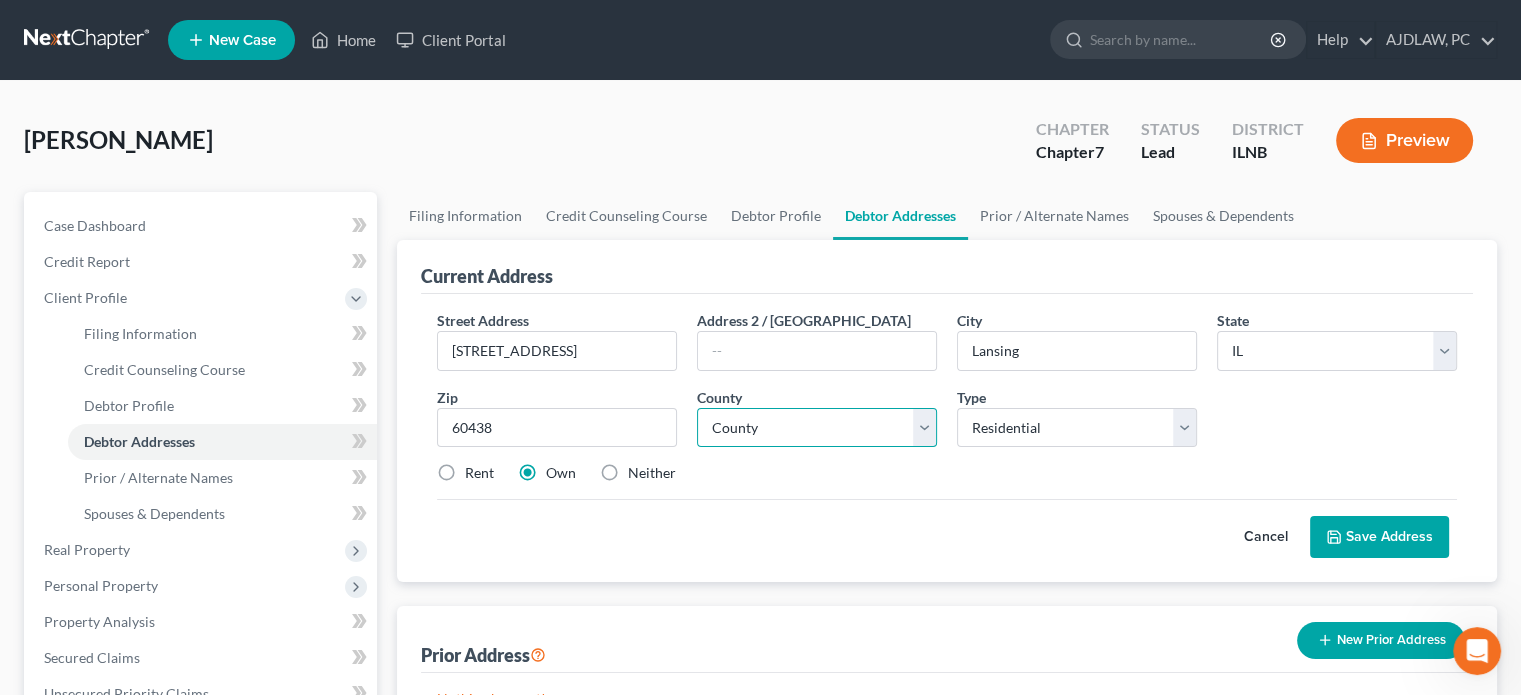 click on "County [GEOGRAPHIC_DATA] [GEOGRAPHIC_DATA] [GEOGRAPHIC_DATA] [GEOGRAPHIC_DATA] [GEOGRAPHIC_DATA] Bureau County [GEOGRAPHIC_DATA] [GEOGRAPHIC_DATA] [GEOGRAPHIC_DATA] [GEOGRAPHIC_DATA] [GEOGRAPHIC_DATA] [GEOGRAPHIC_DATA] [GEOGRAPHIC_DATA] [GEOGRAPHIC_DATA] [GEOGRAPHIC_DATA] [GEOGRAPHIC_DATA] [GEOGRAPHIC_DATA] [GEOGRAPHIC_DATA] De [GEOGRAPHIC_DATA] [GEOGRAPHIC_DATA] [GEOGRAPHIC_DATA] [GEOGRAPHIC_DATA] [GEOGRAPHIC_DATA] [GEOGRAPHIC_DATA] [GEOGRAPHIC_DATA] [GEOGRAPHIC_DATA] [GEOGRAPHIC_DATA] [GEOGRAPHIC_DATA] [GEOGRAPHIC_DATA] [GEOGRAPHIC_DATA] [GEOGRAPHIC_DATA] [GEOGRAPHIC_DATA] [GEOGRAPHIC_DATA] [GEOGRAPHIC_DATA] [GEOGRAPHIC_DATA] [GEOGRAPHIC_DATA] [GEOGRAPHIC_DATA] [GEOGRAPHIC_DATA] [GEOGRAPHIC_DATA] [GEOGRAPHIC_DATA] [GEOGRAPHIC_DATA] [GEOGRAPHIC_DATA] [PERSON_NAME][GEOGRAPHIC_DATA] [GEOGRAPHIC_DATA] [GEOGRAPHIC_DATA] [GEOGRAPHIC_DATA] [GEOGRAPHIC_DATA] [GEOGRAPHIC_DATA] [GEOGRAPHIC_DATA] [GEOGRAPHIC_DATA] [GEOGRAPHIC_DATA] [GEOGRAPHIC_DATA] [GEOGRAPHIC_DATA] [GEOGRAPHIC_DATA] [GEOGRAPHIC_DATA] [GEOGRAPHIC_DATA] [GEOGRAPHIC_DATA] [GEOGRAPHIC_DATA] [GEOGRAPHIC_DATA] [GEOGRAPHIC_DATA] [GEOGRAPHIC_DATA] [GEOGRAPHIC_DATA] [GEOGRAPHIC_DATA] [GEOGRAPHIC_DATA] [GEOGRAPHIC_DATA] [GEOGRAPHIC_DATA] [GEOGRAPHIC_DATA] [GEOGRAPHIC_DATA] [GEOGRAPHIC_DATA]" at bounding box center [817, 428] 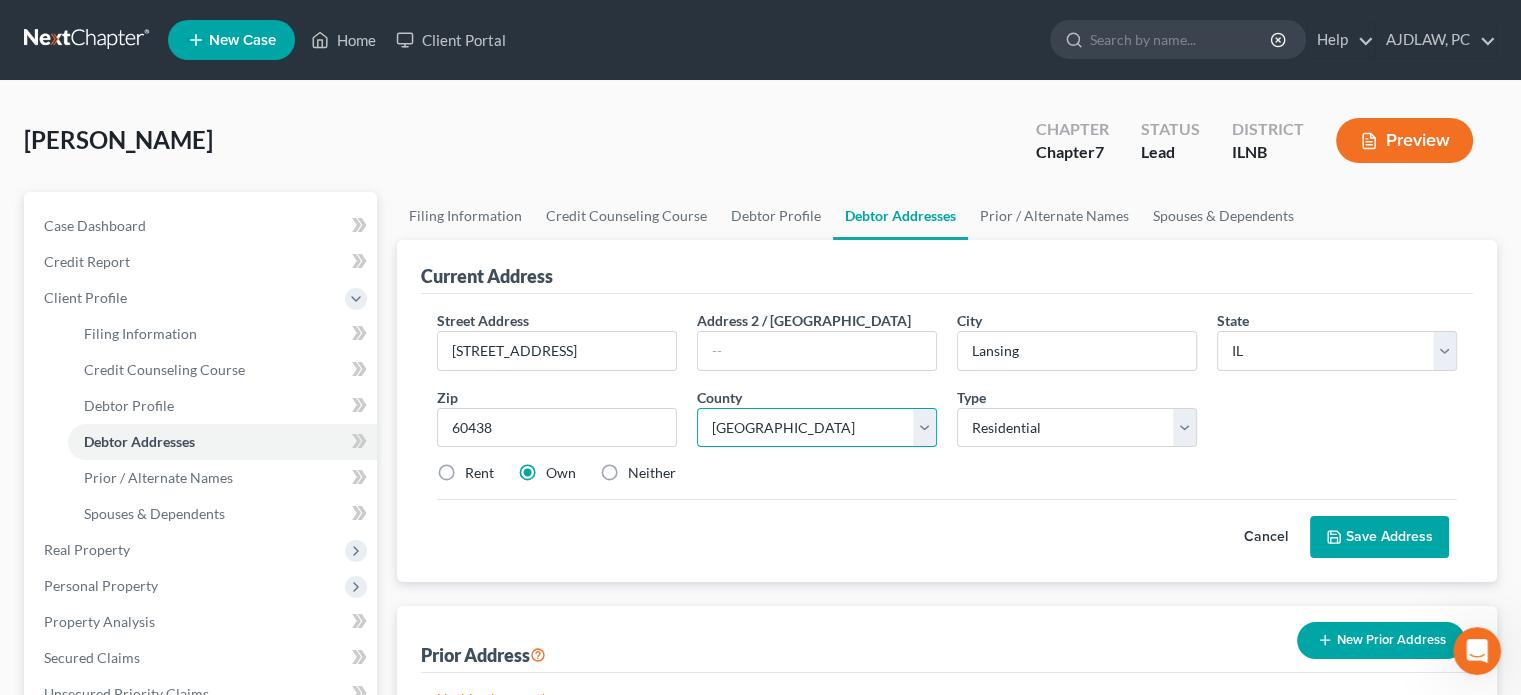 click on "County [GEOGRAPHIC_DATA] [GEOGRAPHIC_DATA] [GEOGRAPHIC_DATA] [GEOGRAPHIC_DATA] [GEOGRAPHIC_DATA] Bureau County [GEOGRAPHIC_DATA] [GEOGRAPHIC_DATA] [GEOGRAPHIC_DATA] [GEOGRAPHIC_DATA] [GEOGRAPHIC_DATA] [GEOGRAPHIC_DATA] [GEOGRAPHIC_DATA] [GEOGRAPHIC_DATA] [GEOGRAPHIC_DATA] [GEOGRAPHIC_DATA] [GEOGRAPHIC_DATA] [GEOGRAPHIC_DATA] De [GEOGRAPHIC_DATA] [GEOGRAPHIC_DATA] [GEOGRAPHIC_DATA] [GEOGRAPHIC_DATA] [GEOGRAPHIC_DATA] [GEOGRAPHIC_DATA] [GEOGRAPHIC_DATA] [GEOGRAPHIC_DATA] [GEOGRAPHIC_DATA] [GEOGRAPHIC_DATA] [GEOGRAPHIC_DATA] [GEOGRAPHIC_DATA] [GEOGRAPHIC_DATA] [GEOGRAPHIC_DATA] [GEOGRAPHIC_DATA] [GEOGRAPHIC_DATA] [GEOGRAPHIC_DATA] [GEOGRAPHIC_DATA] [GEOGRAPHIC_DATA] [GEOGRAPHIC_DATA] [GEOGRAPHIC_DATA] [GEOGRAPHIC_DATA] [GEOGRAPHIC_DATA] [GEOGRAPHIC_DATA] [PERSON_NAME][GEOGRAPHIC_DATA] [GEOGRAPHIC_DATA] [GEOGRAPHIC_DATA] [GEOGRAPHIC_DATA] [GEOGRAPHIC_DATA] [GEOGRAPHIC_DATA] [GEOGRAPHIC_DATA] [GEOGRAPHIC_DATA] [GEOGRAPHIC_DATA] [GEOGRAPHIC_DATA] [GEOGRAPHIC_DATA] [GEOGRAPHIC_DATA] [GEOGRAPHIC_DATA] [GEOGRAPHIC_DATA] [GEOGRAPHIC_DATA] [GEOGRAPHIC_DATA] [GEOGRAPHIC_DATA] [GEOGRAPHIC_DATA] [GEOGRAPHIC_DATA] [GEOGRAPHIC_DATA] [GEOGRAPHIC_DATA] [GEOGRAPHIC_DATA] [GEOGRAPHIC_DATA] [GEOGRAPHIC_DATA] [GEOGRAPHIC_DATA] [GEOGRAPHIC_DATA] [GEOGRAPHIC_DATA]" at bounding box center (817, 428) 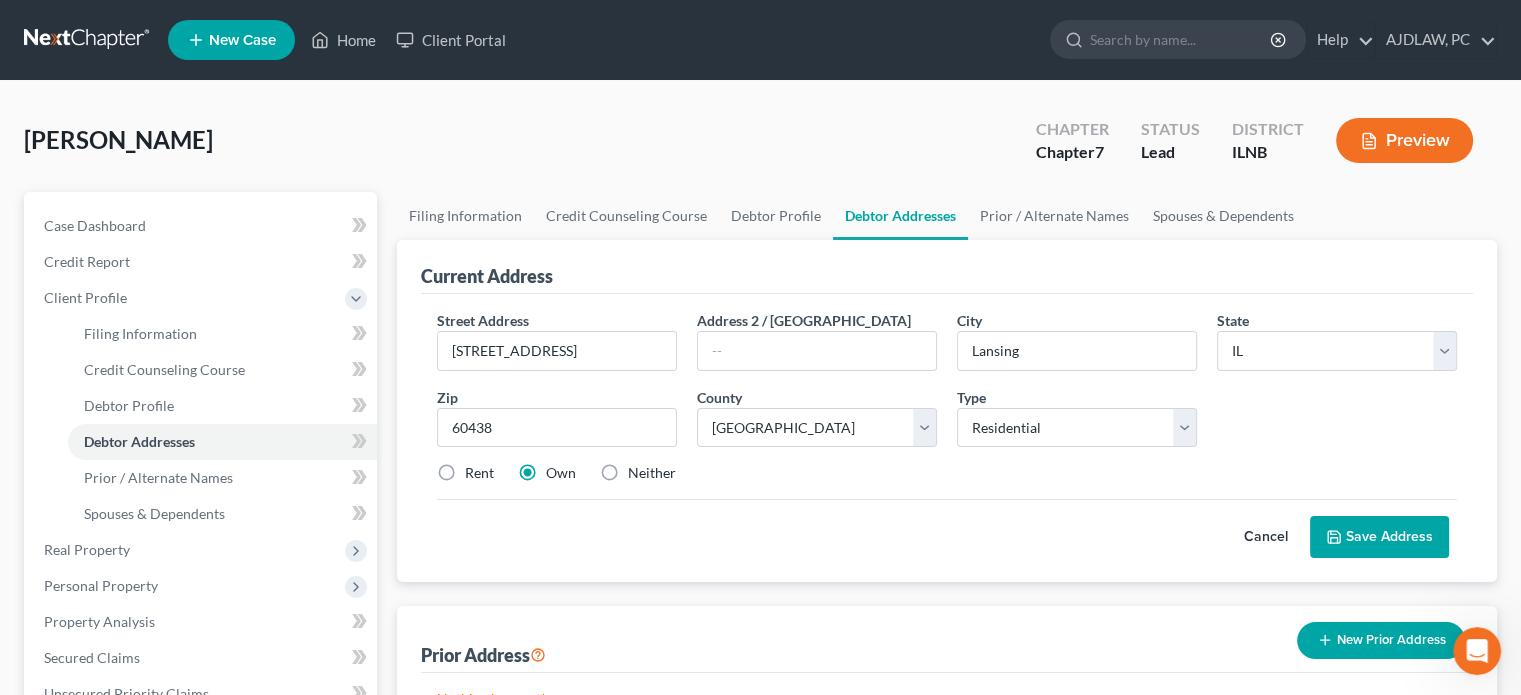 click on "Rent" at bounding box center [479, 473] 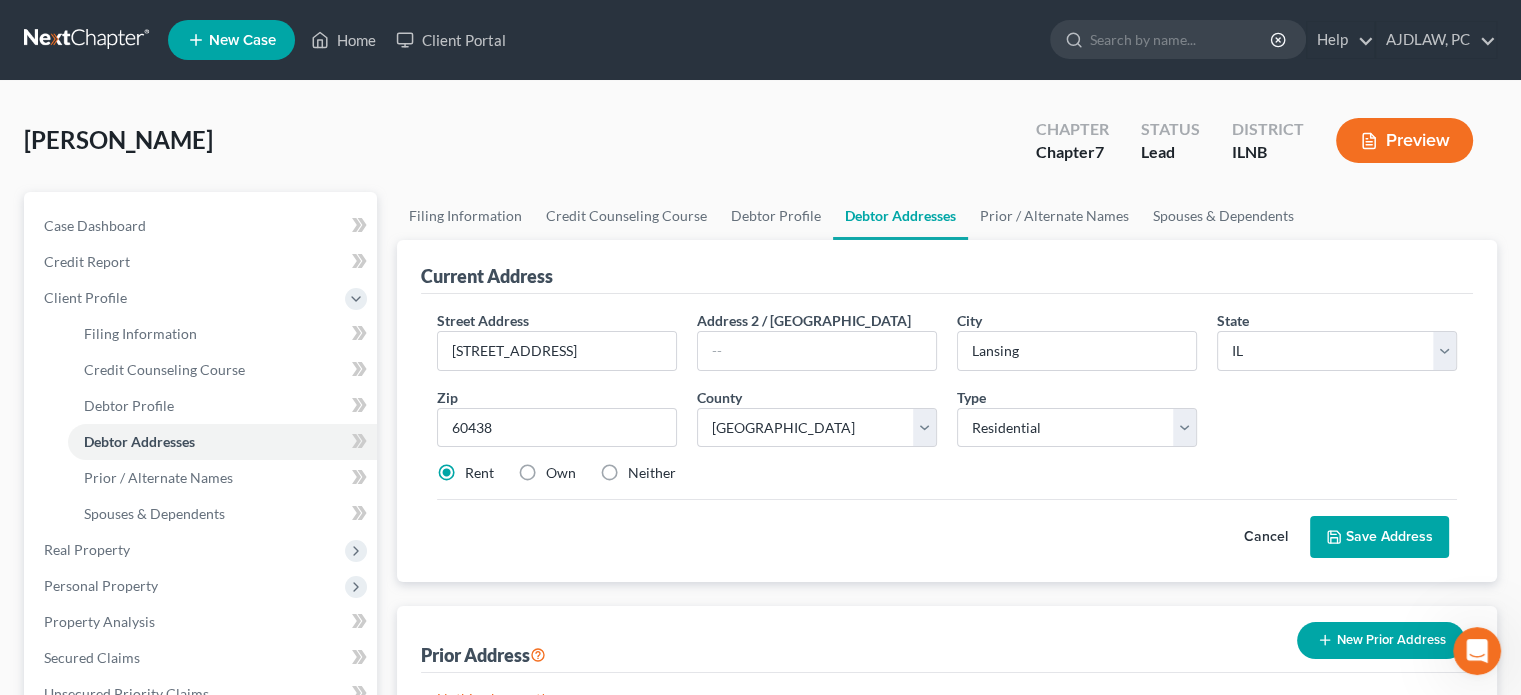 click on "Save Address" at bounding box center (1379, 537) 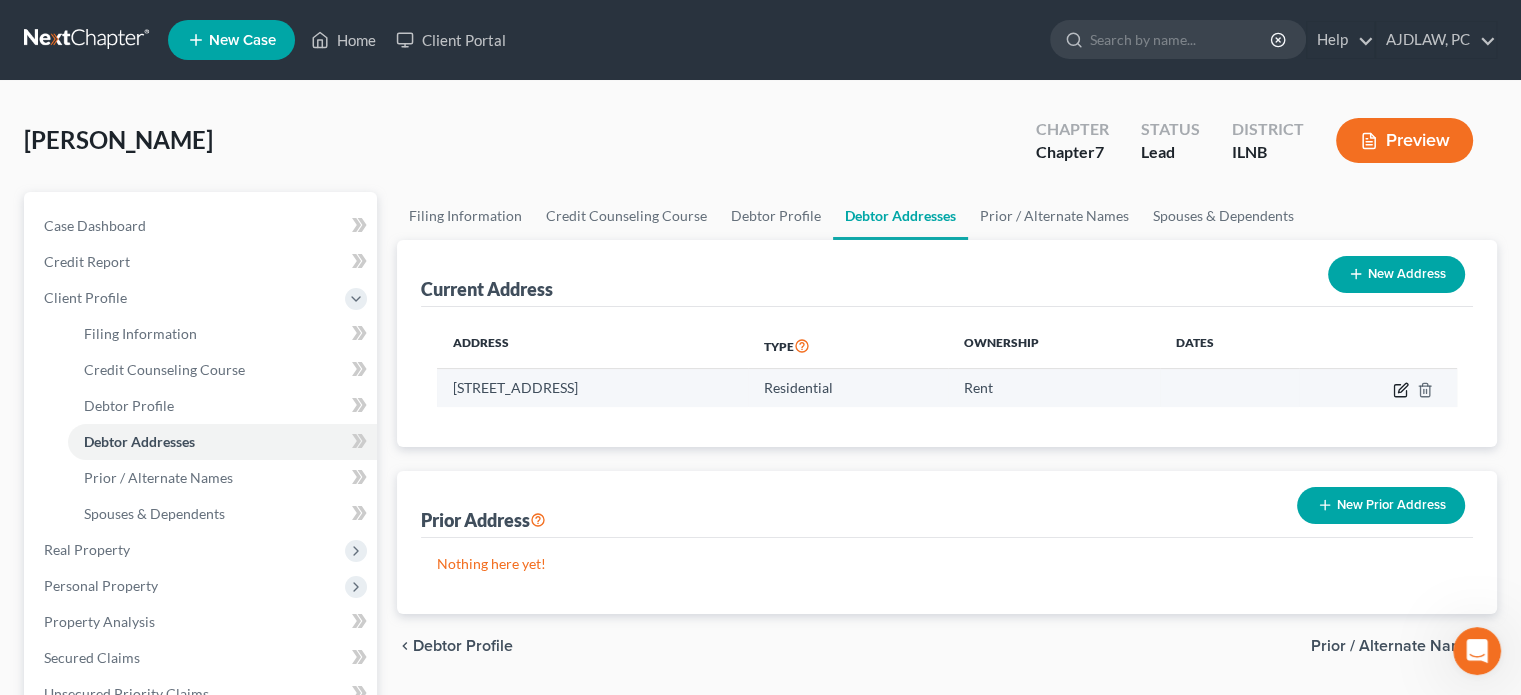 click 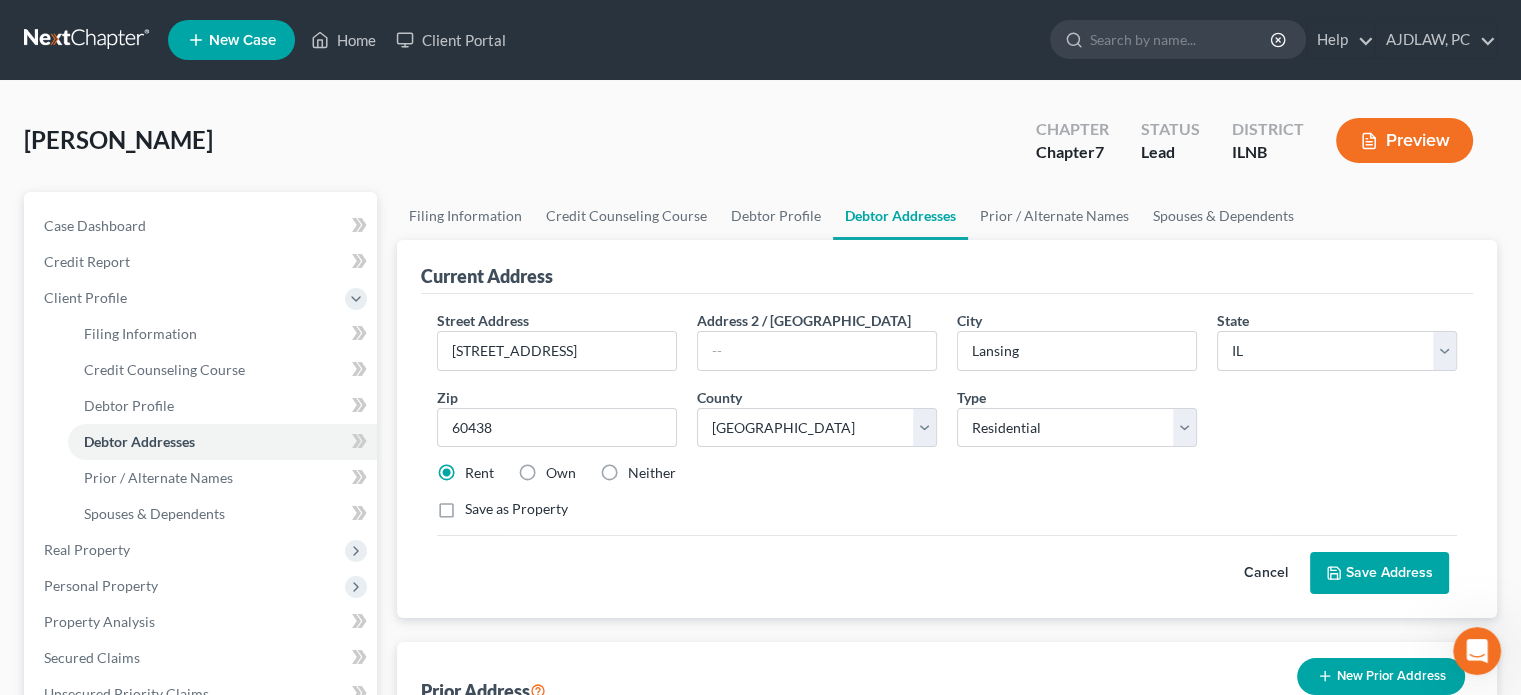 click on "Neither" at bounding box center [652, 473] 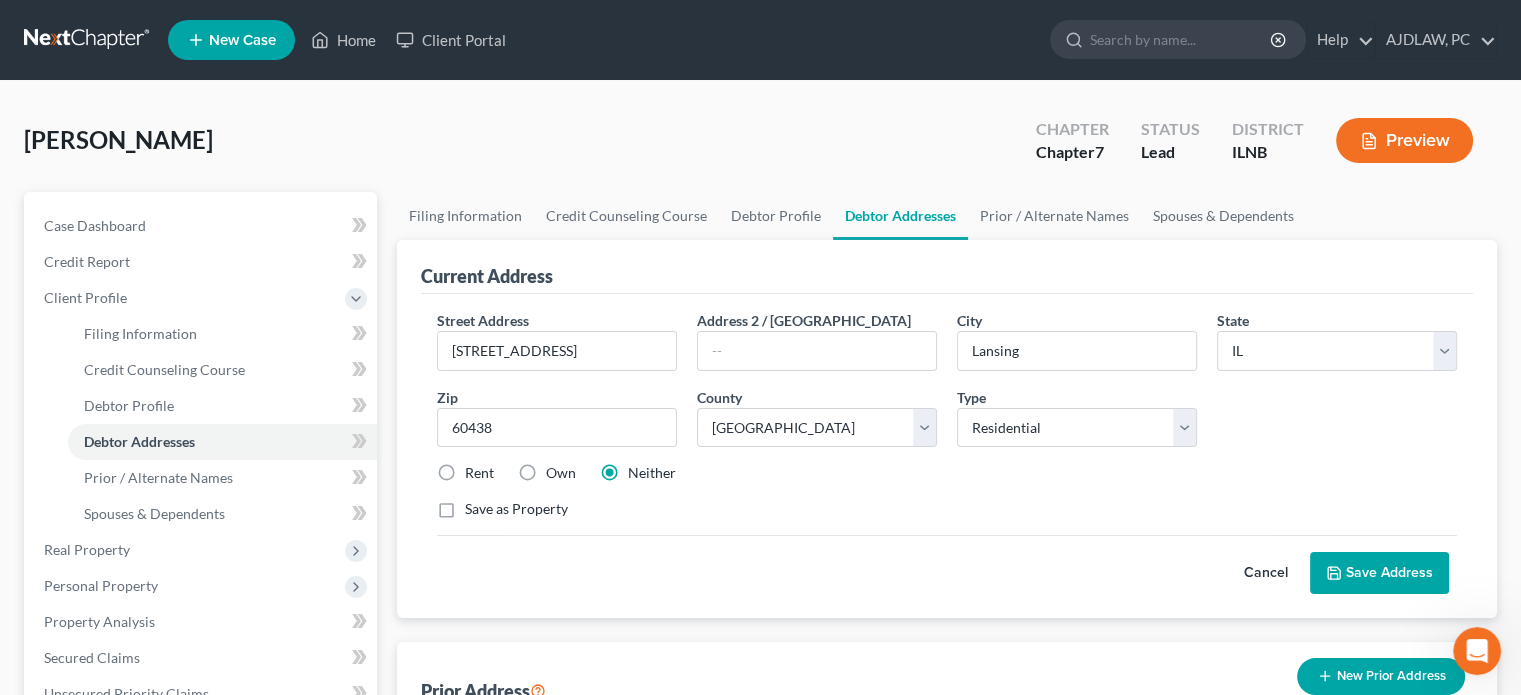 click on "Save Address" at bounding box center [1379, 573] 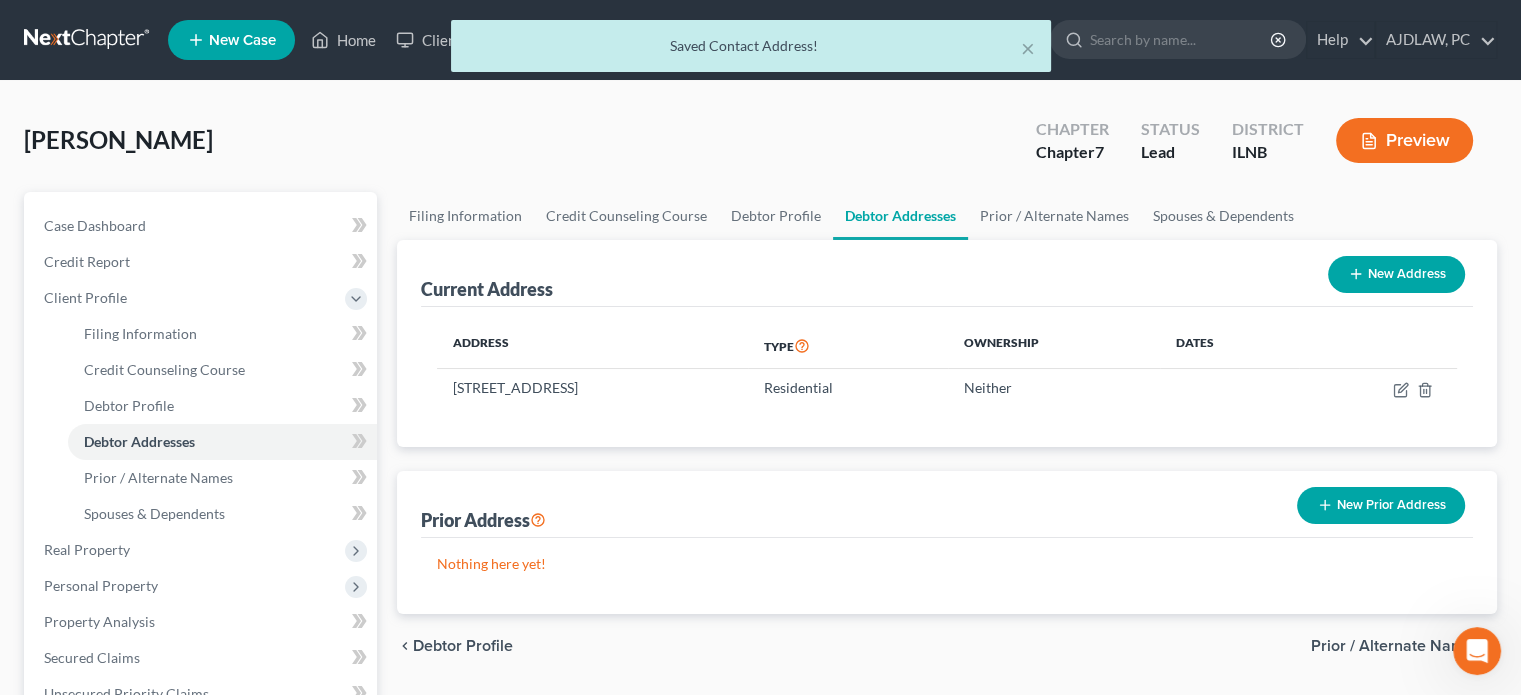 click on "New Prior Address" at bounding box center (1381, 505) 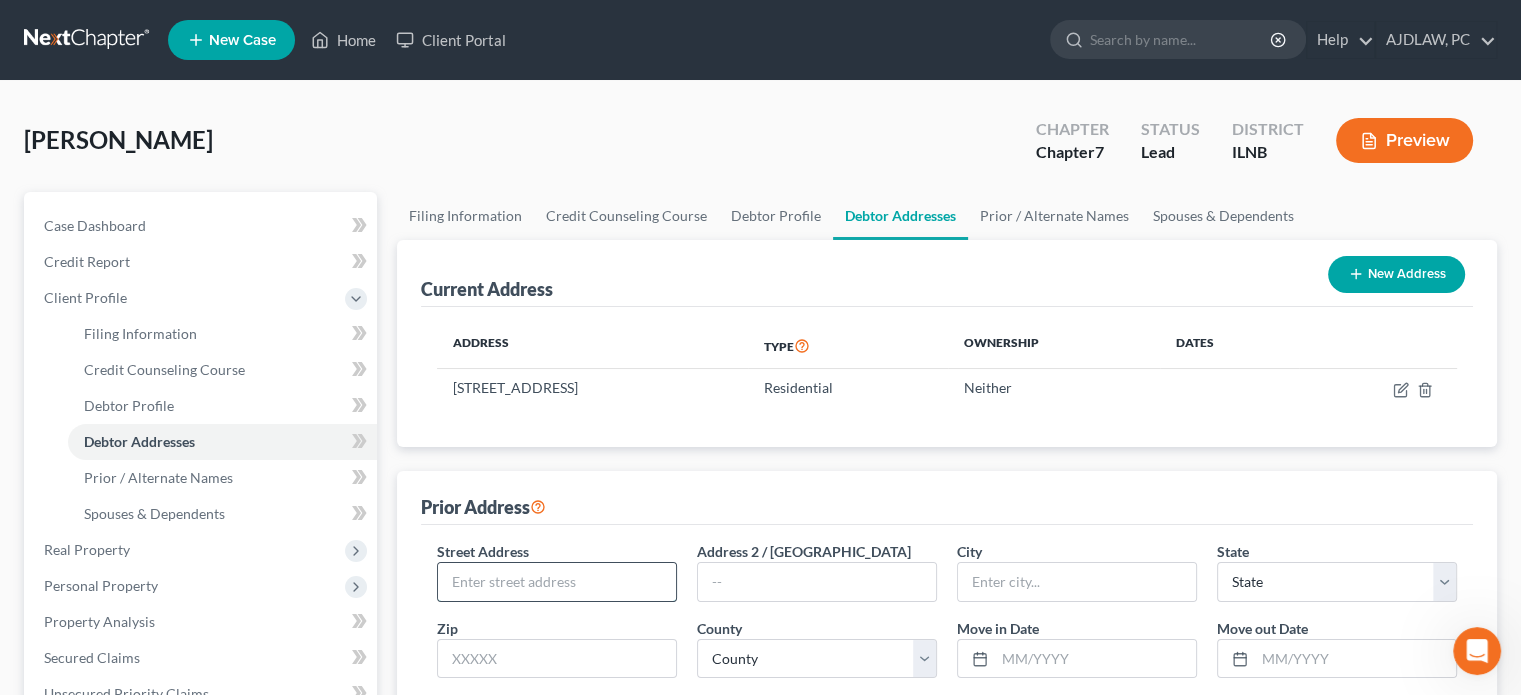 click at bounding box center (557, 582) 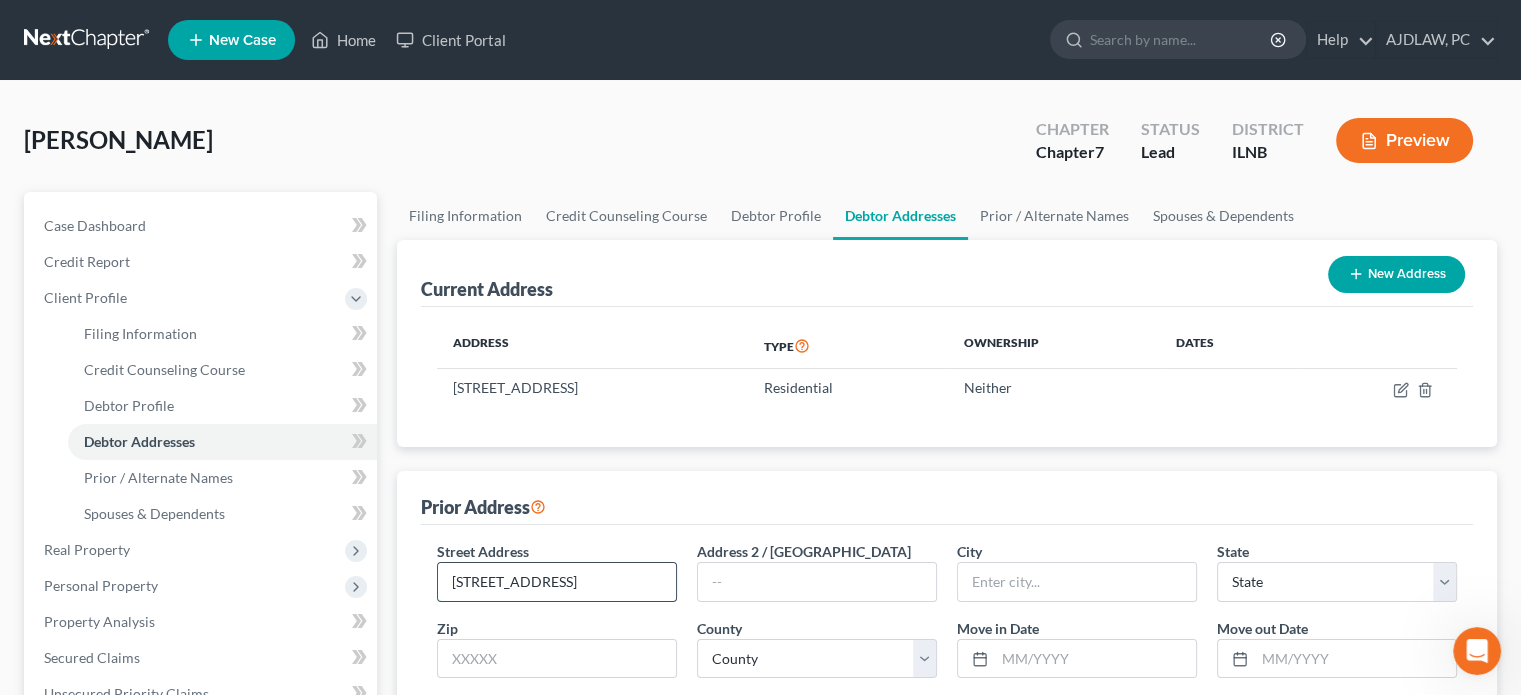 type on "[STREET_ADDRESS]" 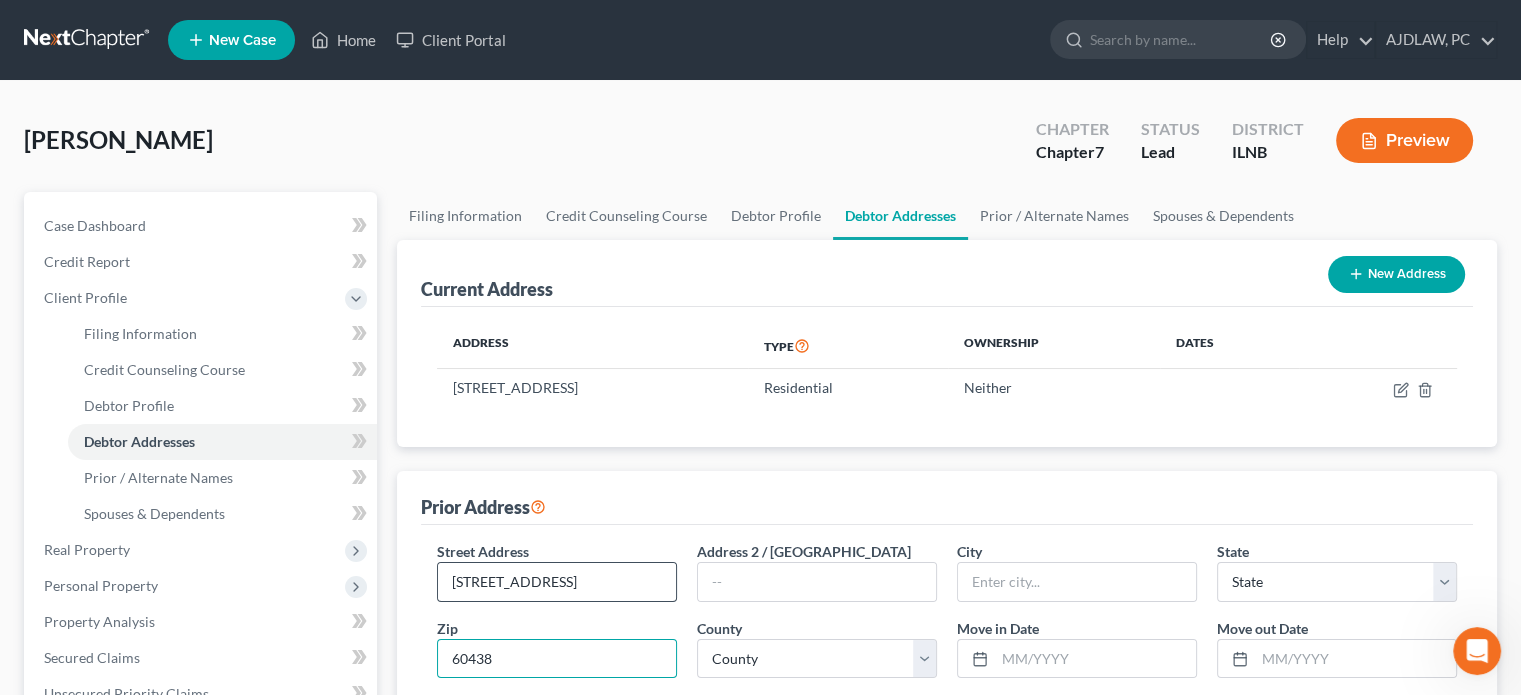 type on "60438" 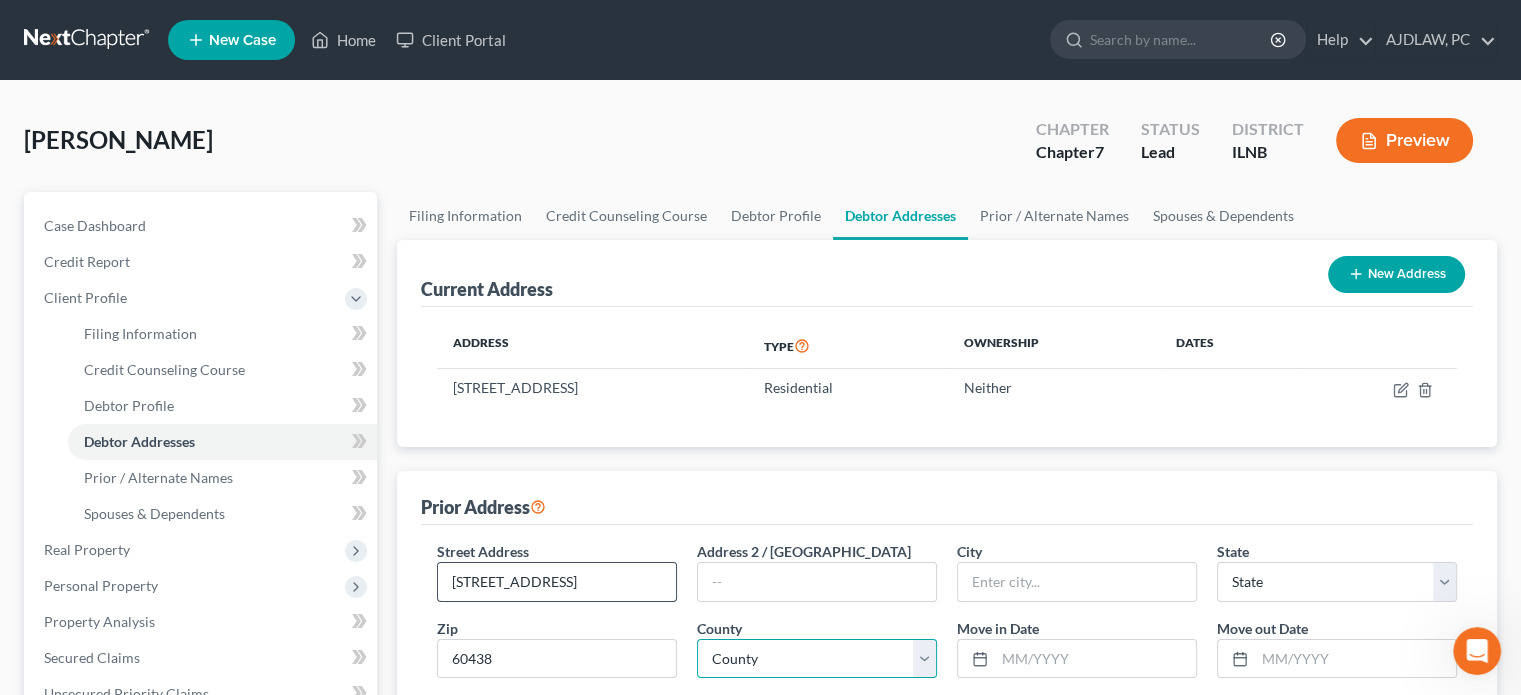 type on "Lansing" 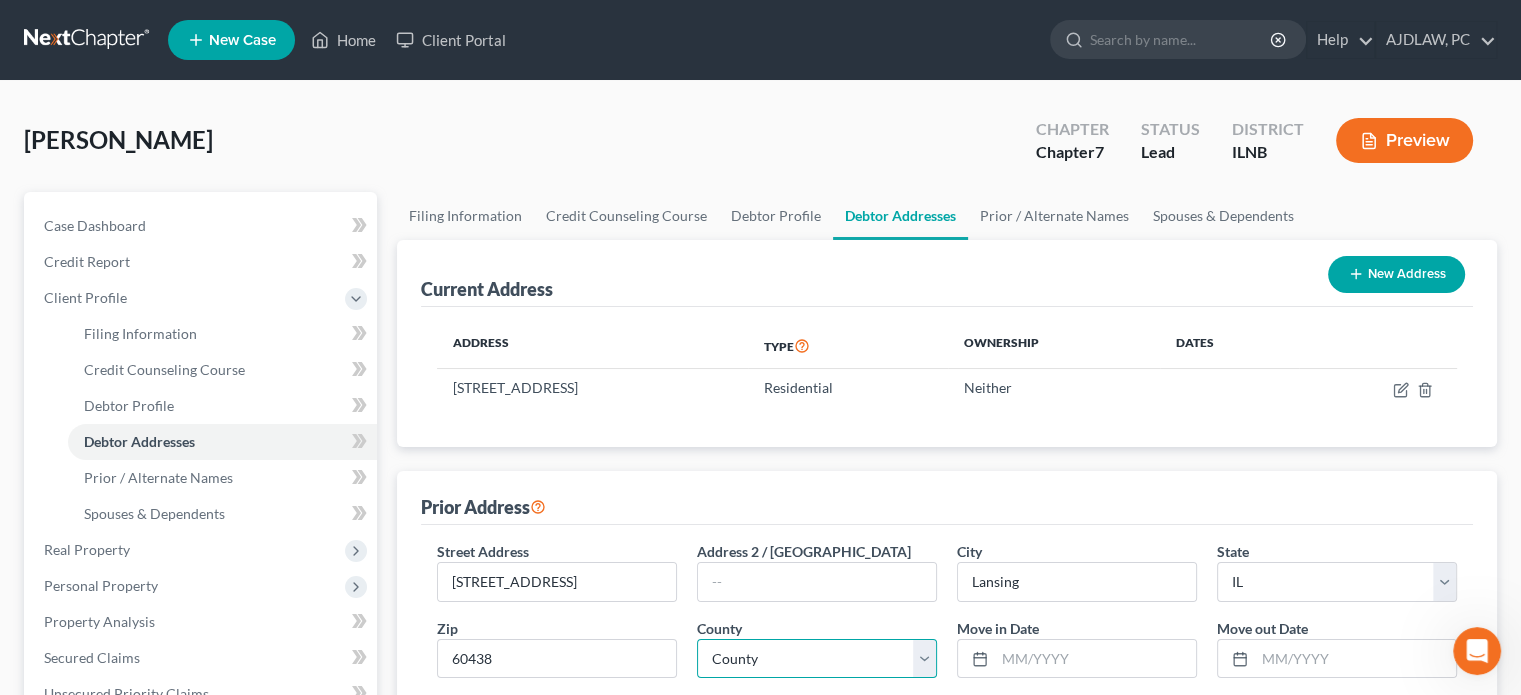 click on "County [GEOGRAPHIC_DATA] [GEOGRAPHIC_DATA] [GEOGRAPHIC_DATA] [GEOGRAPHIC_DATA] [GEOGRAPHIC_DATA] Bureau County [GEOGRAPHIC_DATA] [GEOGRAPHIC_DATA] [GEOGRAPHIC_DATA] [GEOGRAPHIC_DATA] [GEOGRAPHIC_DATA] [GEOGRAPHIC_DATA] [GEOGRAPHIC_DATA] [GEOGRAPHIC_DATA] [GEOGRAPHIC_DATA] [GEOGRAPHIC_DATA] [GEOGRAPHIC_DATA] [GEOGRAPHIC_DATA] De [GEOGRAPHIC_DATA] [GEOGRAPHIC_DATA] [GEOGRAPHIC_DATA] [GEOGRAPHIC_DATA] [GEOGRAPHIC_DATA] [GEOGRAPHIC_DATA] [GEOGRAPHIC_DATA] [GEOGRAPHIC_DATA] [GEOGRAPHIC_DATA] [GEOGRAPHIC_DATA] [GEOGRAPHIC_DATA] [GEOGRAPHIC_DATA] [GEOGRAPHIC_DATA] [GEOGRAPHIC_DATA] [GEOGRAPHIC_DATA] [GEOGRAPHIC_DATA] [GEOGRAPHIC_DATA] [GEOGRAPHIC_DATA] [GEOGRAPHIC_DATA] [GEOGRAPHIC_DATA] [GEOGRAPHIC_DATA] [GEOGRAPHIC_DATA] [GEOGRAPHIC_DATA] [GEOGRAPHIC_DATA] [PERSON_NAME][GEOGRAPHIC_DATA] [GEOGRAPHIC_DATA] [GEOGRAPHIC_DATA] [GEOGRAPHIC_DATA] [GEOGRAPHIC_DATA] [GEOGRAPHIC_DATA] [GEOGRAPHIC_DATA] [GEOGRAPHIC_DATA] [GEOGRAPHIC_DATA] [GEOGRAPHIC_DATA] [GEOGRAPHIC_DATA] [GEOGRAPHIC_DATA] [GEOGRAPHIC_DATA] [GEOGRAPHIC_DATA] [GEOGRAPHIC_DATA] [GEOGRAPHIC_DATA] [GEOGRAPHIC_DATA] [GEOGRAPHIC_DATA] [GEOGRAPHIC_DATA] [GEOGRAPHIC_DATA] [GEOGRAPHIC_DATA] [GEOGRAPHIC_DATA] [GEOGRAPHIC_DATA] [GEOGRAPHIC_DATA] [GEOGRAPHIC_DATA] [GEOGRAPHIC_DATA] [GEOGRAPHIC_DATA]" at bounding box center [817, 659] 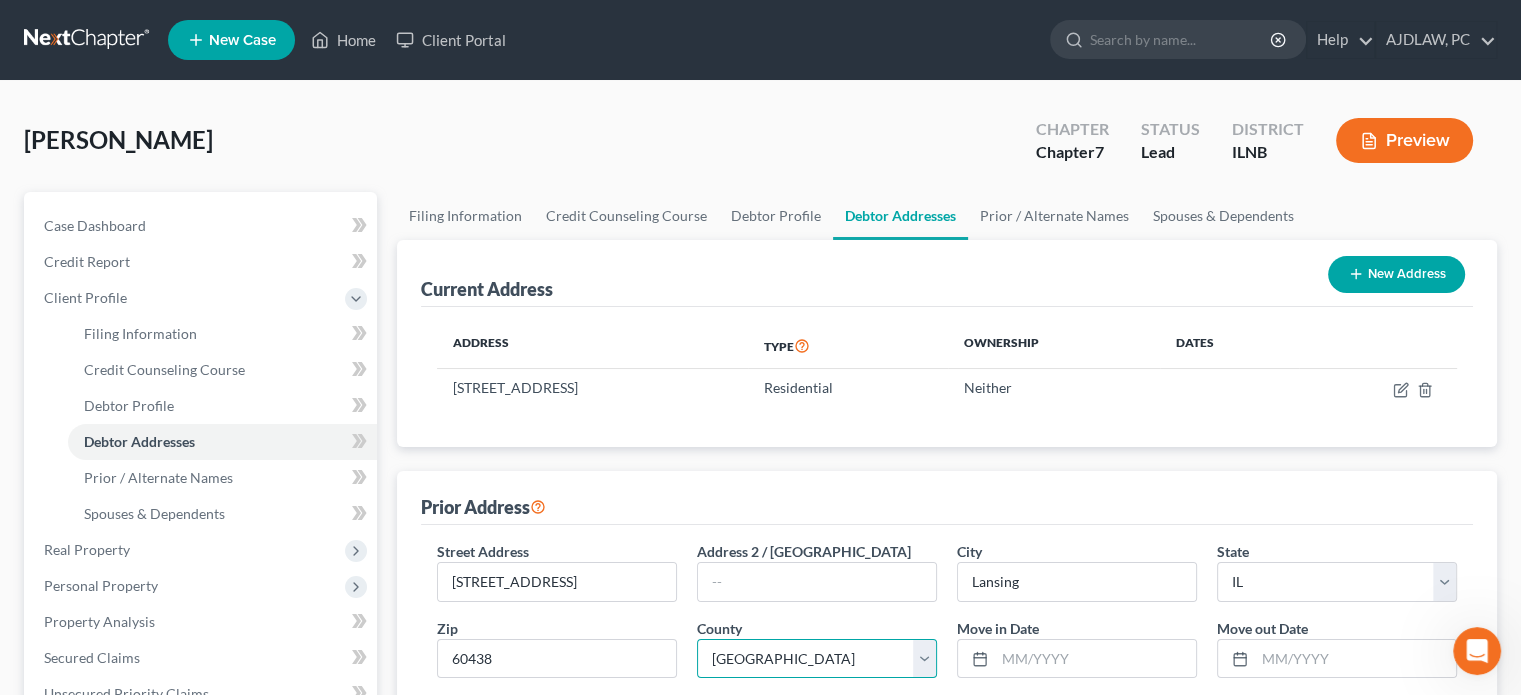 click on "County [GEOGRAPHIC_DATA] [GEOGRAPHIC_DATA] [GEOGRAPHIC_DATA] [GEOGRAPHIC_DATA] [GEOGRAPHIC_DATA] Bureau County [GEOGRAPHIC_DATA] [GEOGRAPHIC_DATA] [GEOGRAPHIC_DATA] [GEOGRAPHIC_DATA] [GEOGRAPHIC_DATA] [GEOGRAPHIC_DATA] [GEOGRAPHIC_DATA] [GEOGRAPHIC_DATA] [GEOGRAPHIC_DATA] [GEOGRAPHIC_DATA] [GEOGRAPHIC_DATA] [GEOGRAPHIC_DATA] De [GEOGRAPHIC_DATA] [GEOGRAPHIC_DATA] [GEOGRAPHIC_DATA] [GEOGRAPHIC_DATA] [GEOGRAPHIC_DATA] [GEOGRAPHIC_DATA] [GEOGRAPHIC_DATA] [GEOGRAPHIC_DATA] [GEOGRAPHIC_DATA] [GEOGRAPHIC_DATA] [GEOGRAPHIC_DATA] [GEOGRAPHIC_DATA] [GEOGRAPHIC_DATA] [GEOGRAPHIC_DATA] [GEOGRAPHIC_DATA] [GEOGRAPHIC_DATA] [GEOGRAPHIC_DATA] [GEOGRAPHIC_DATA] [GEOGRAPHIC_DATA] [GEOGRAPHIC_DATA] [GEOGRAPHIC_DATA] [GEOGRAPHIC_DATA] [GEOGRAPHIC_DATA] [GEOGRAPHIC_DATA] [PERSON_NAME][GEOGRAPHIC_DATA] [GEOGRAPHIC_DATA] [GEOGRAPHIC_DATA] [GEOGRAPHIC_DATA] [GEOGRAPHIC_DATA] [GEOGRAPHIC_DATA] [GEOGRAPHIC_DATA] [GEOGRAPHIC_DATA] [GEOGRAPHIC_DATA] [GEOGRAPHIC_DATA] [GEOGRAPHIC_DATA] [GEOGRAPHIC_DATA] [GEOGRAPHIC_DATA] [GEOGRAPHIC_DATA] [GEOGRAPHIC_DATA] [GEOGRAPHIC_DATA] [GEOGRAPHIC_DATA] [GEOGRAPHIC_DATA] [GEOGRAPHIC_DATA] [GEOGRAPHIC_DATA] [GEOGRAPHIC_DATA] [GEOGRAPHIC_DATA] [GEOGRAPHIC_DATA] [GEOGRAPHIC_DATA] [GEOGRAPHIC_DATA] [GEOGRAPHIC_DATA] [GEOGRAPHIC_DATA]" at bounding box center (817, 659) 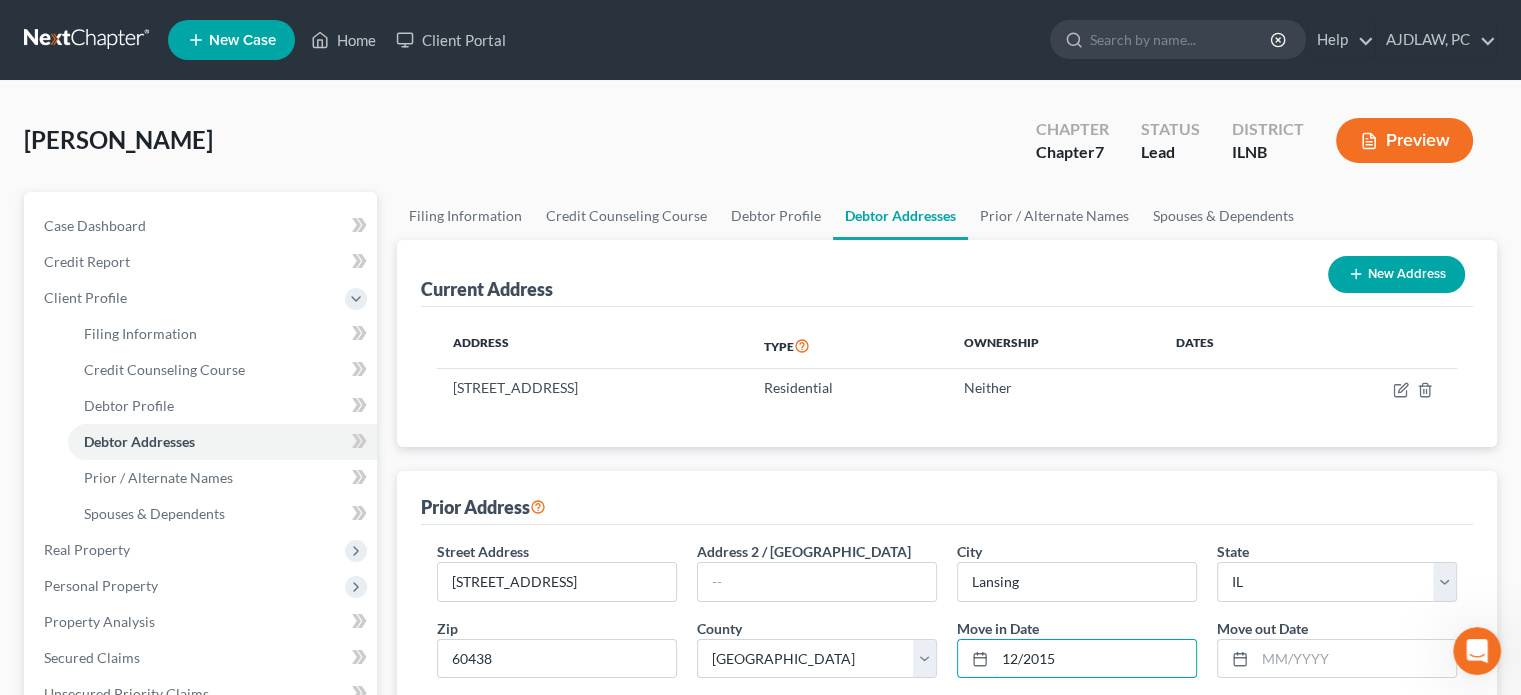 type on "12/2015" 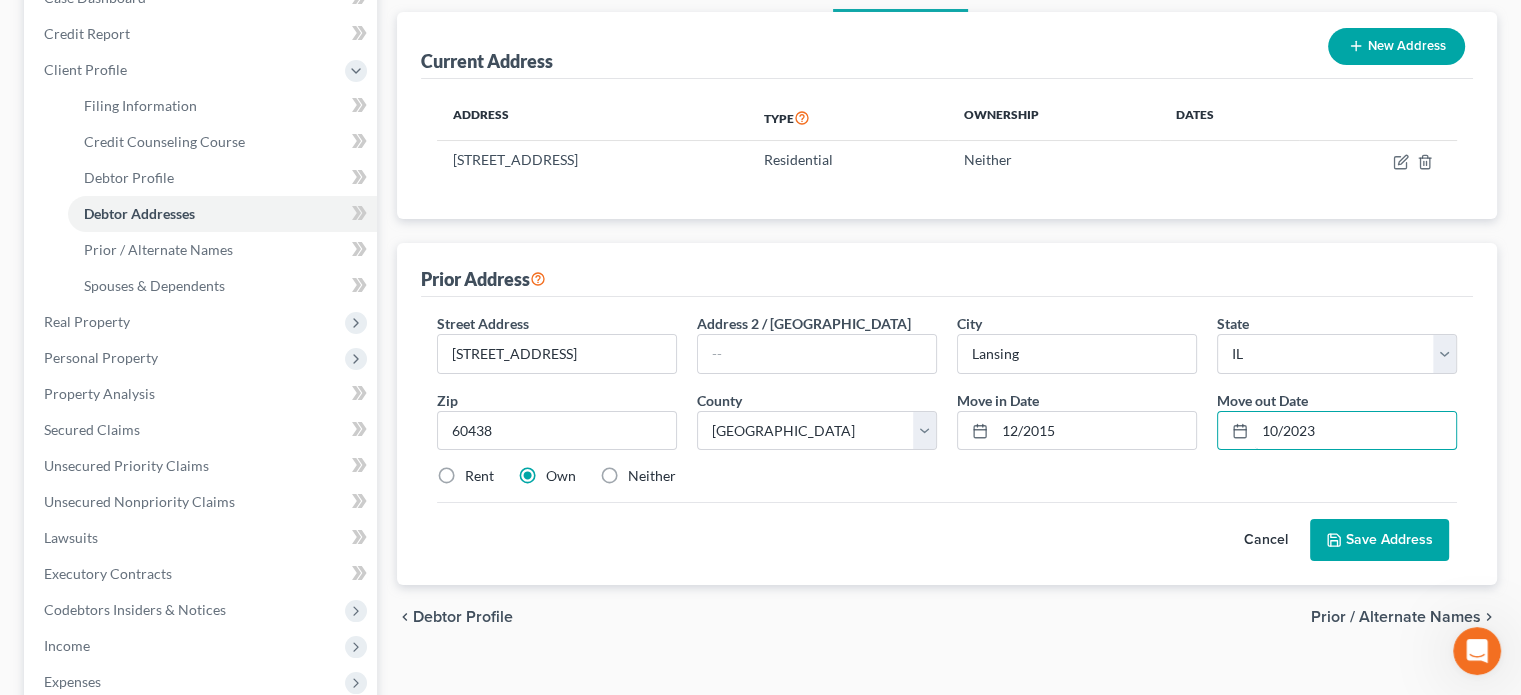 scroll, scrollTop: 238, scrollLeft: 0, axis: vertical 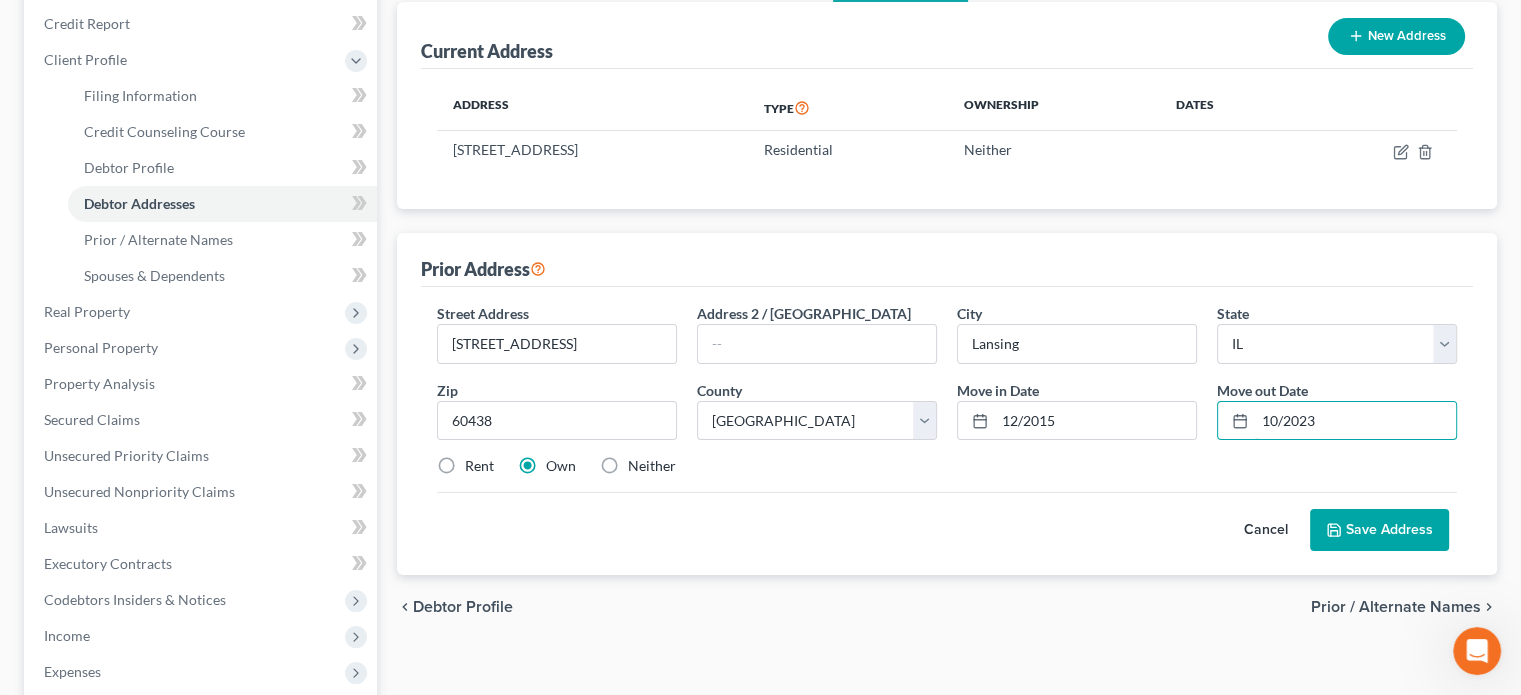 type on "10/2023" 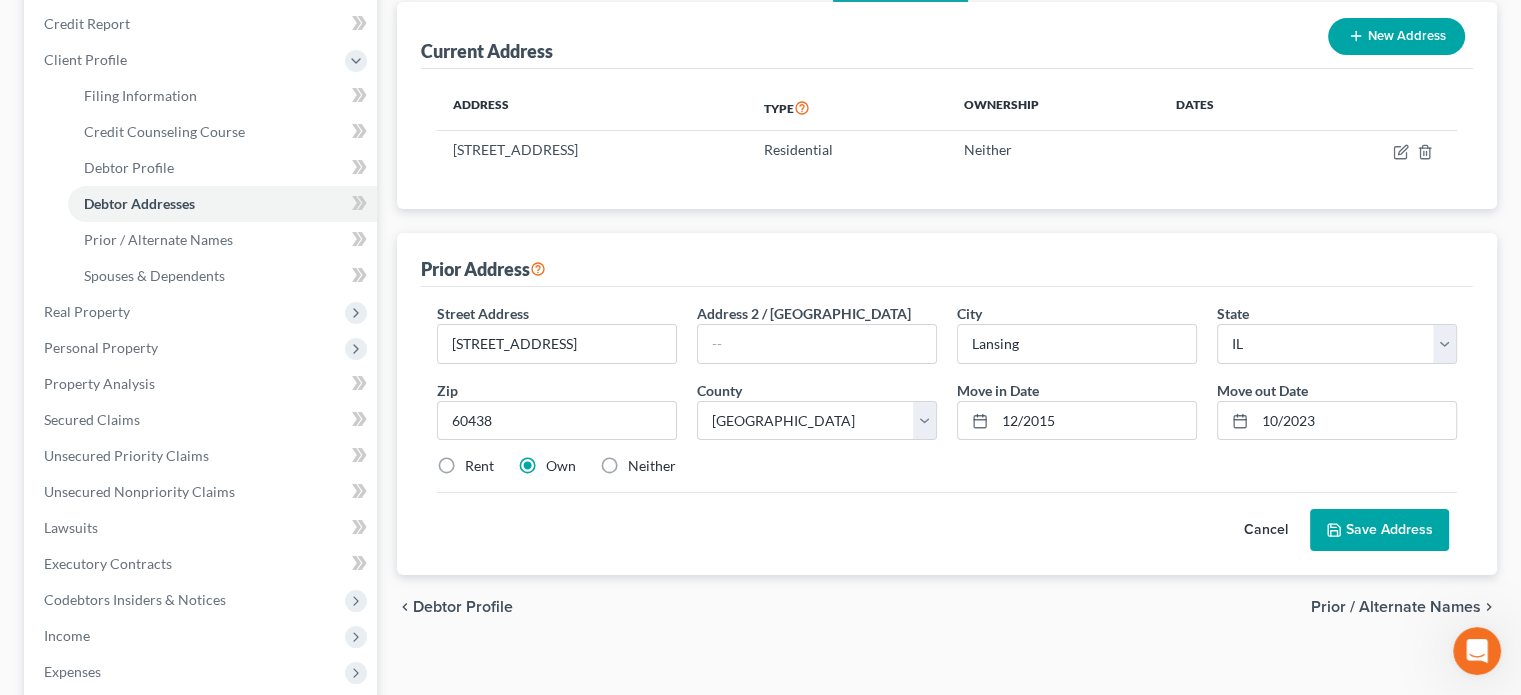 click on "Neither" at bounding box center [652, 466] 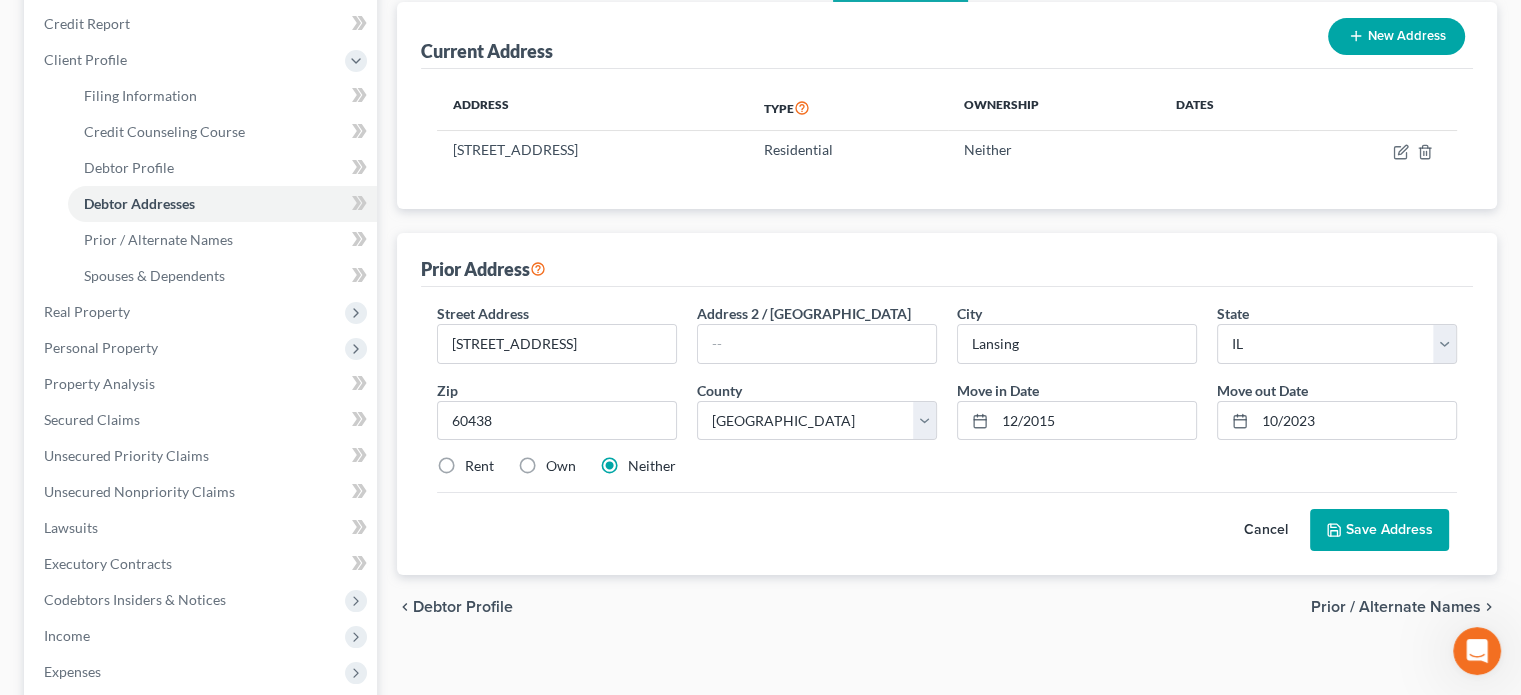 click on "Rent" at bounding box center (479, 466) 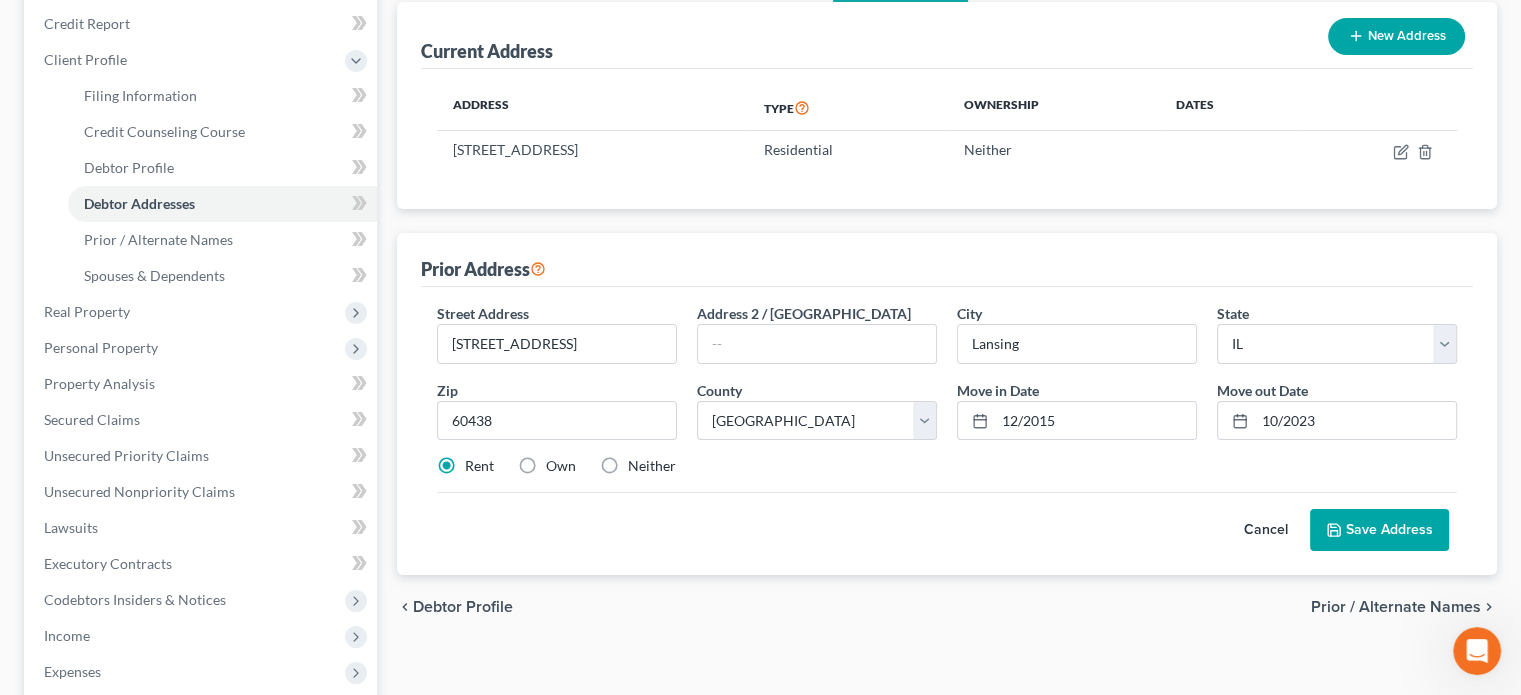 click on "Save Address" at bounding box center [1379, 530] 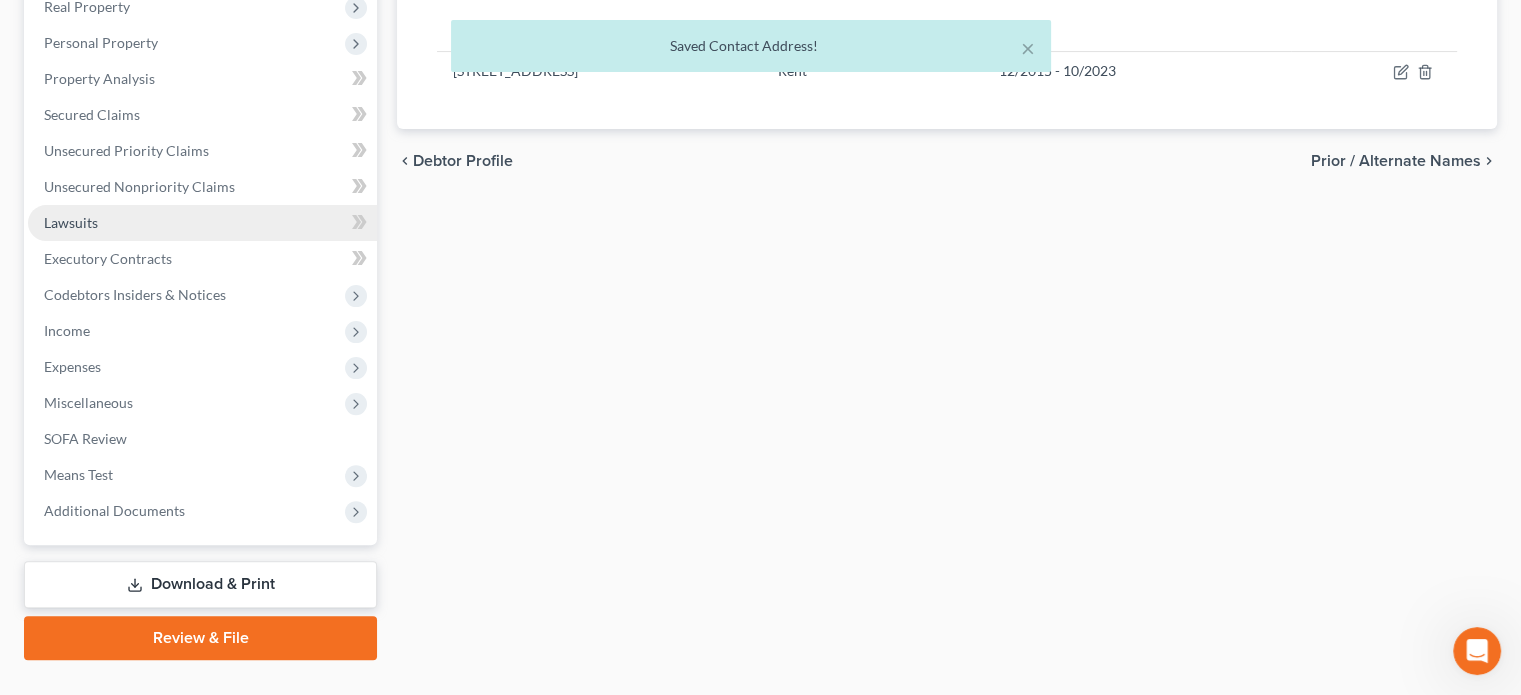 scroll, scrollTop: 546, scrollLeft: 0, axis: vertical 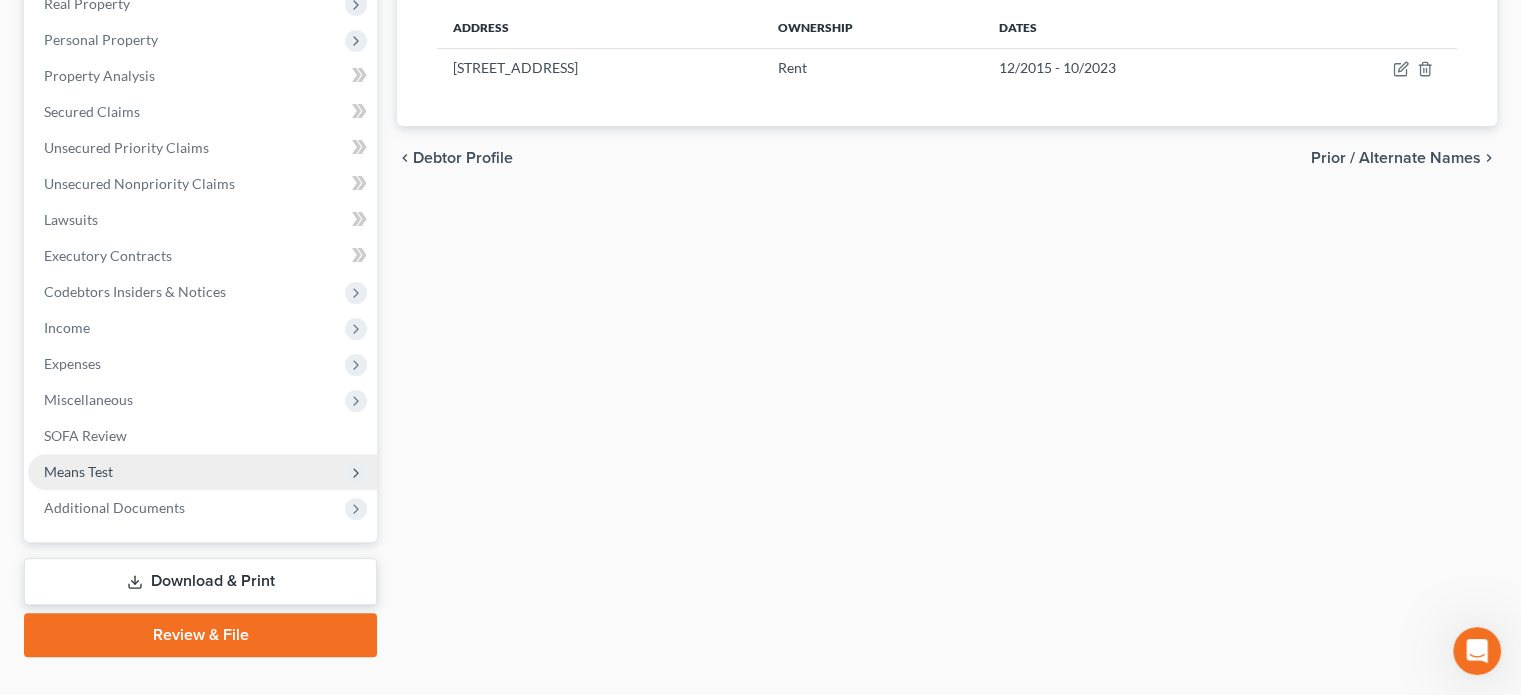 click on "Means Test" at bounding box center (78, 471) 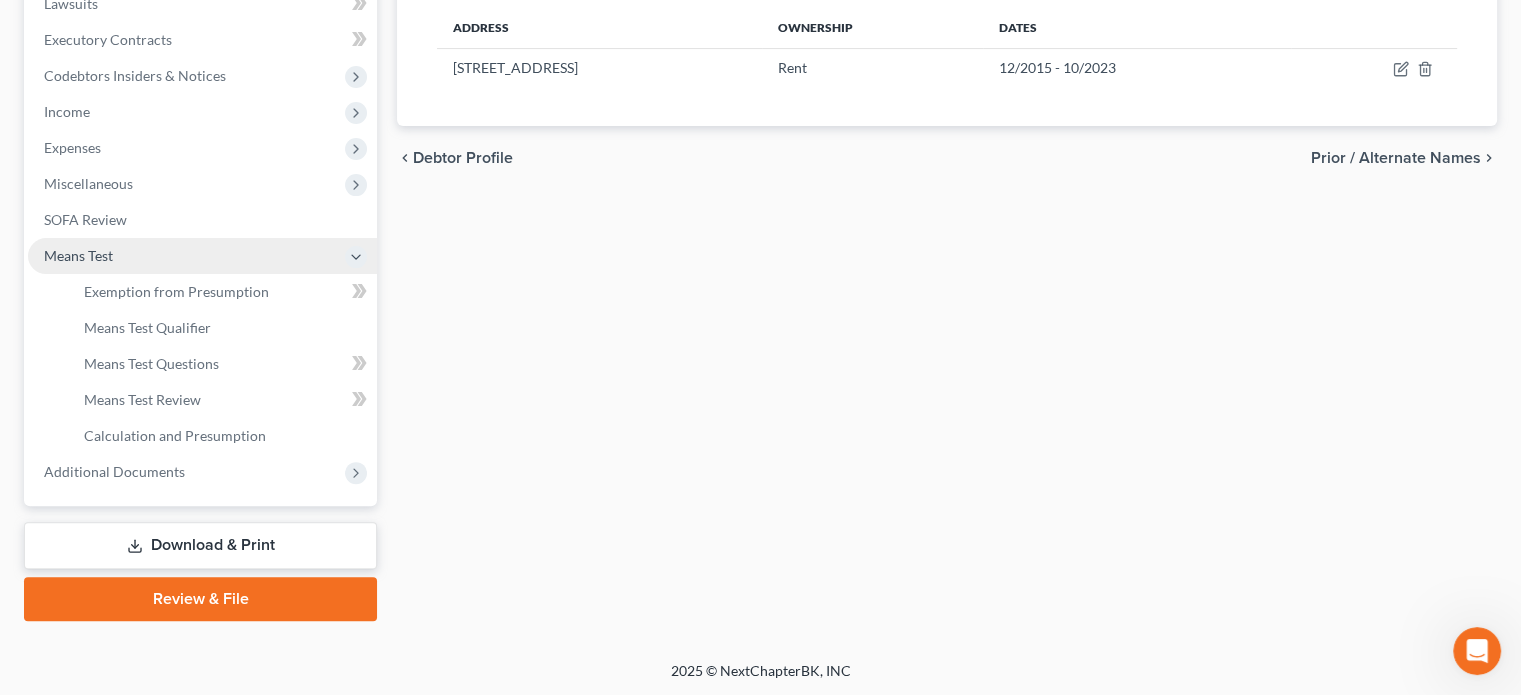 scroll, scrollTop: 330, scrollLeft: 0, axis: vertical 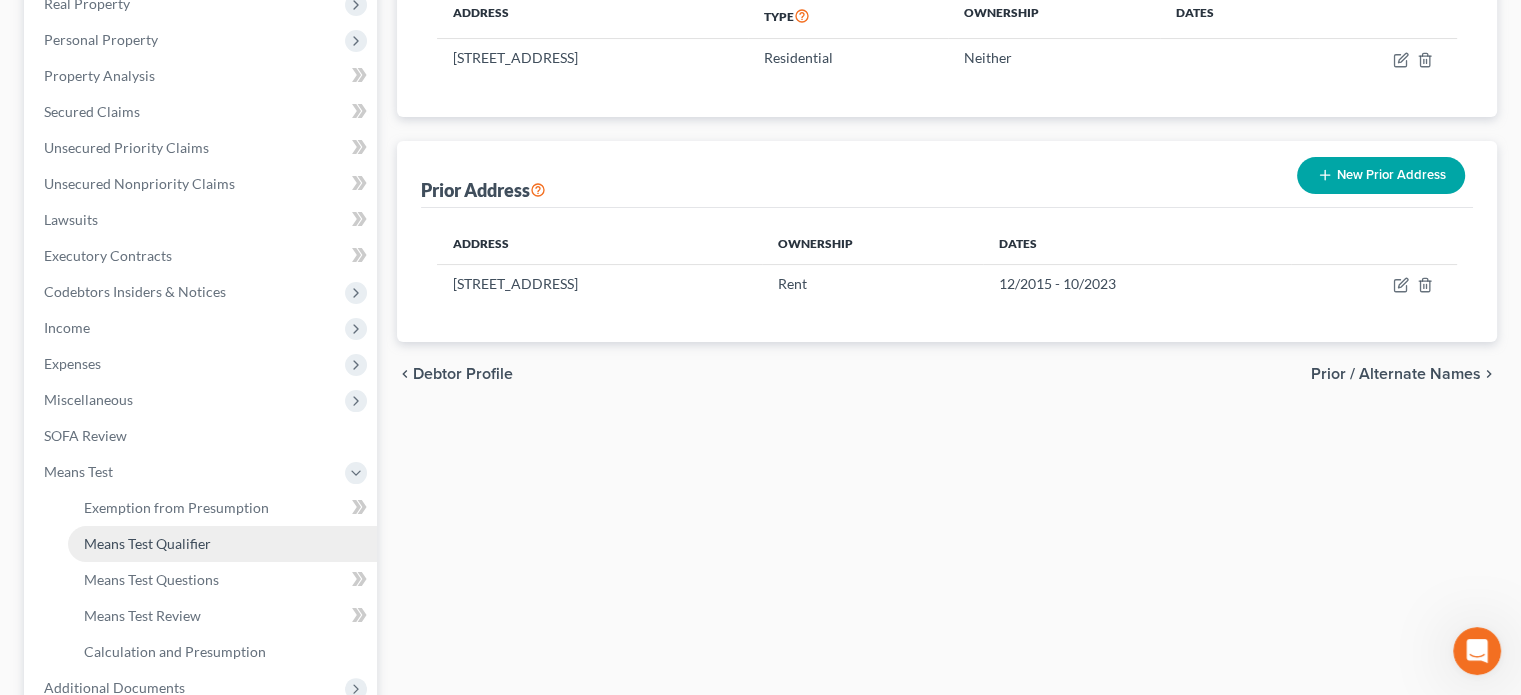 click on "Means Test Qualifier" at bounding box center [147, 543] 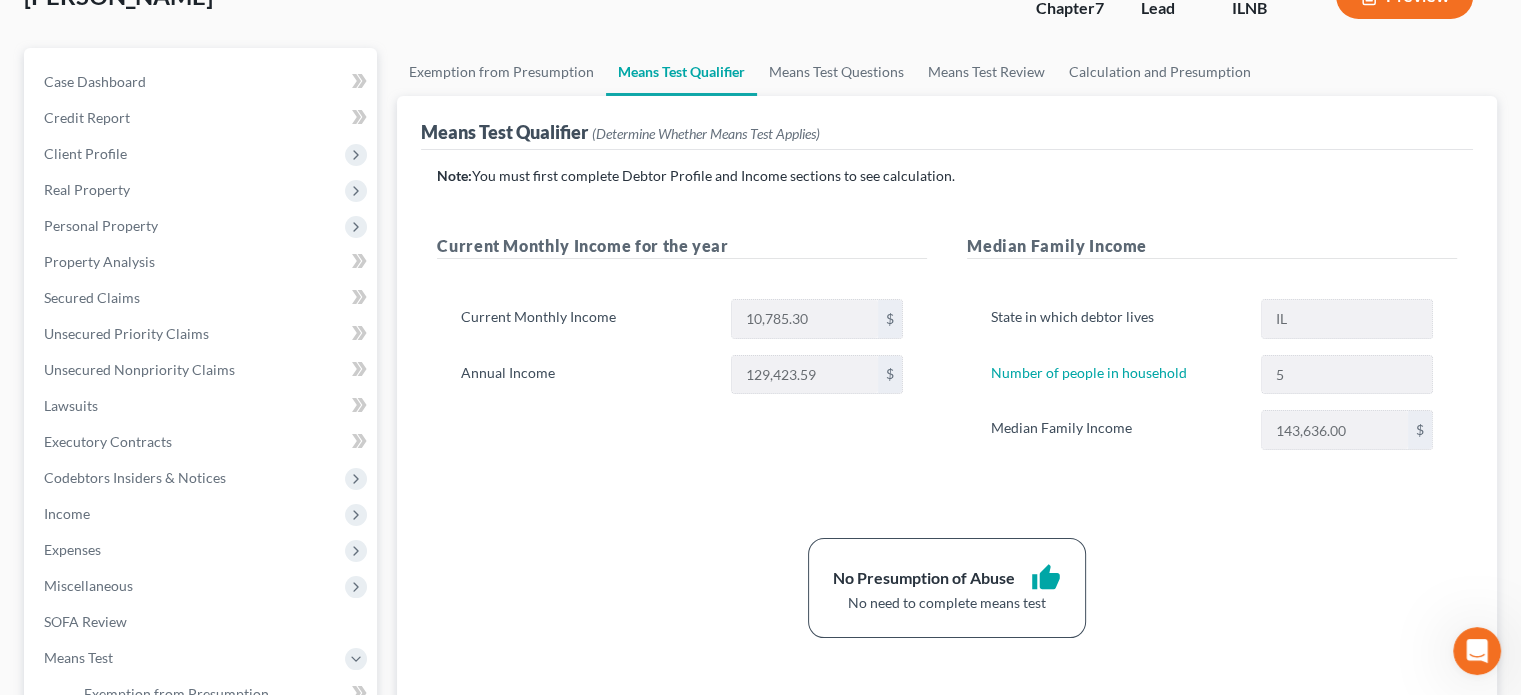 scroll, scrollTop: 147, scrollLeft: 0, axis: vertical 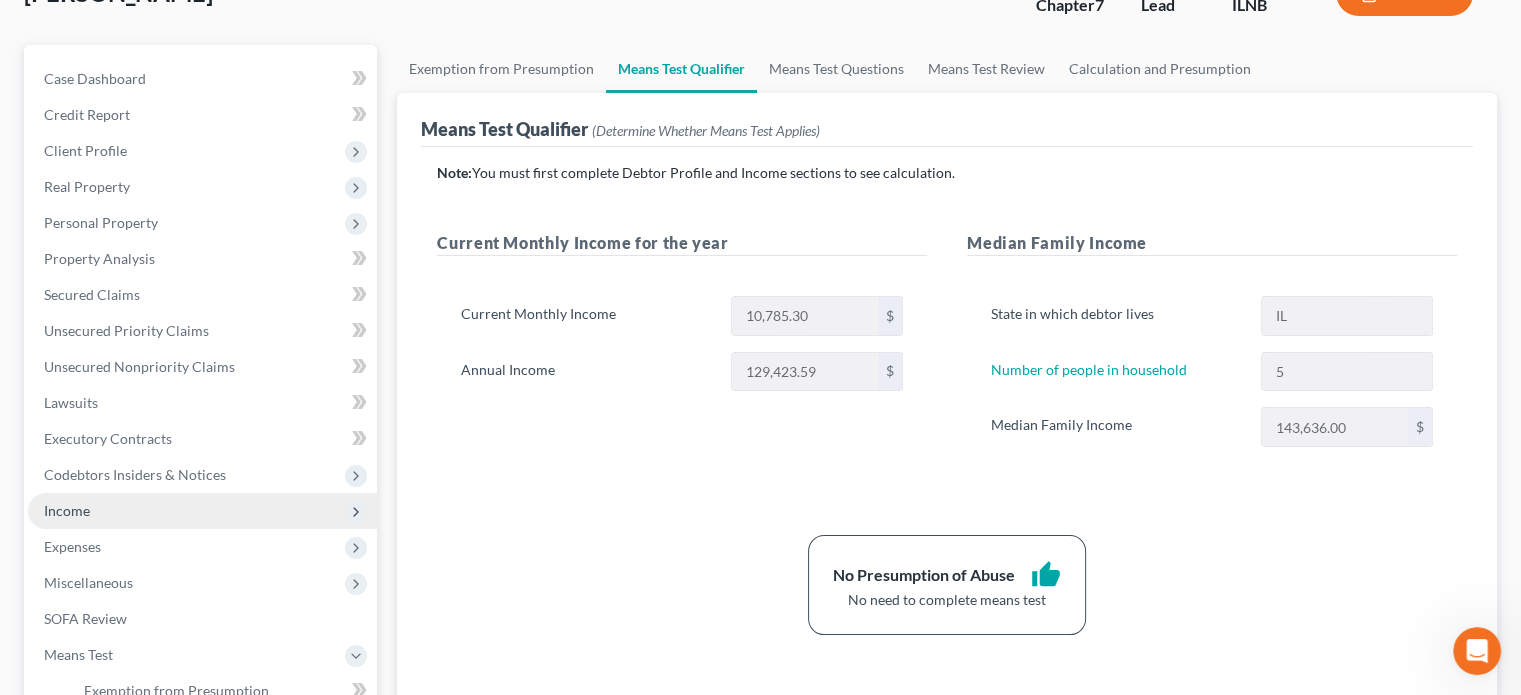 click on "Income" at bounding box center (202, 511) 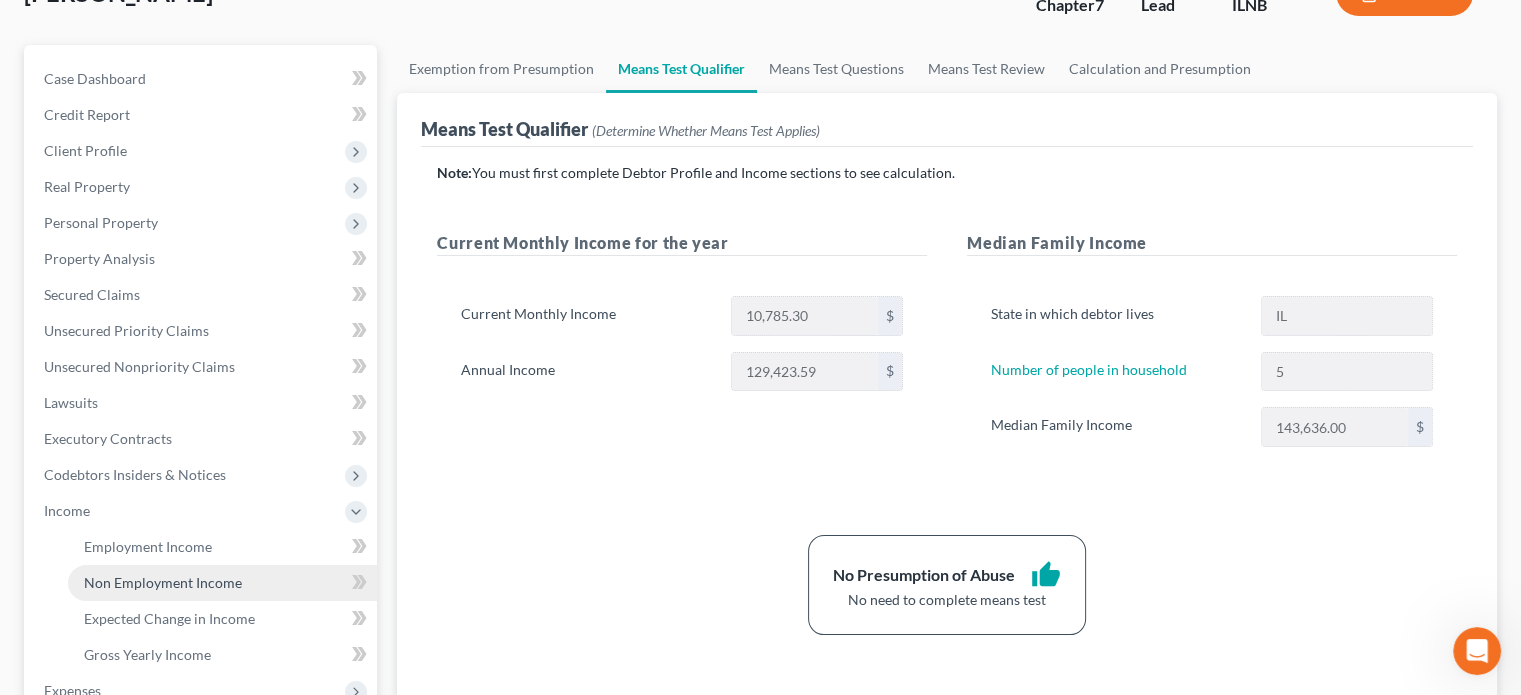 click on "Non Employment Income" at bounding box center (163, 582) 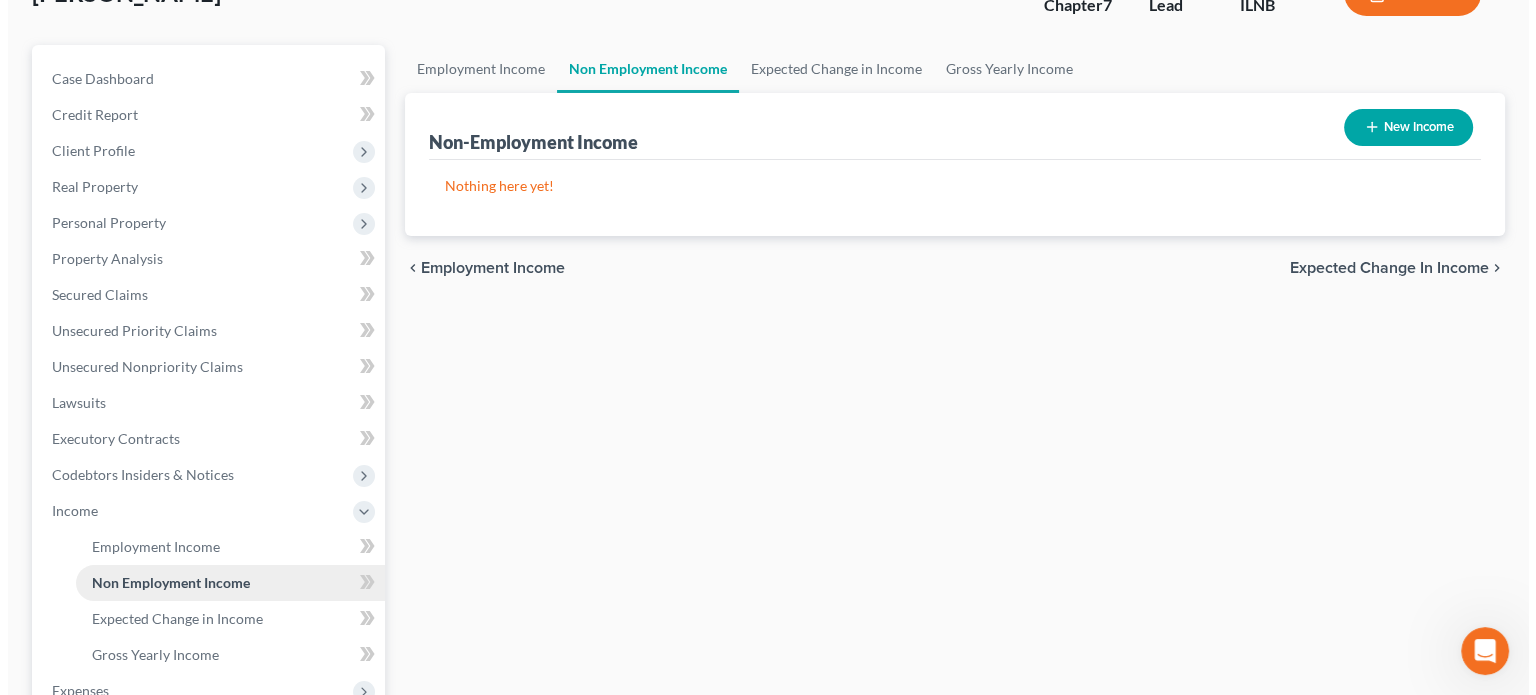 scroll, scrollTop: 0, scrollLeft: 0, axis: both 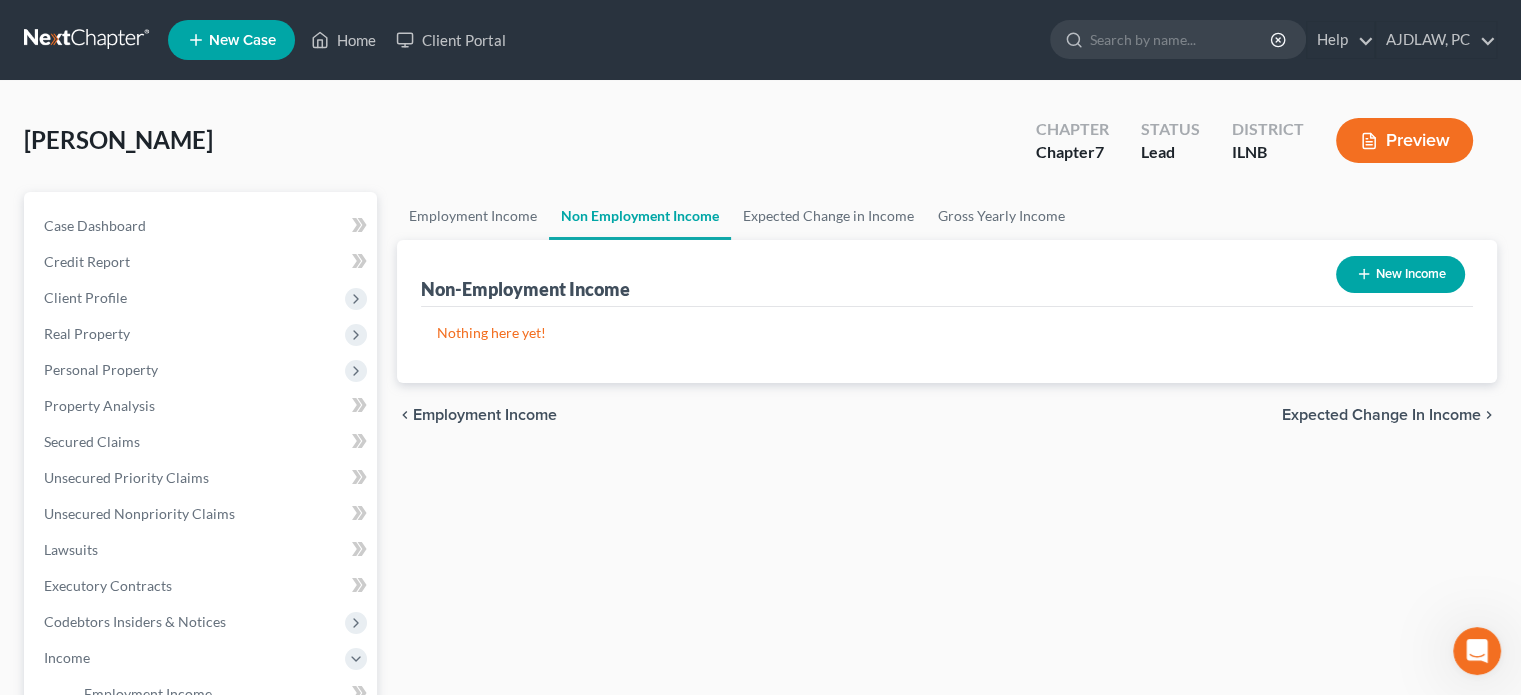 click on "New Income" at bounding box center (1400, 274) 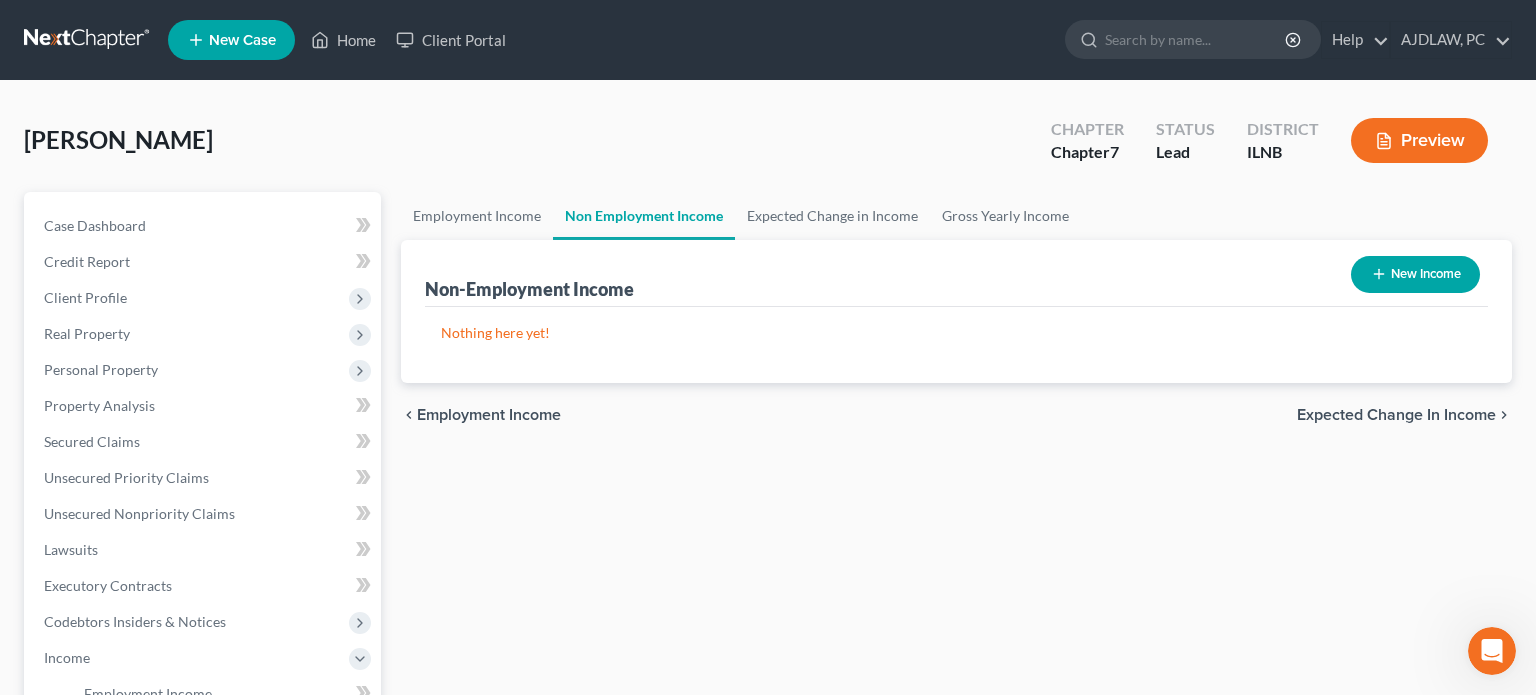 select on "0" 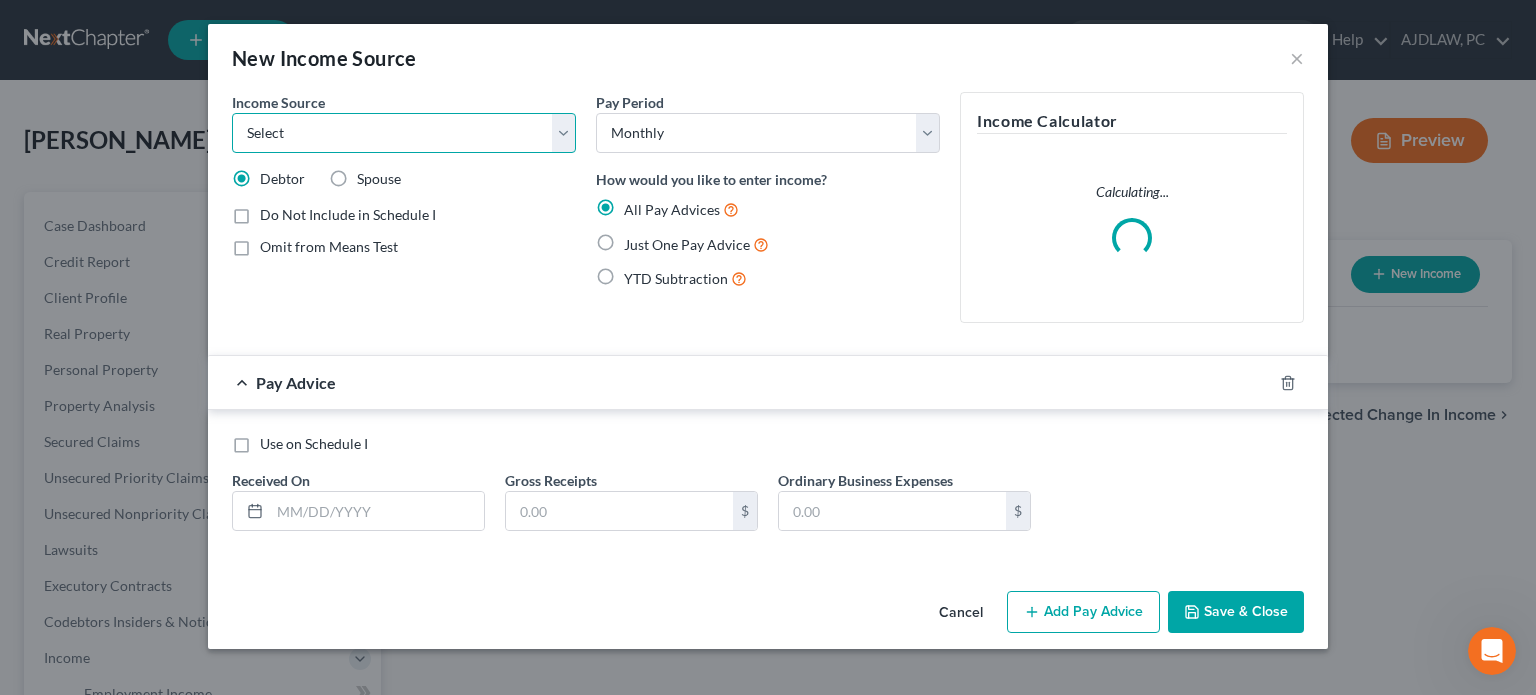 click on "Select Unemployment Disability (from employer) Pension Retirement Social Security / Social Security Disability Other Government Assistance Interests, Dividends or Royalties Child / Family Support Contributions to Household Property / Rental Business, Professional or Farm Alimony / Maintenance Payments Military Disability Benefits Other Monthly Income" at bounding box center (404, 133) 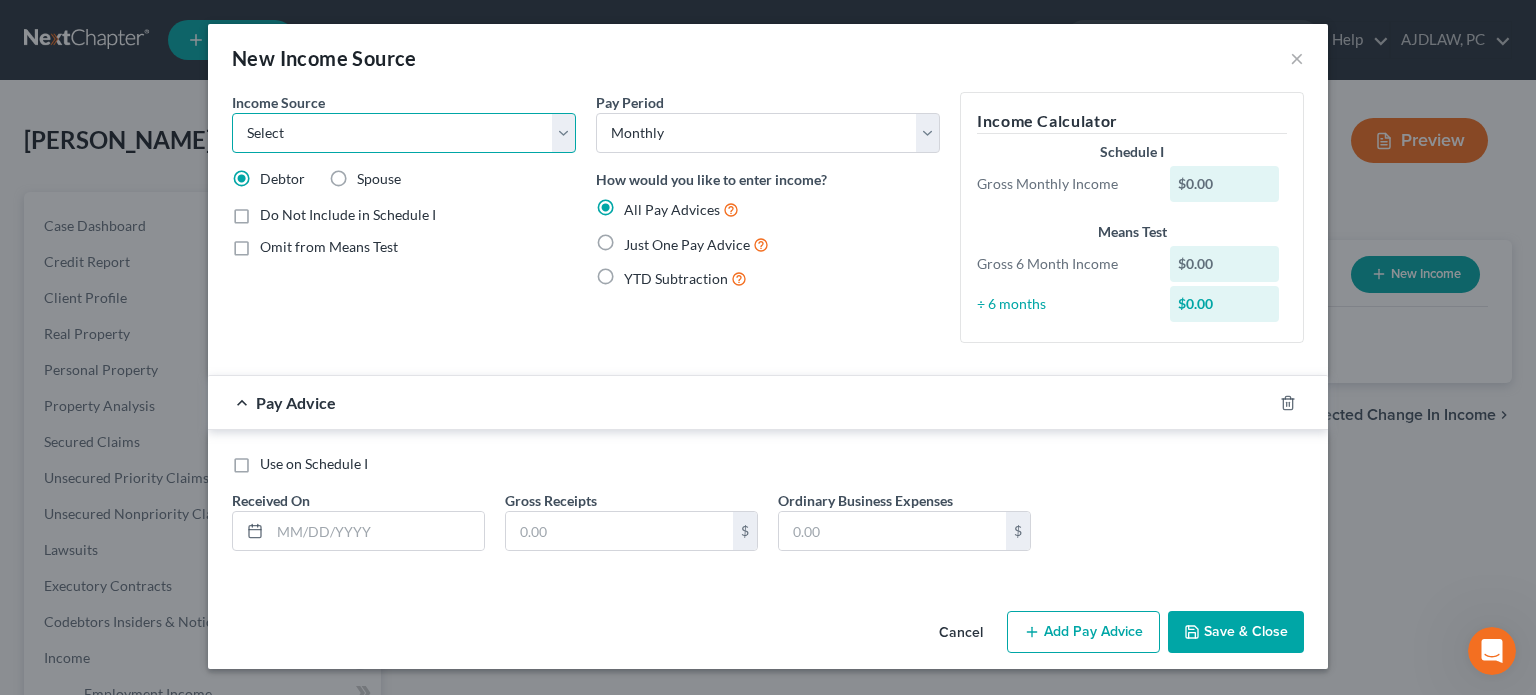 select on "7" 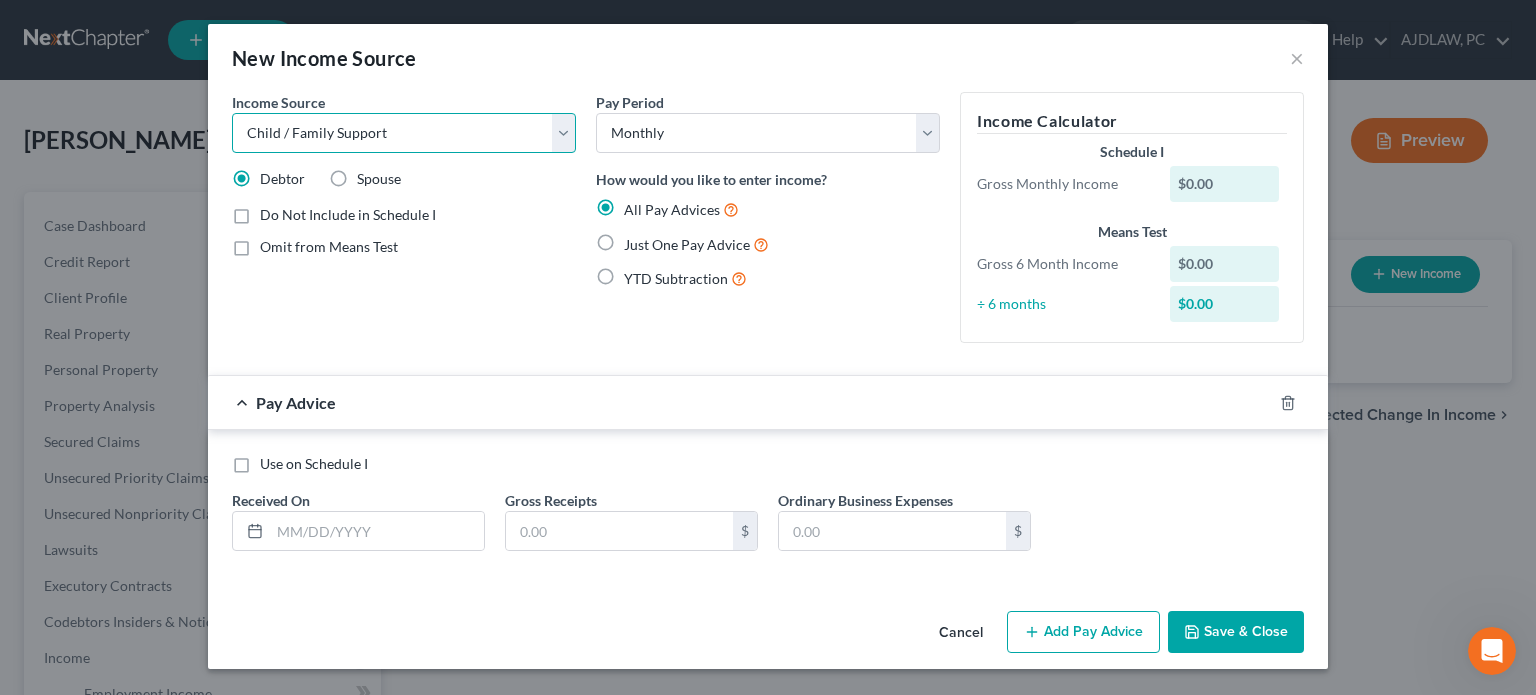 click on "Select Unemployment Disability (from employer) Pension Retirement Social Security / Social Security Disability Other Government Assistance Interests, Dividends or Royalties Child / Family Support Contributions to Household Property / Rental Business, Professional or Farm Alimony / Maintenance Payments Military Disability Benefits Other Monthly Income" at bounding box center [404, 133] 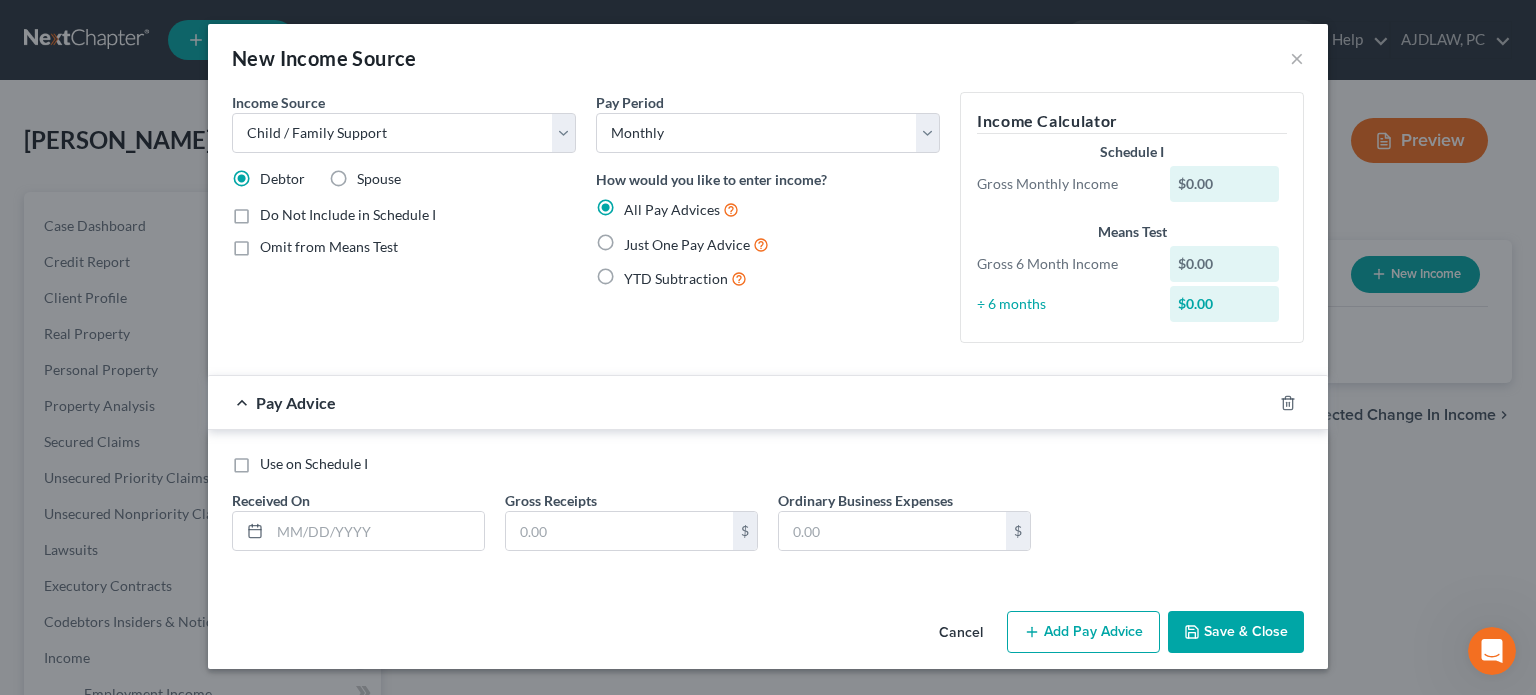 click on "Just One Pay Advice" at bounding box center (687, 244) 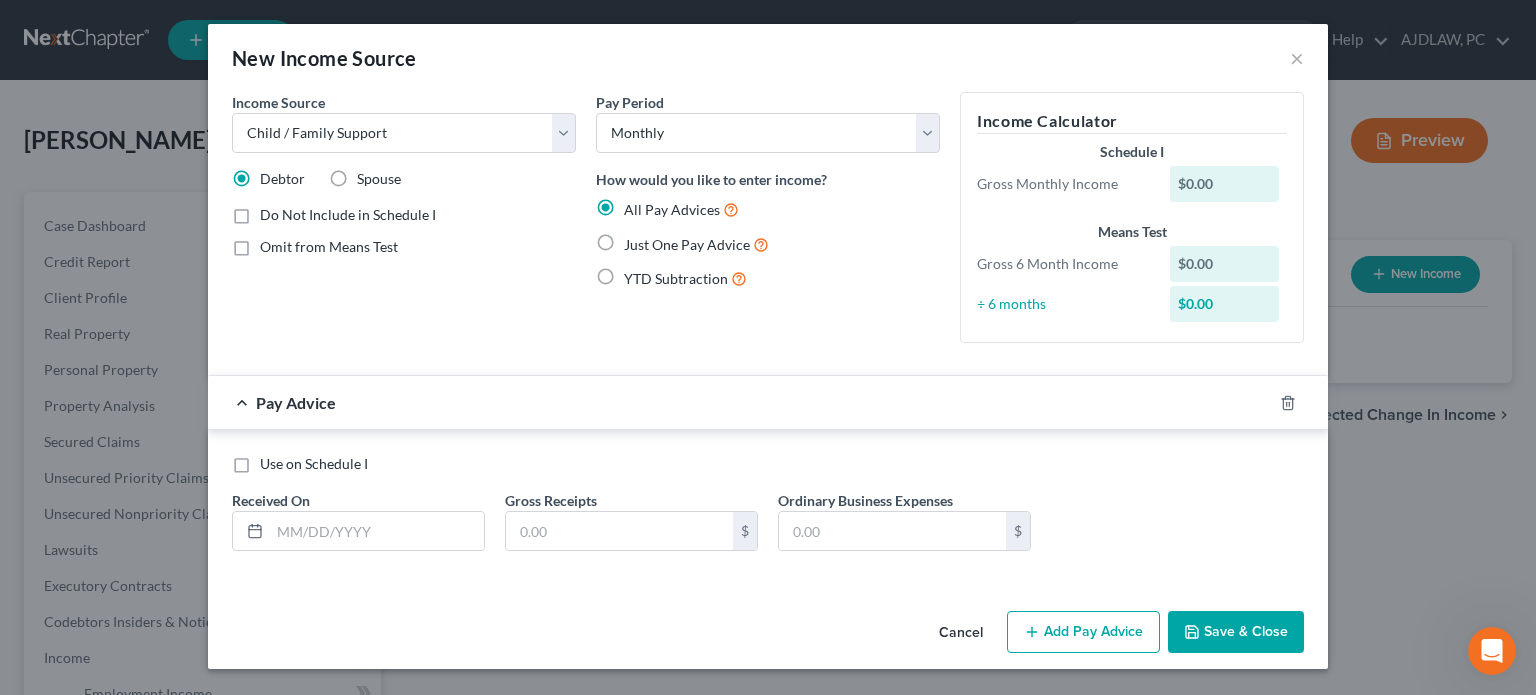click on "Just One Pay Advice" at bounding box center [638, 239] 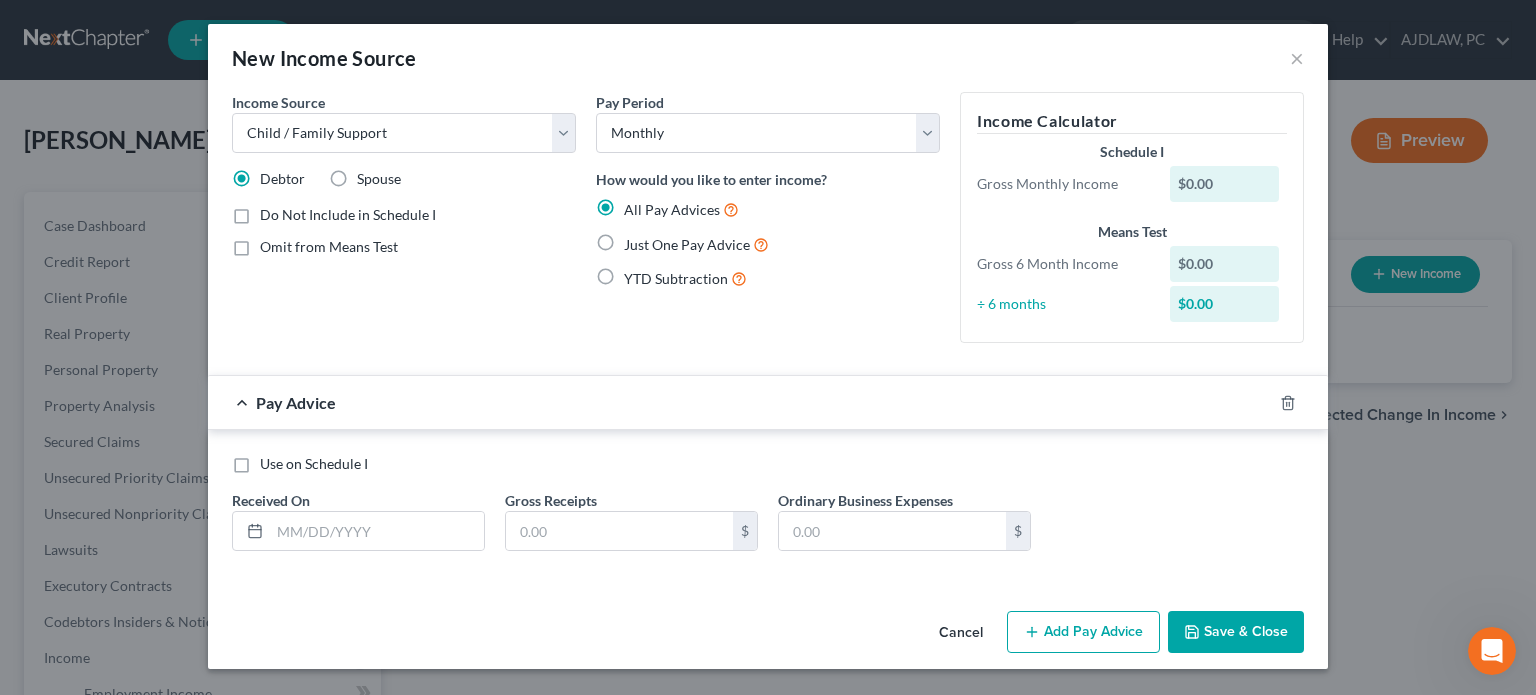 radio on "true" 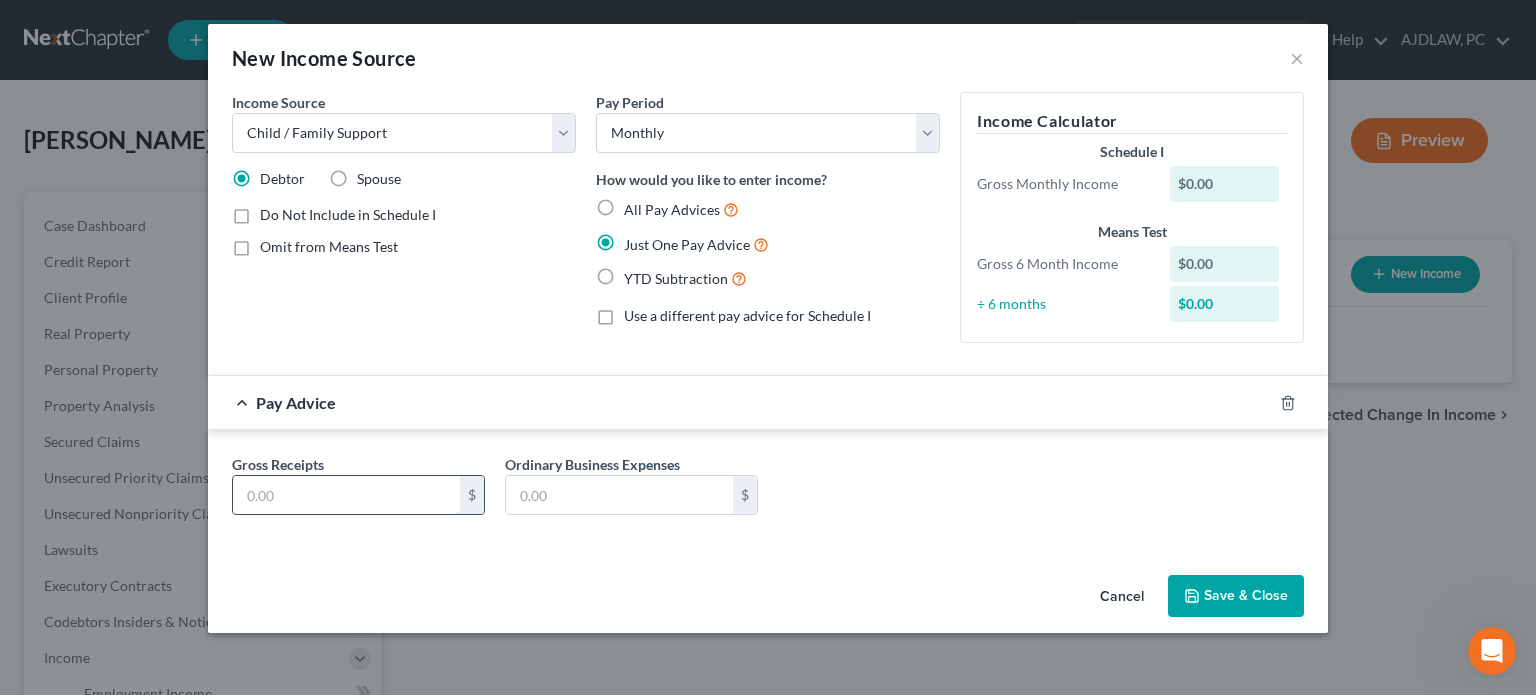 click at bounding box center (346, 495) 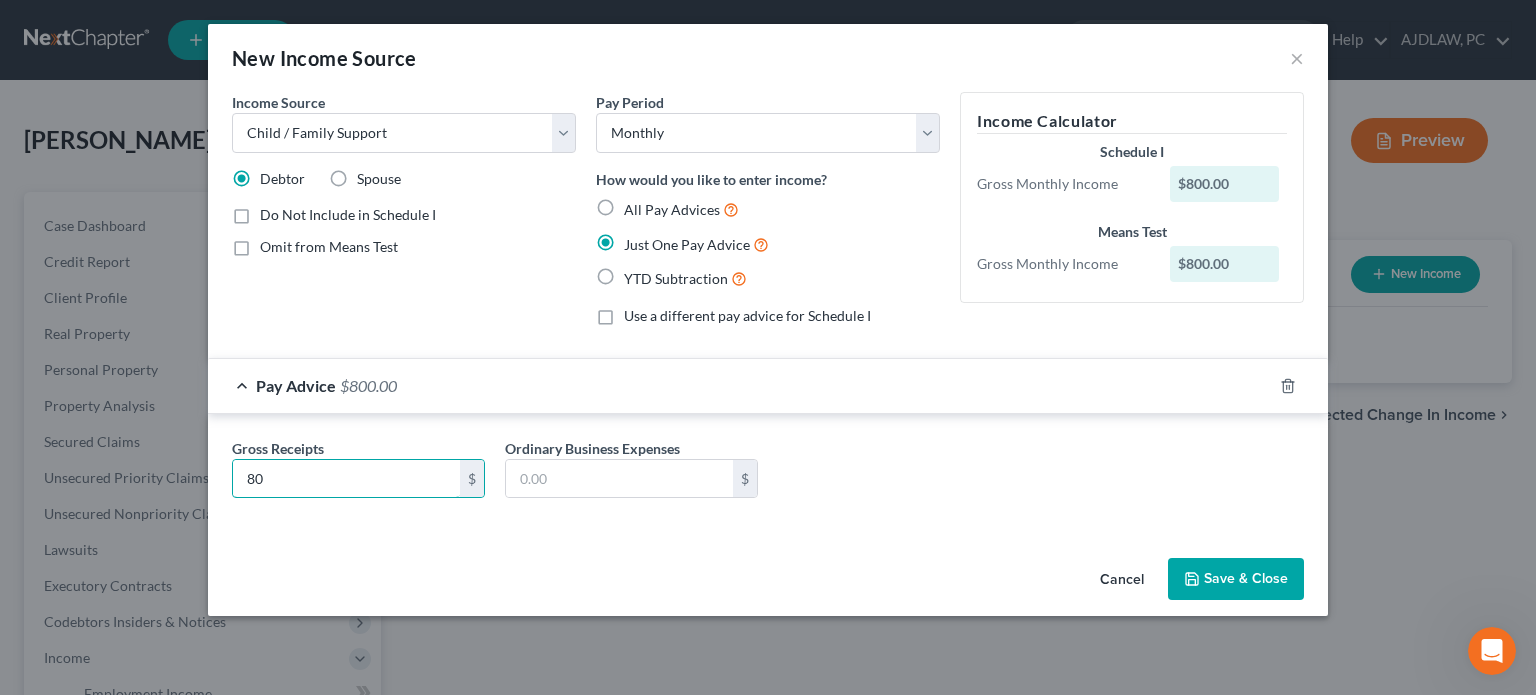 type on "8" 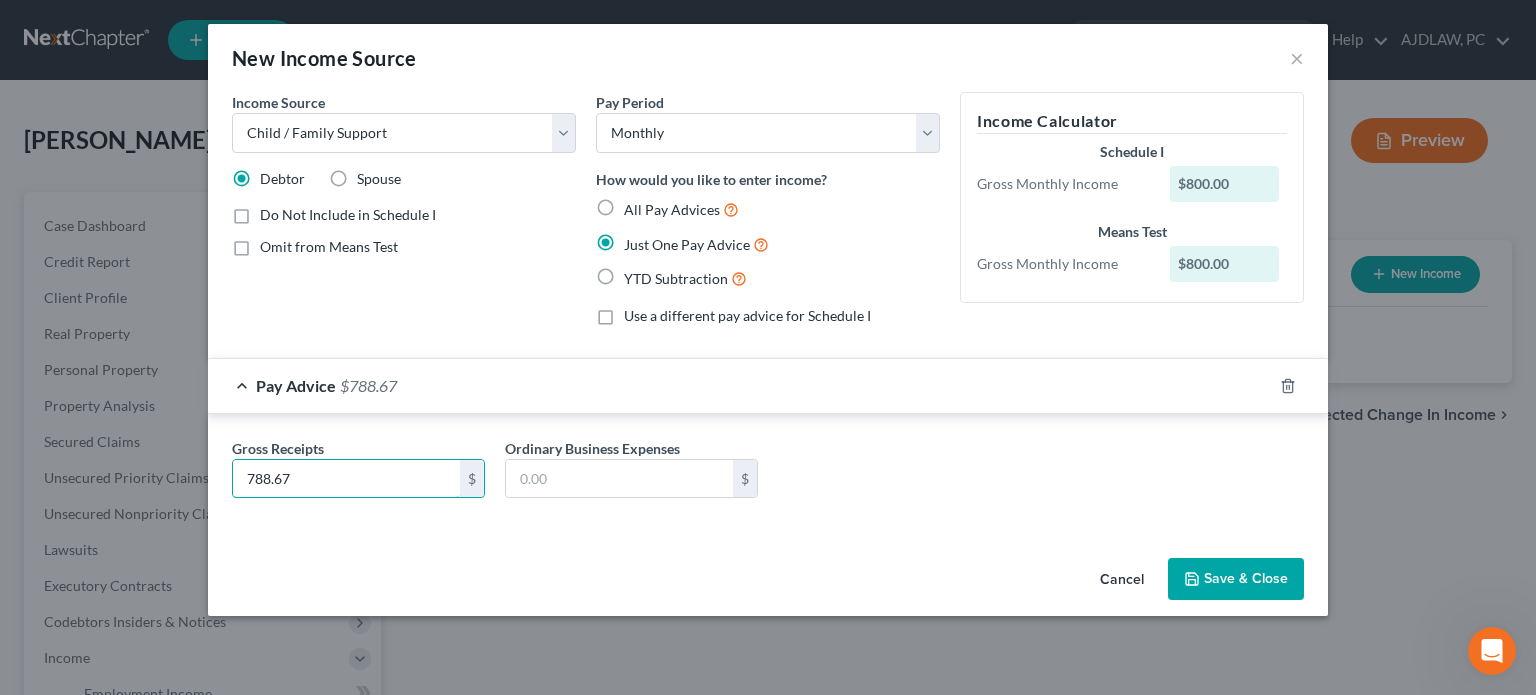 type on "788.67" 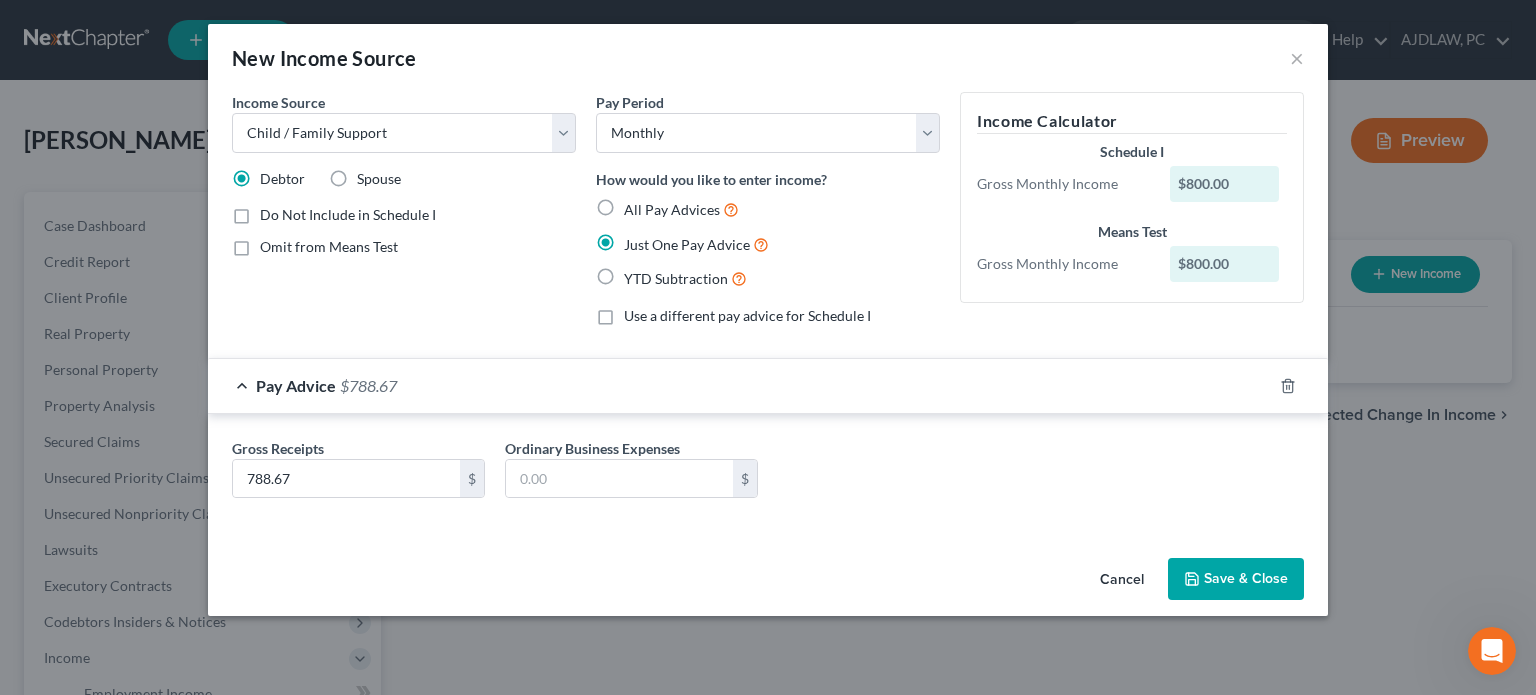 click on "Save & Close" at bounding box center [1236, 579] 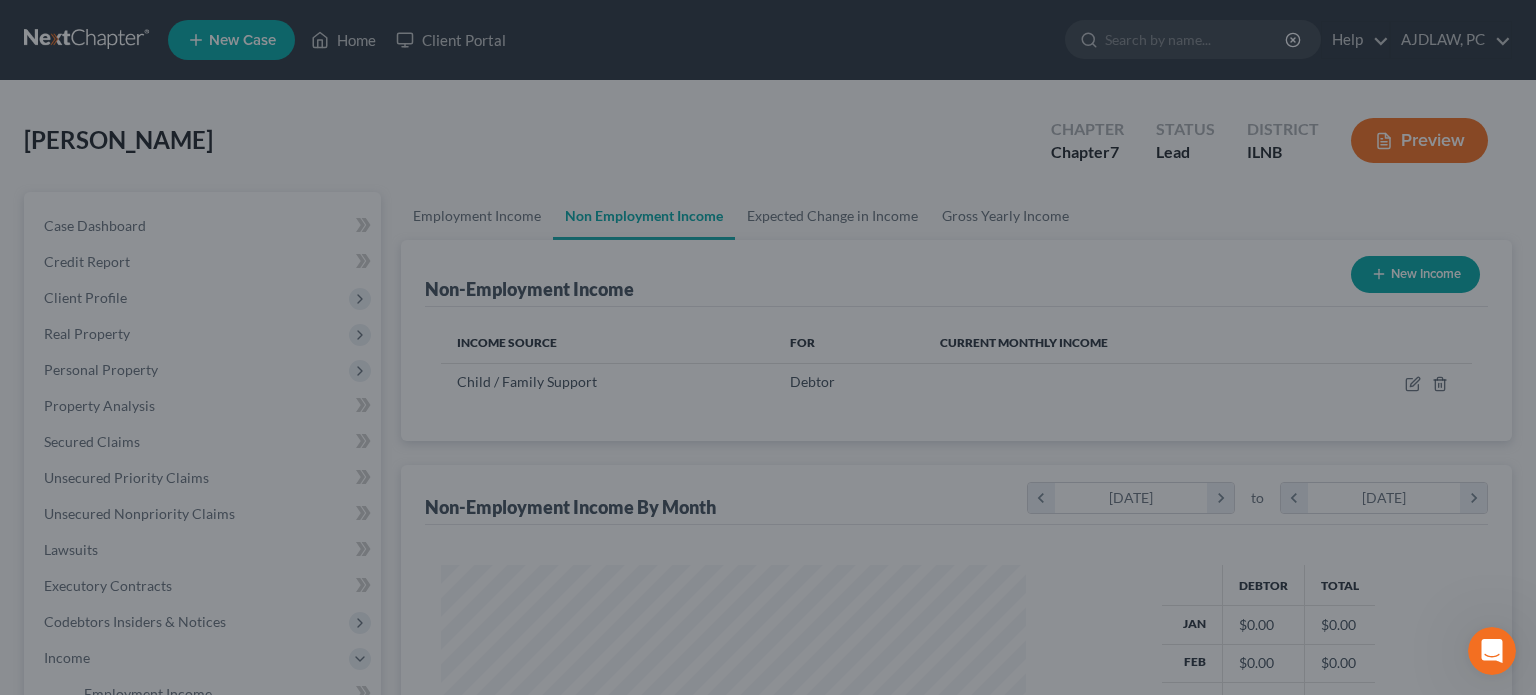 scroll, scrollTop: 999643, scrollLeft: 999375, axis: both 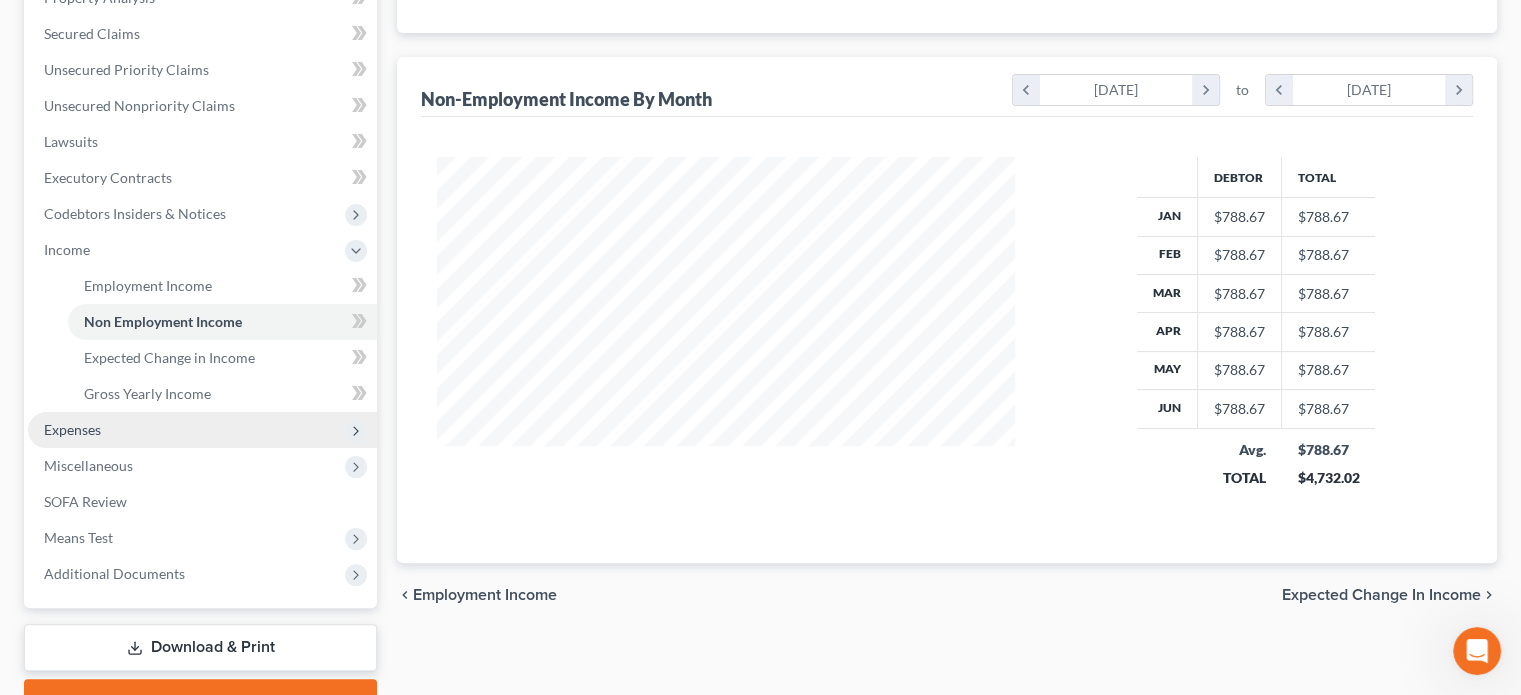 click on "Expenses" at bounding box center (202, 430) 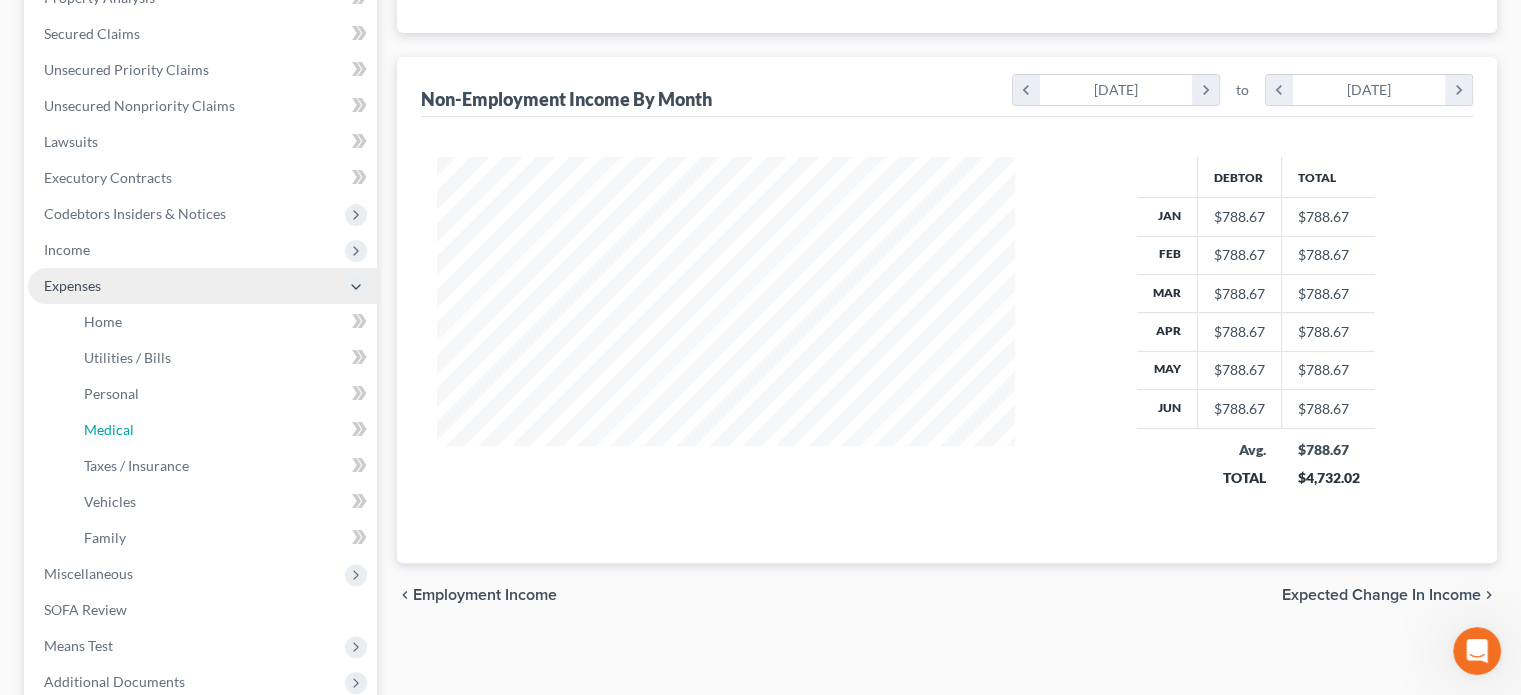 click on "Medical" at bounding box center (222, 430) 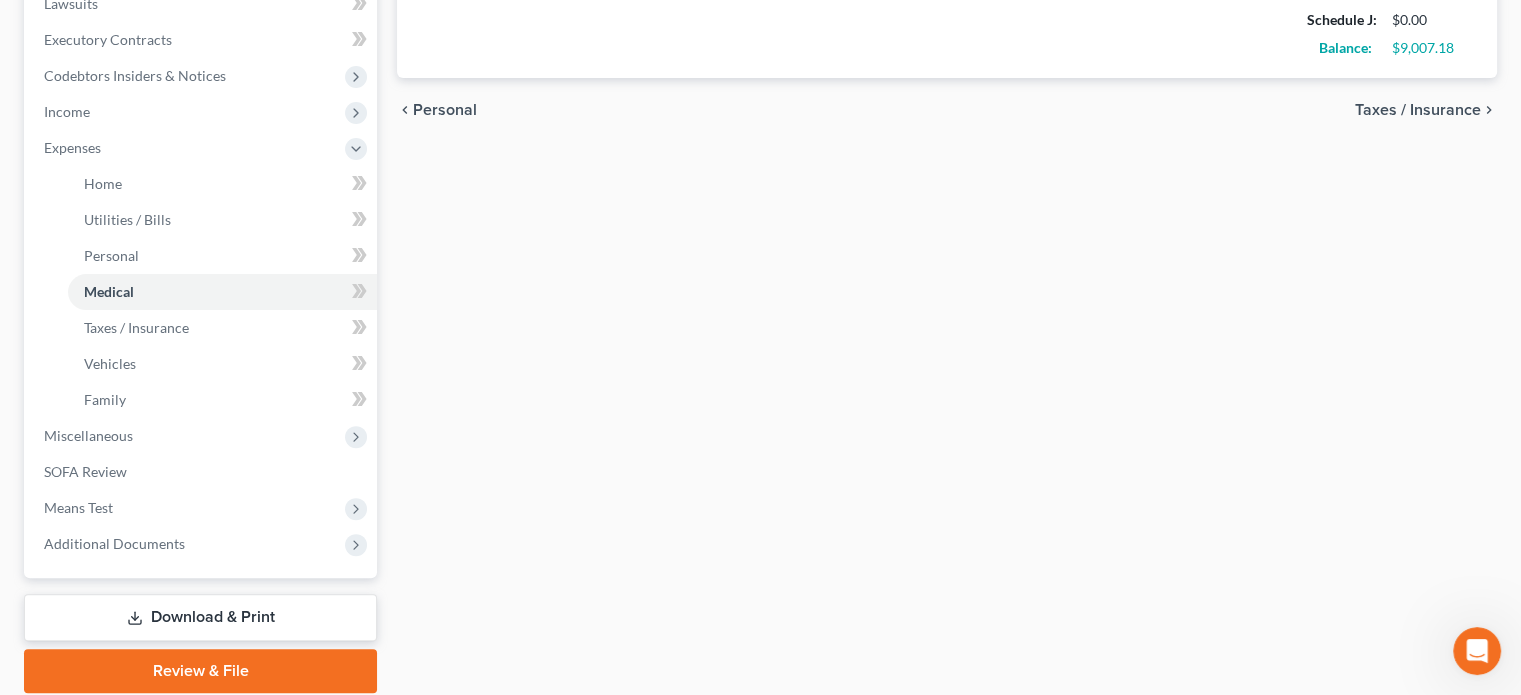 scroll, scrollTop: 547, scrollLeft: 0, axis: vertical 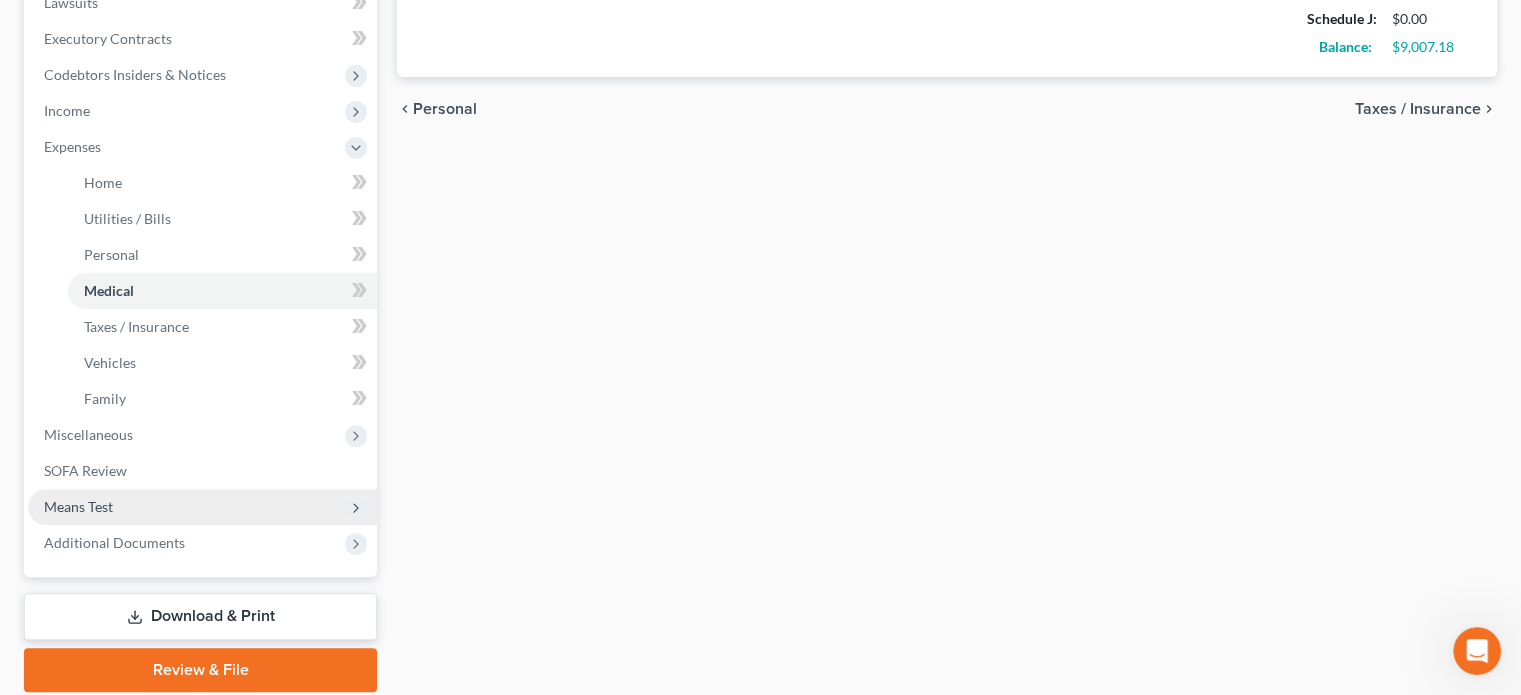 click on "Means Test" at bounding box center (78, 506) 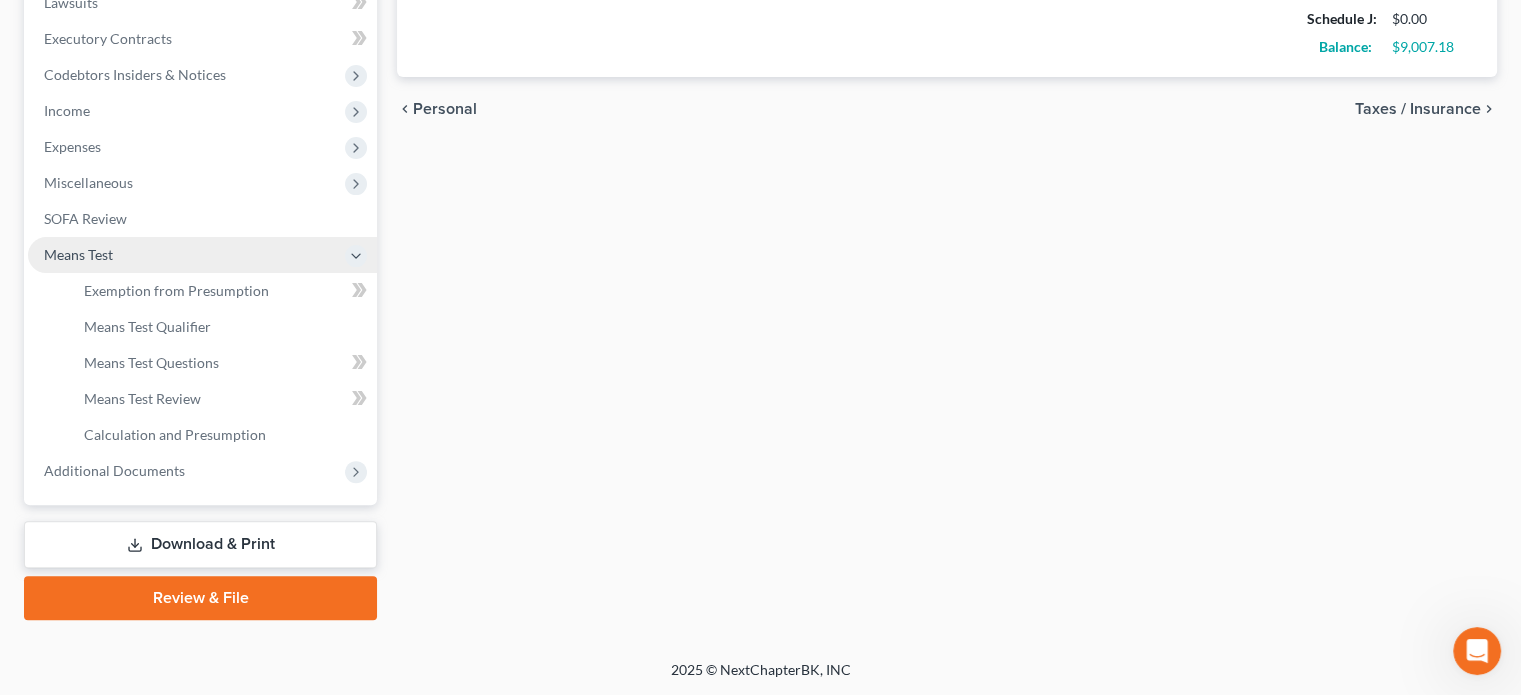 scroll, scrollTop: 546, scrollLeft: 0, axis: vertical 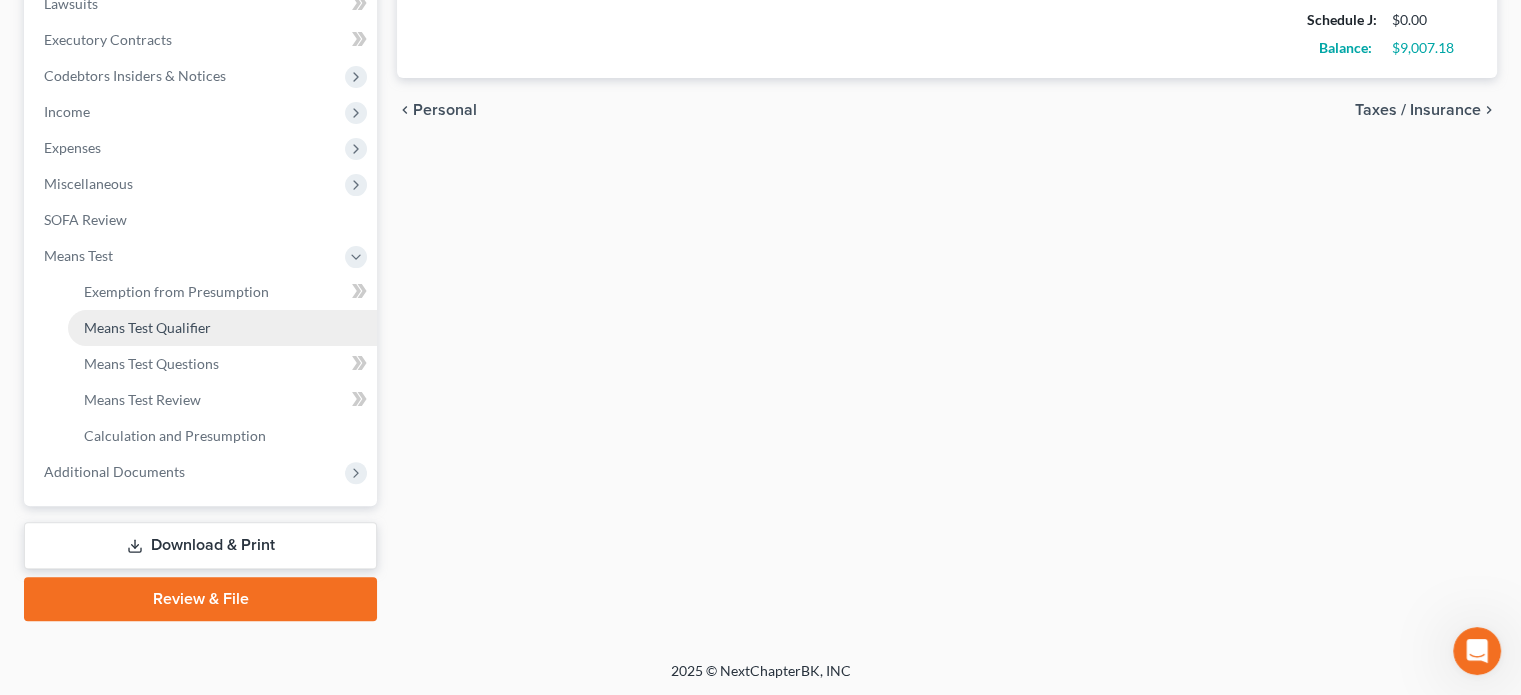 click on "Means Test Qualifier" at bounding box center [147, 327] 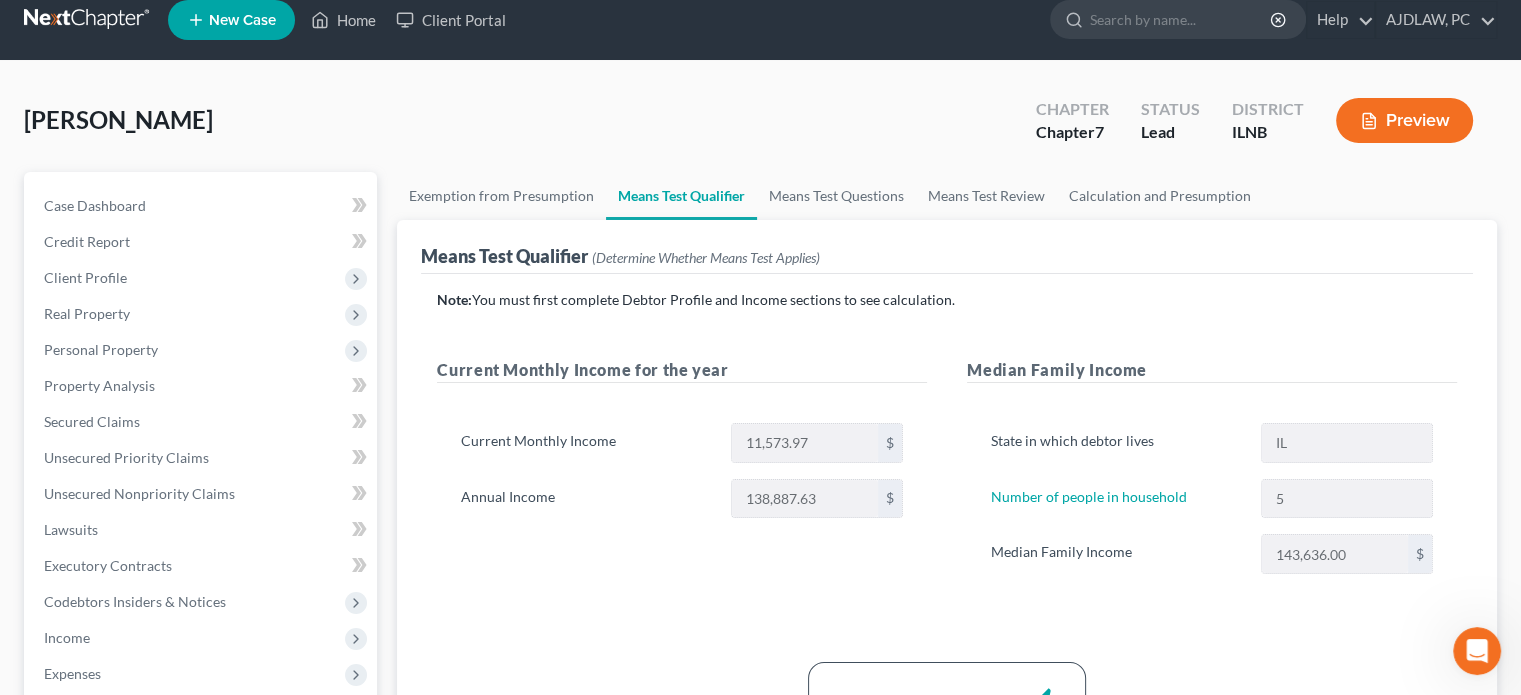 scroll, scrollTop: 18, scrollLeft: 0, axis: vertical 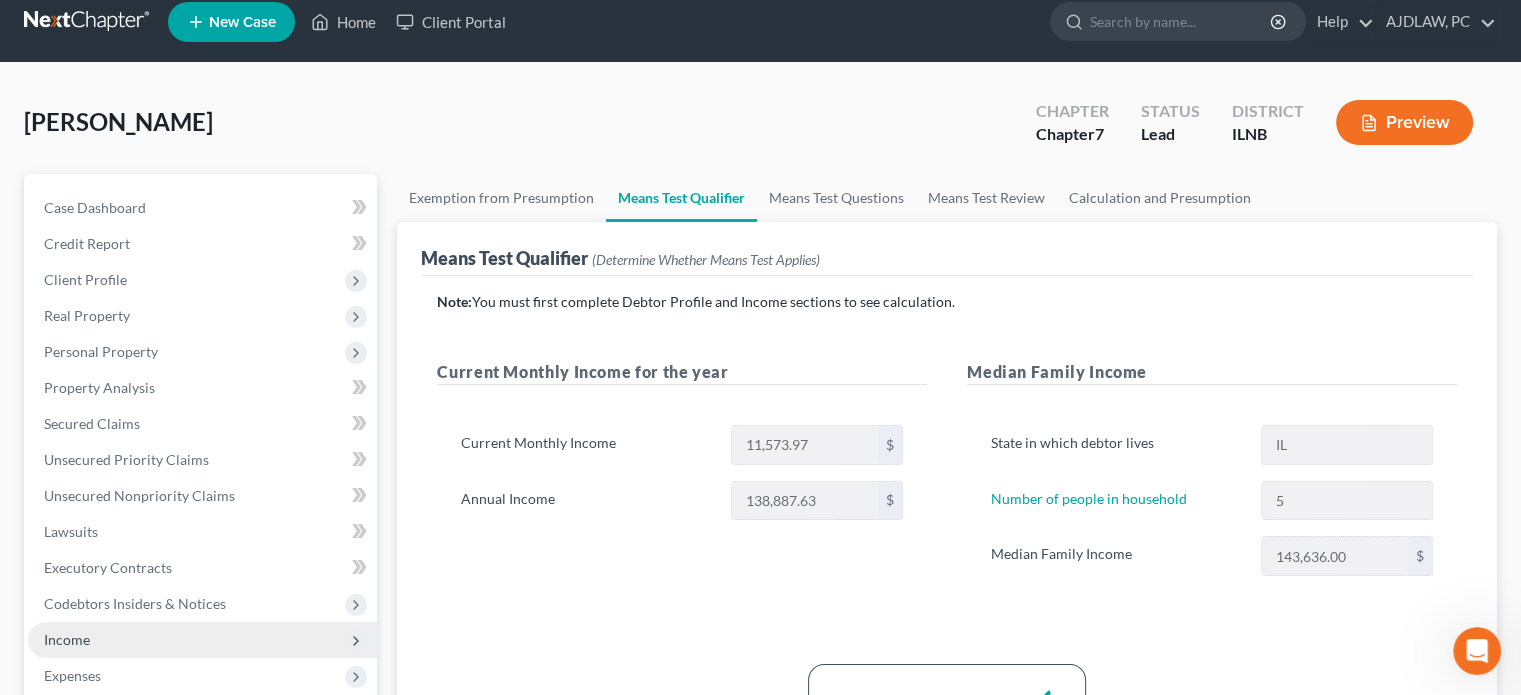 click on "Income" at bounding box center [202, 640] 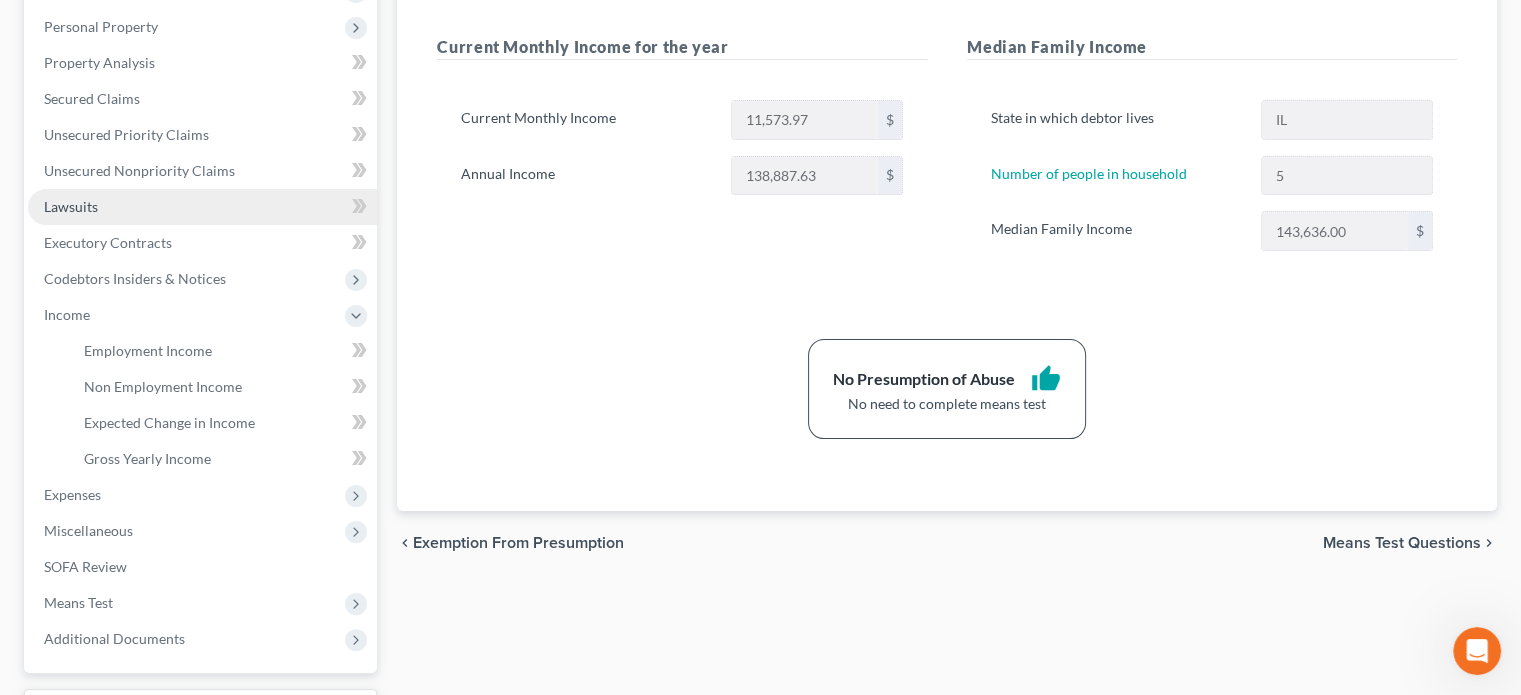scroll, scrollTop: 352, scrollLeft: 0, axis: vertical 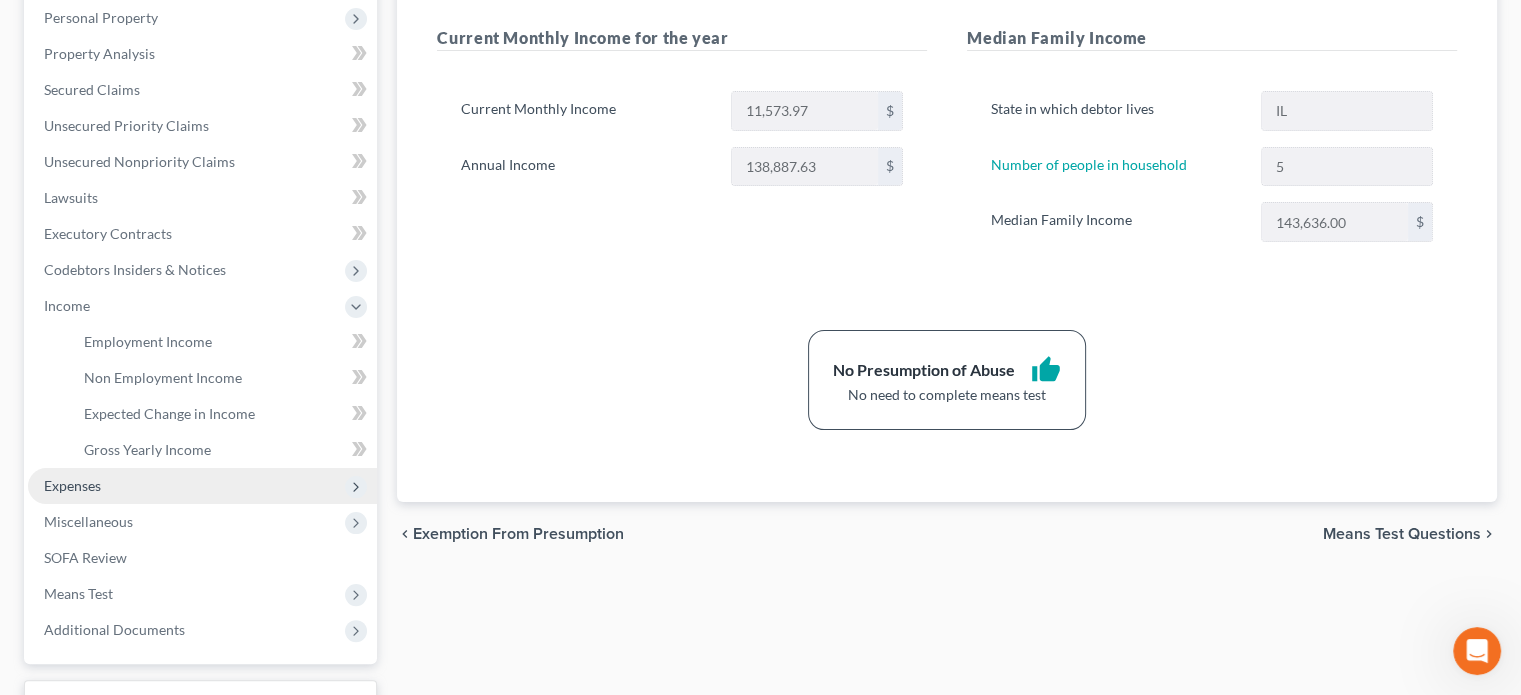 click on "Expenses" at bounding box center [202, 486] 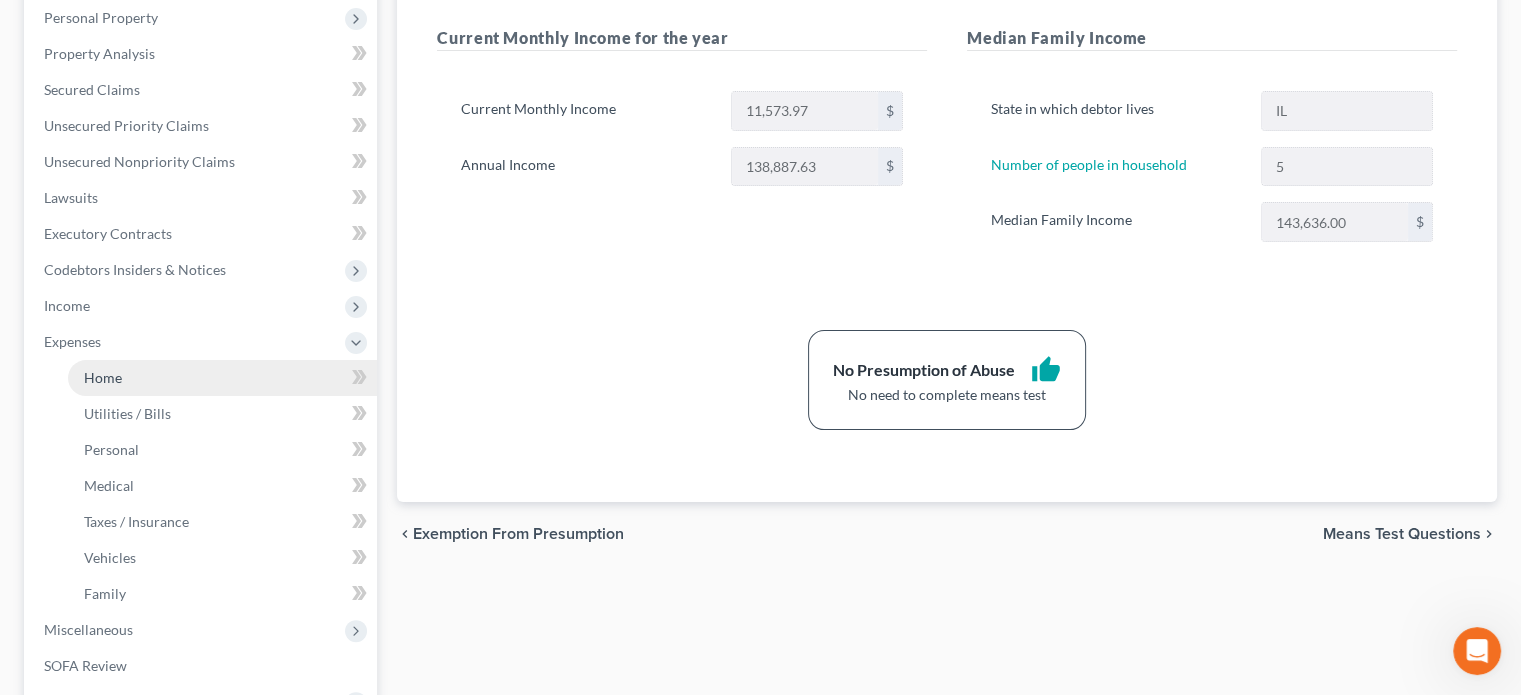 click on "Home" at bounding box center [222, 378] 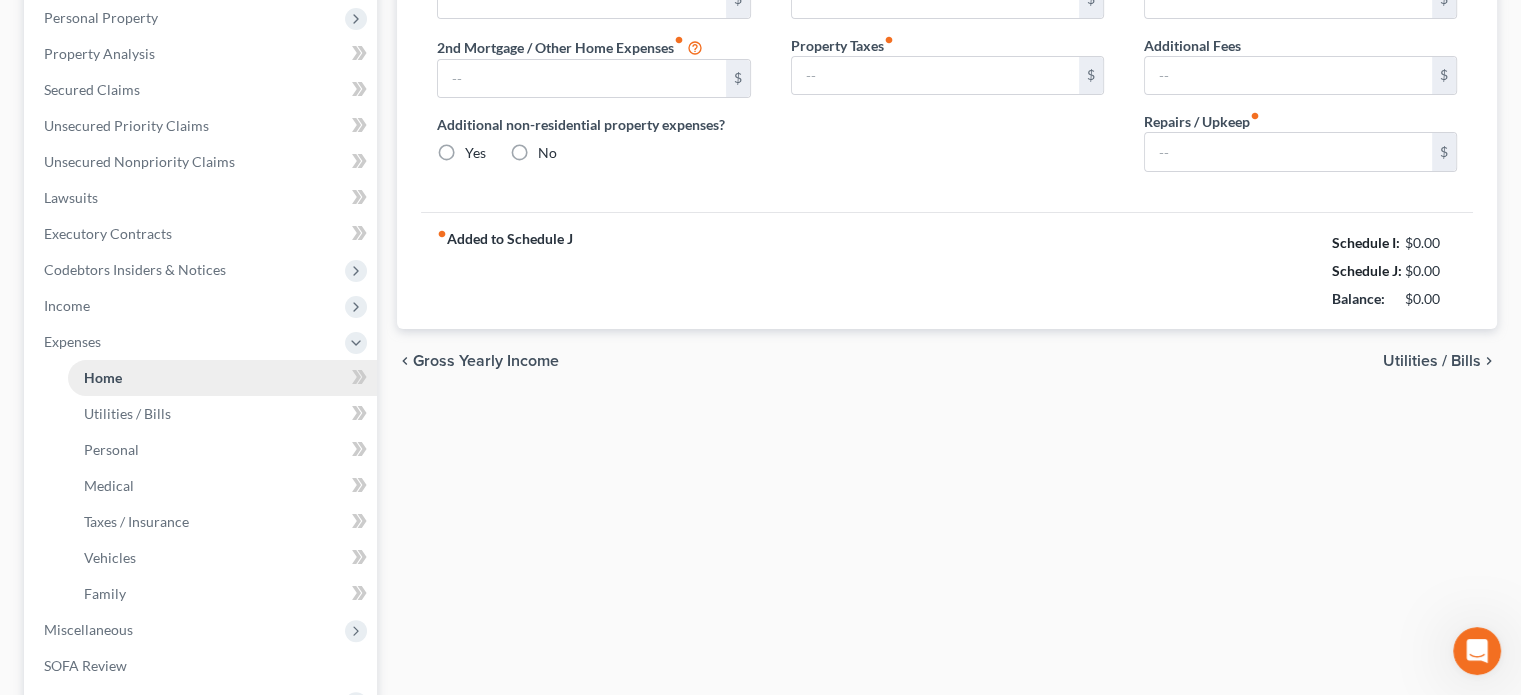 scroll, scrollTop: 271, scrollLeft: 0, axis: vertical 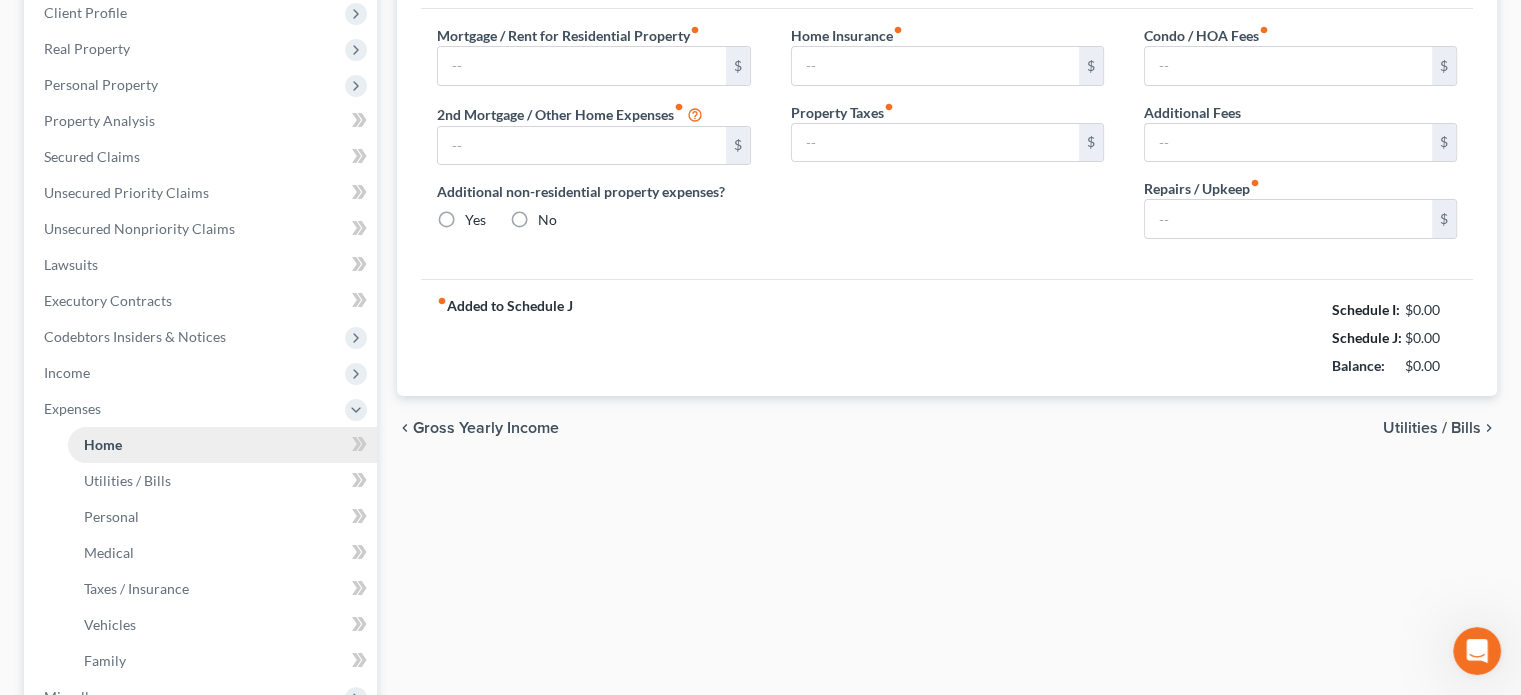 type on "0.00" 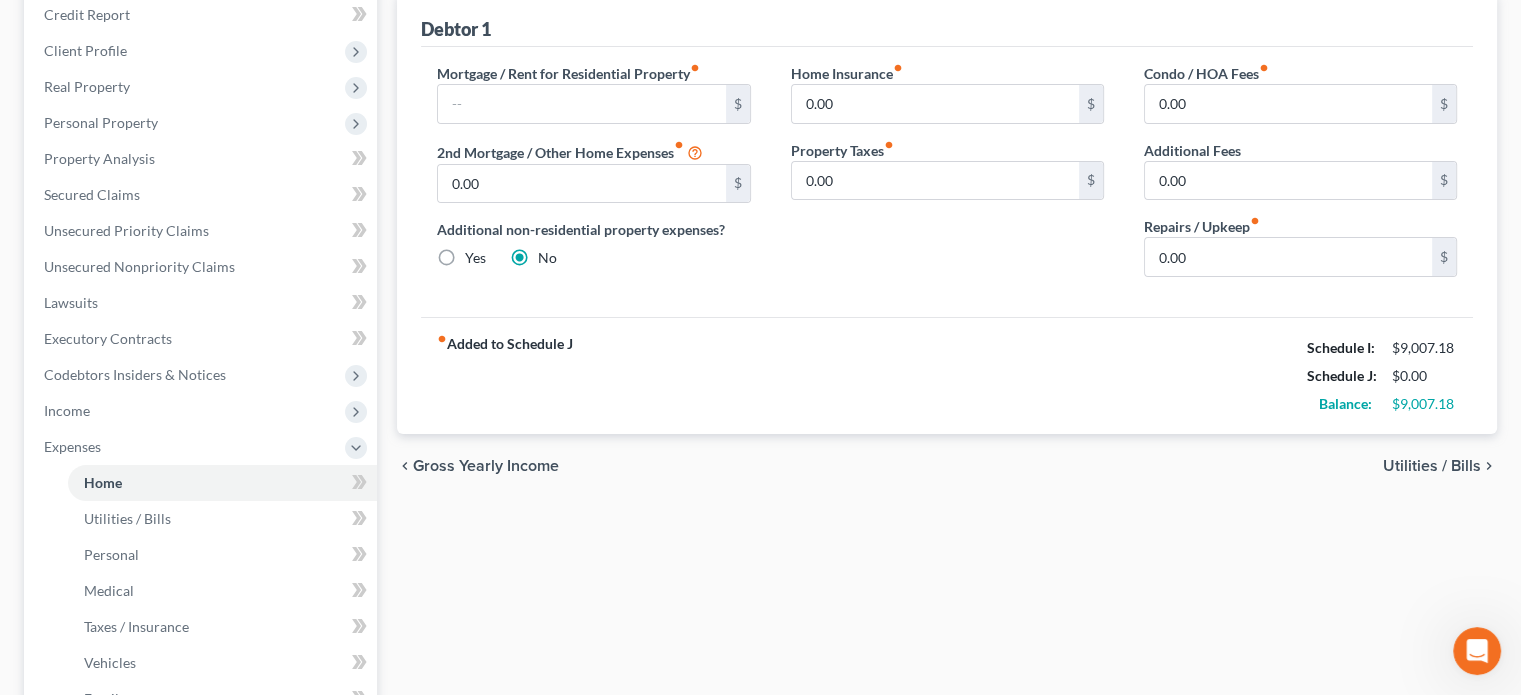 scroll, scrollTop: 227, scrollLeft: 0, axis: vertical 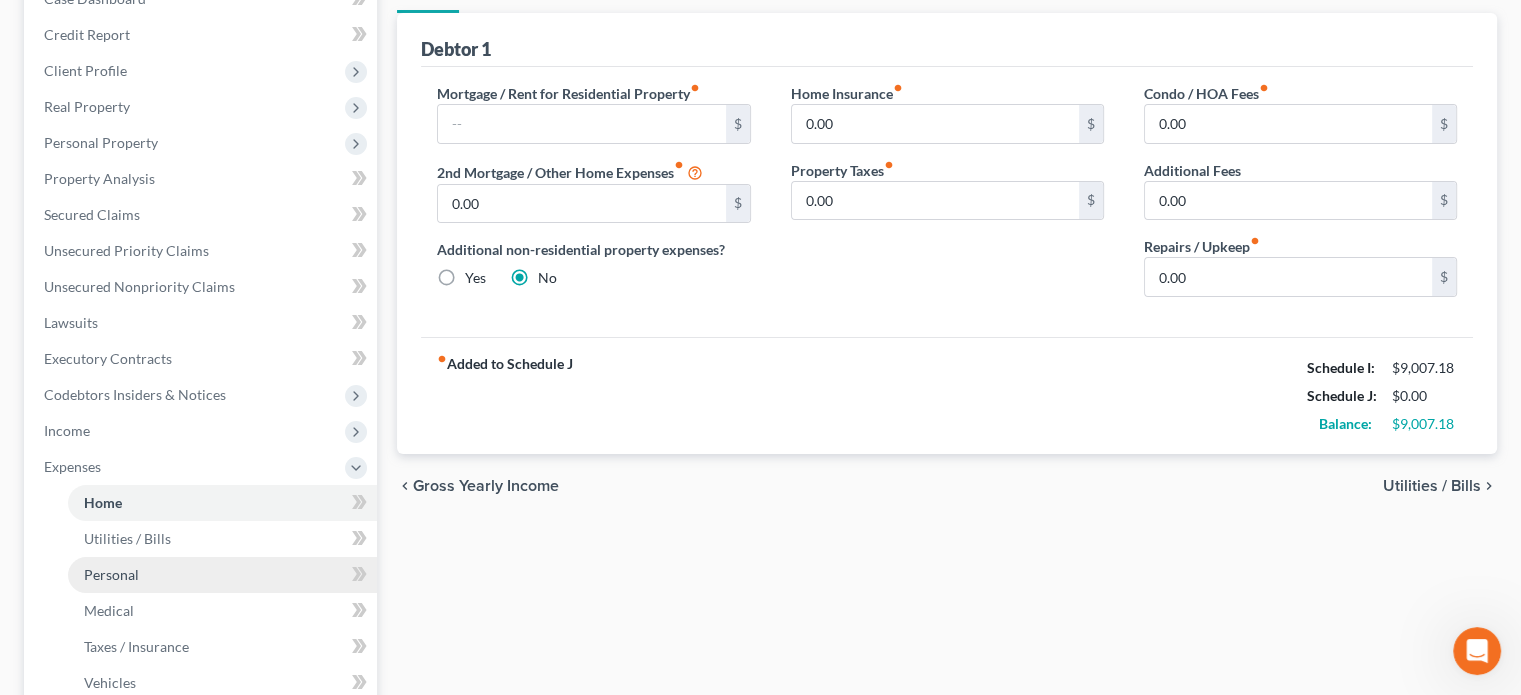 click on "Personal" at bounding box center [222, 575] 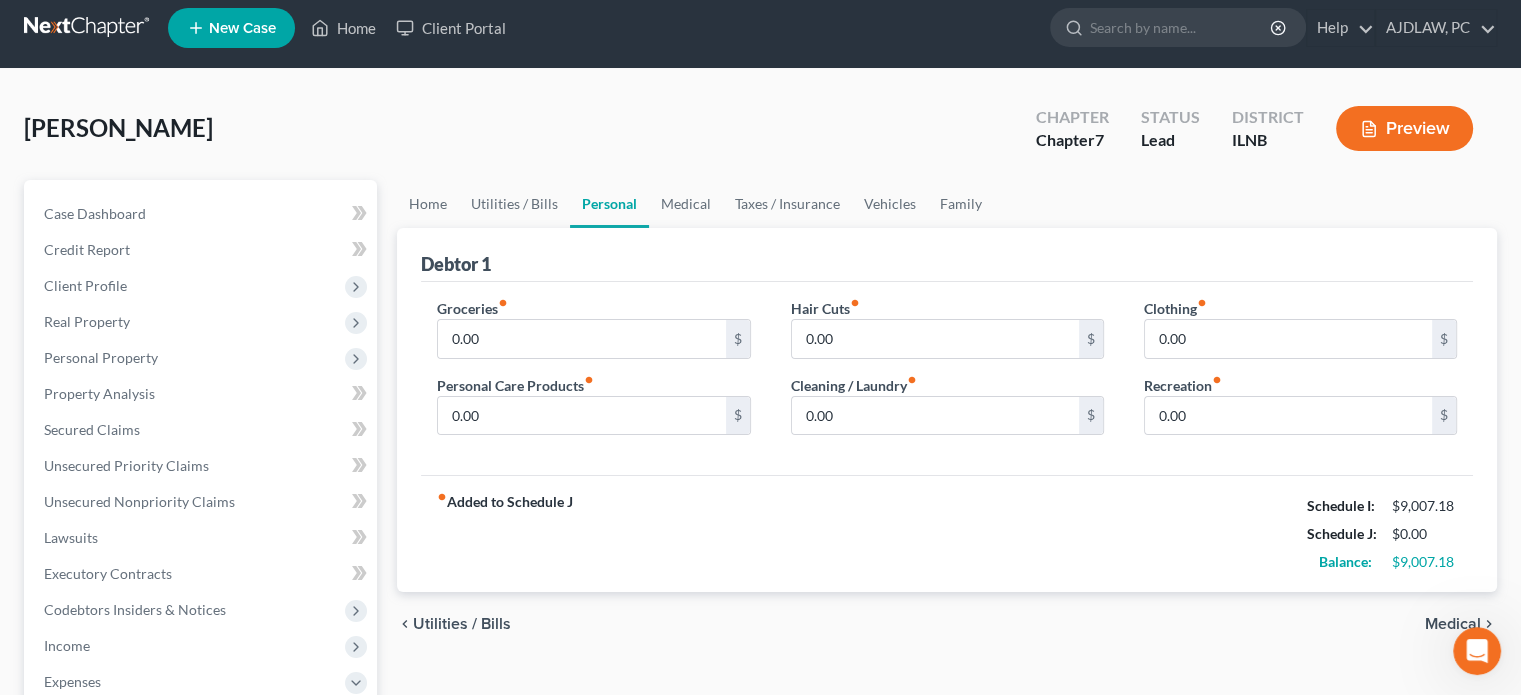scroll, scrollTop: 0, scrollLeft: 0, axis: both 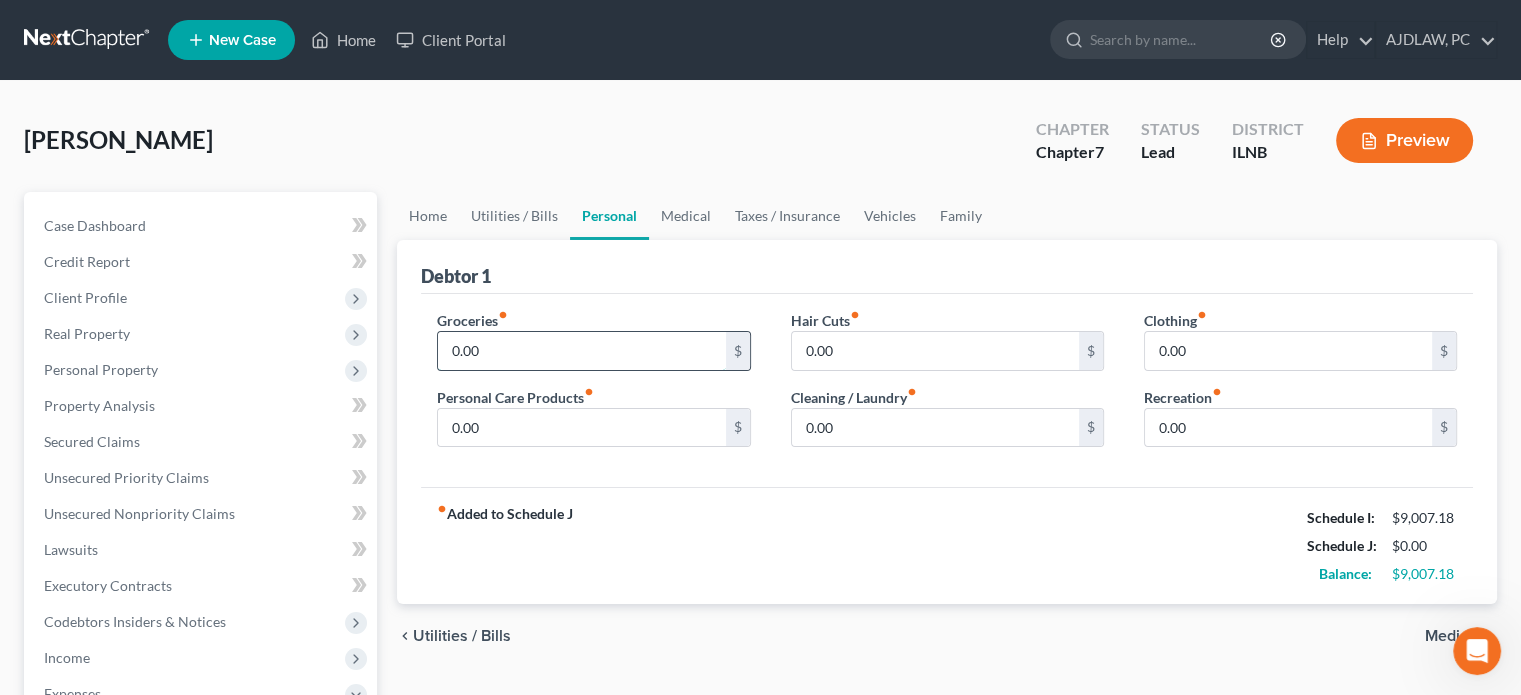 click on "0.00" at bounding box center [581, 351] 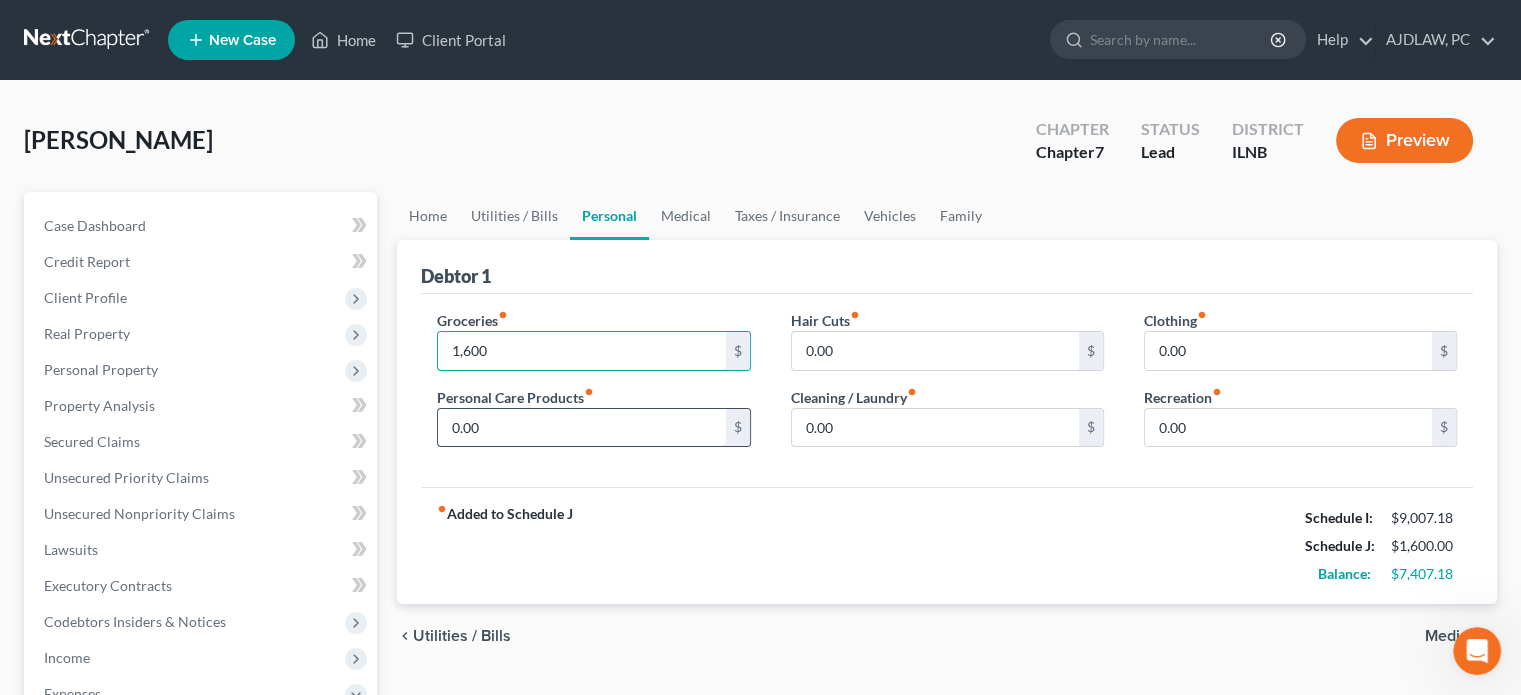 type on "1,600" 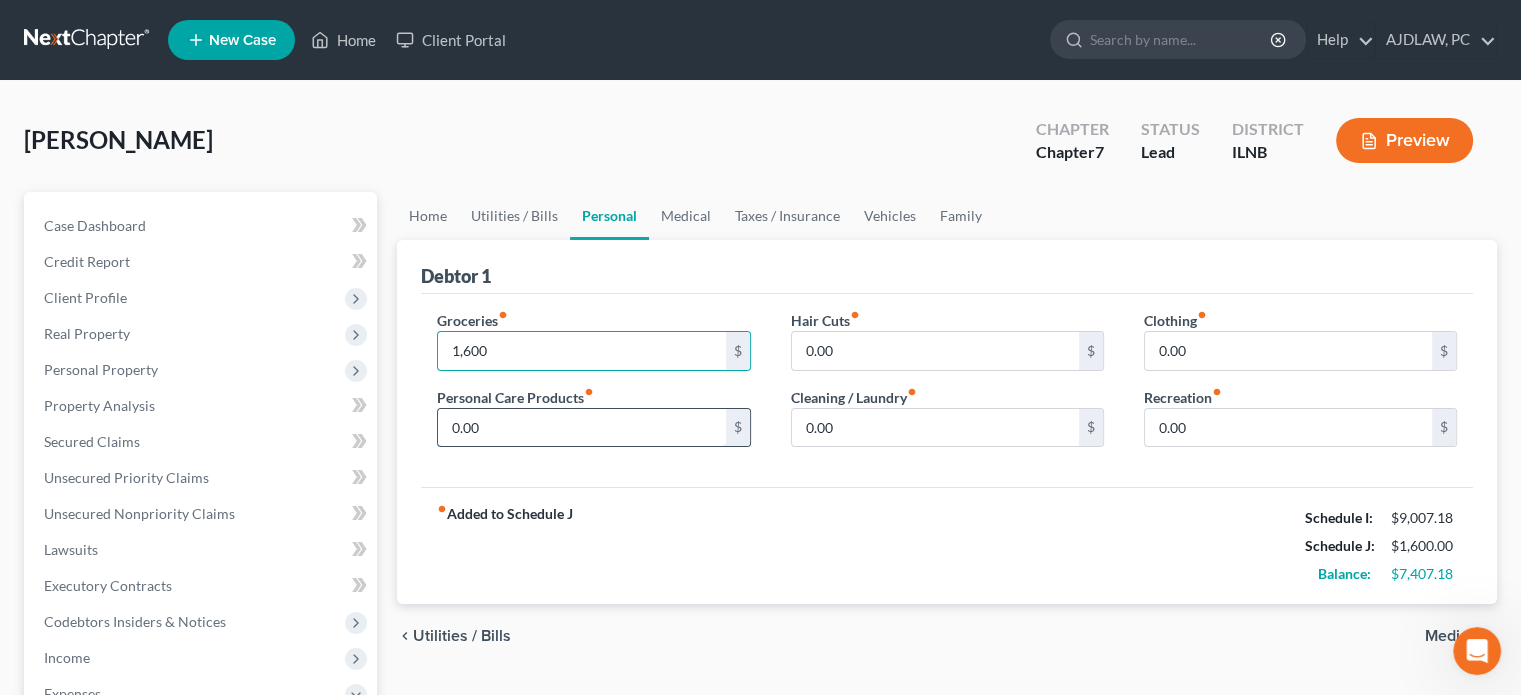click on "0.00" at bounding box center [581, 428] 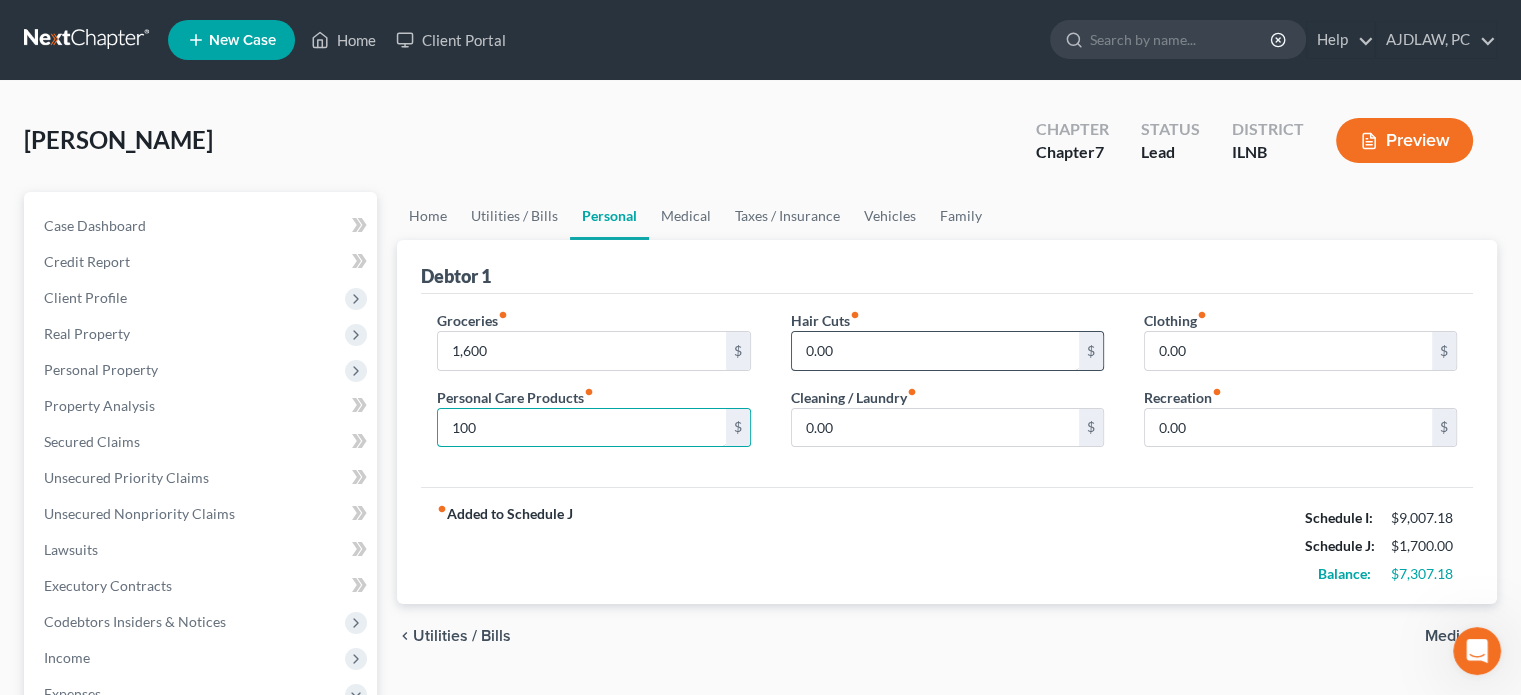 type on "100" 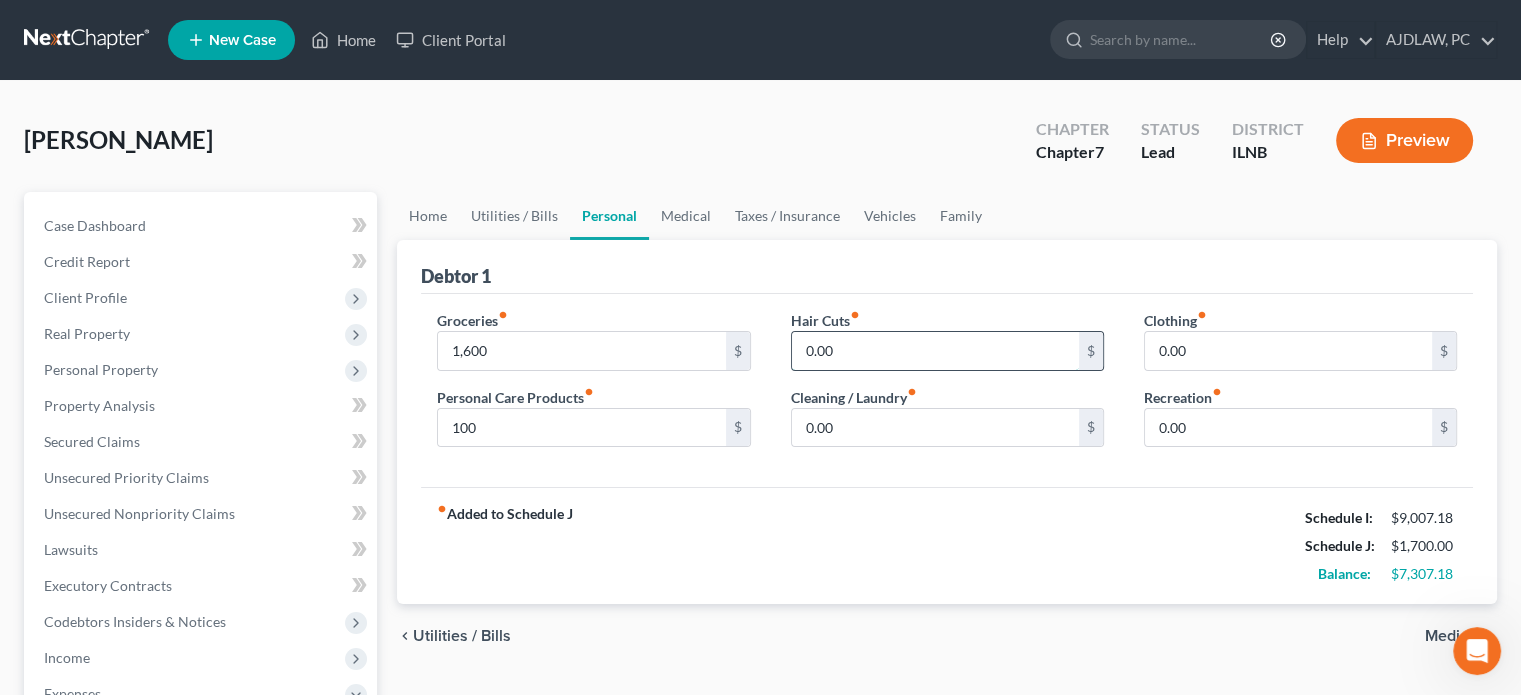 click on "0.00" at bounding box center (935, 351) 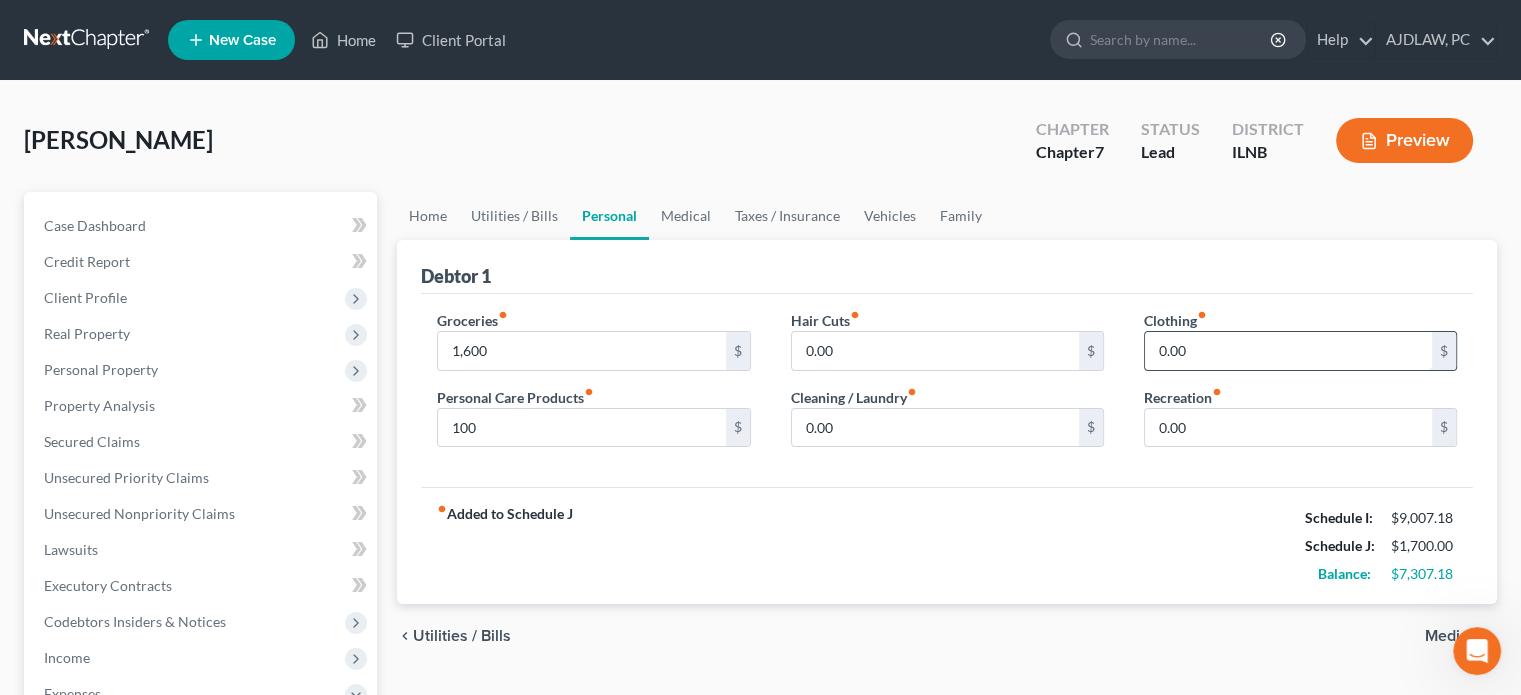 click on "0.00" at bounding box center (1288, 351) 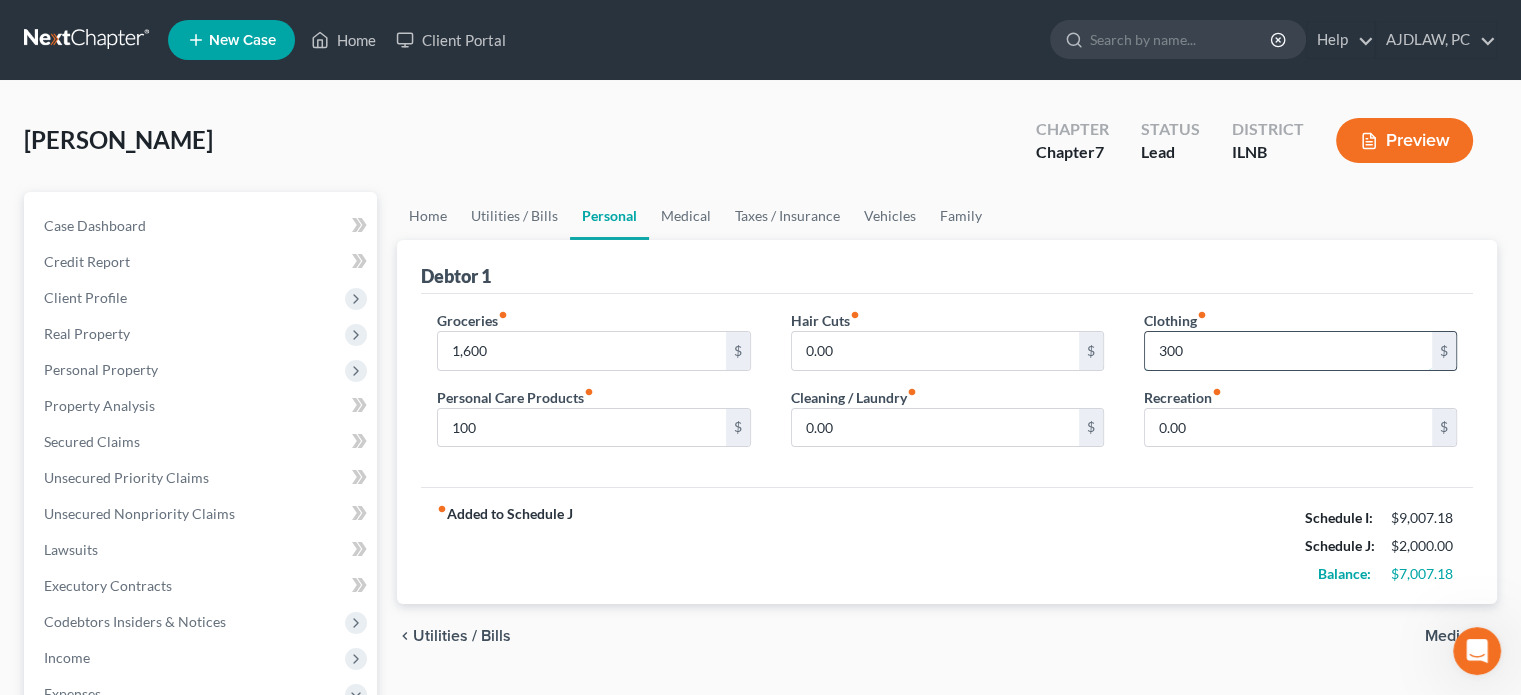 type on "300" 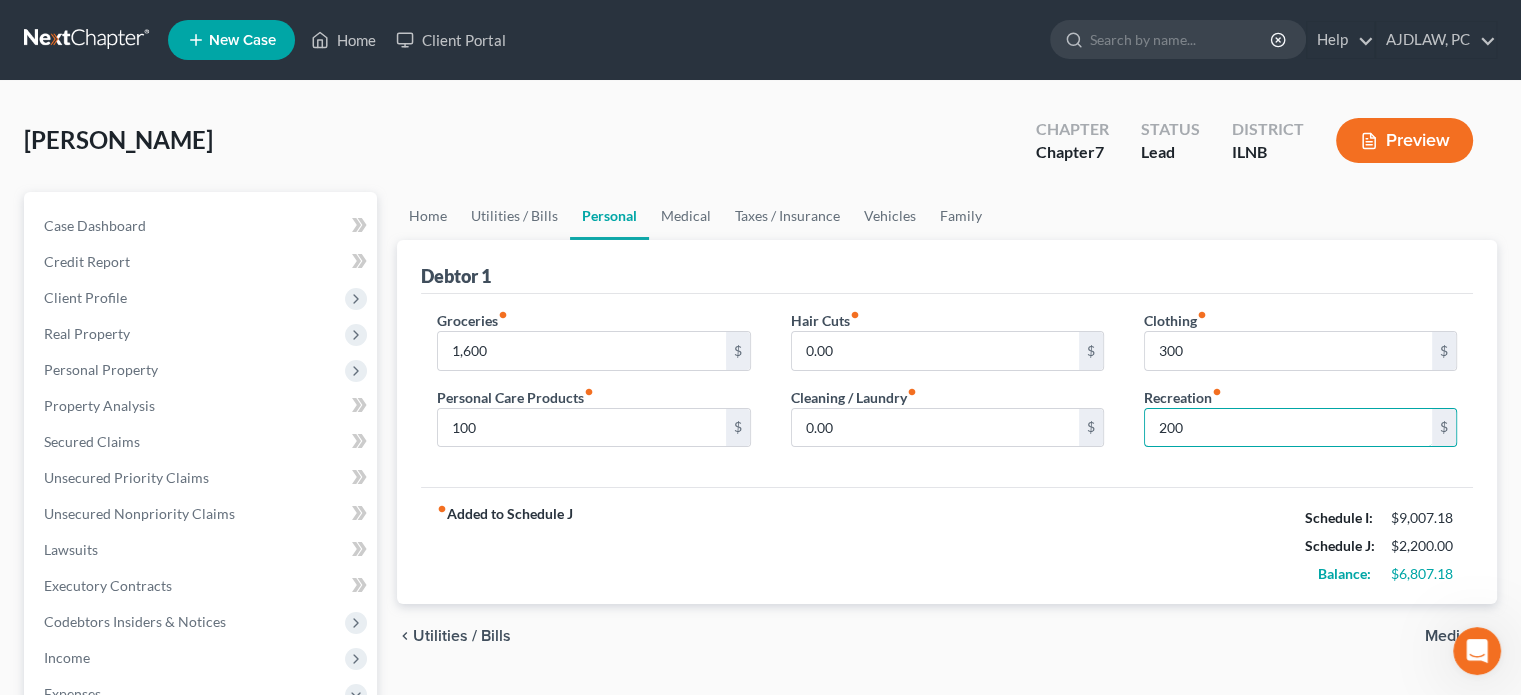 type on "200" 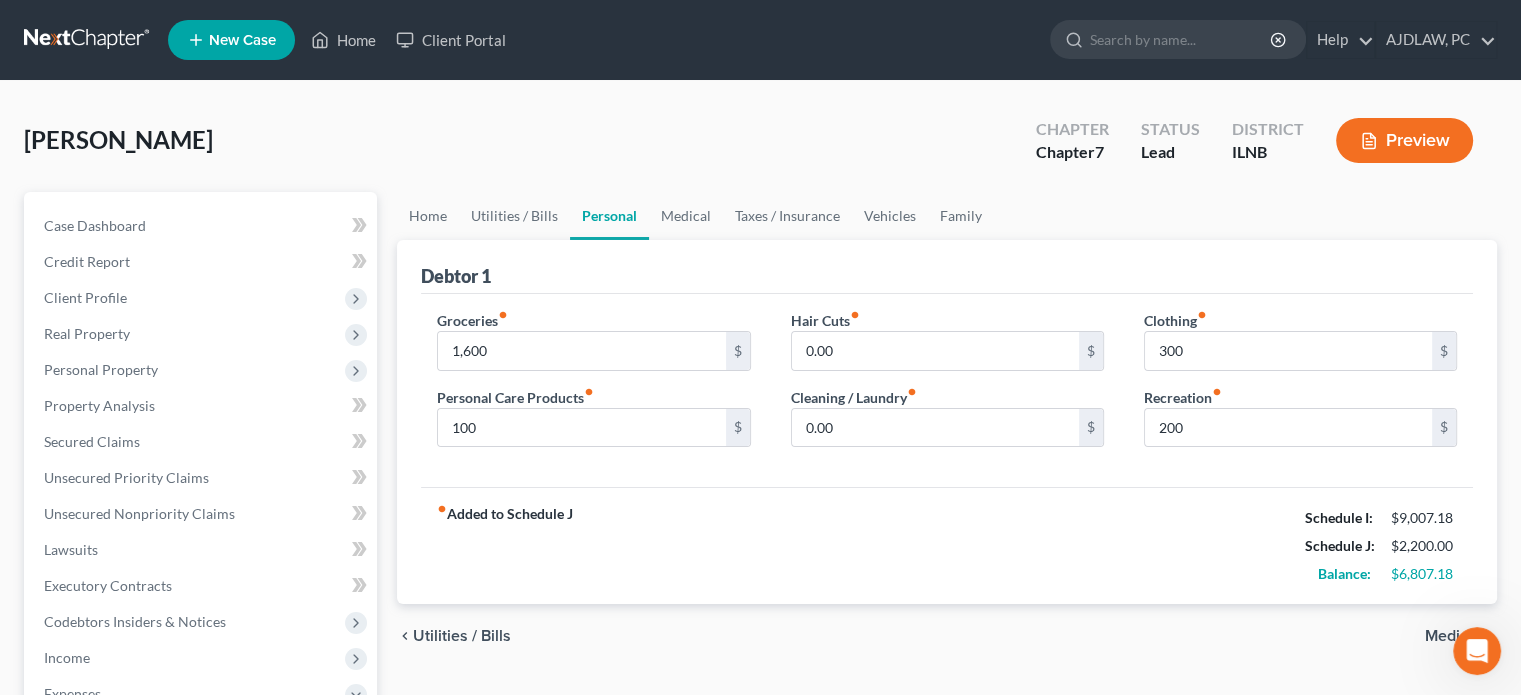 click on "fiber_manual_record  Added to Schedule J Schedule I: $9,007.18 Schedule J: $2,200.00 Balance: $6,807.18" at bounding box center [947, 545] 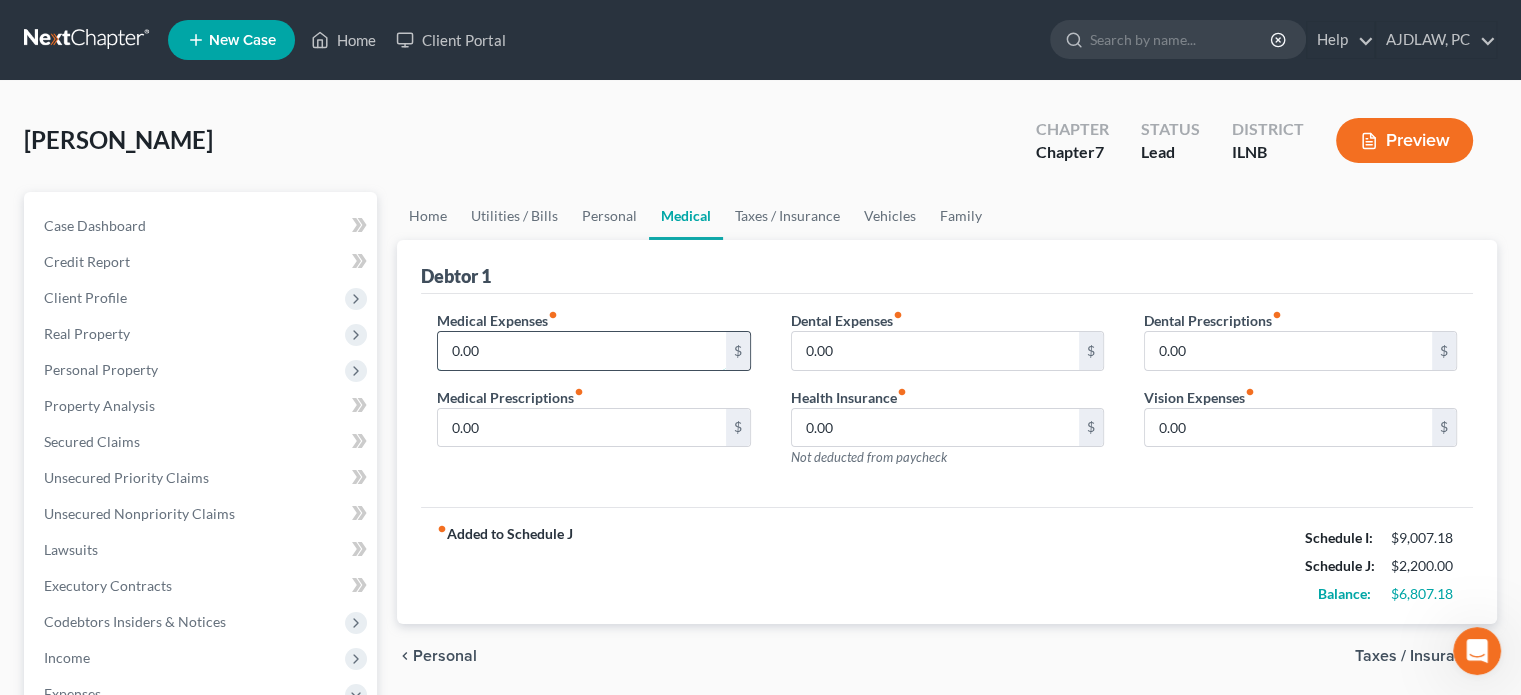 click on "0.00" at bounding box center (581, 351) 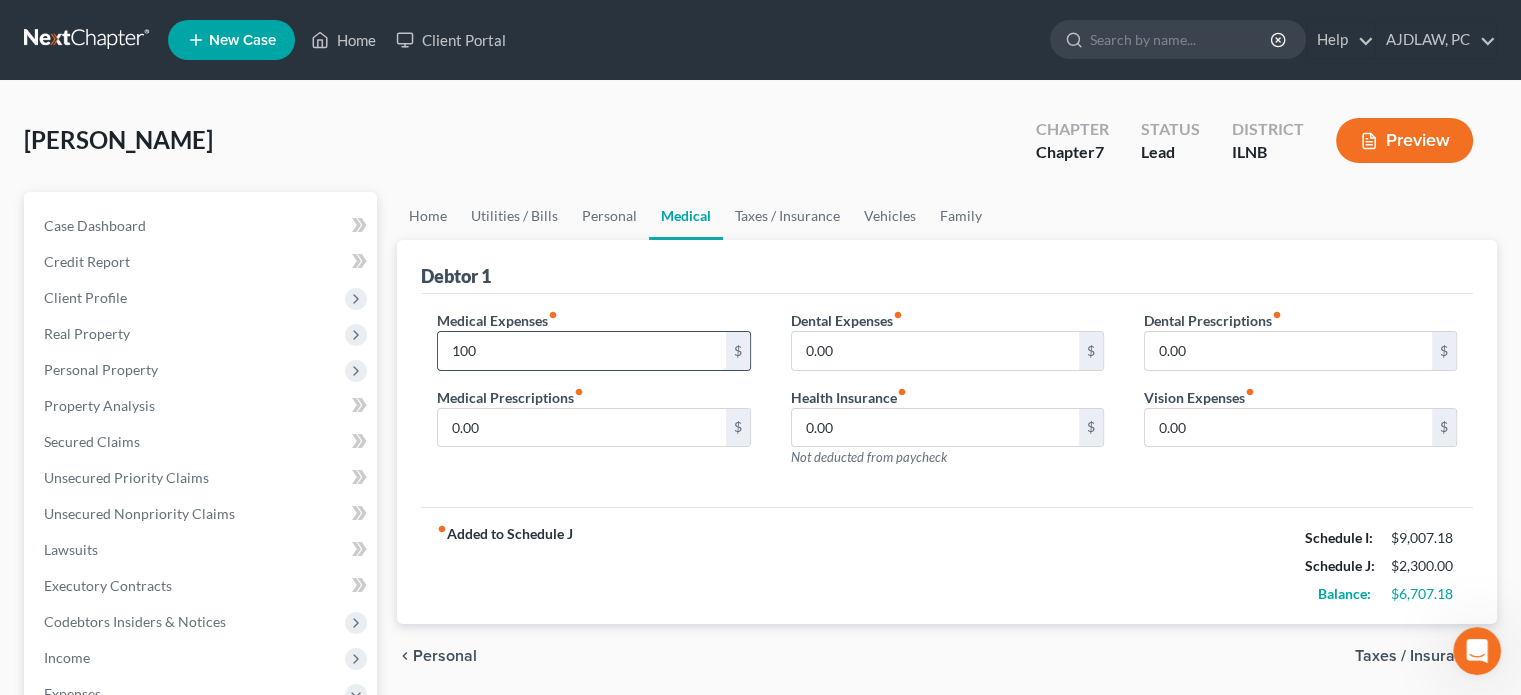 type on "100" 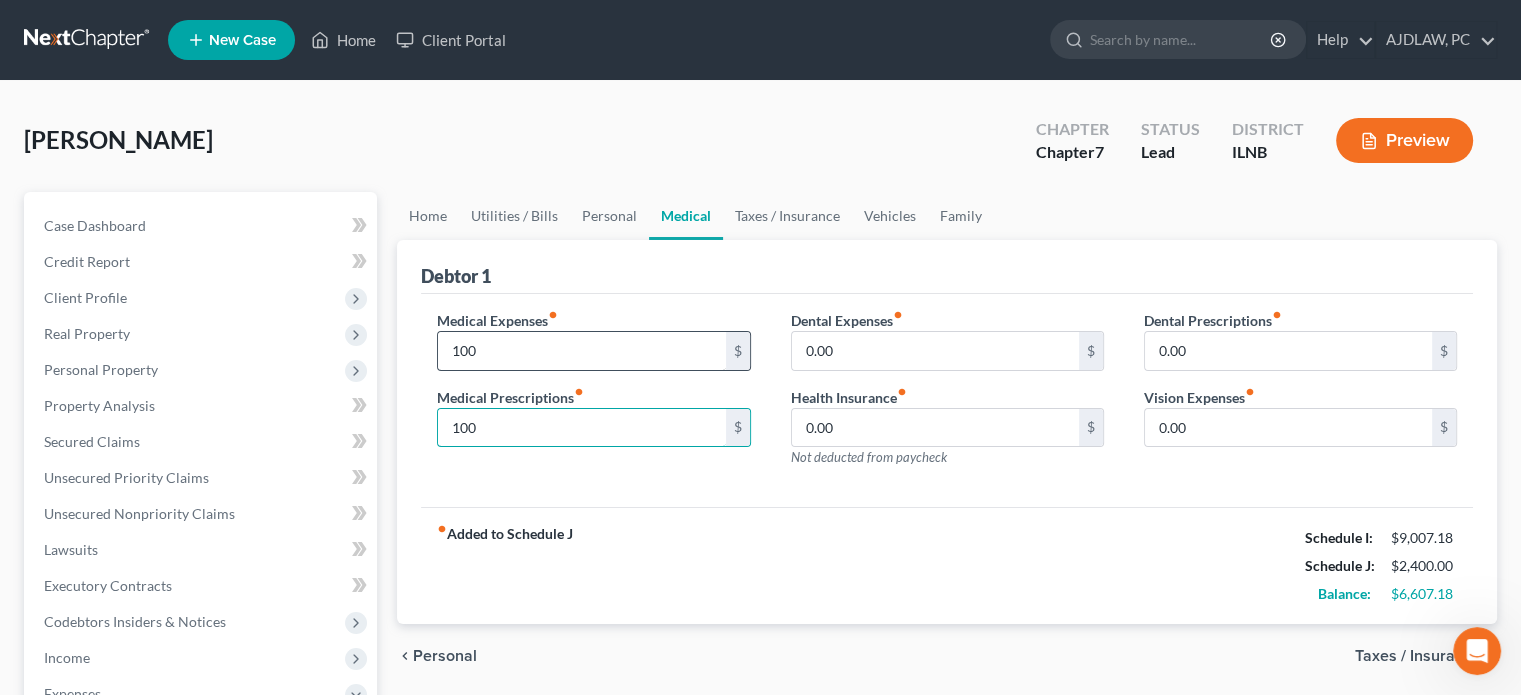 type on "100" 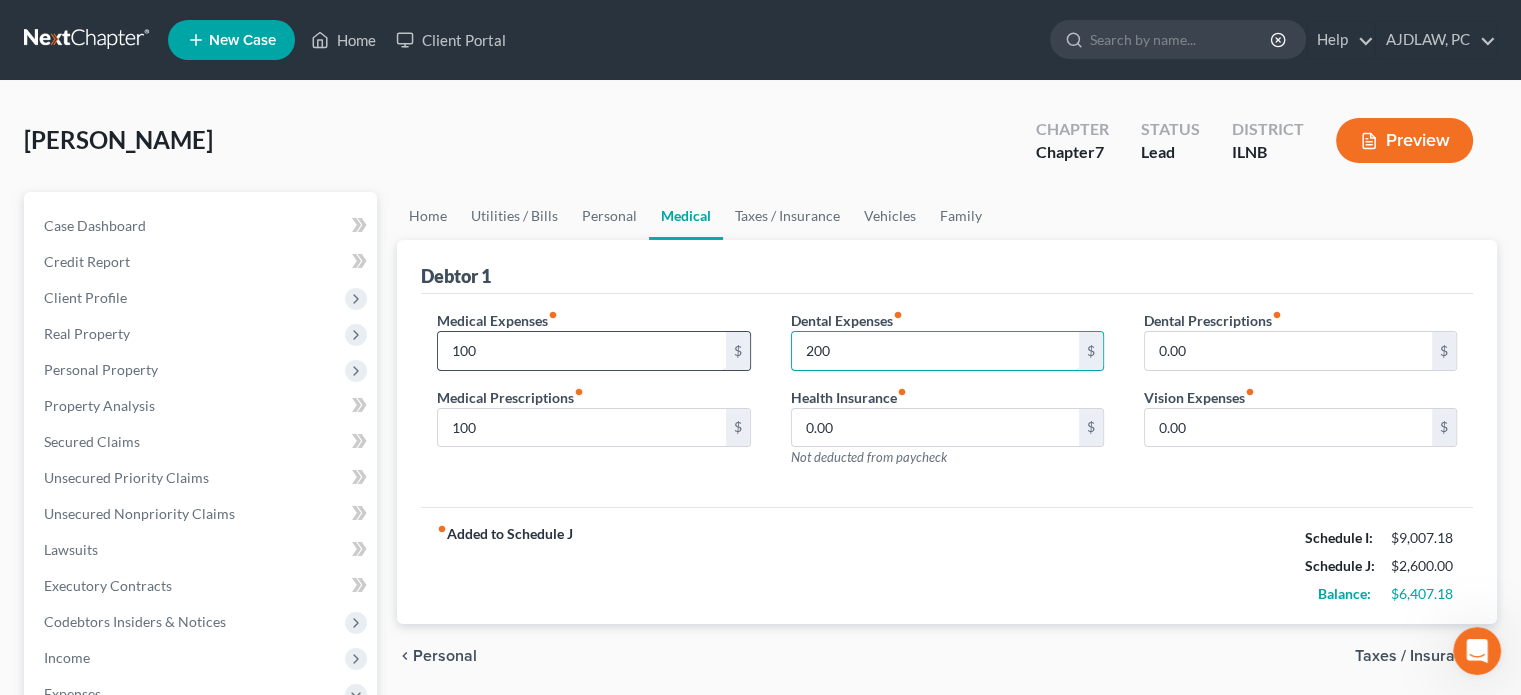 type on "200" 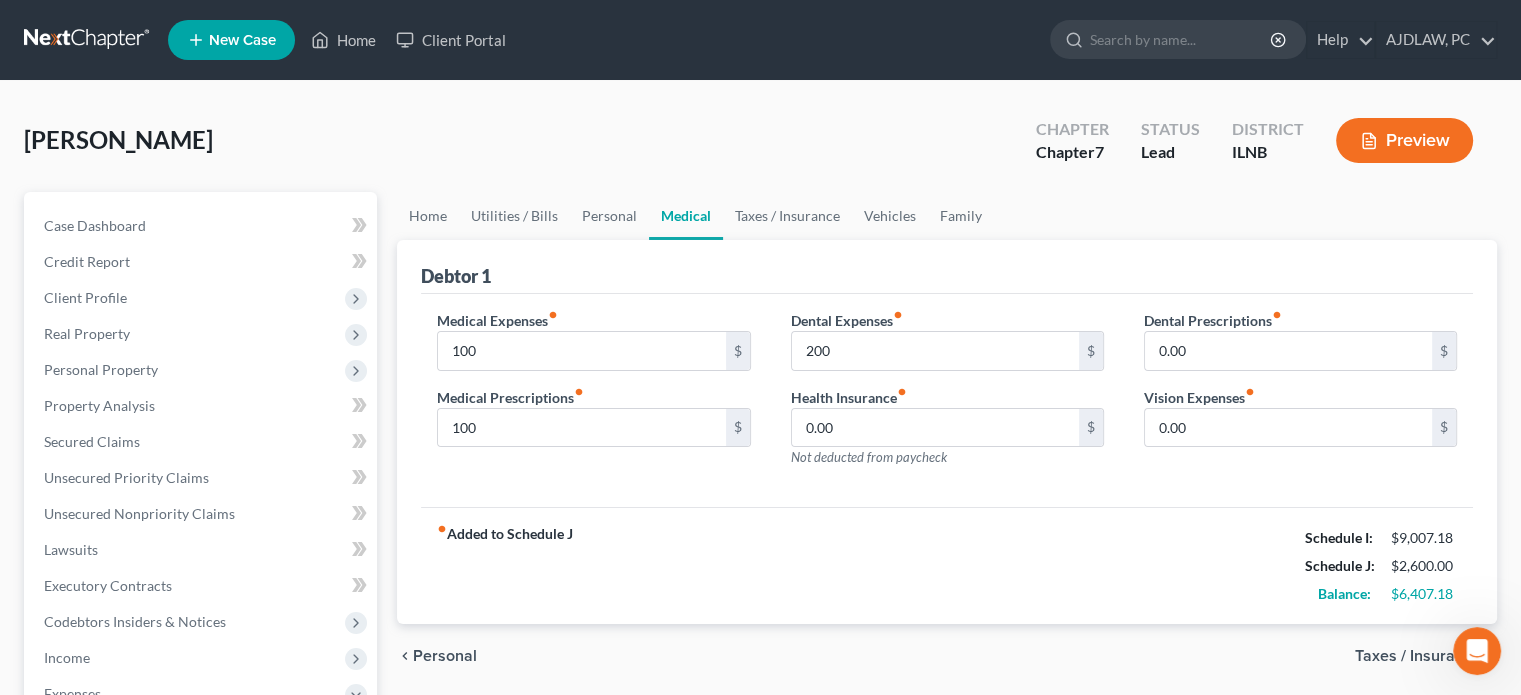 click on "Taxes / Insurance" at bounding box center (1418, 656) 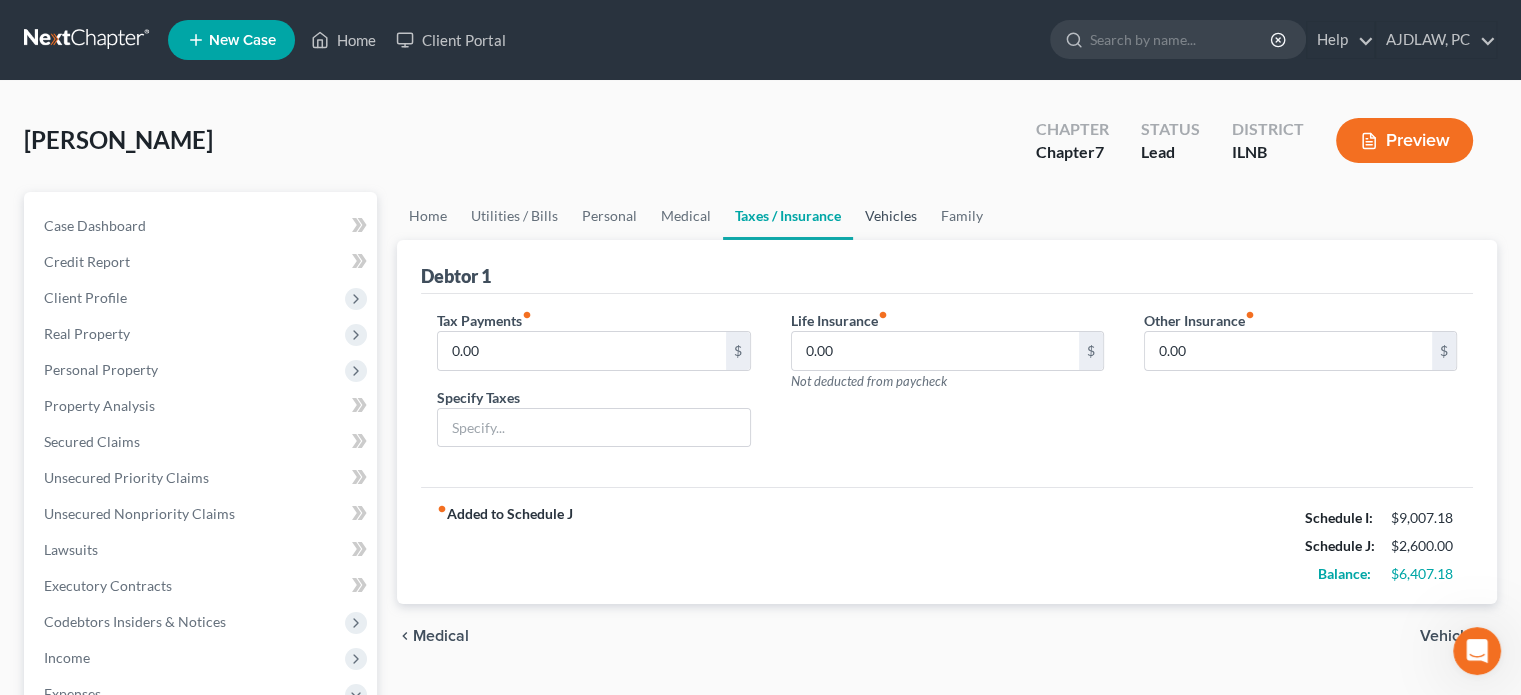 click on "Vehicles" at bounding box center [891, 216] 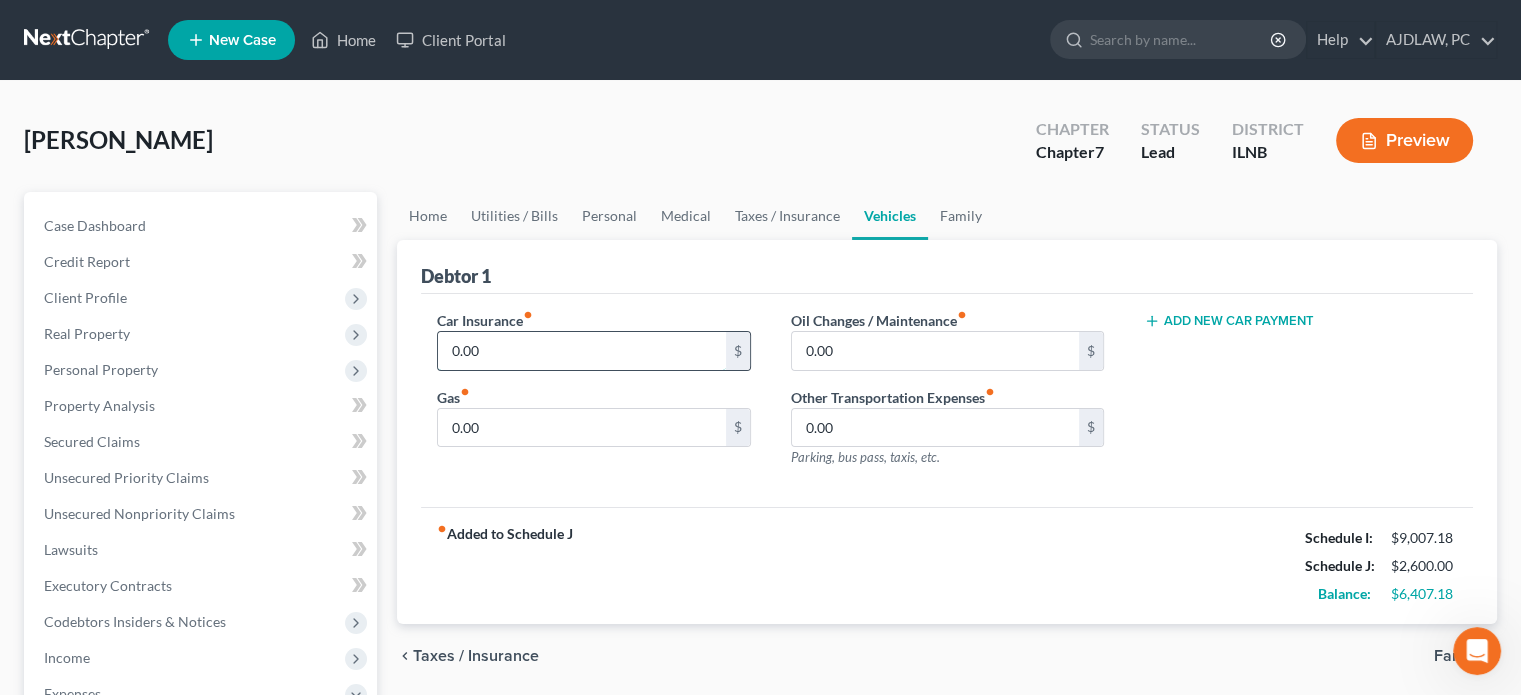 click on "0.00" at bounding box center (581, 351) 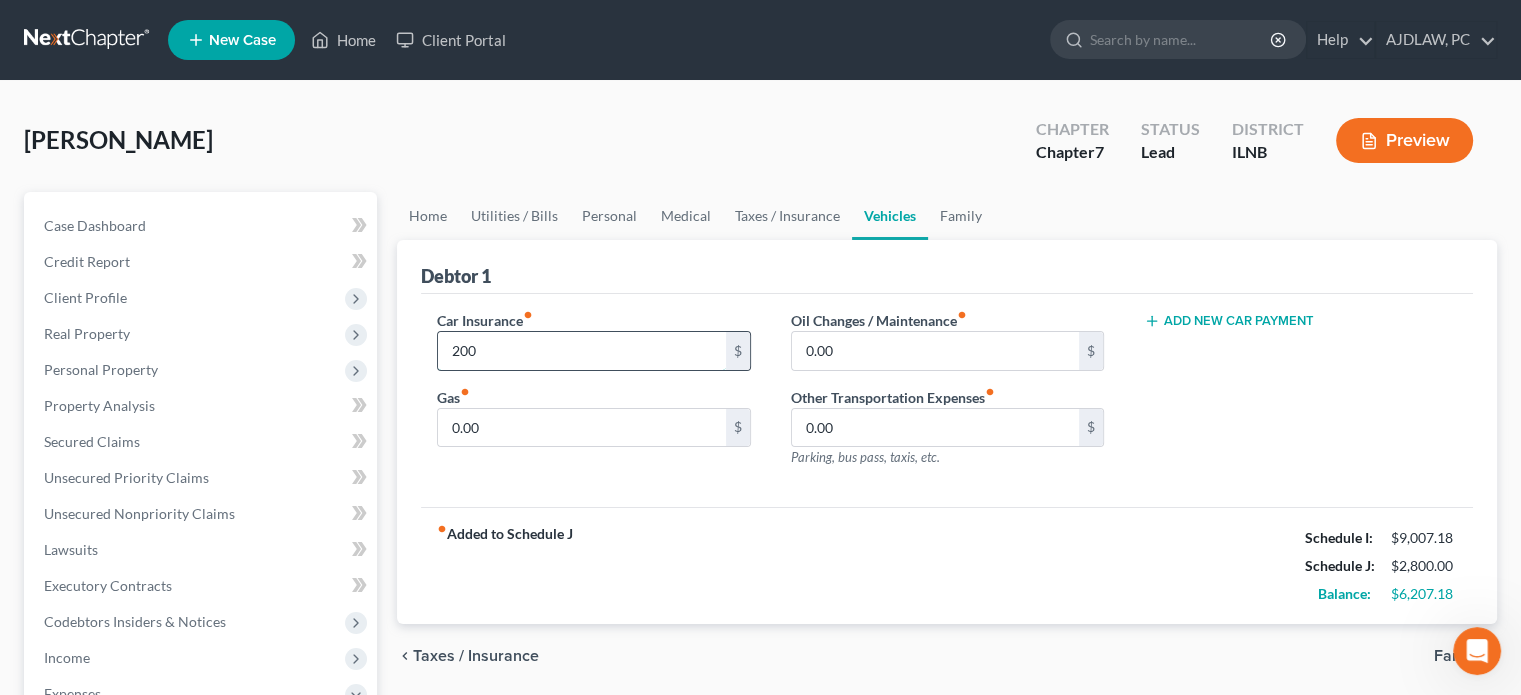 type on "200" 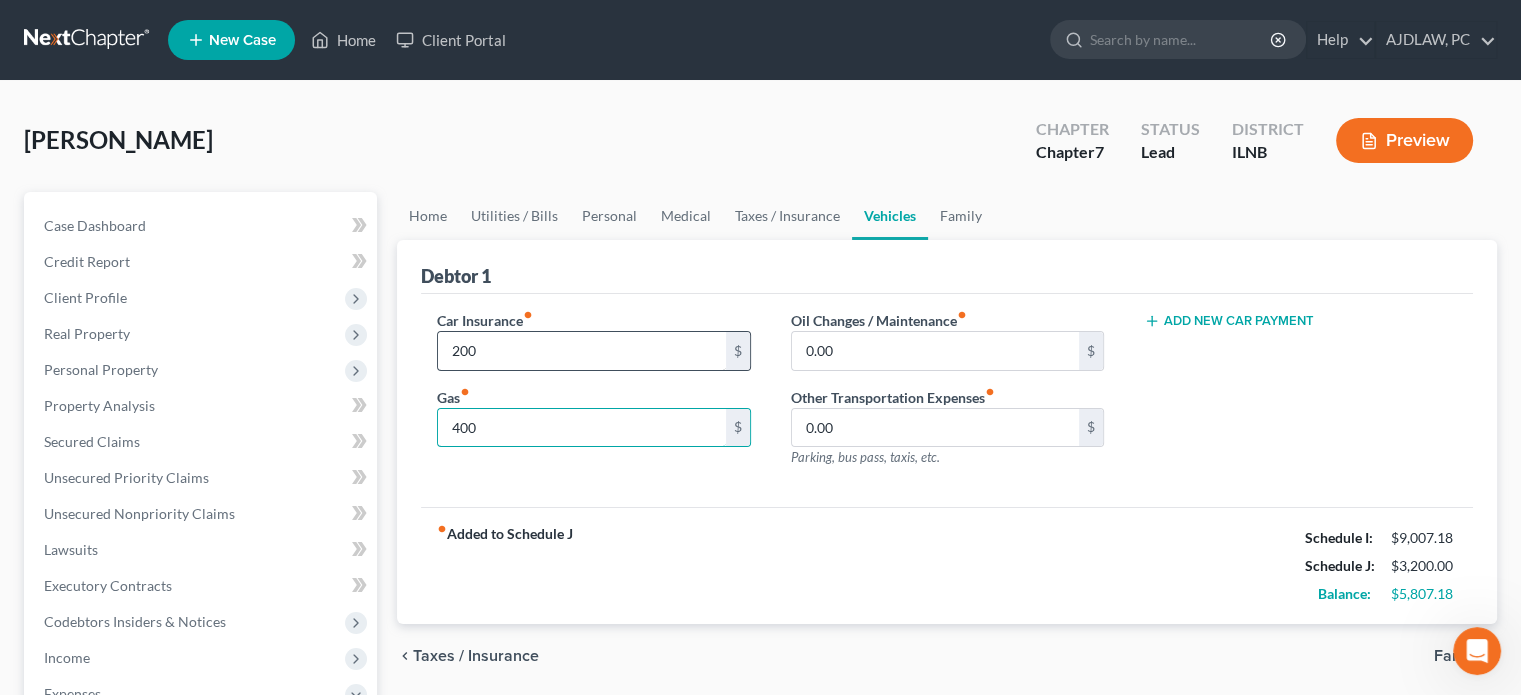 type on "400" 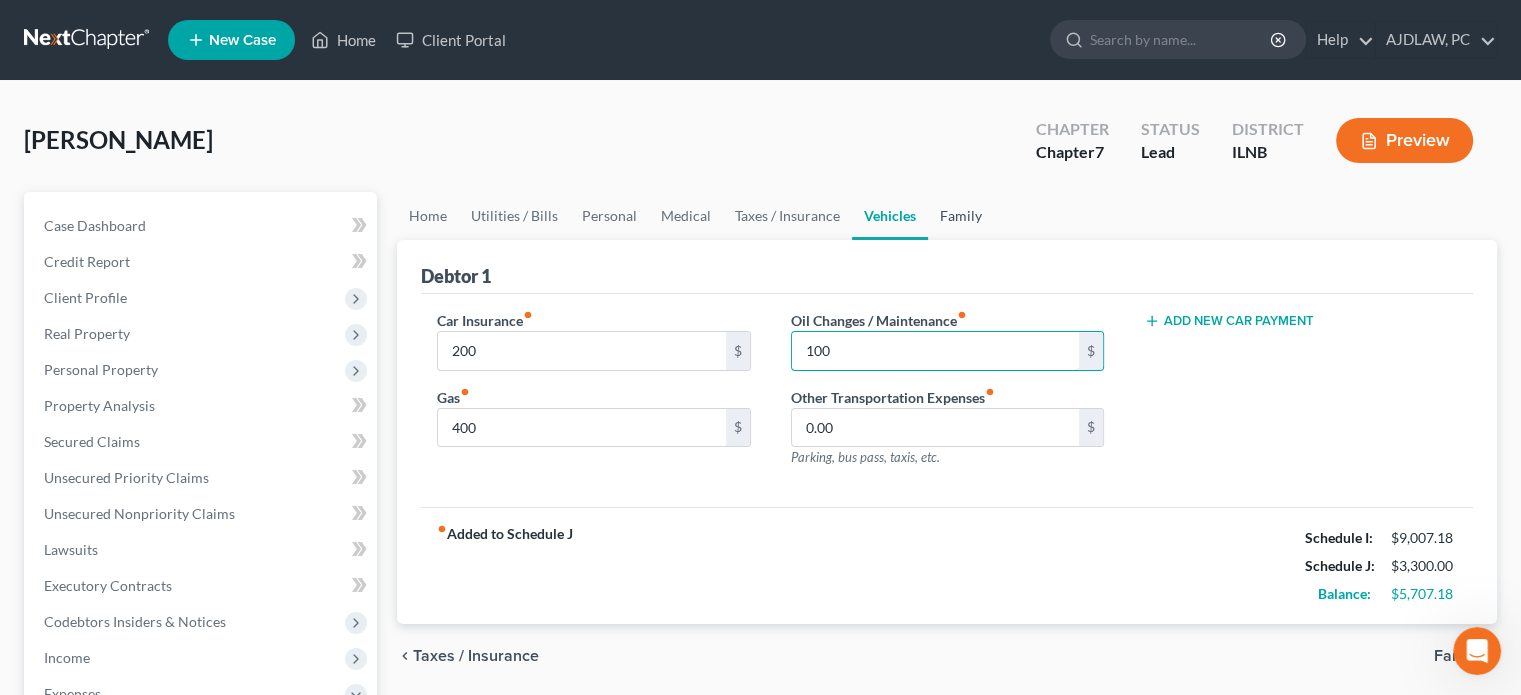 type on "100" 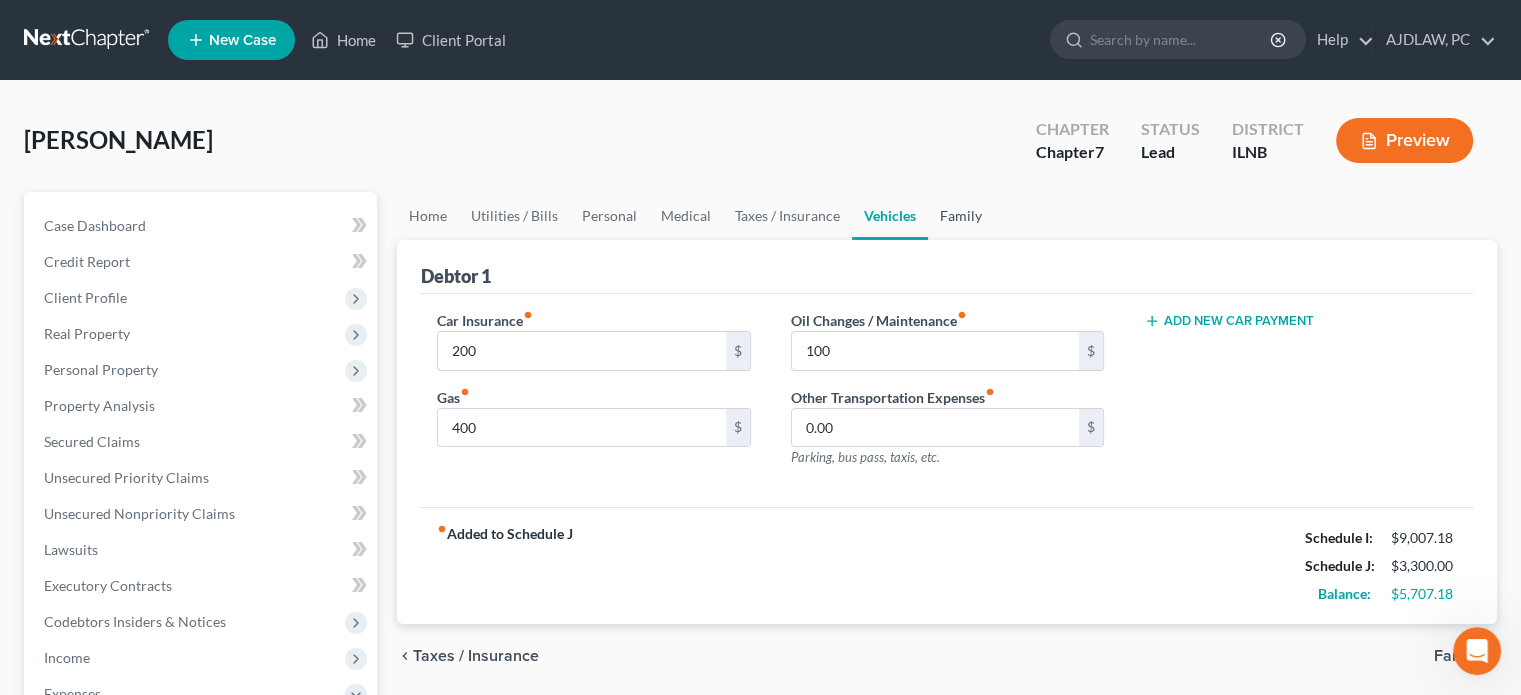 click on "Family" at bounding box center (961, 216) 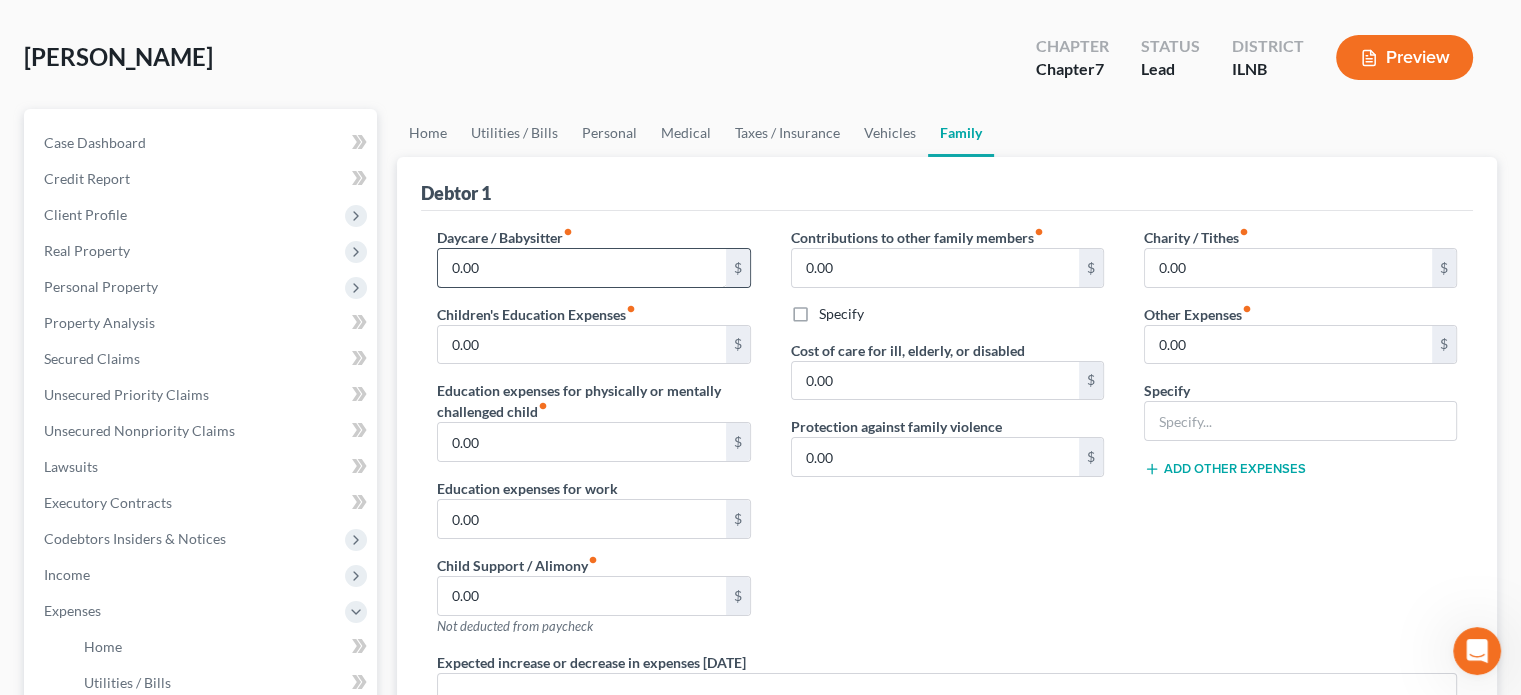 scroll, scrollTop: 102, scrollLeft: 0, axis: vertical 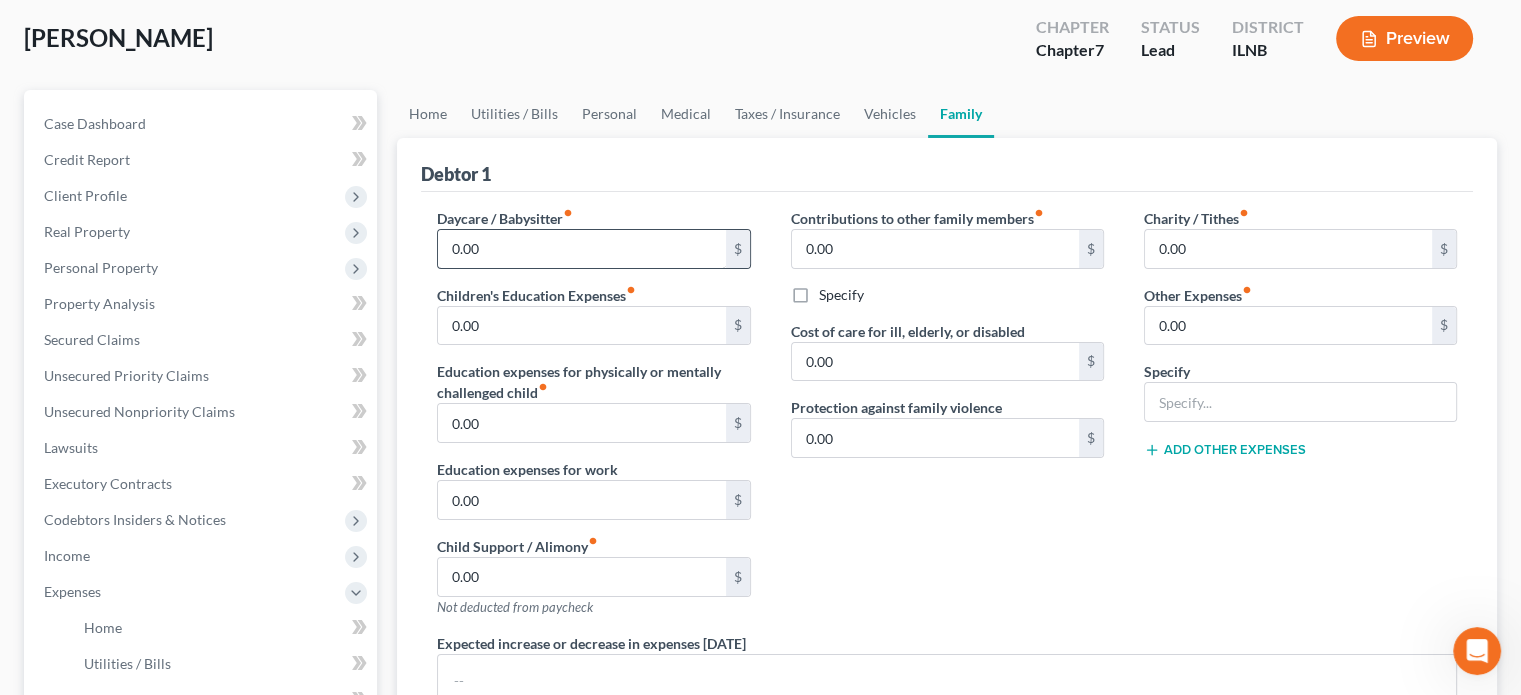 click on "Daycare / Babysitter  fiber_manual_record 0.00 $ Children's Education Expenses  fiber_manual_record 0.00 $ Education expenses for physically or mentally challenged child  fiber_manual_record 0.00 $ Education expenses for work 0.00 $ Child Support / Alimony  fiber_manual_record 0.00 $ Not deducted from paycheck" at bounding box center (593, 420) 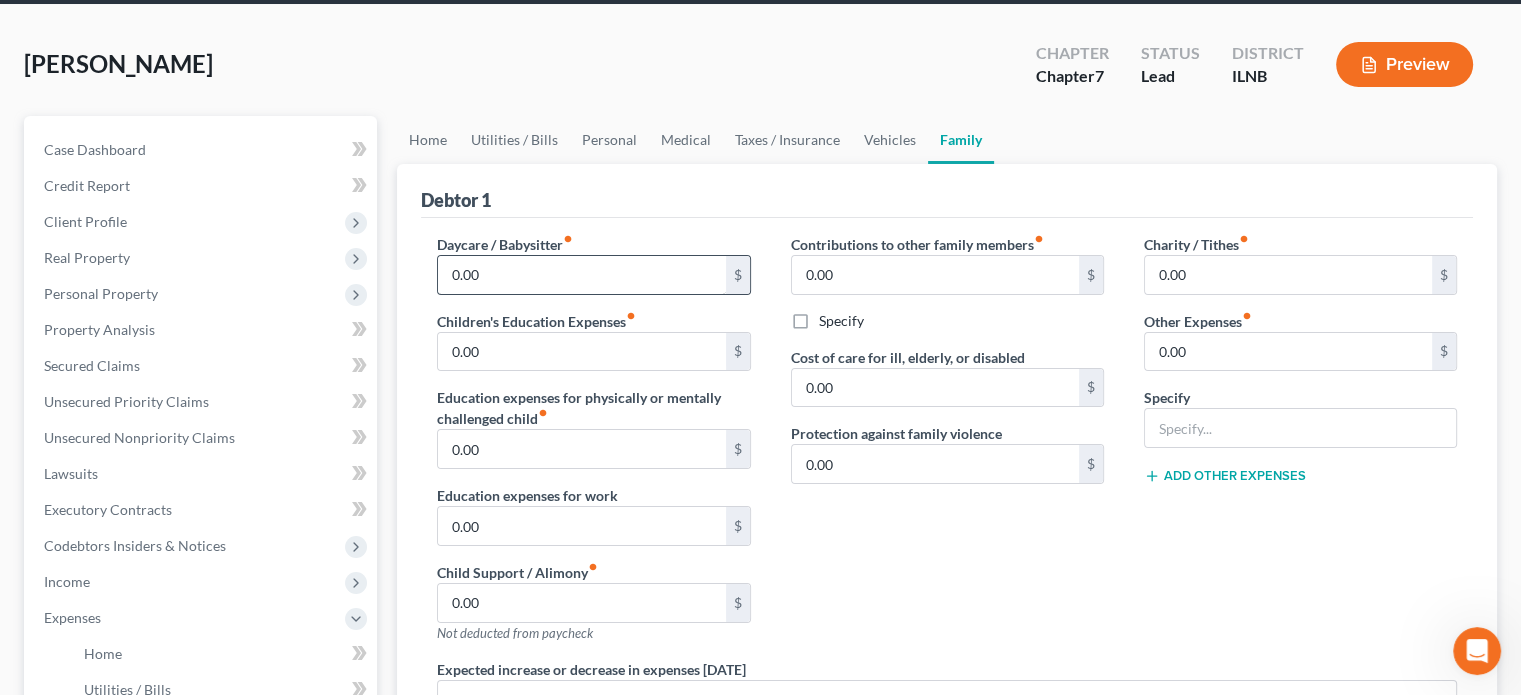 scroll, scrollTop: 74, scrollLeft: 0, axis: vertical 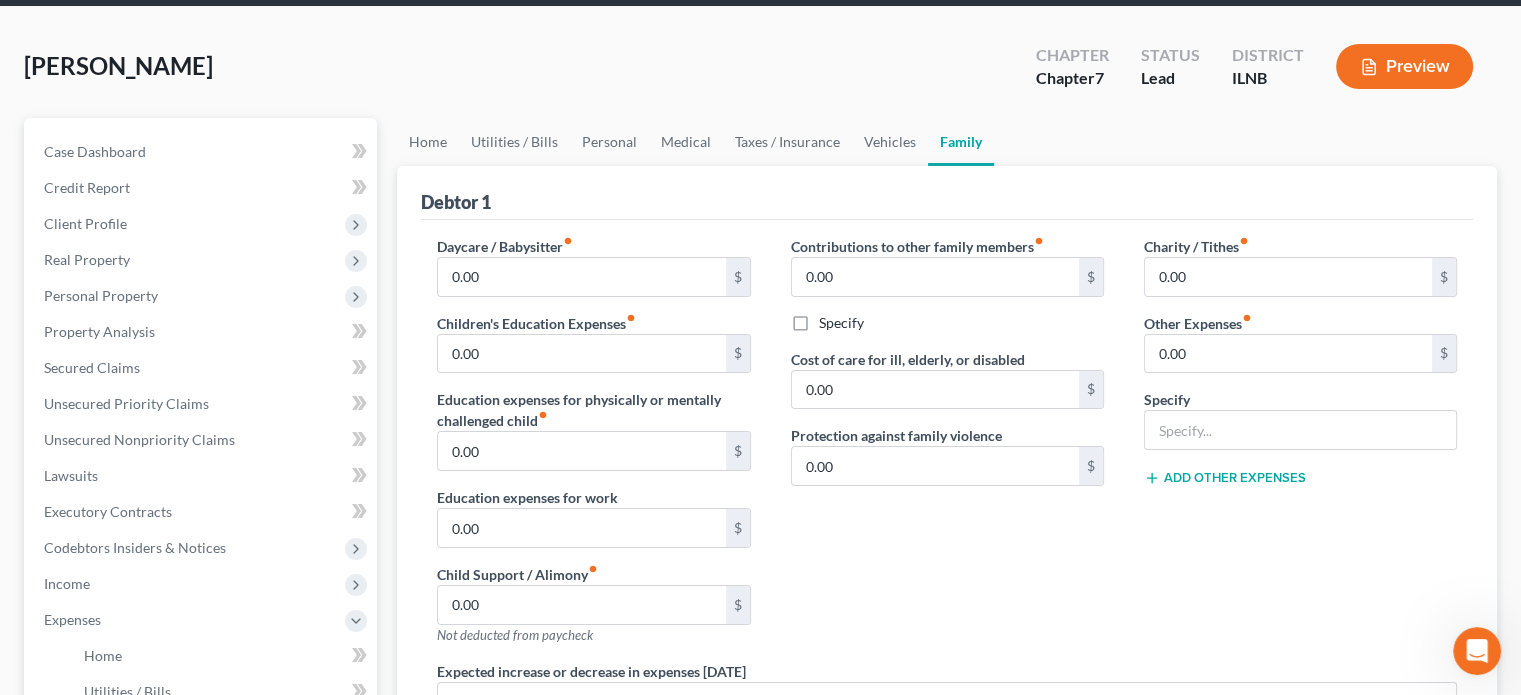 click on "Home
Utilities / Bills
Personal
Medical
Taxes / Insurance
Vehicles
Family" at bounding box center [947, 142] 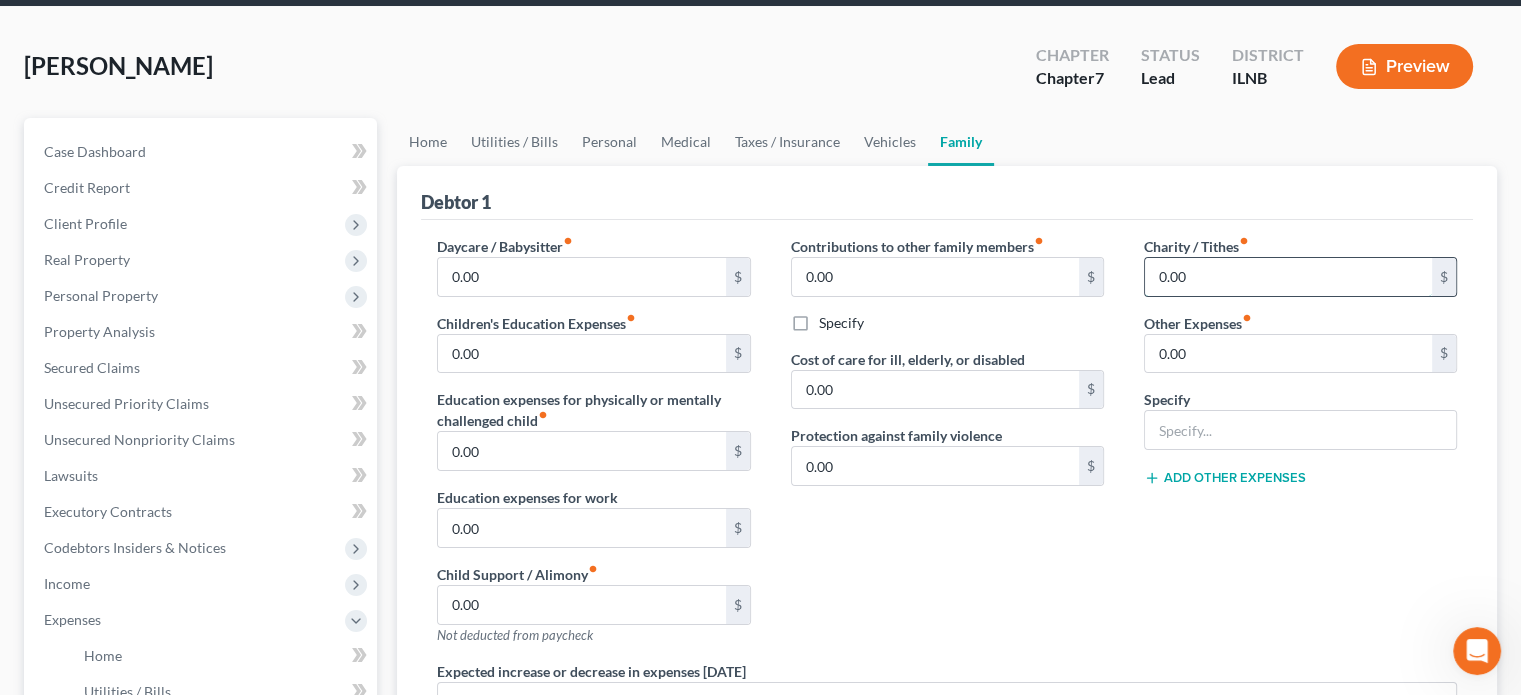 click on "0.00" at bounding box center [1288, 277] 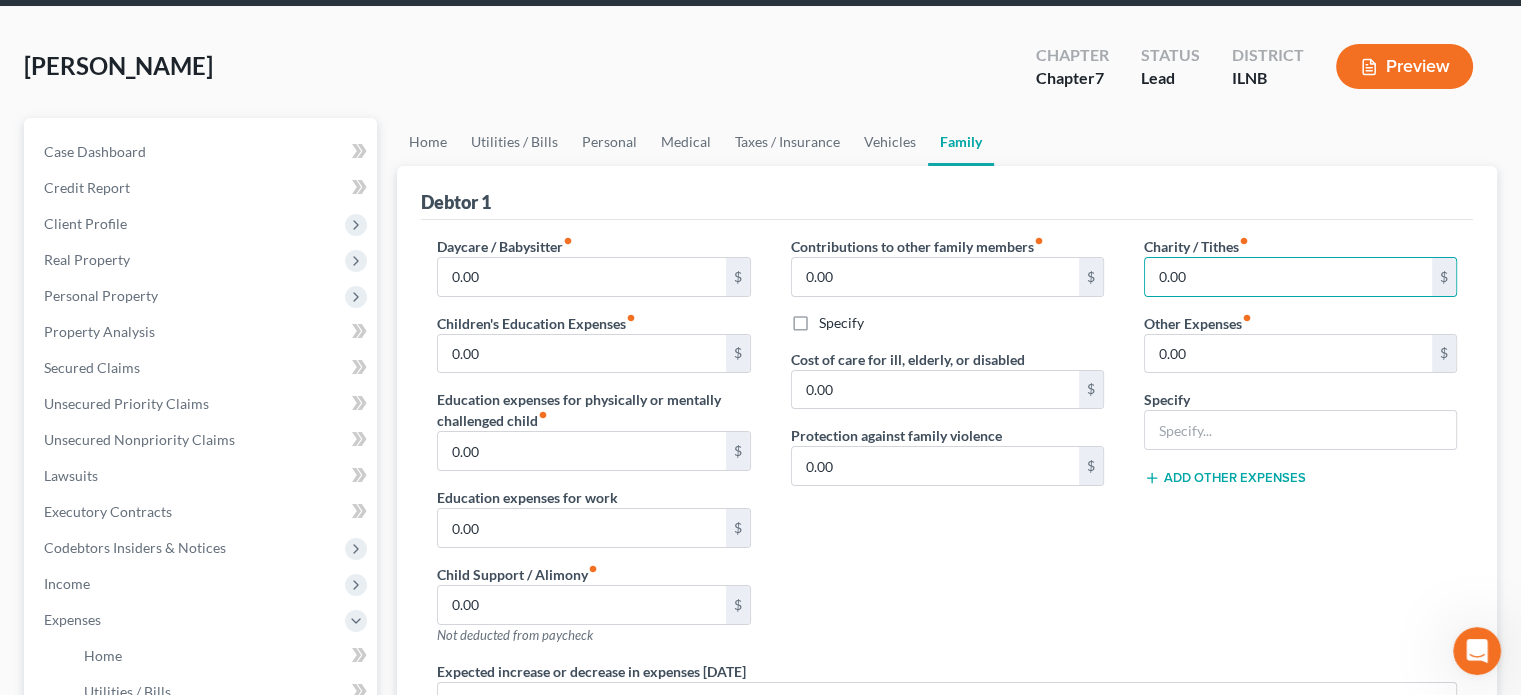 click on "Preview" at bounding box center [1404, 66] 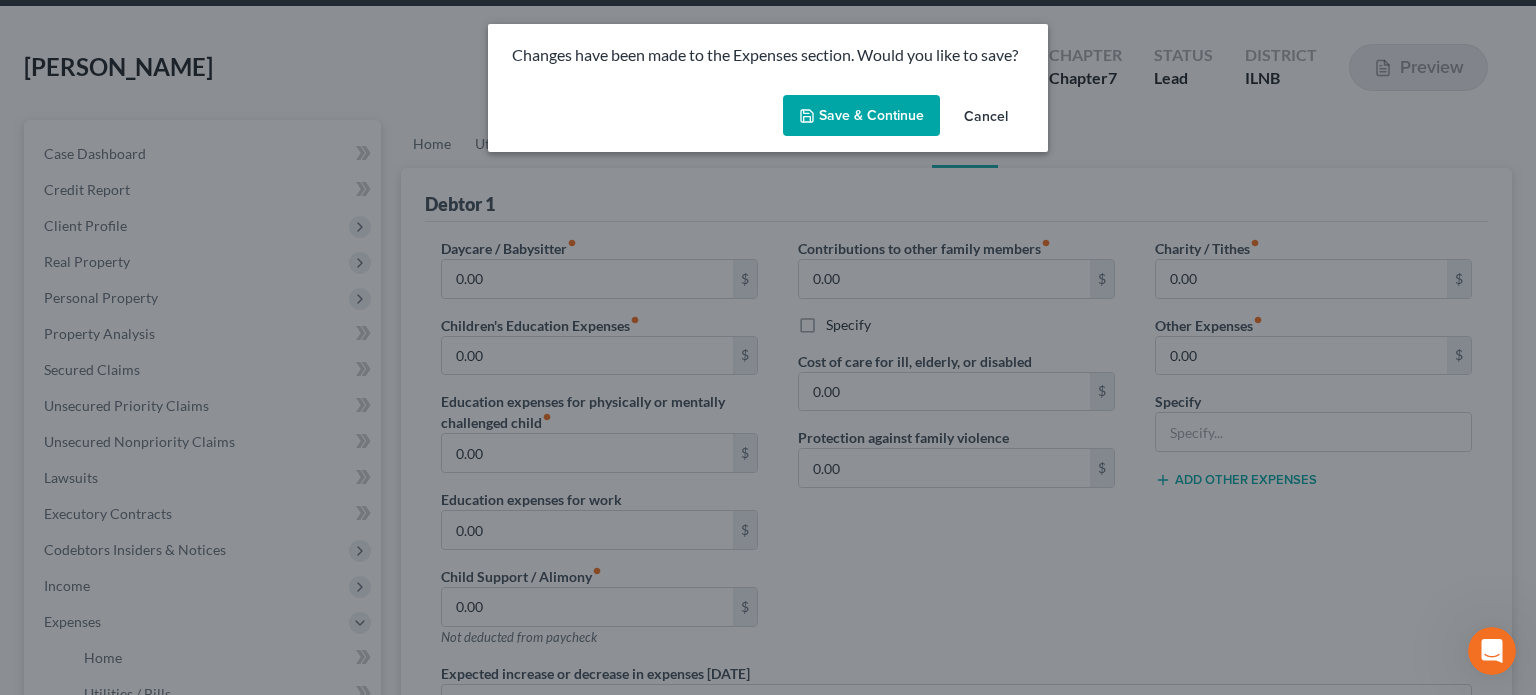 click on "Cancel" at bounding box center [986, 117] 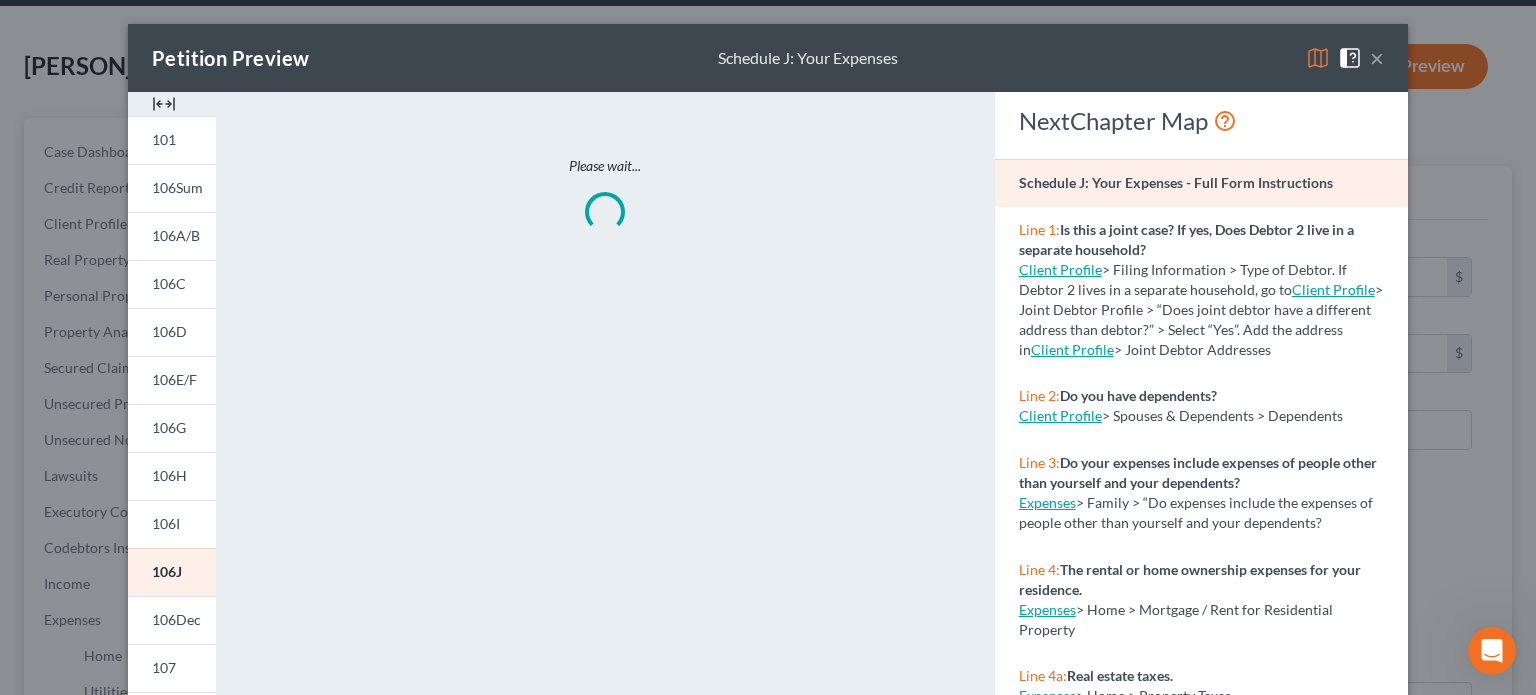 click on "×" at bounding box center [1377, 58] 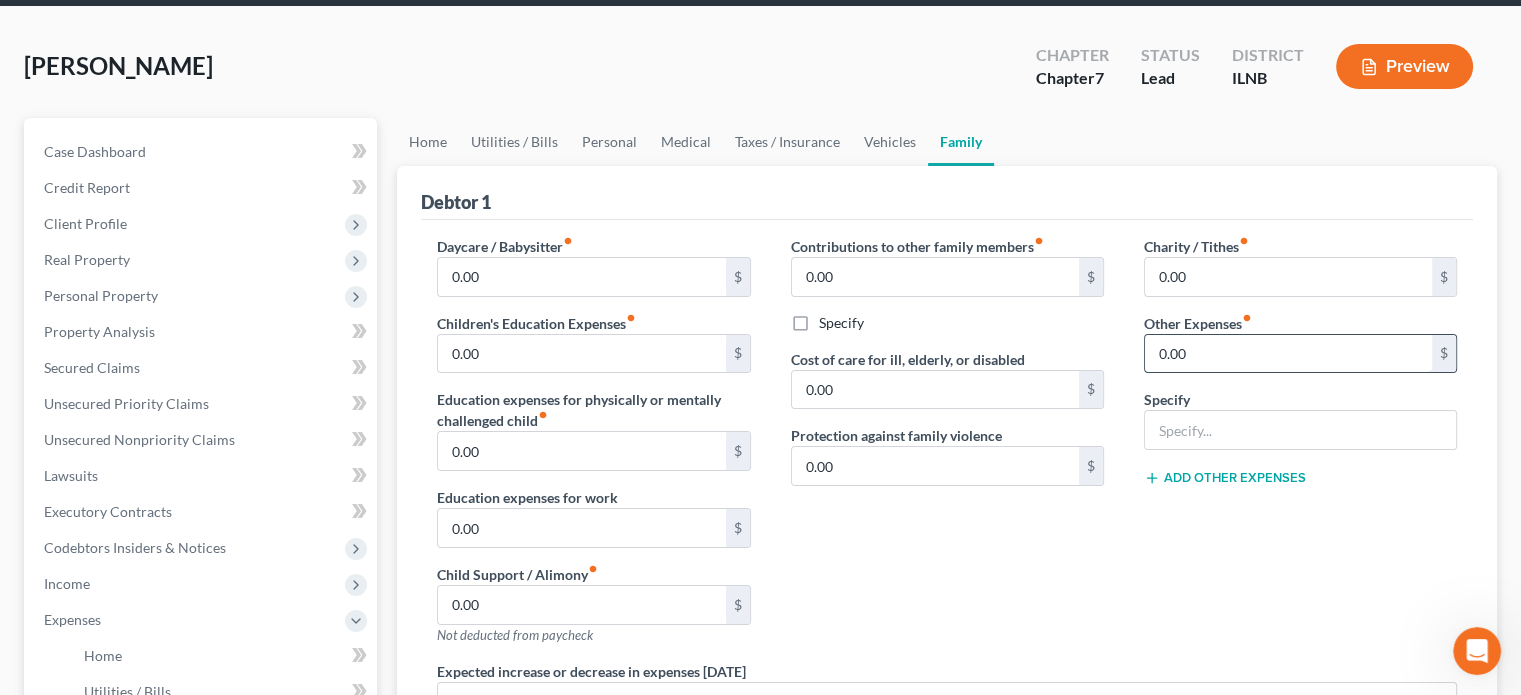 click on "0.00" at bounding box center [1288, 354] 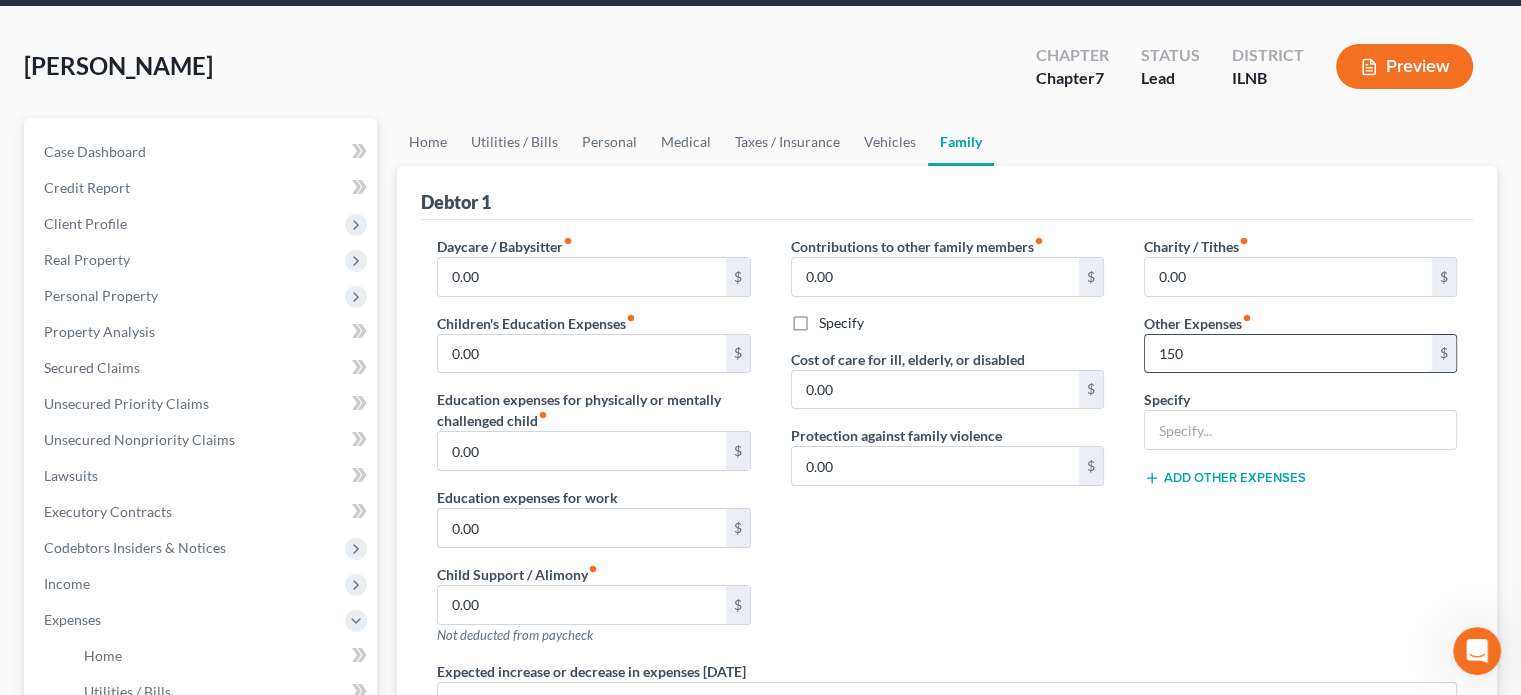 type on "150" 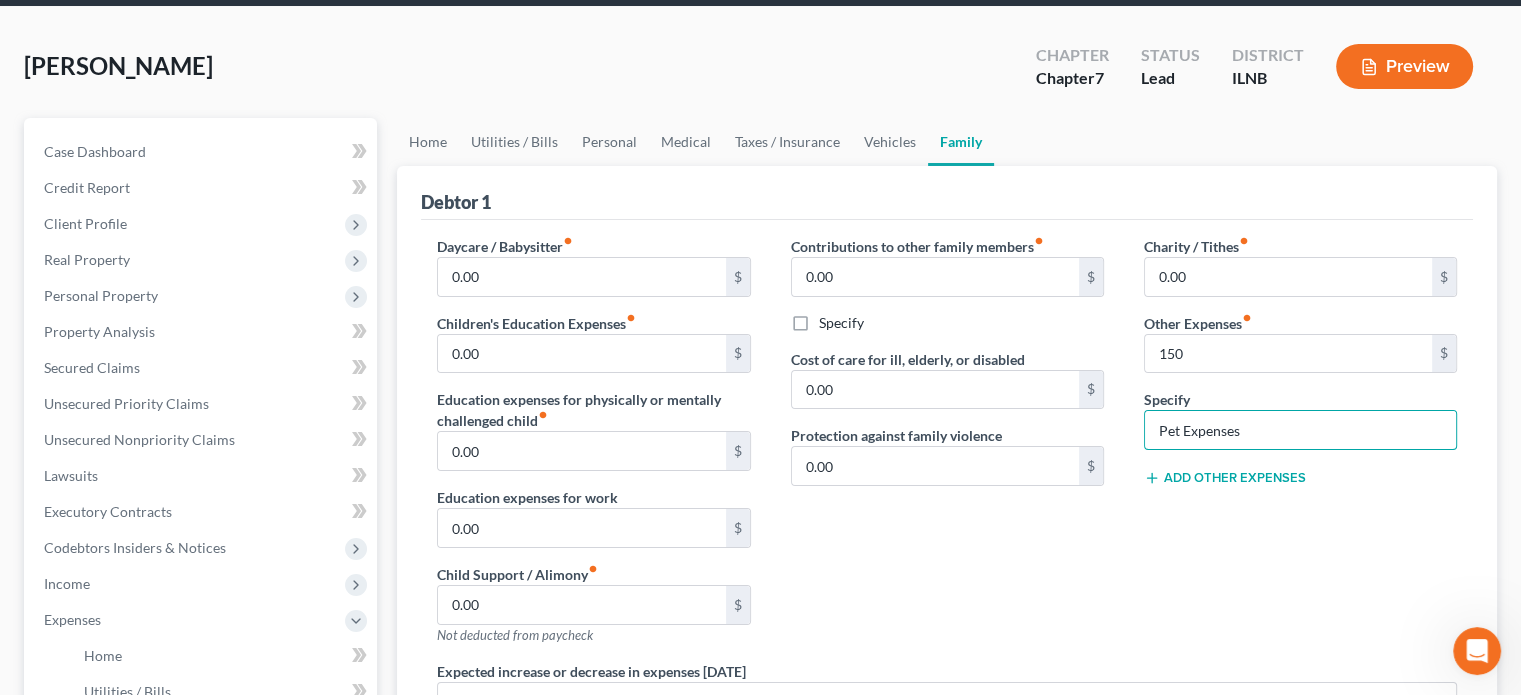 type on "Pet Expenses" 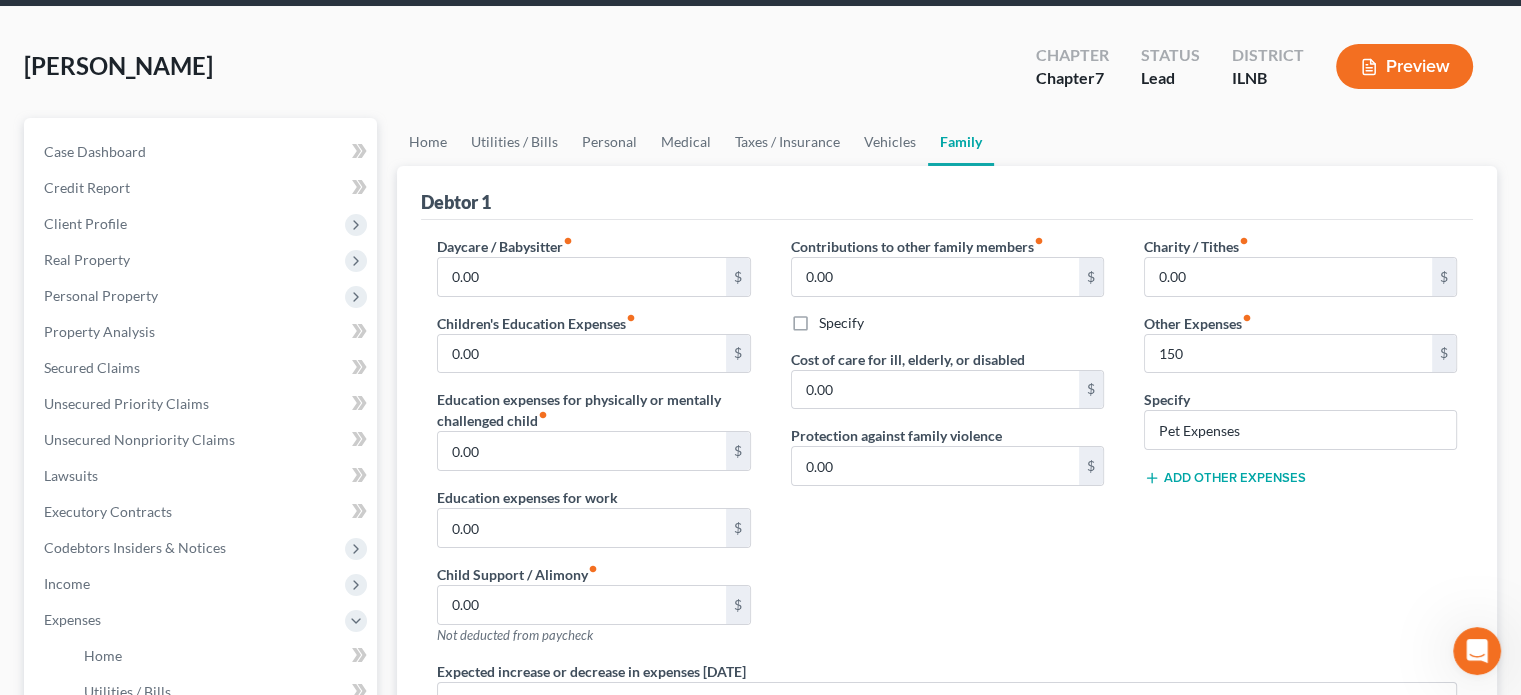click on "Add Other Expenses" at bounding box center (1225, 478) 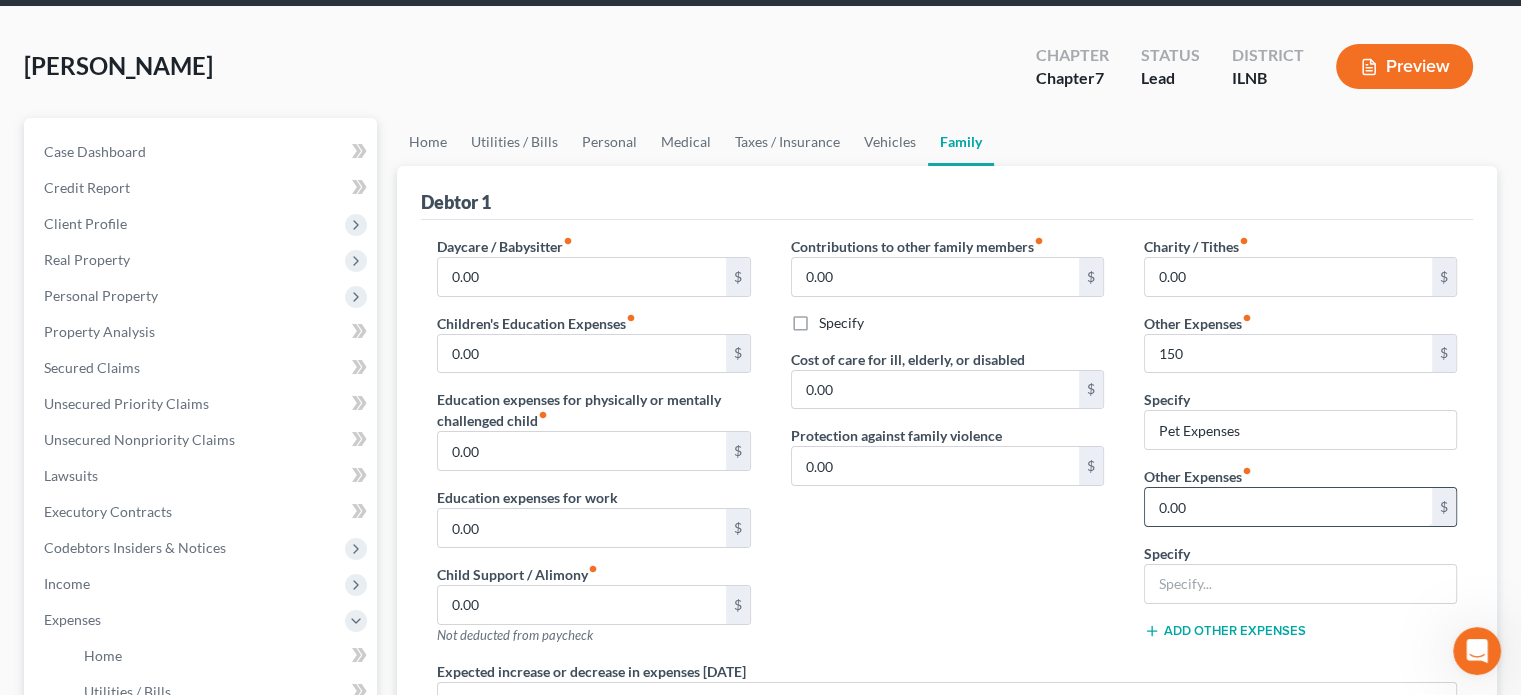 click on "0.00" at bounding box center [1288, 507] 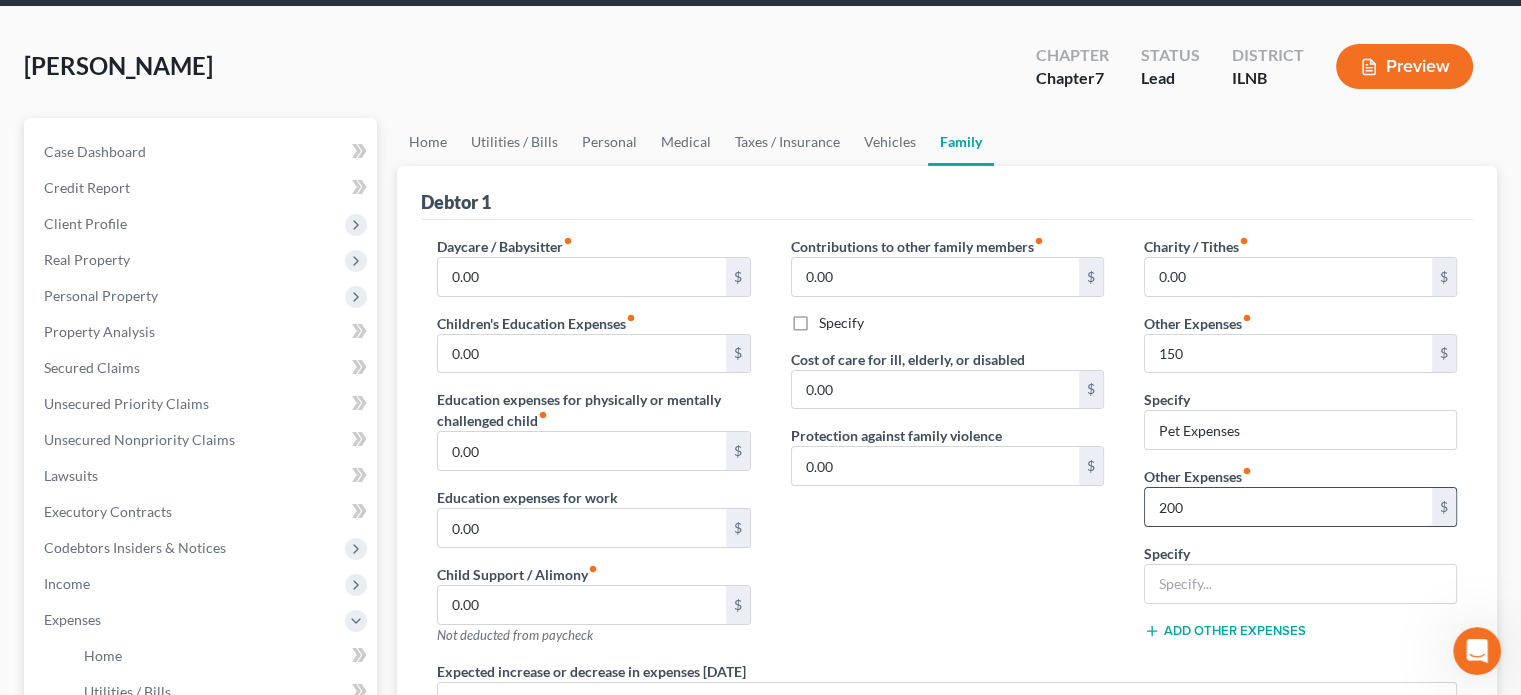type on "200" 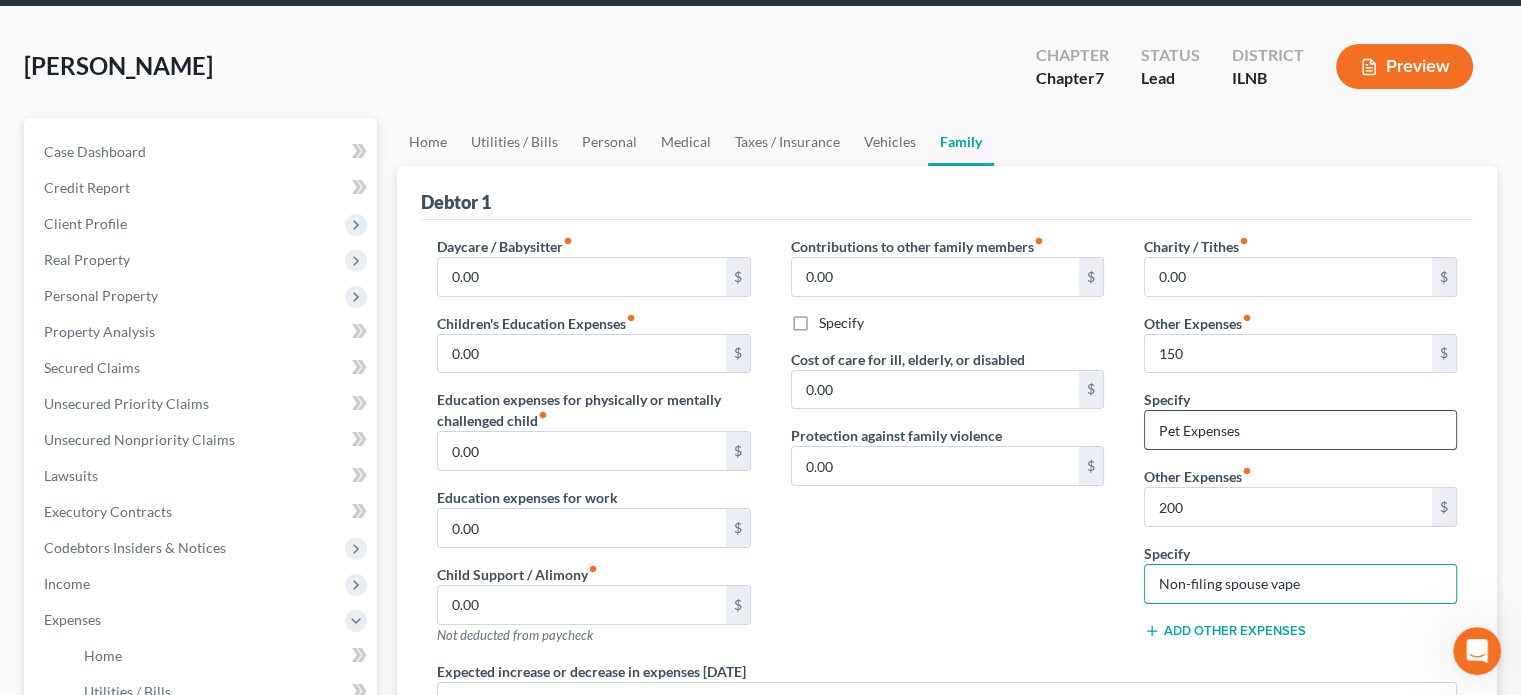 type on "Non-filing spouse vape" 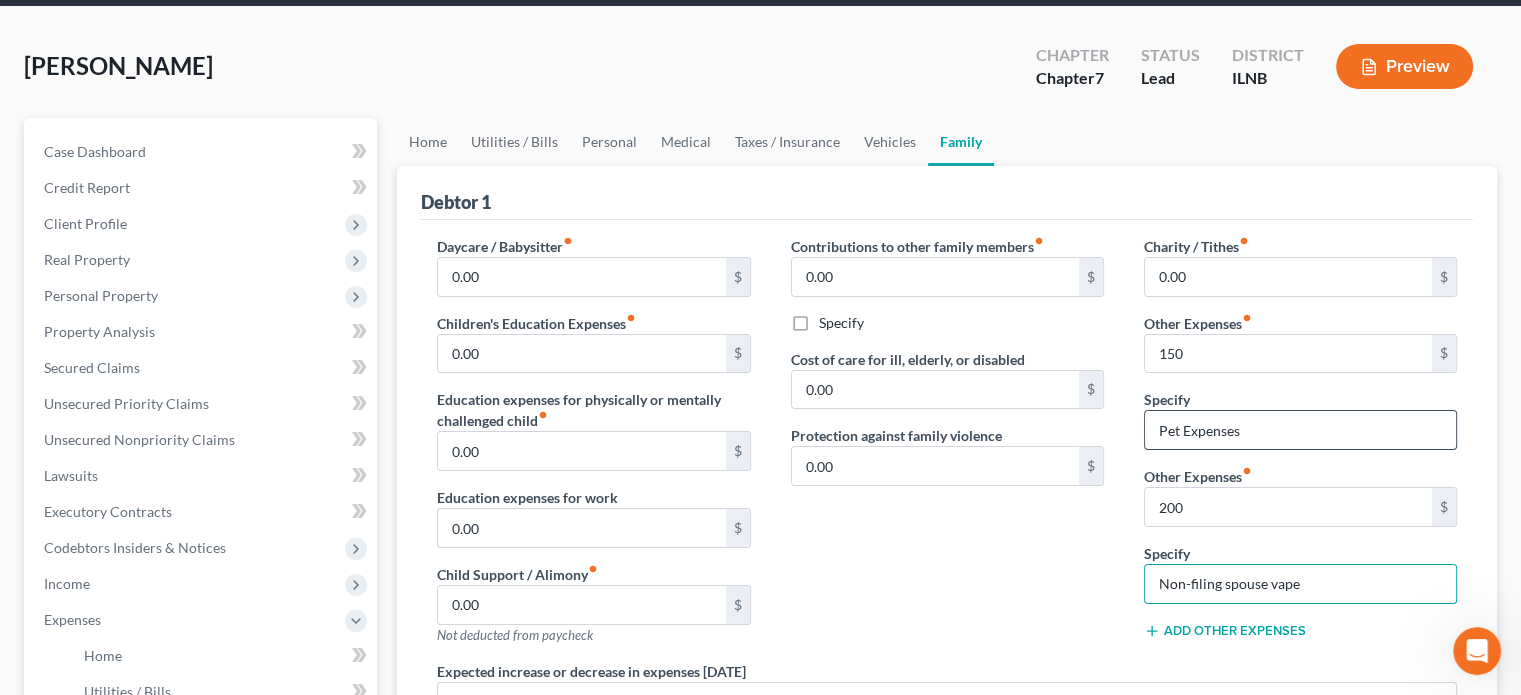 click on "Pet Expenses" at bounding box center [1300, 430] 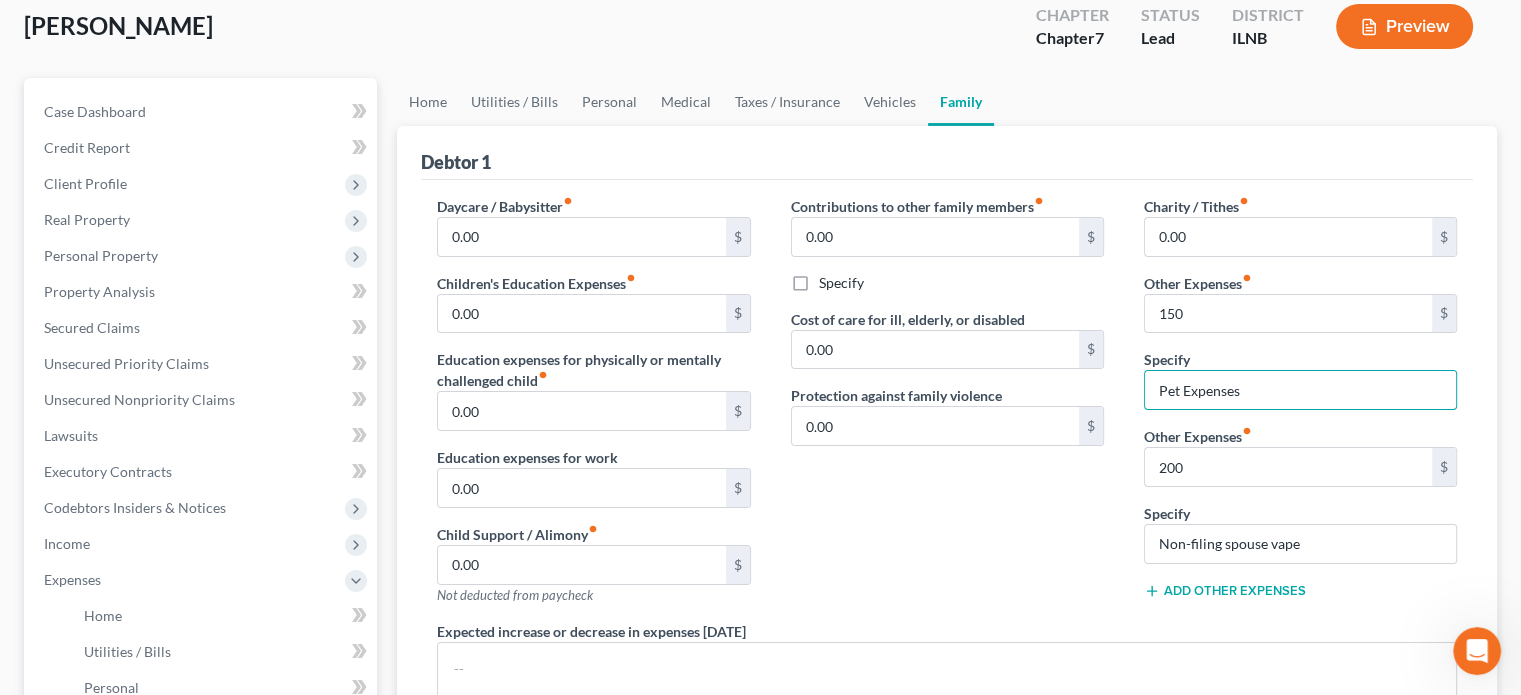 scroll, scrollTop: 108, scrollLeft: 0, axis: vertical 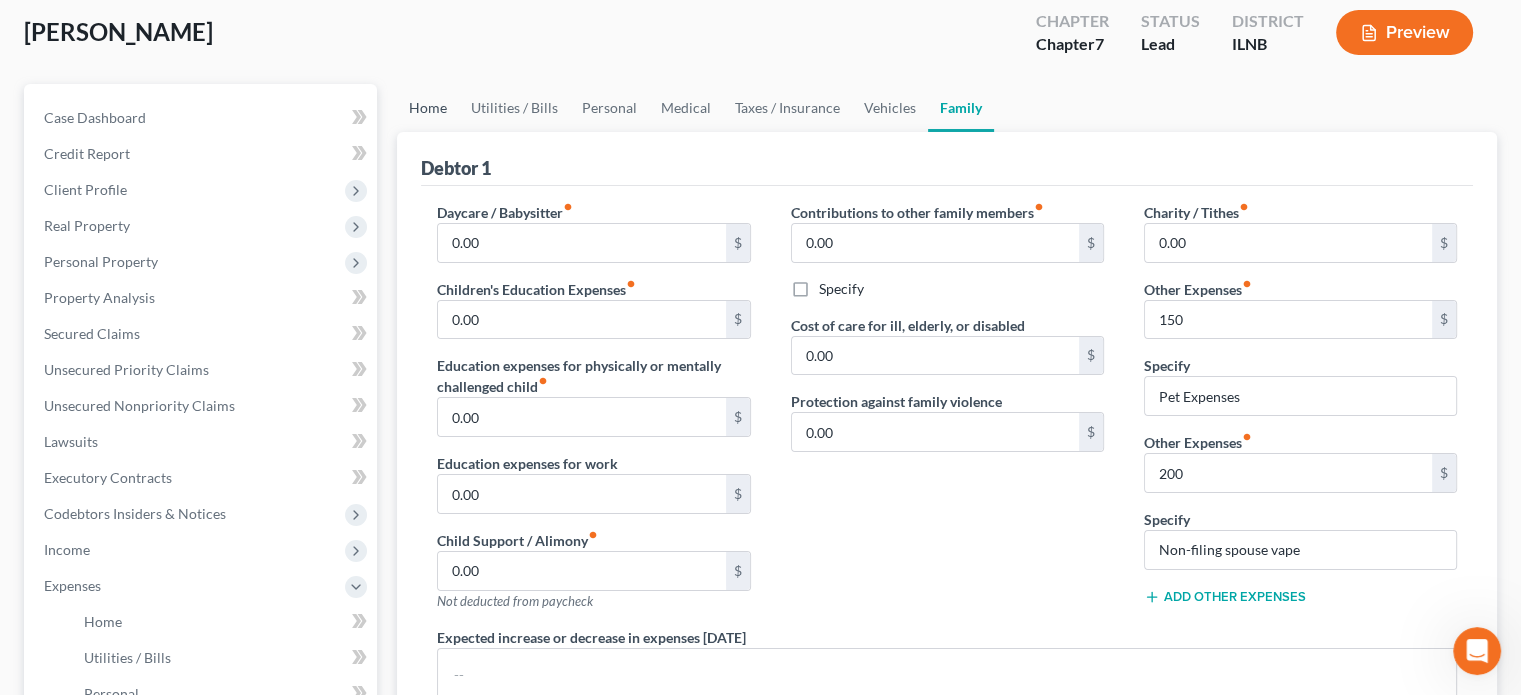 click on "Home" at bounding box center (428, 108) 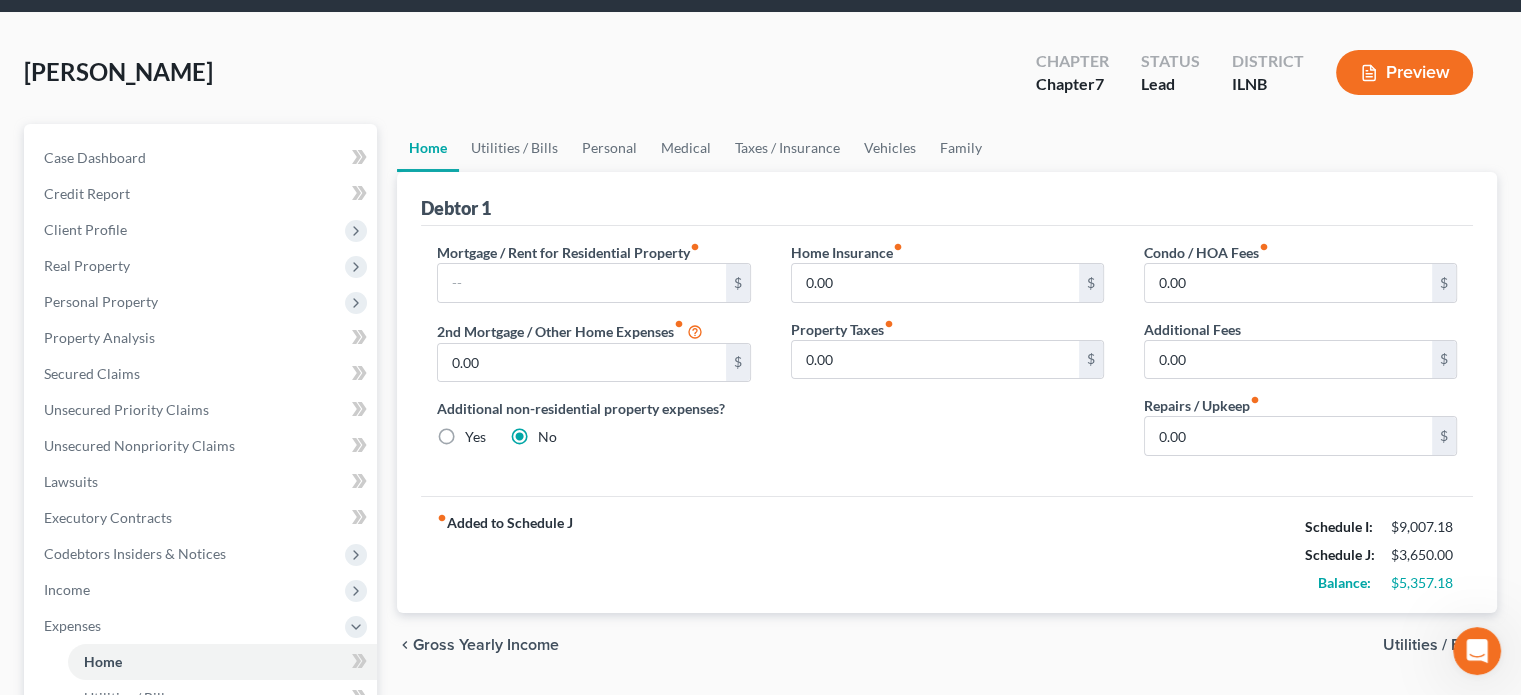 scroll, scrollTop: 0, scrollLeft: 0, axis: both 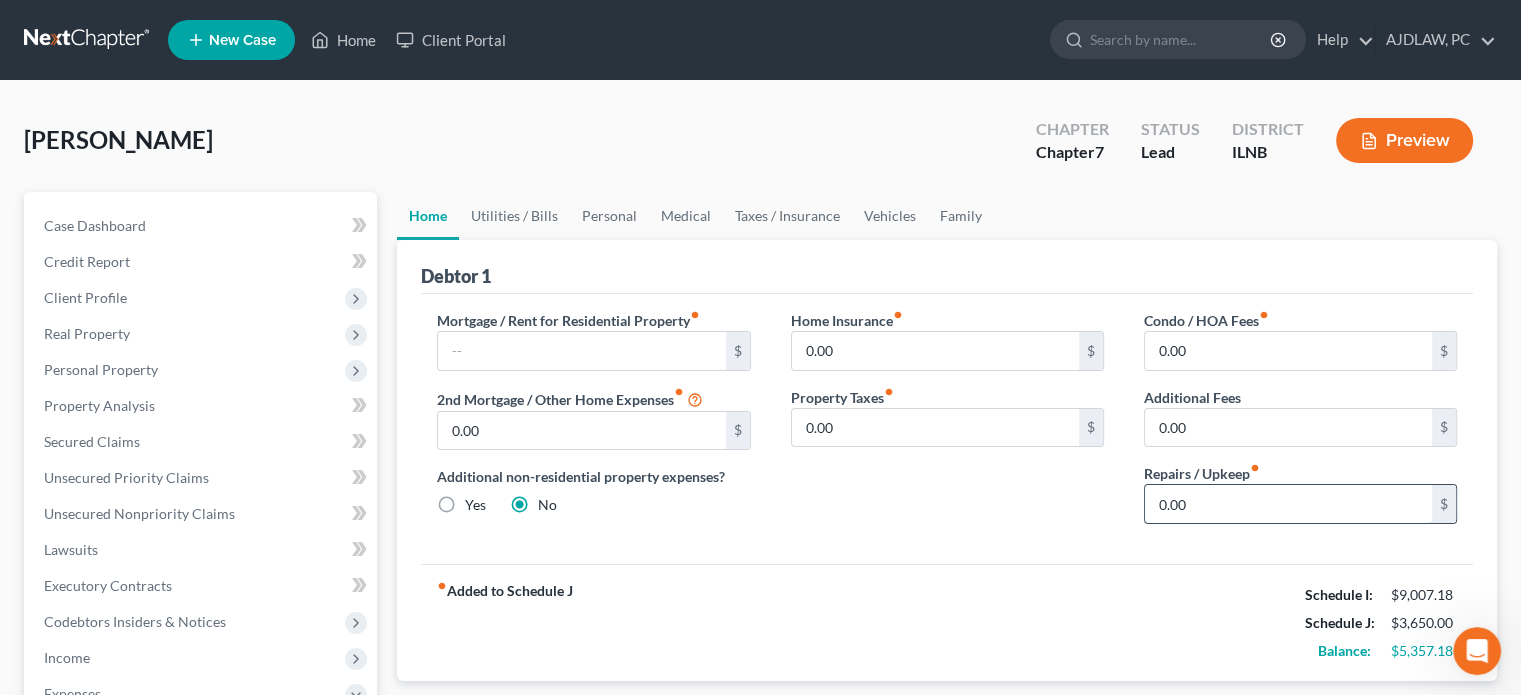 click on "0.00" at bounding box center [1288, 504] 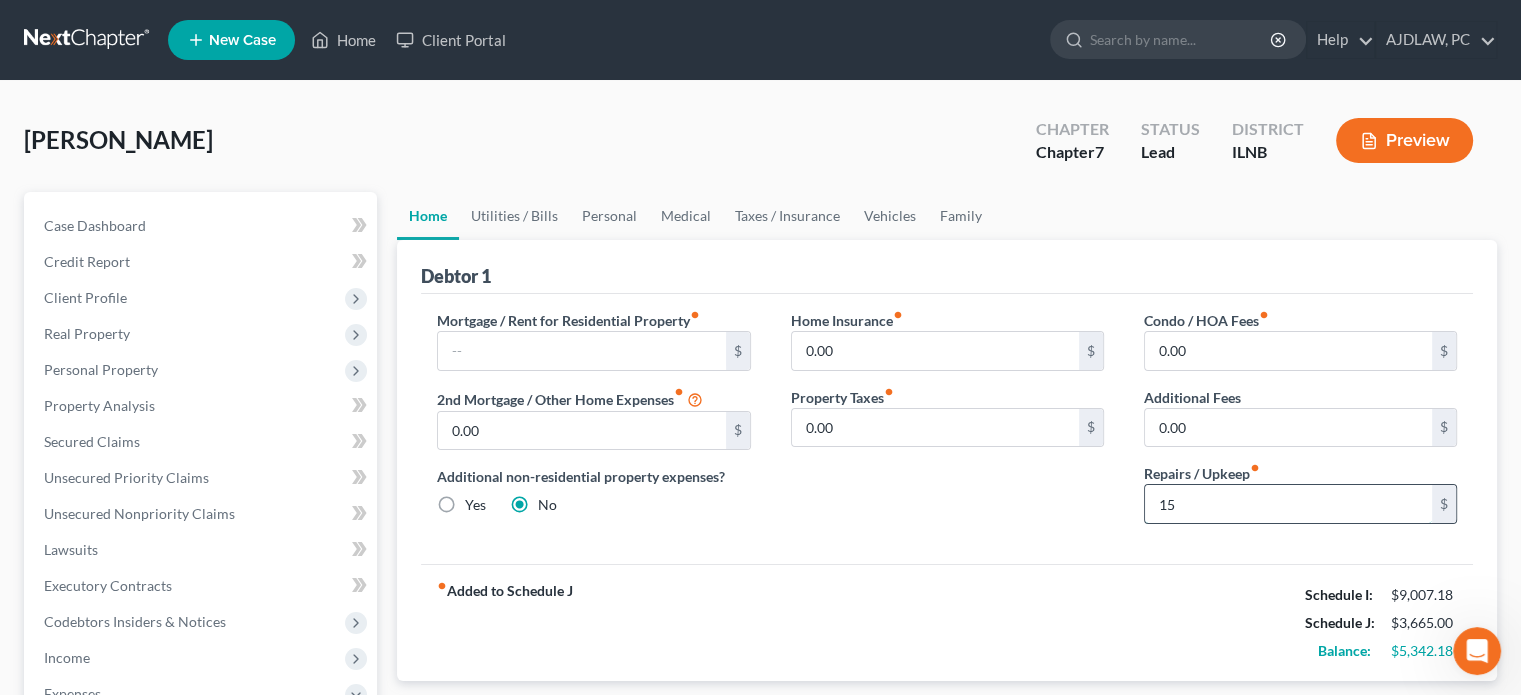 type on "1" 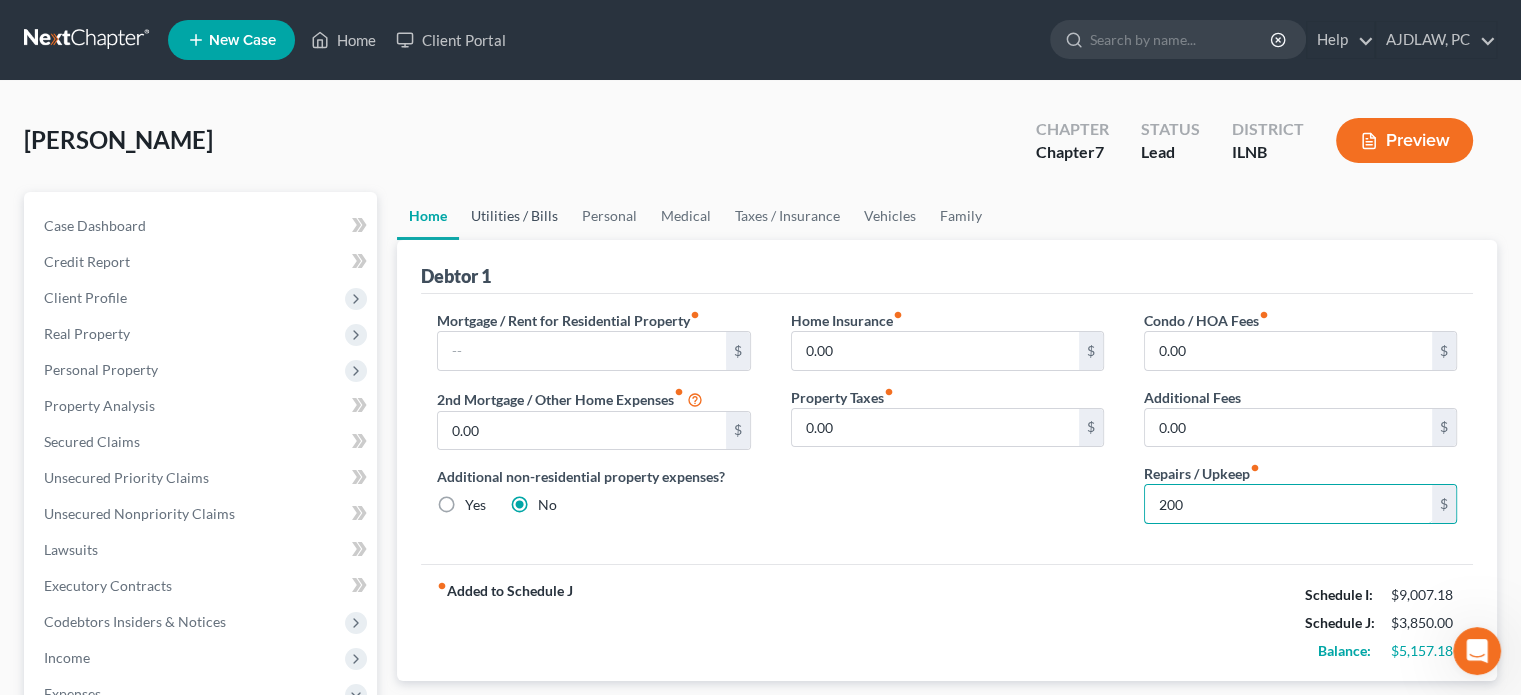 type on "200" 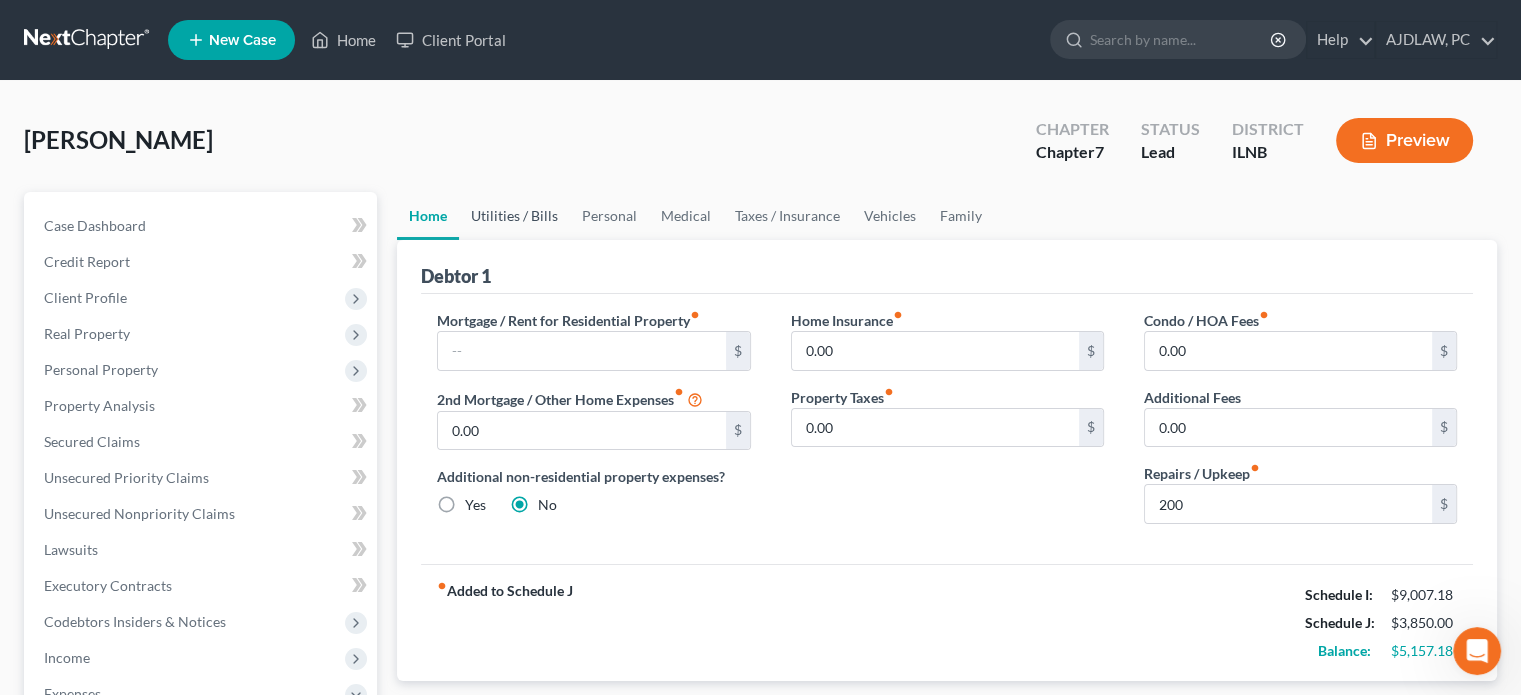 click on "Utilities / Bills" at bounding box center (514, 216) 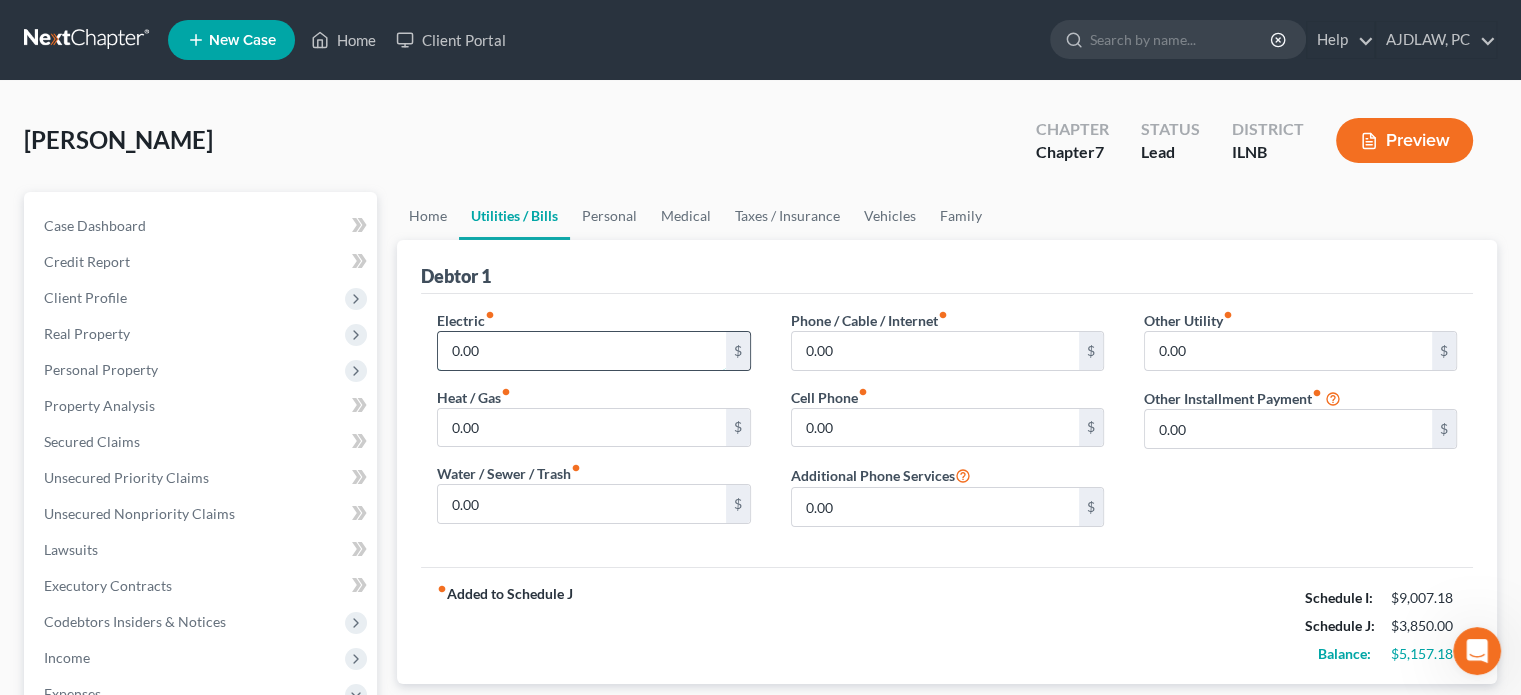 click on "0.00" at bounding box center (581, 351) 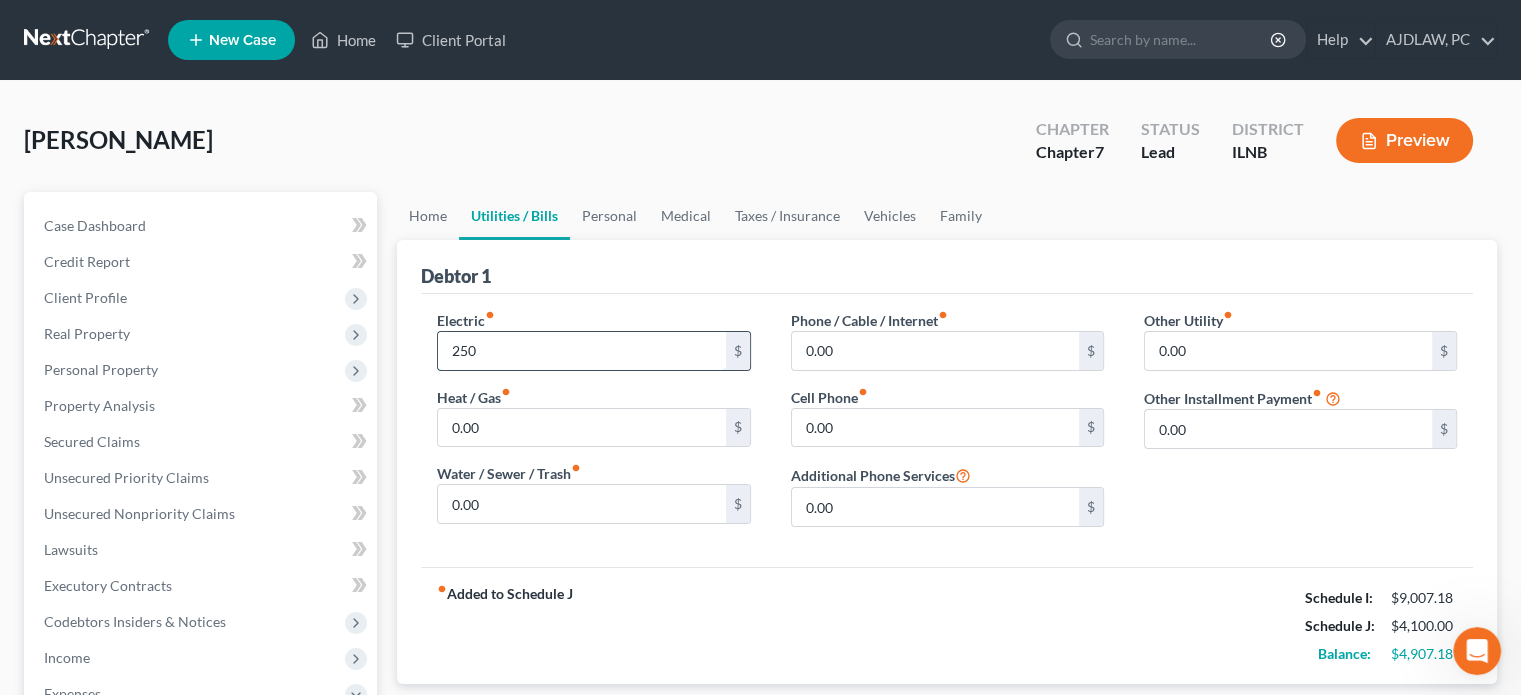 type on "250" 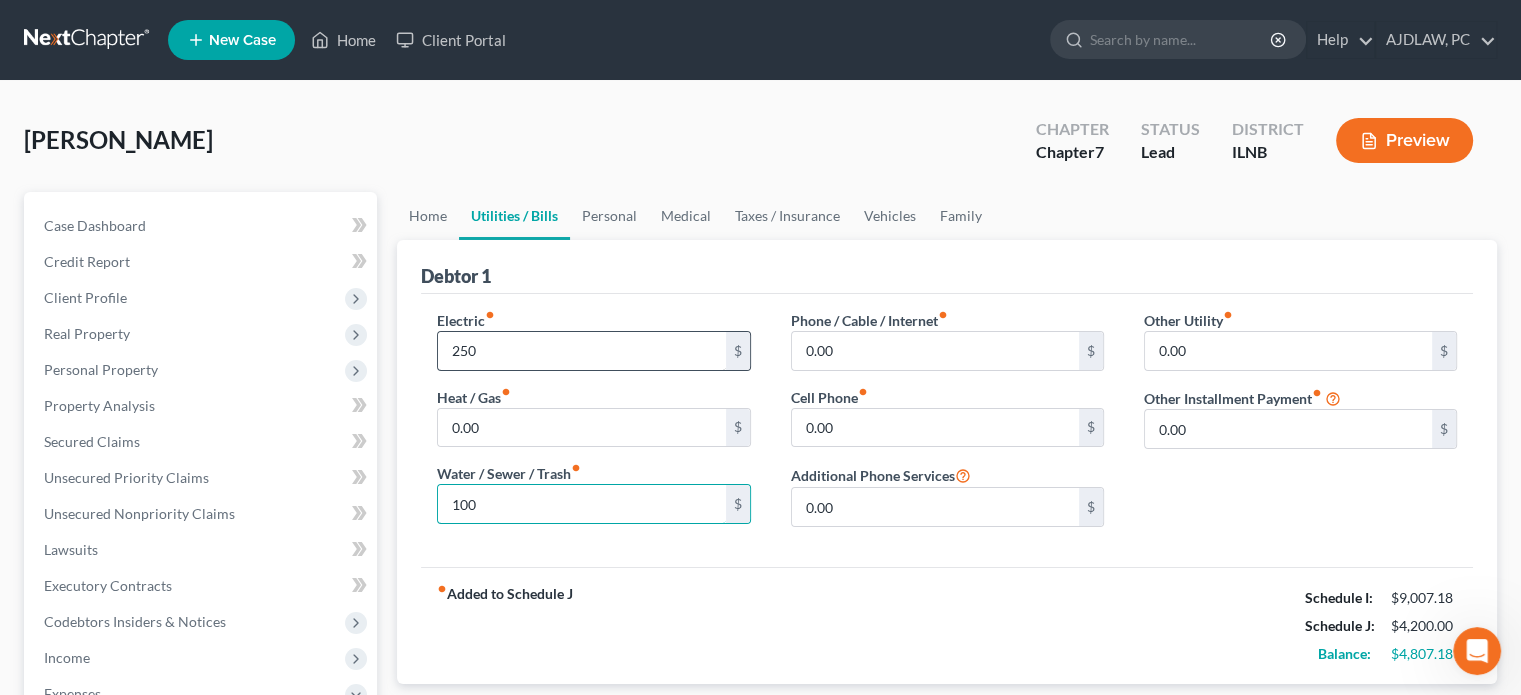 type on "100" 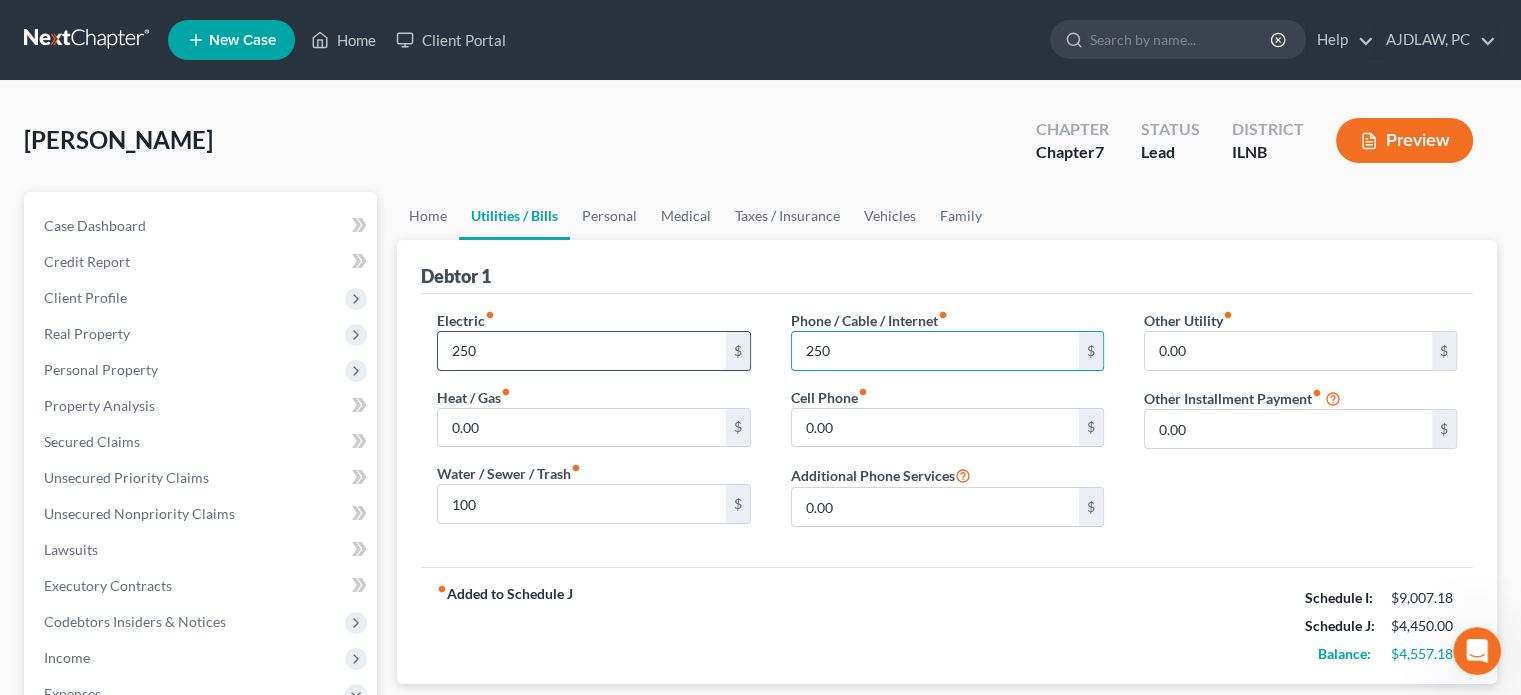 type on "250" 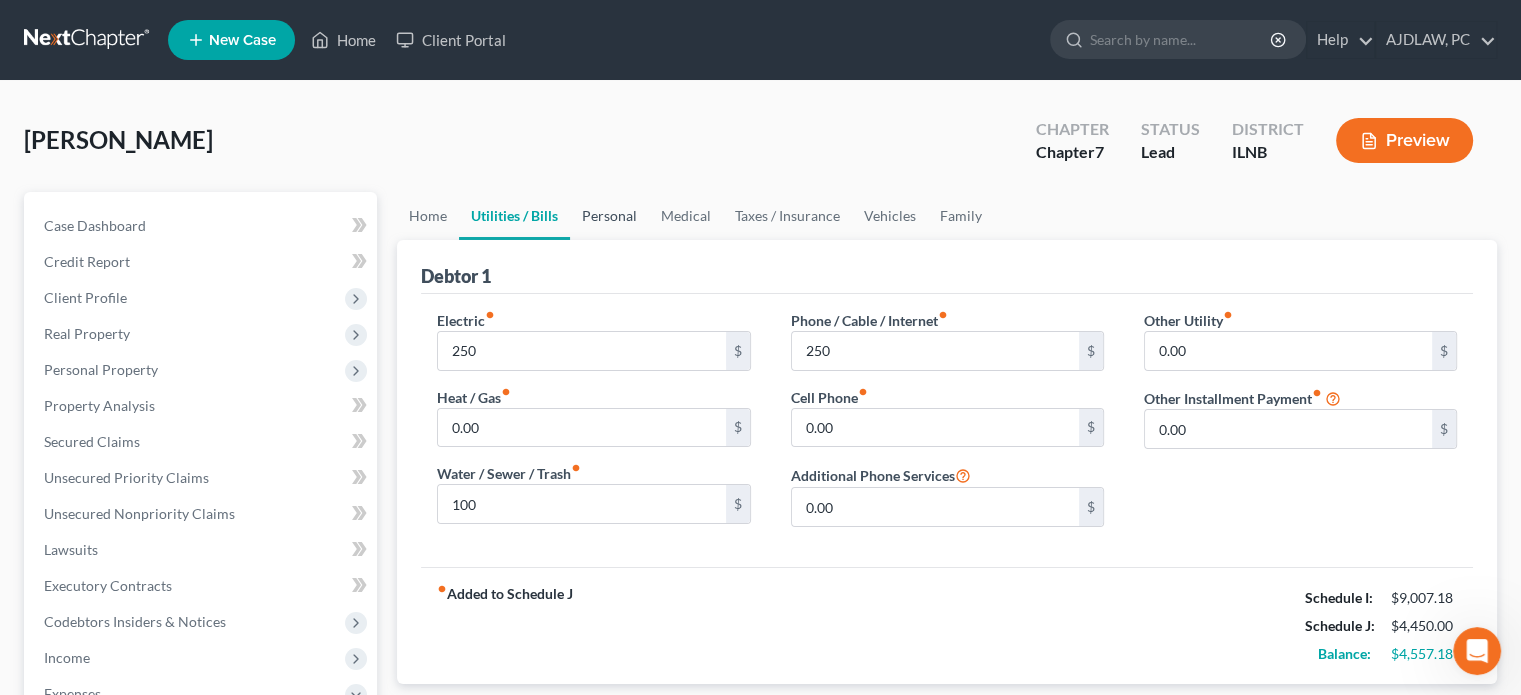 click on "Personal" at bounding box center [609, 216] 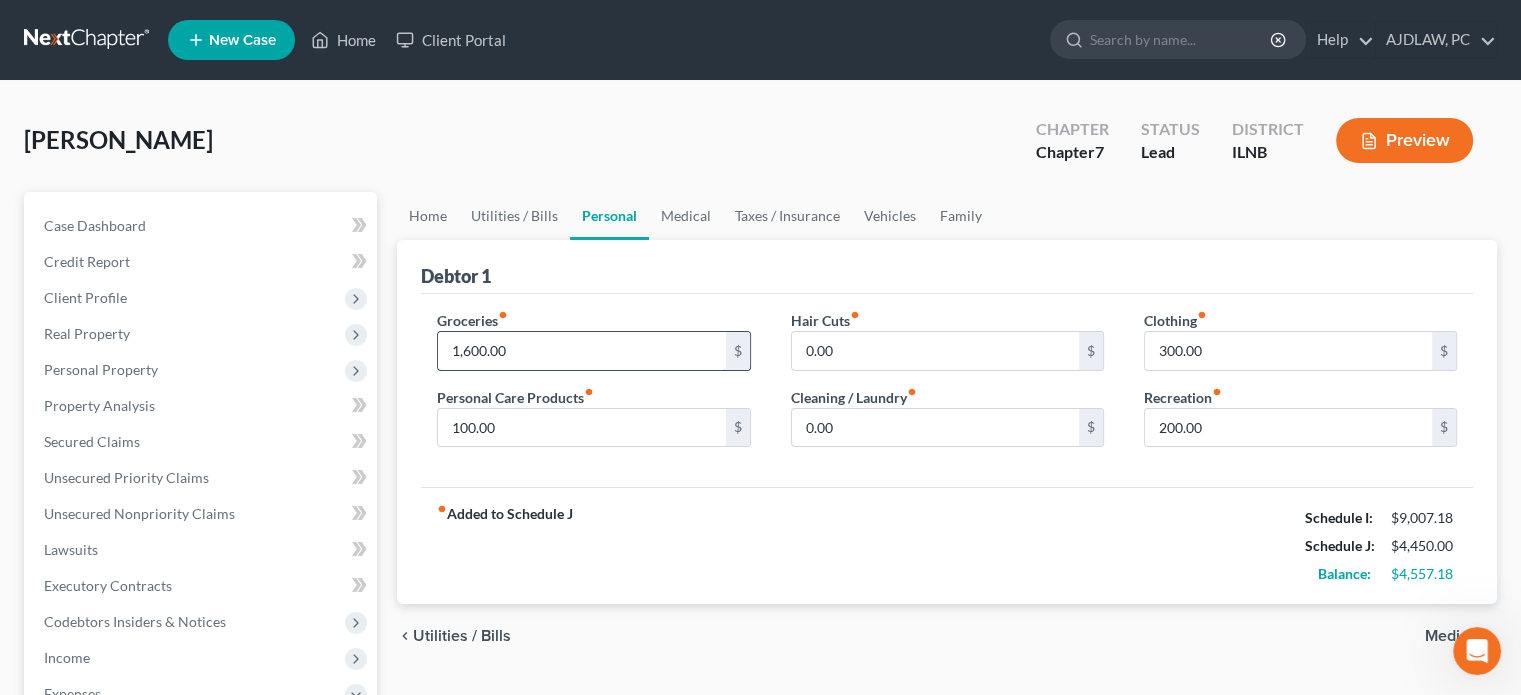 click on "1,600.00" at bounding box center [581, 351] 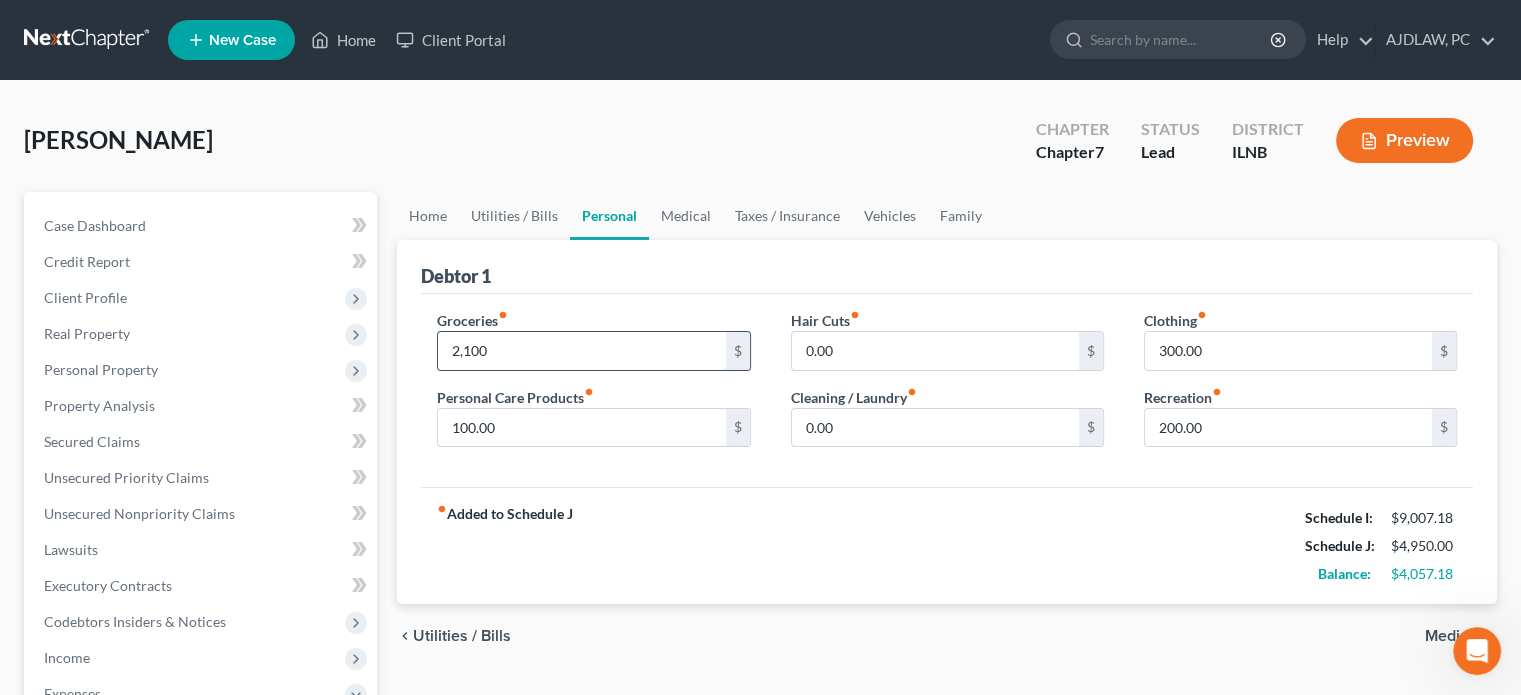 type on "2,100" 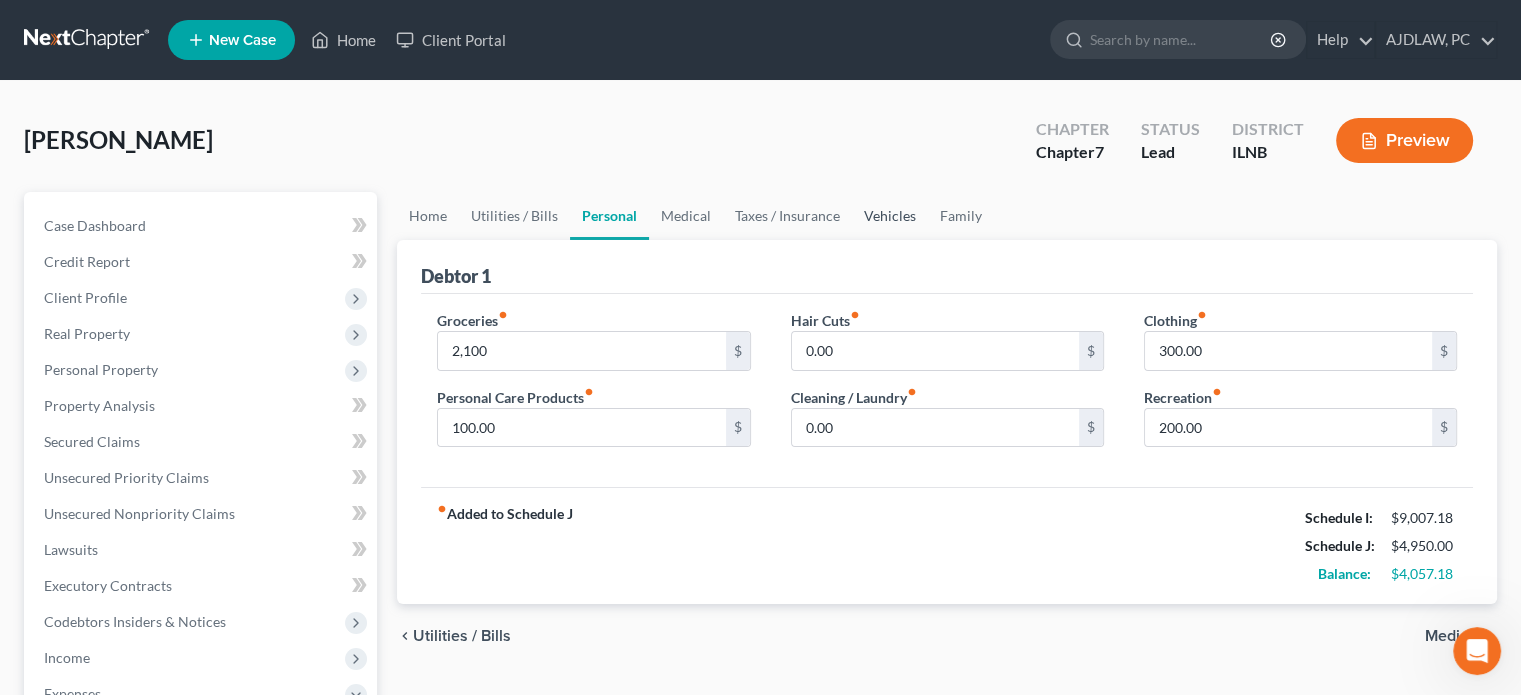 click on "Vehicles" at bounding box center [890, 216] 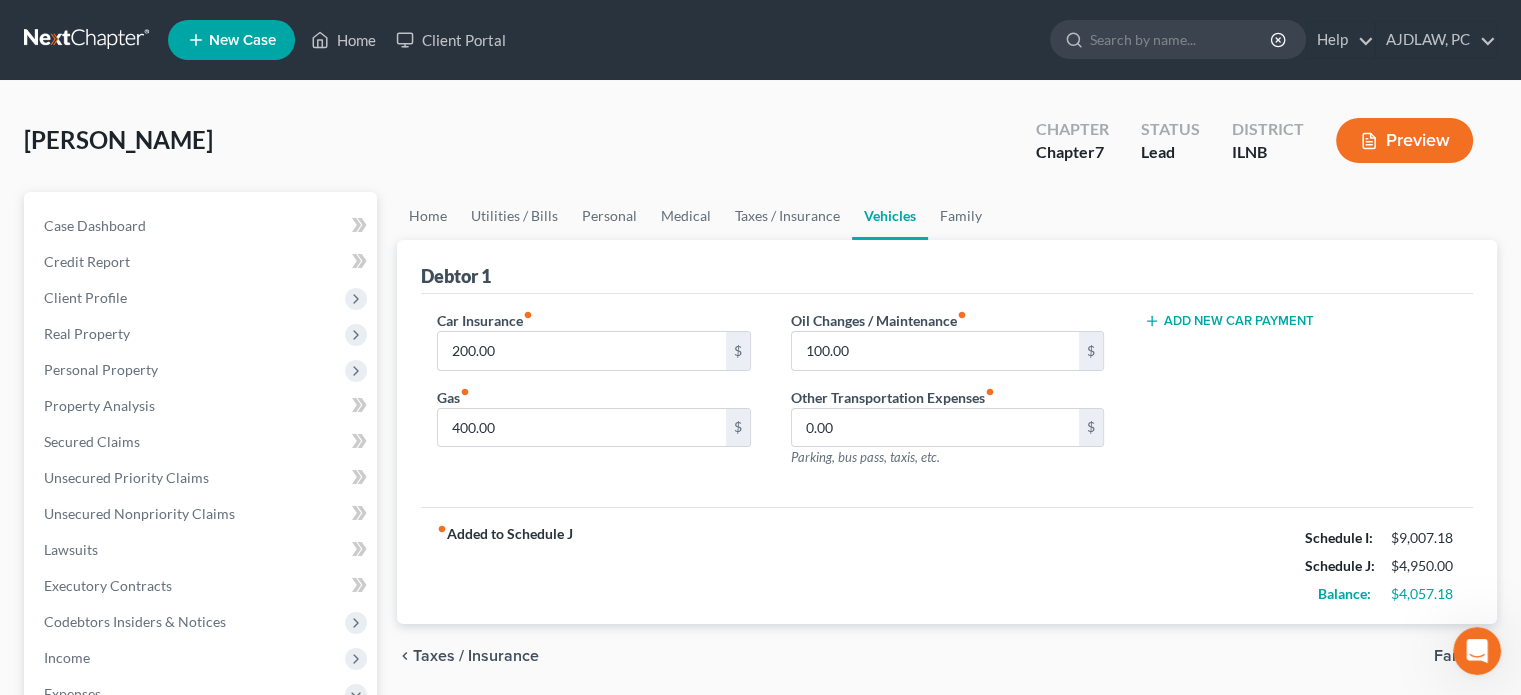 click on "Add New Car Payment" at bounding box center (1229, 321) 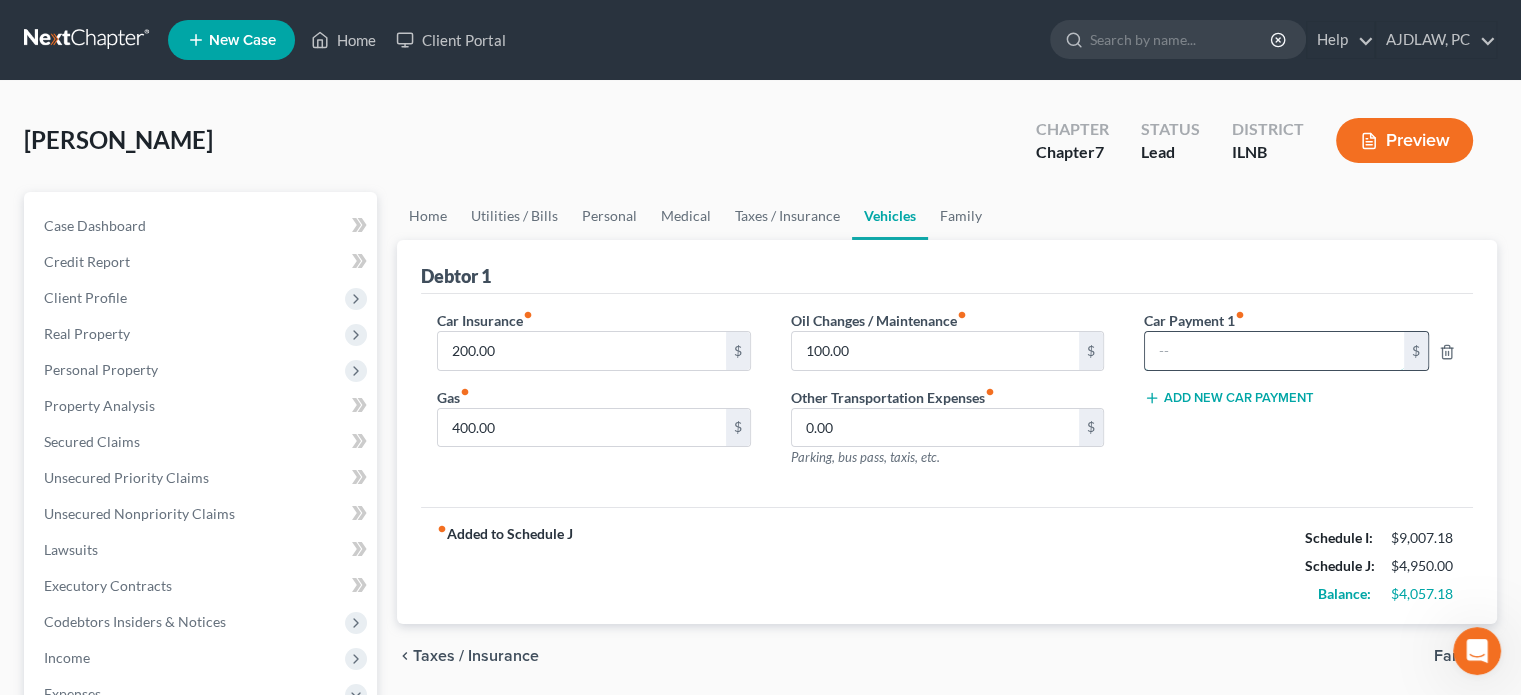 click at bounding box center (1274, 351) 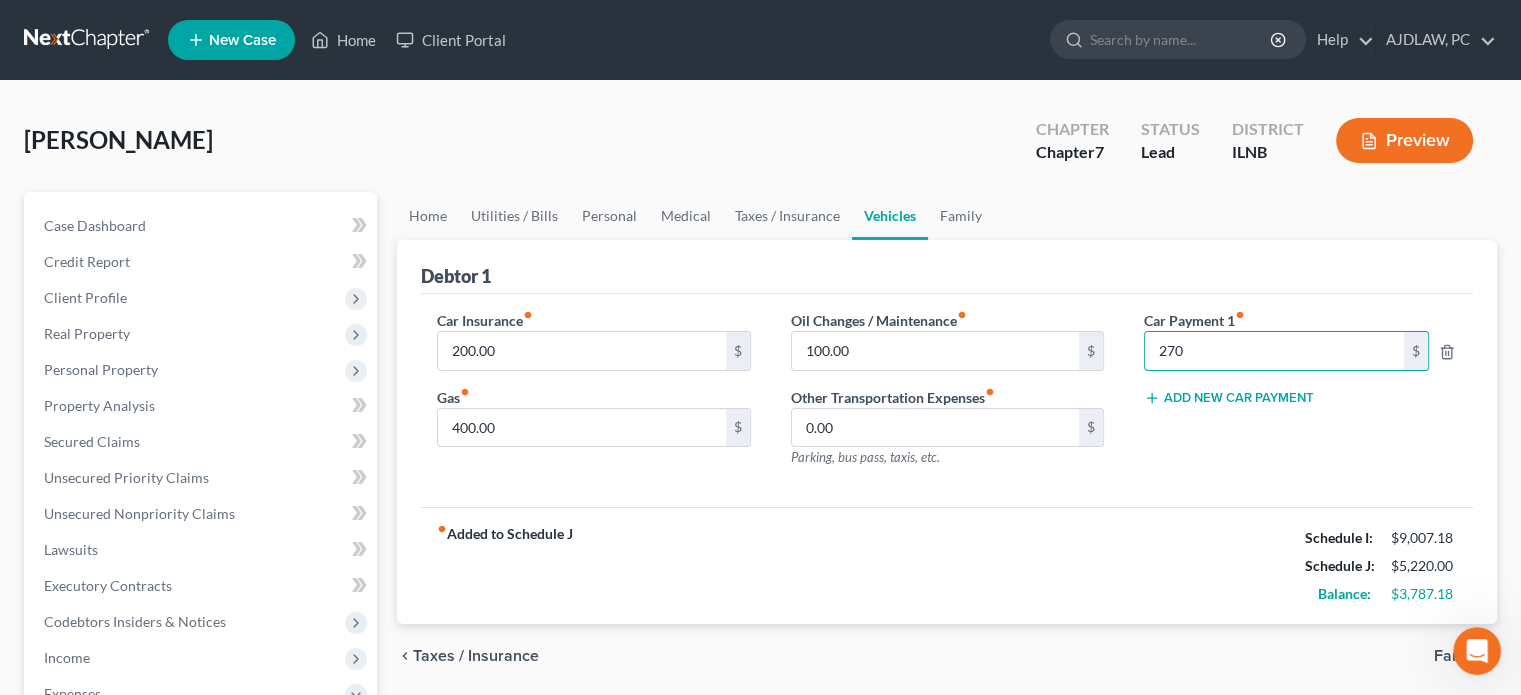 type on "270" 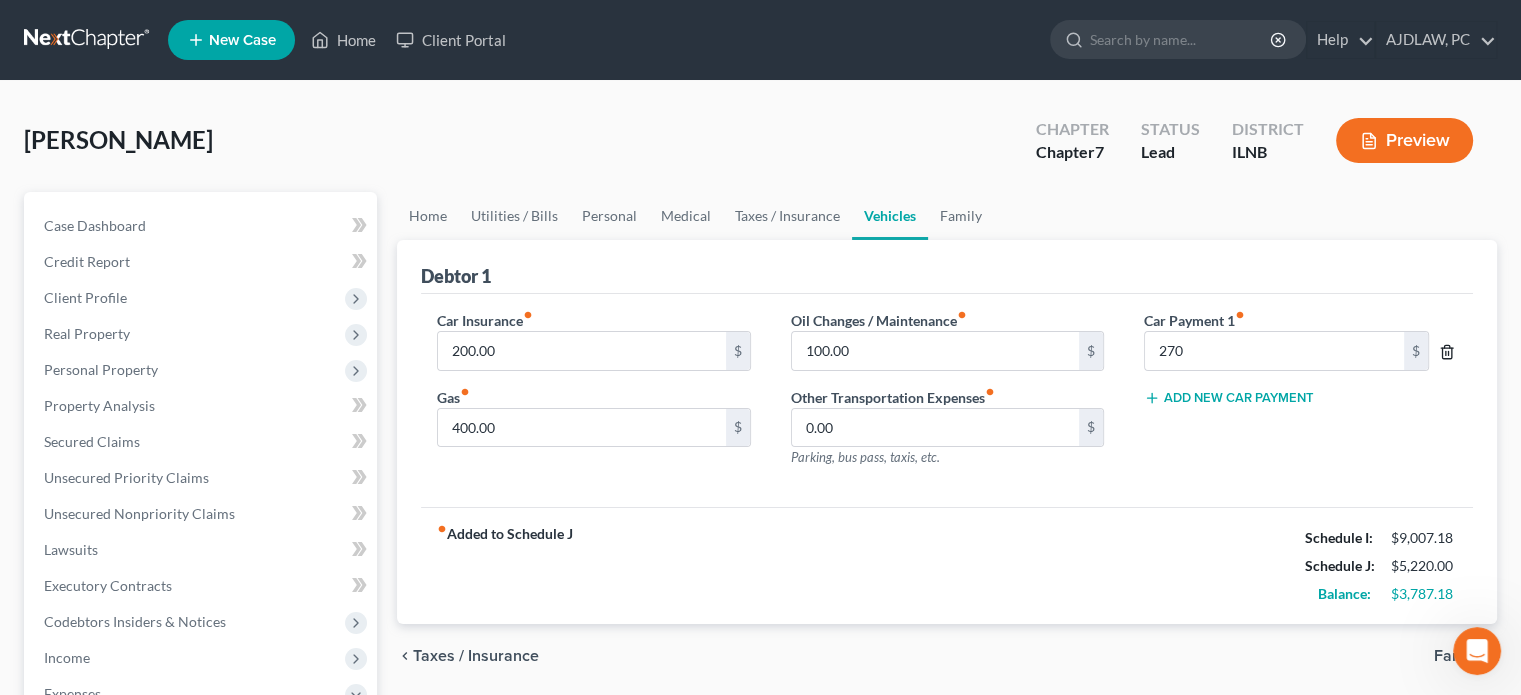 type 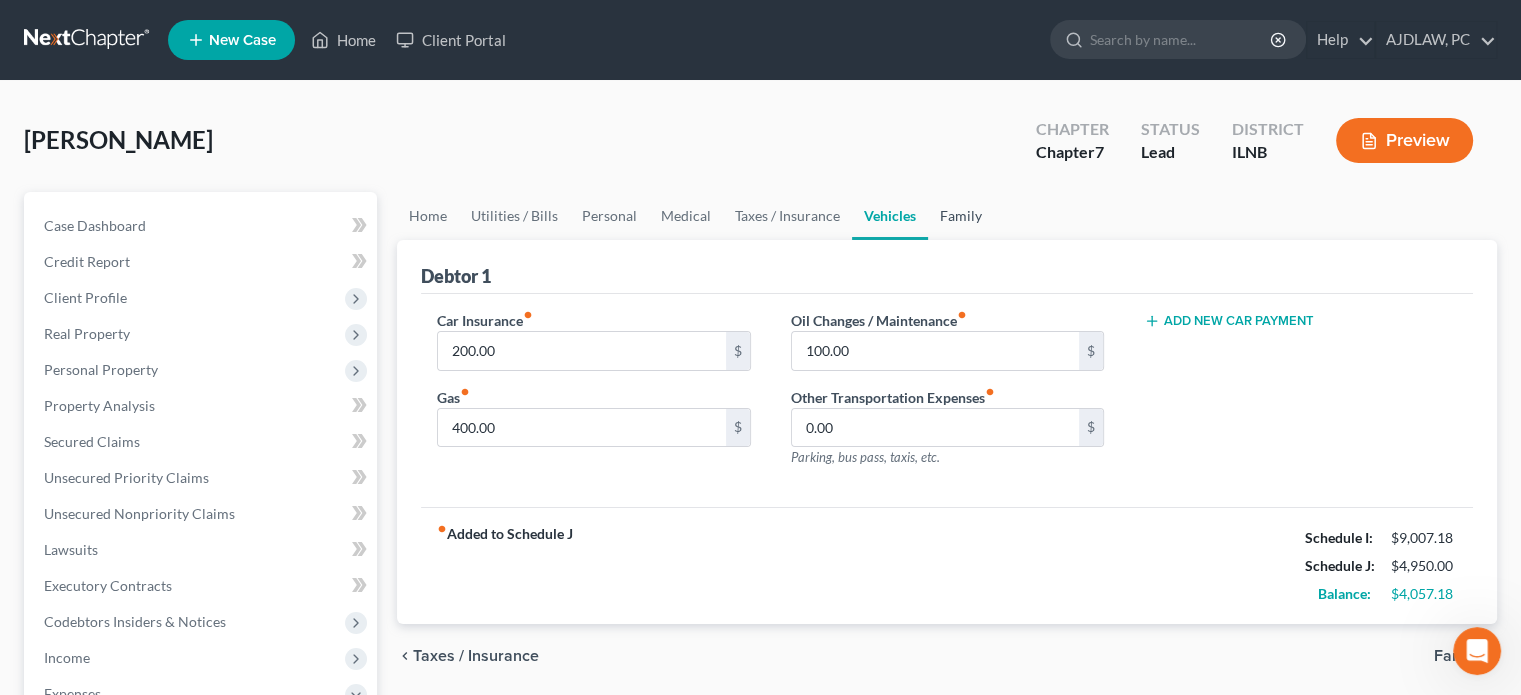 click on "Family" at bounding box center [961, 216] 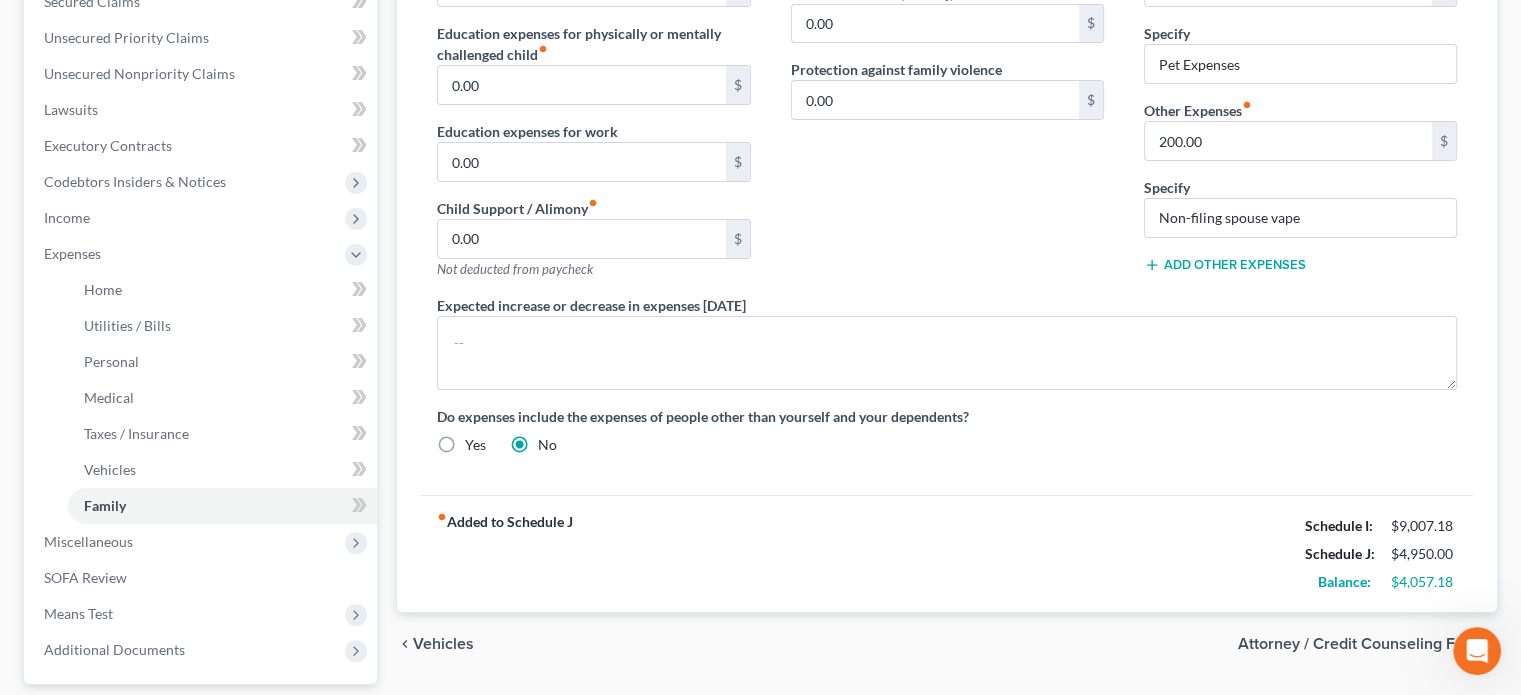 scroll, scrollTop: 443, scrollLeft: 0, axis: vertical 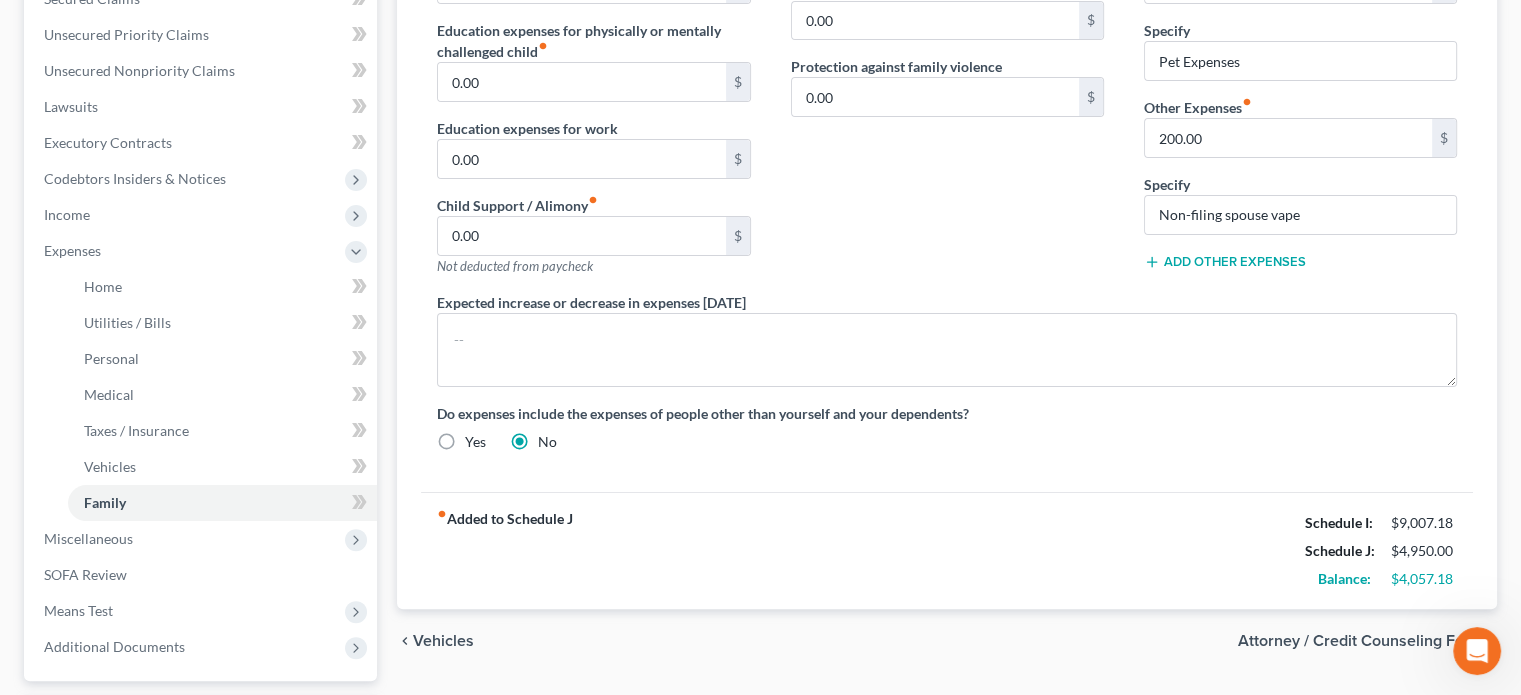 click on "Add Other Expenses" at bounding box center (1225, 262) 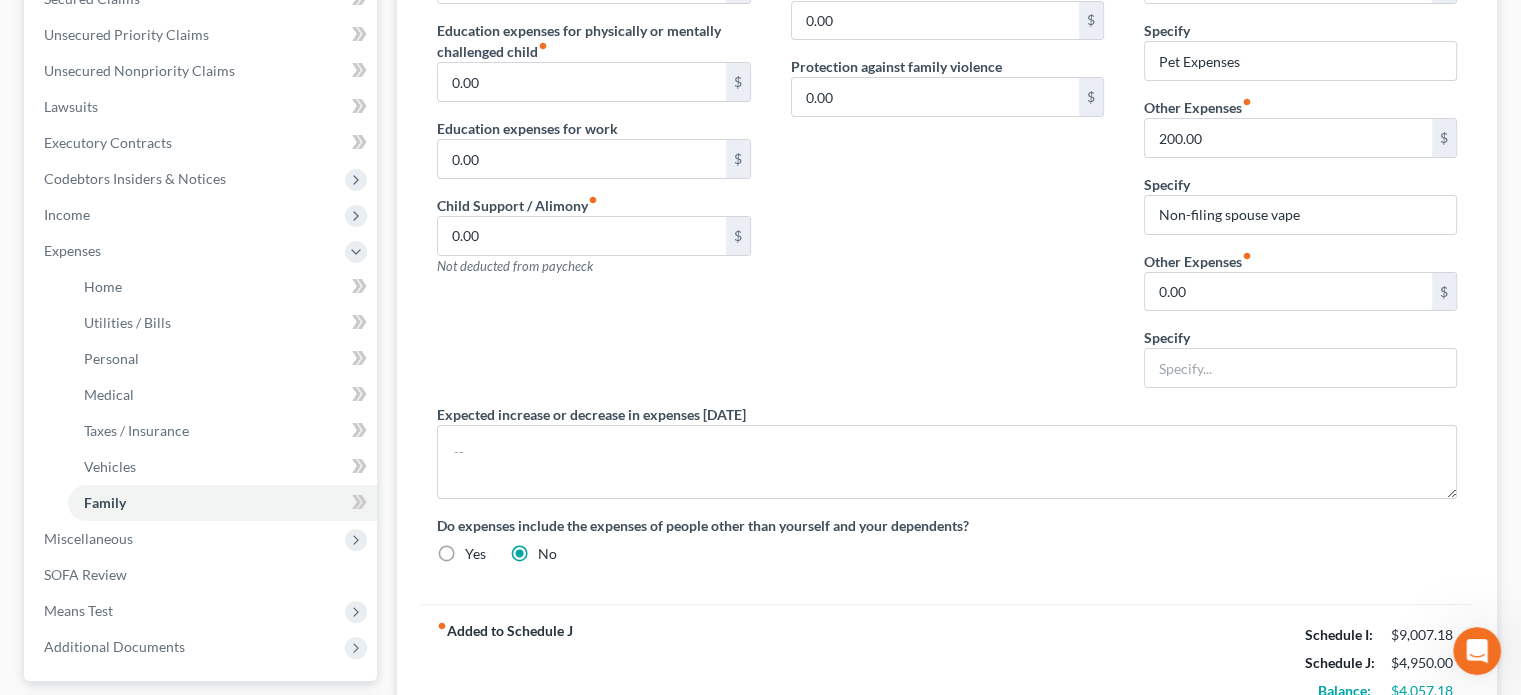 click on "Other Expenses  fiber_manual_record" at bounding box center (1198, 261) 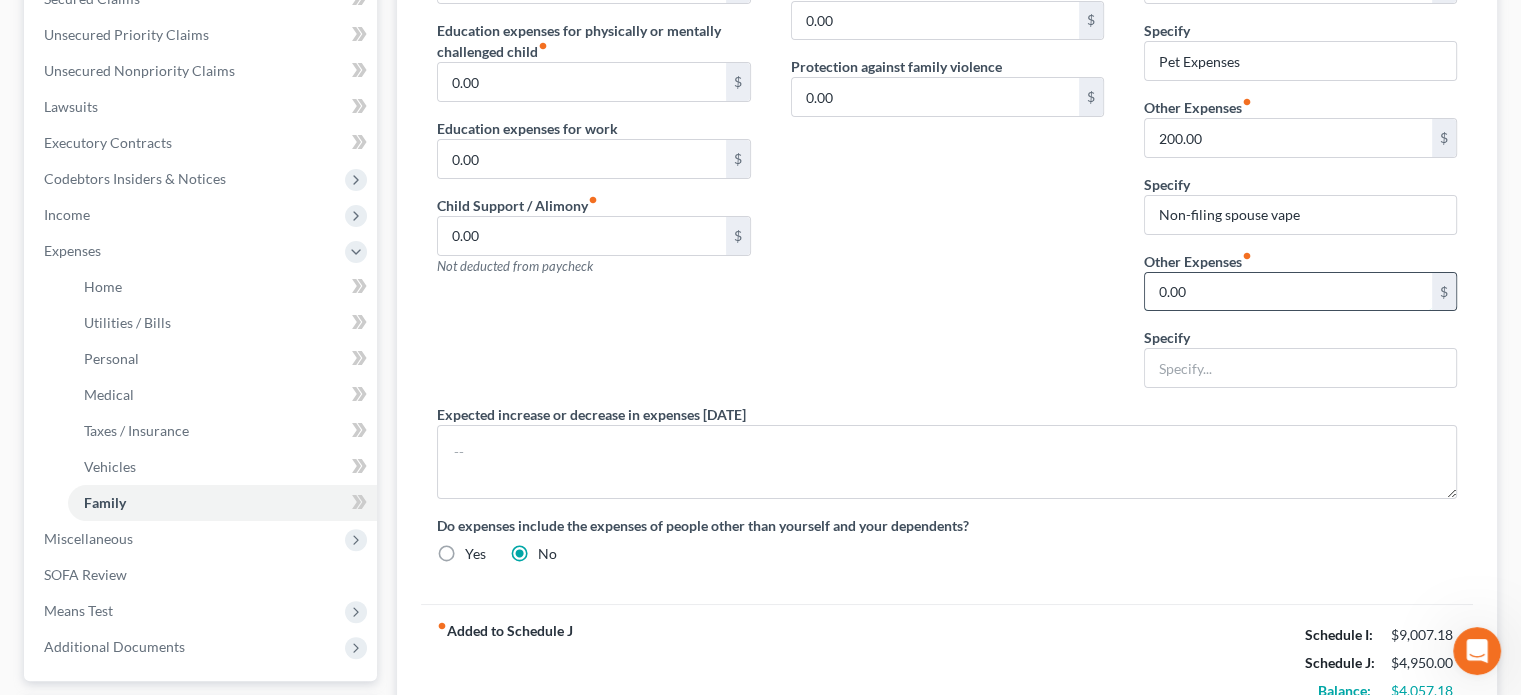 click on "0.00" at bounding box center [1288, 292] 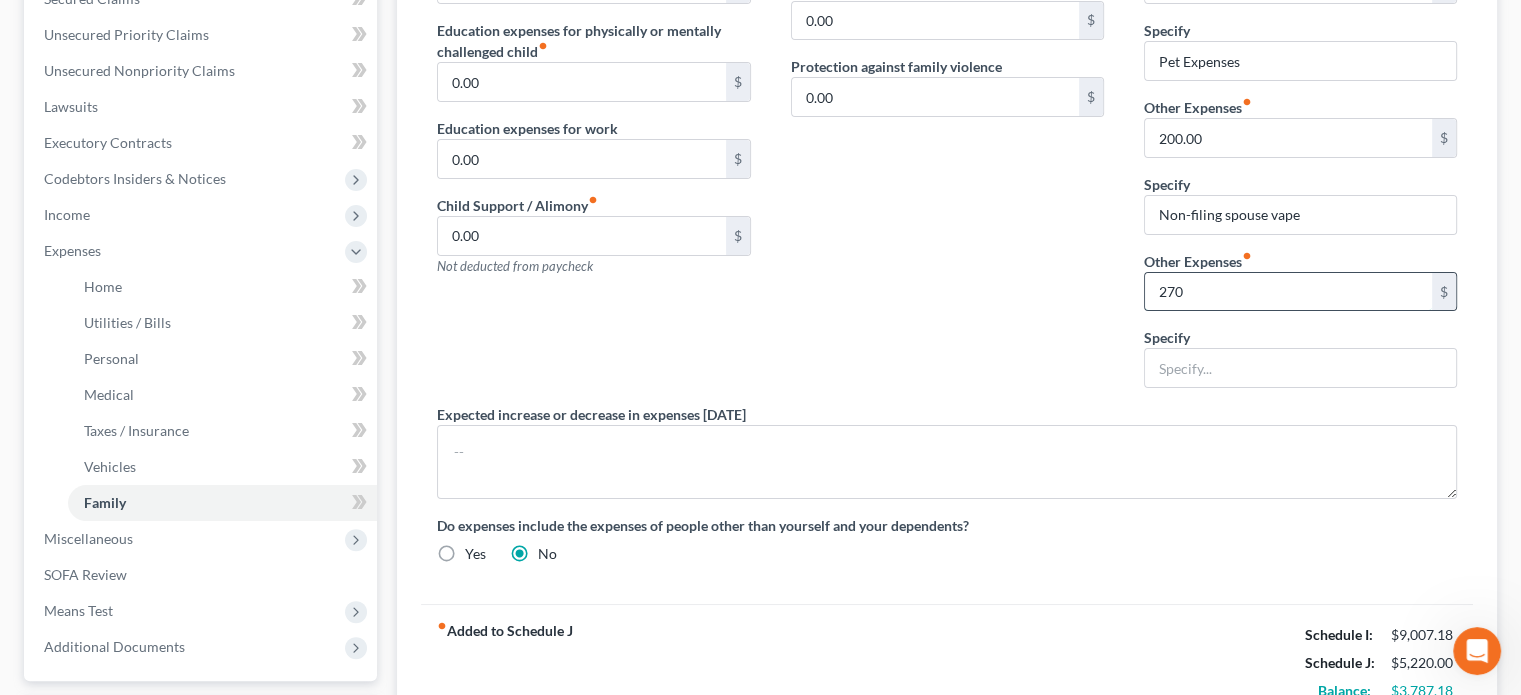 type on "270" 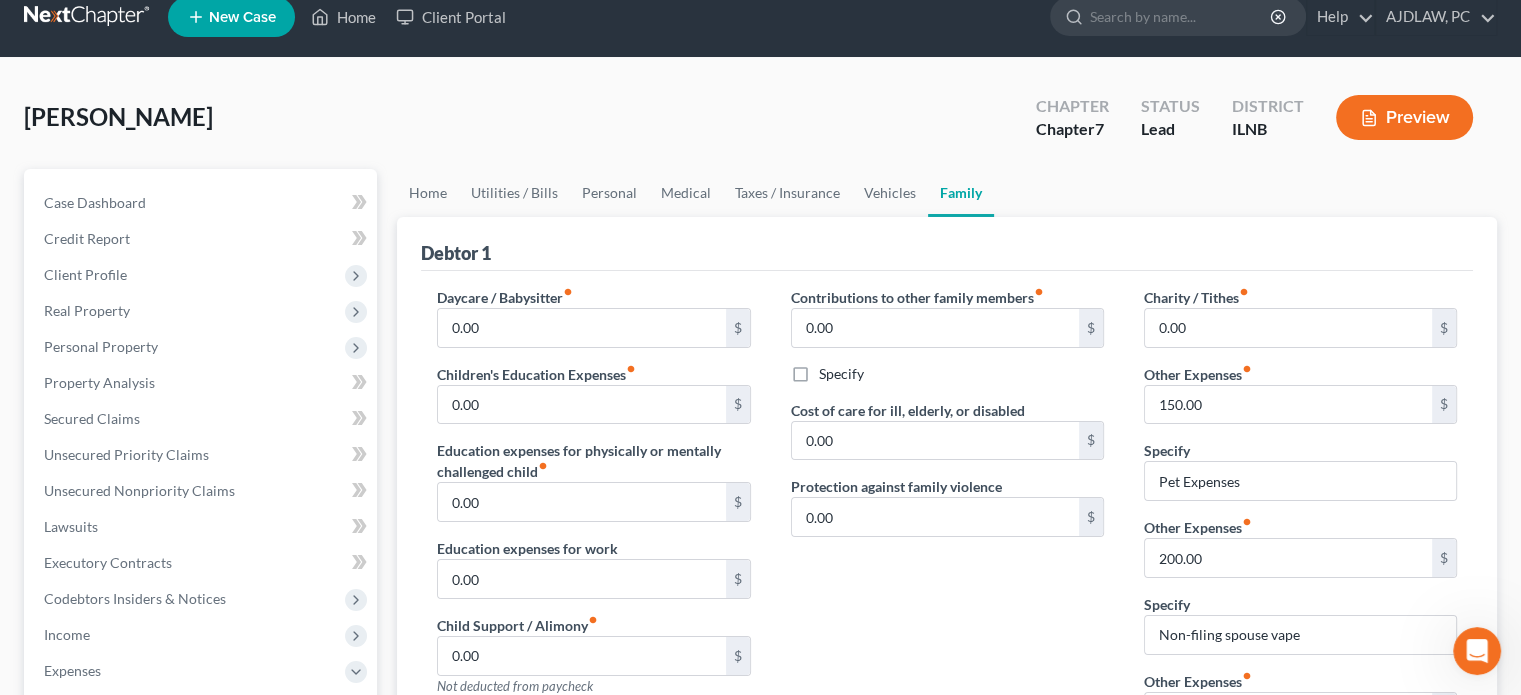 scroll, scrollTop: 0, scrollLeft: 0, axis: both 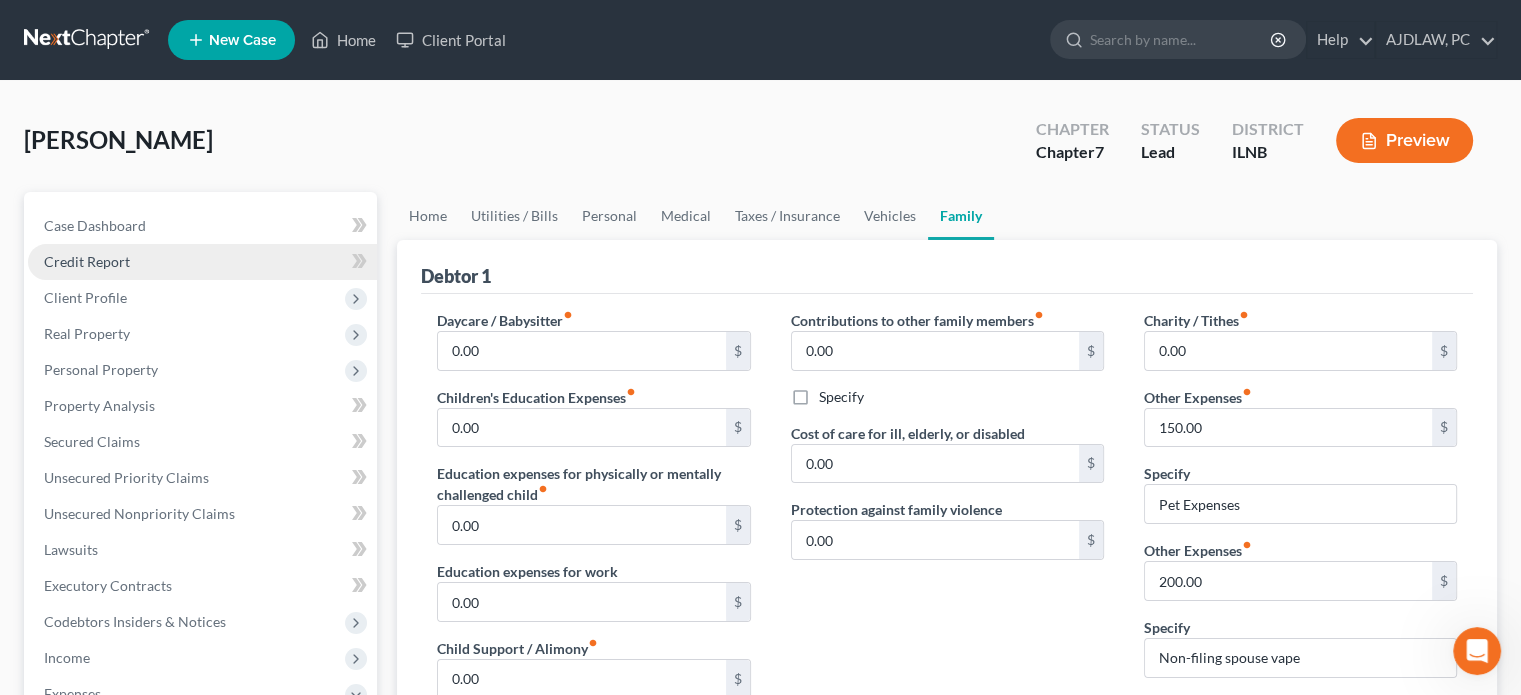 type on "Non-filing spouse auto payment" 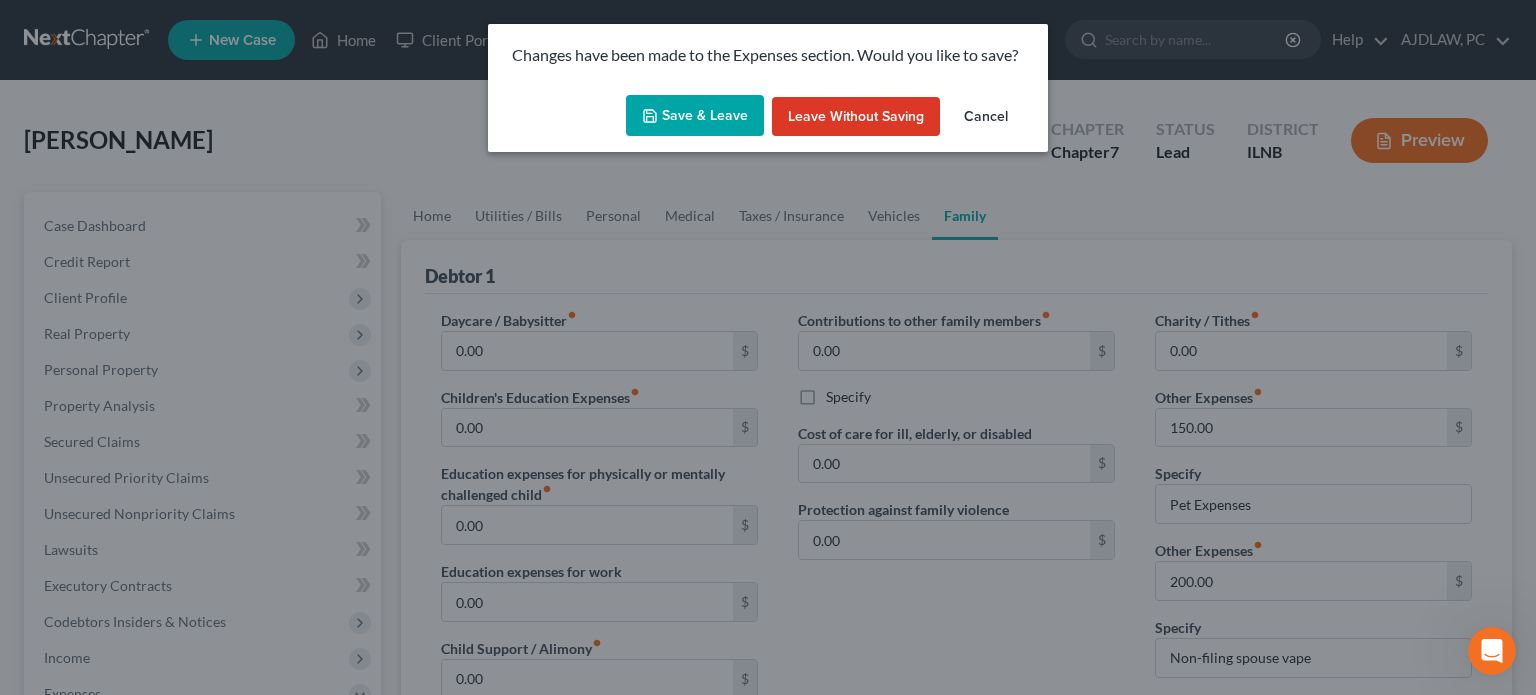 click on "Save & Leave" at bounding box center (695, 116) 